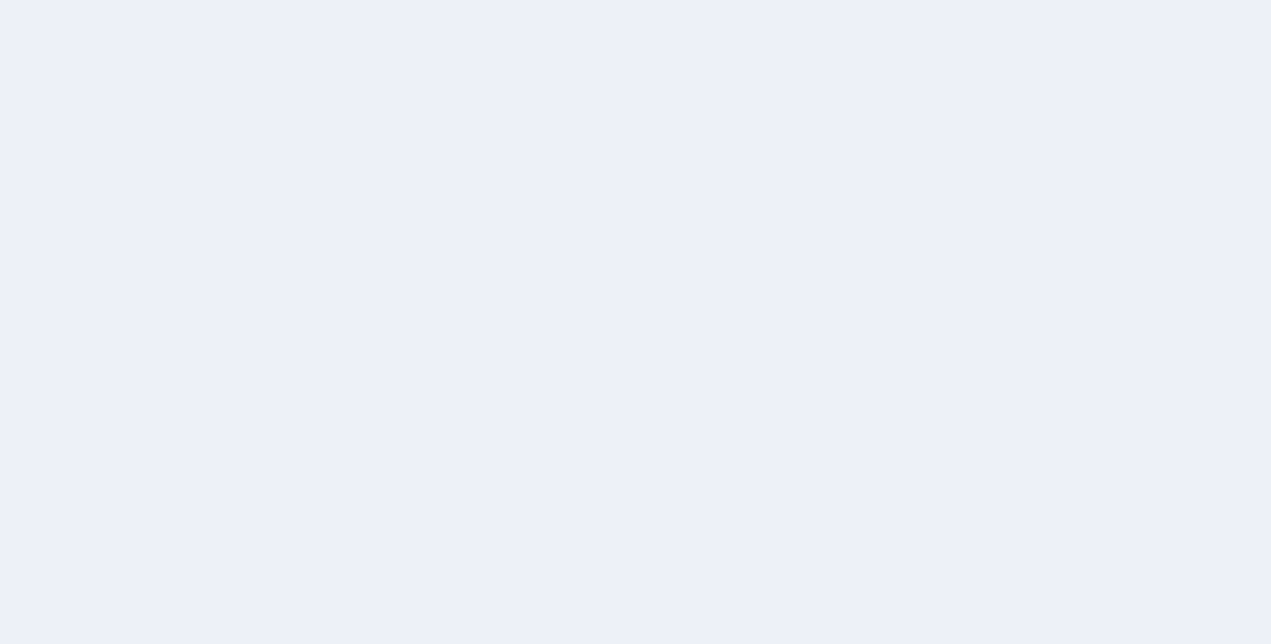 scroll, scrollTop: 0, scrollLeft: 0, axis: both 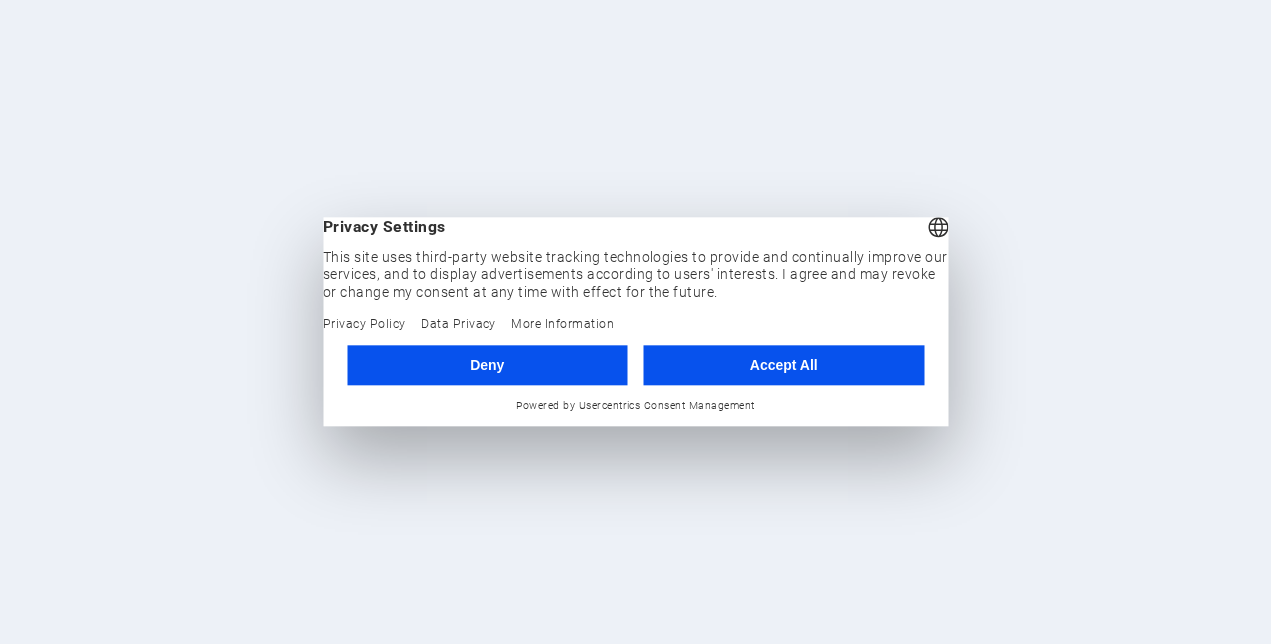 click on "Accept All" at bounding box center [784, 365] 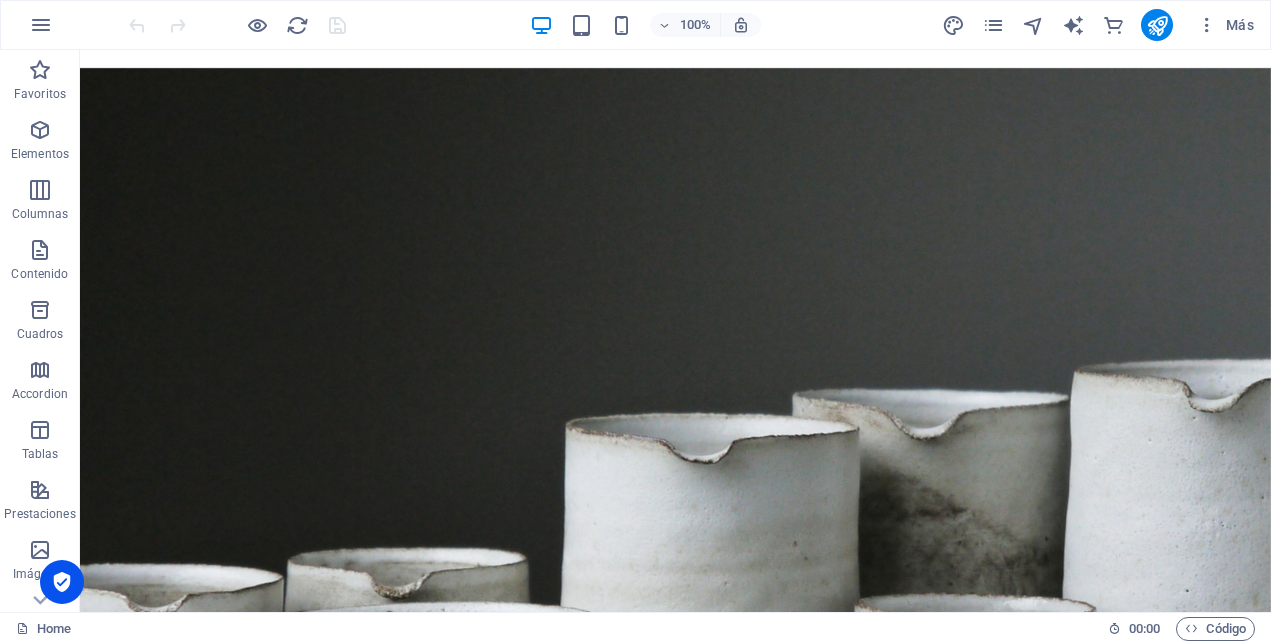 scroll, scrollTop: 0, scrollLeft: 0, axis: both 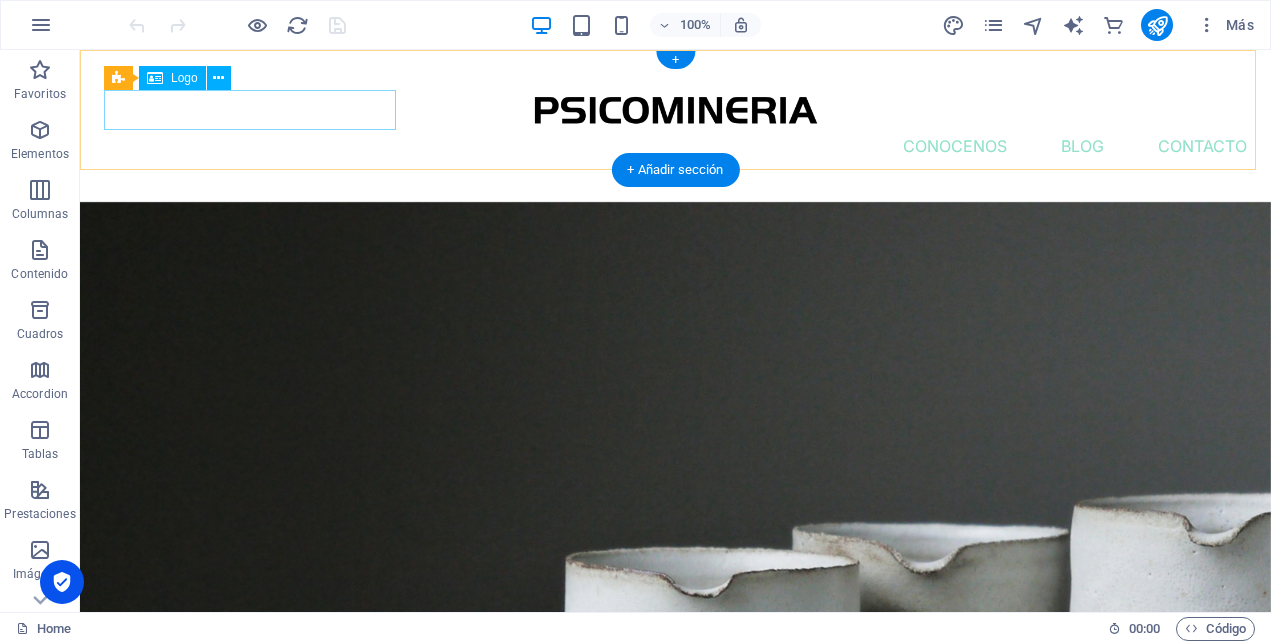 click at bounding box center [675, 110] 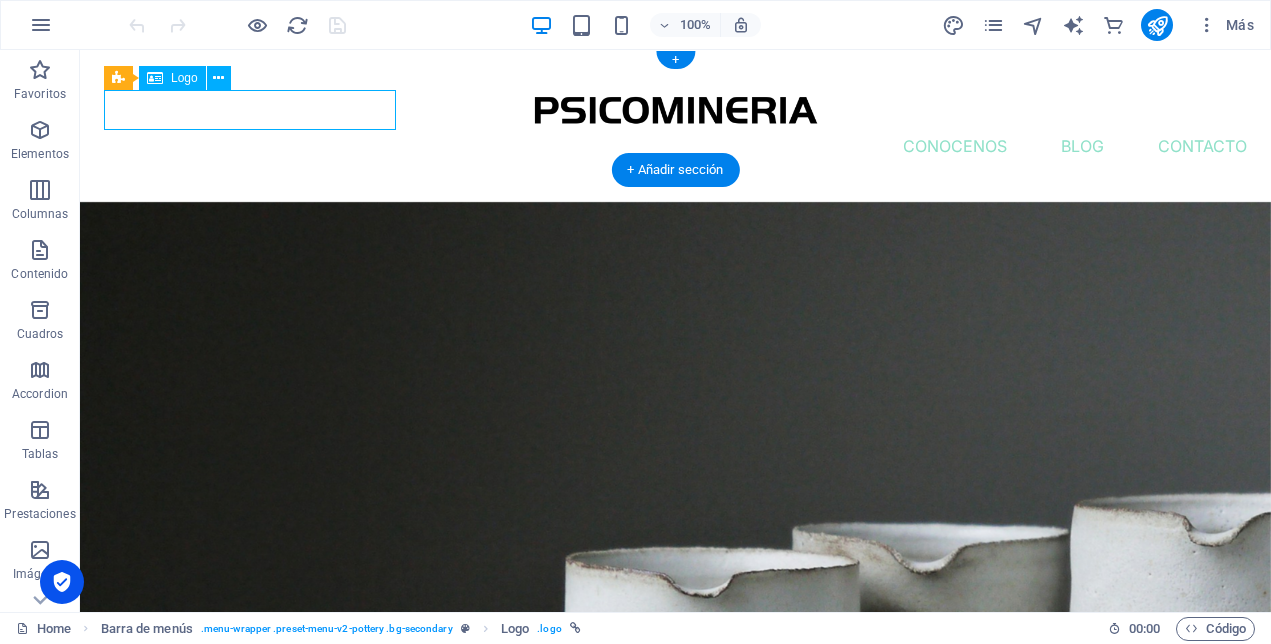 click at bounding box center (675, 110) 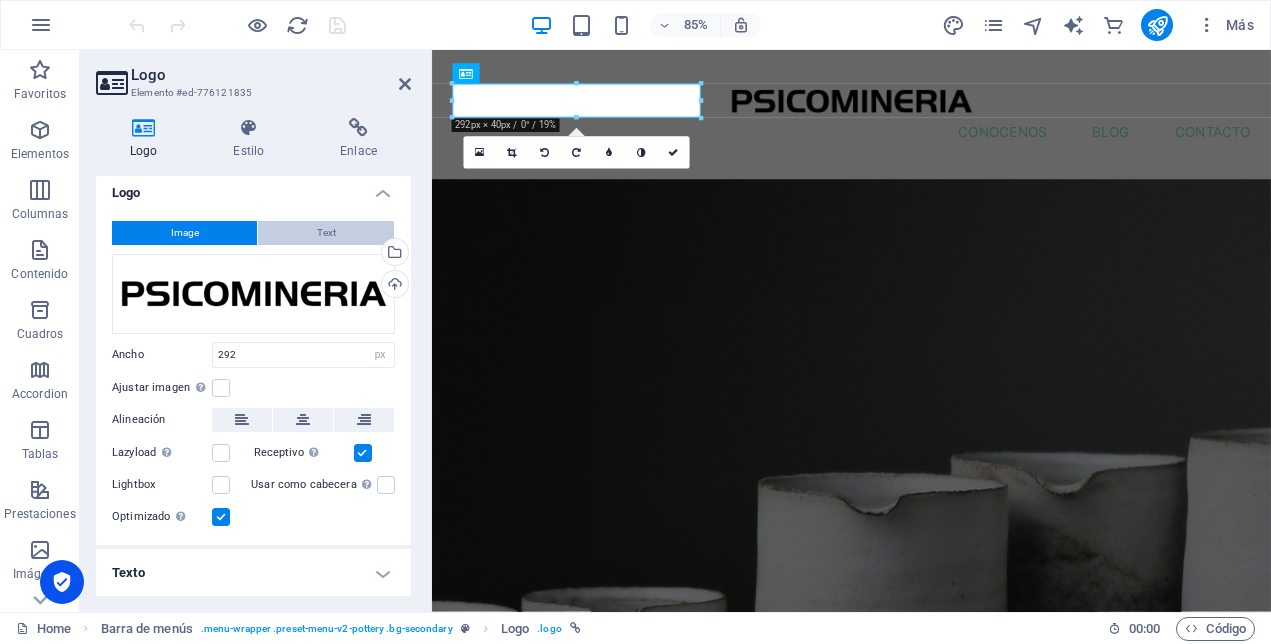 scroll, scrollTop: 8, scrollLeft: 0, axis: vertical 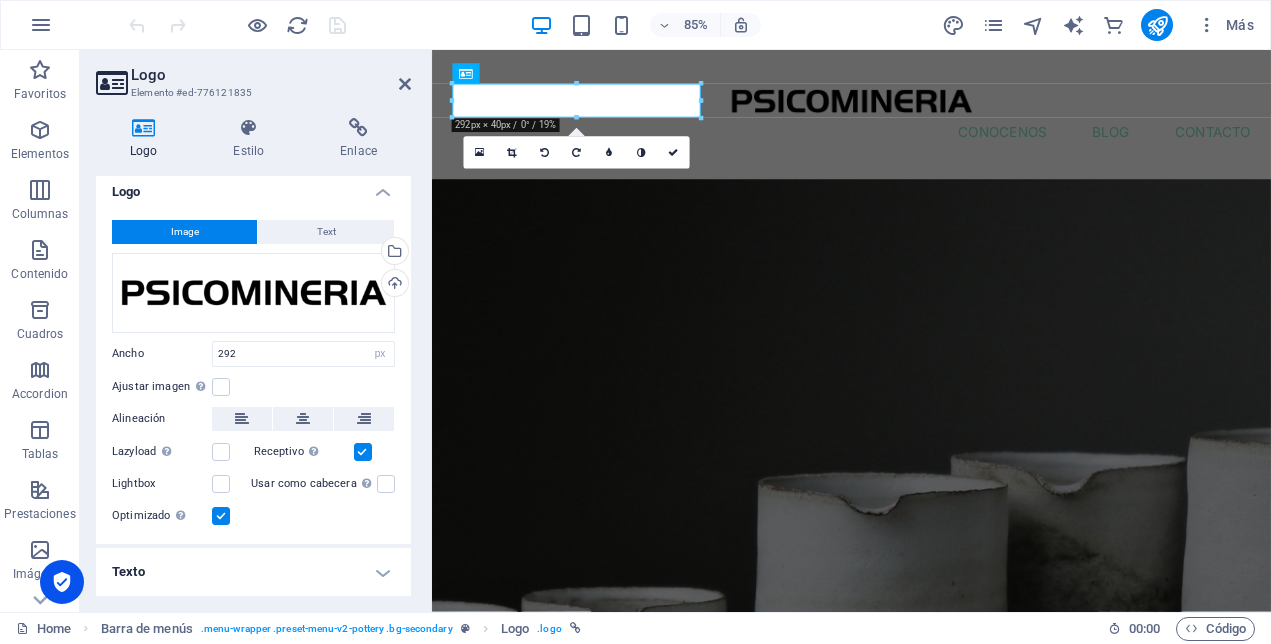 drag, startPoint x: 294, startPoint y: 233, endPoint x: 238, endPoint y: 231, distance: 56.0357 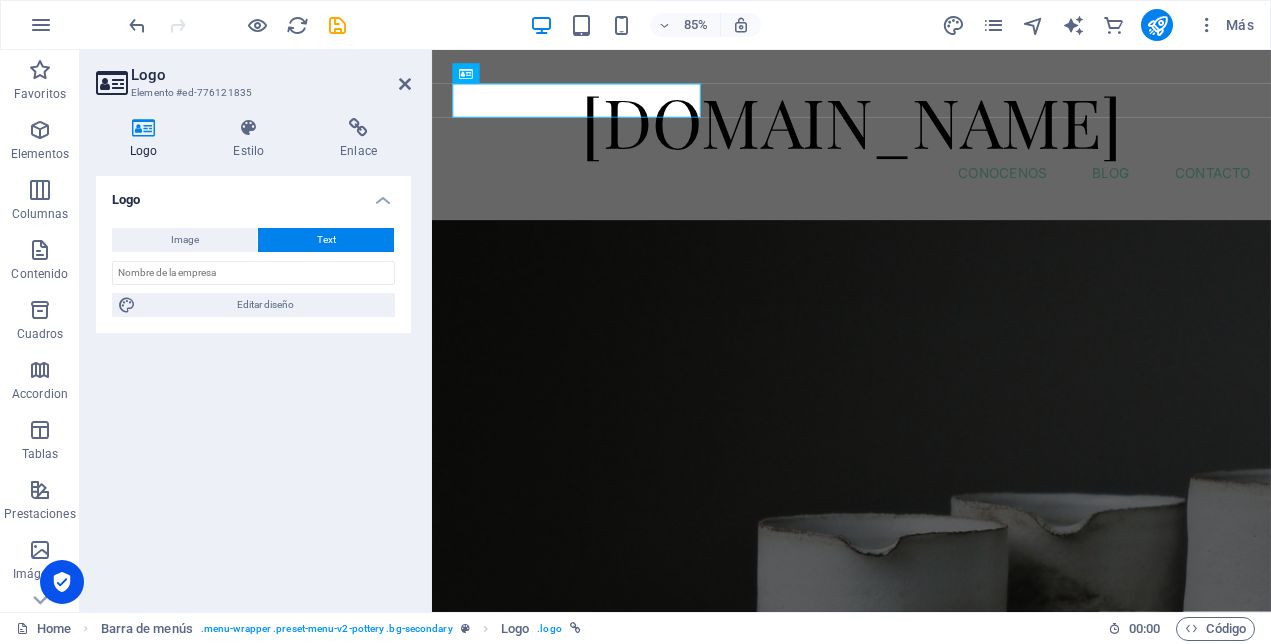 scroll, scrollTop: 0, scrollLeft: 0, axis: both 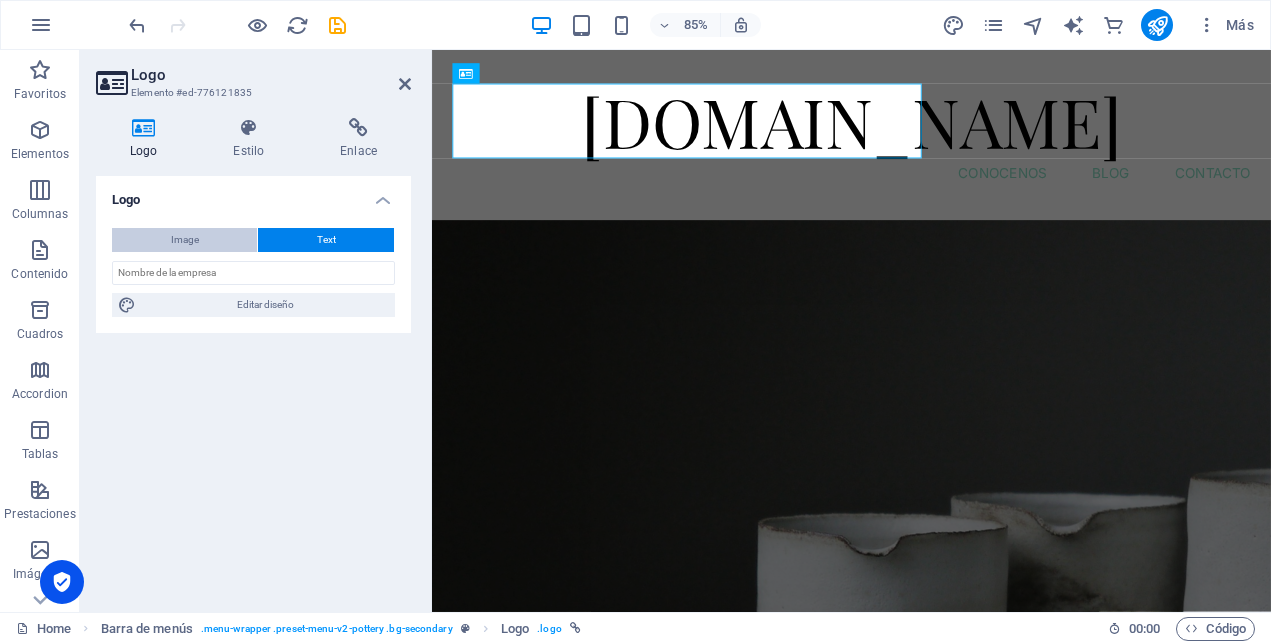 click on "Image" at bounding box center [185, 240] 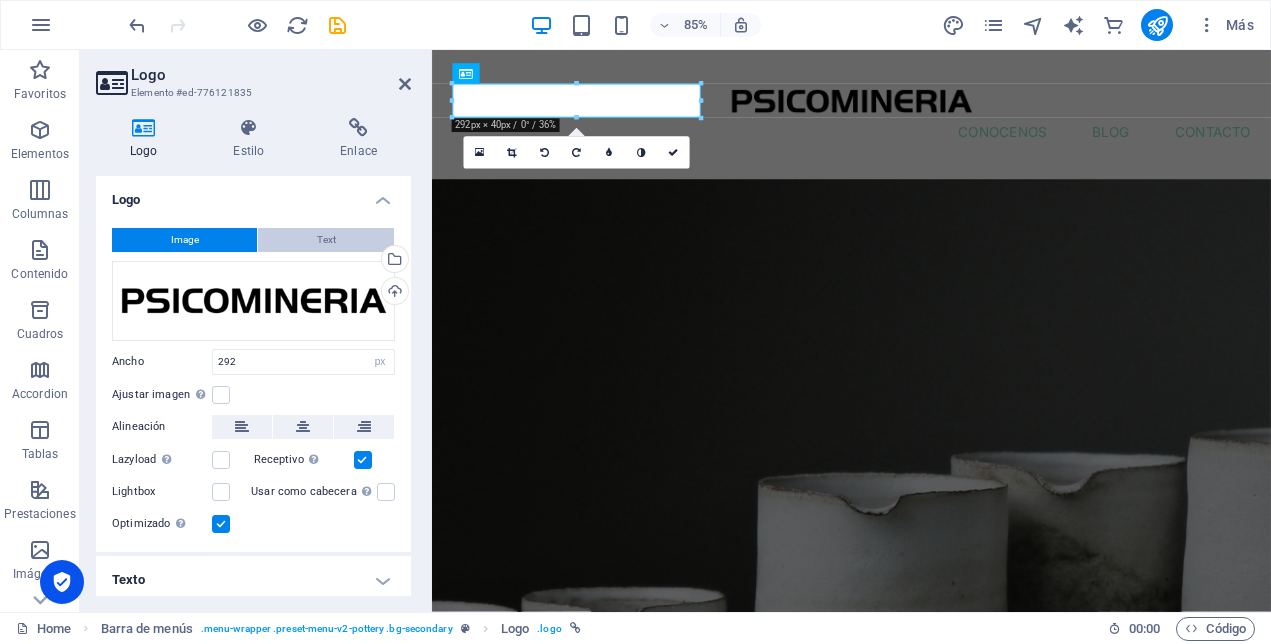 click on "Text" at bounding box center (326, 240) 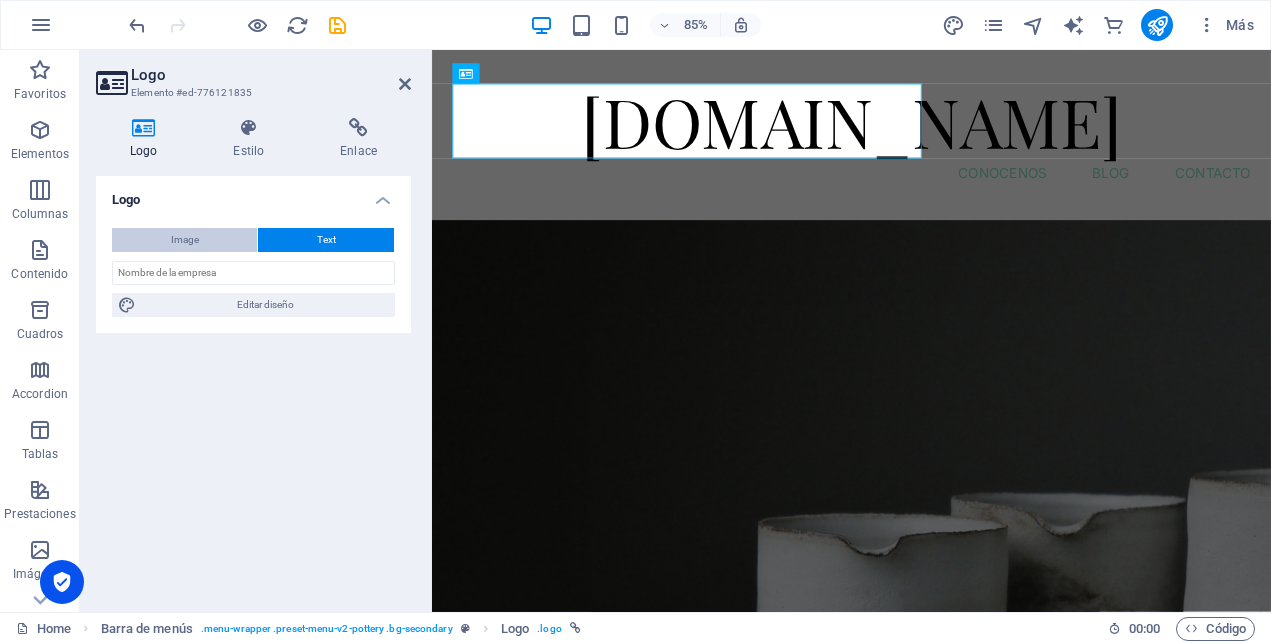 click on "Image" at bounding box center (184, 240) 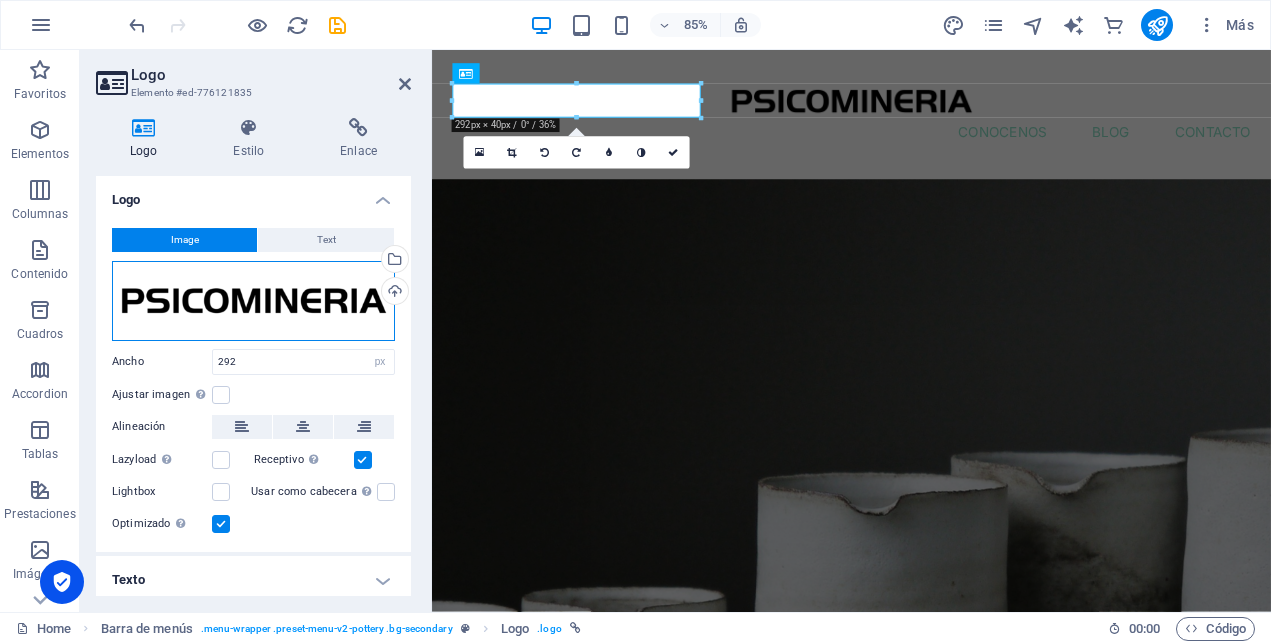 click on "Arrastra archivos aquí, haz clic para escoger archivos o  selecciona archivos de Archivos o de nuestra galería gratuita de fotos y vídeos" at bounding box center (253, 301) 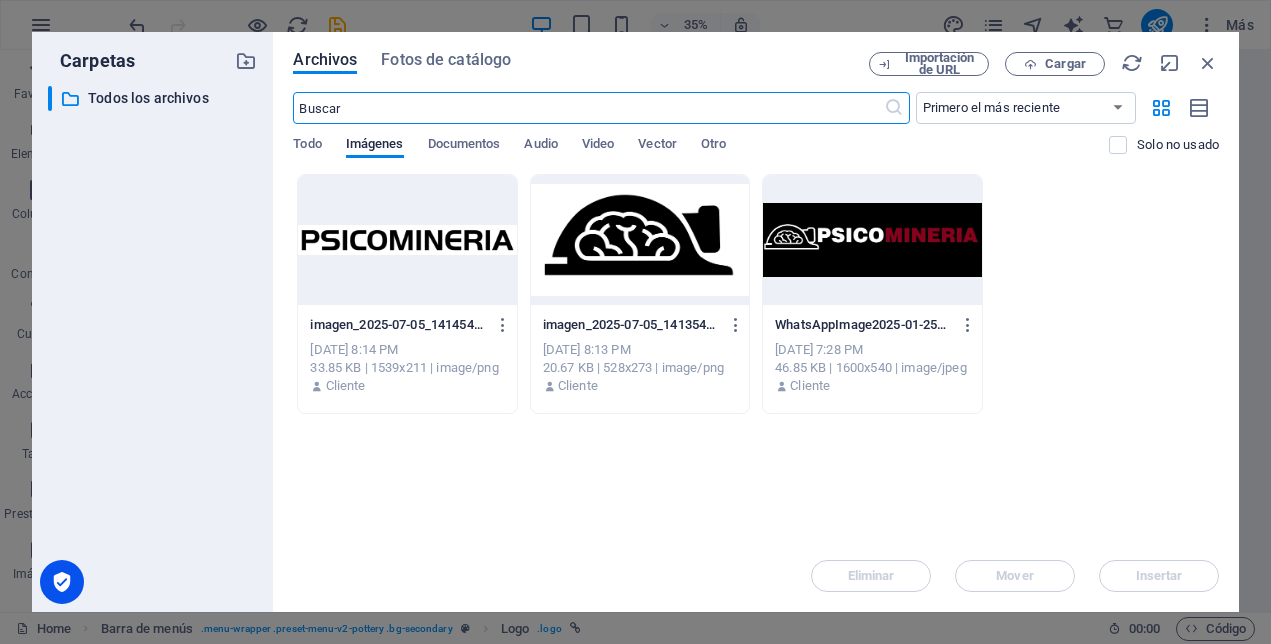 click at bounding box center [640, 240] 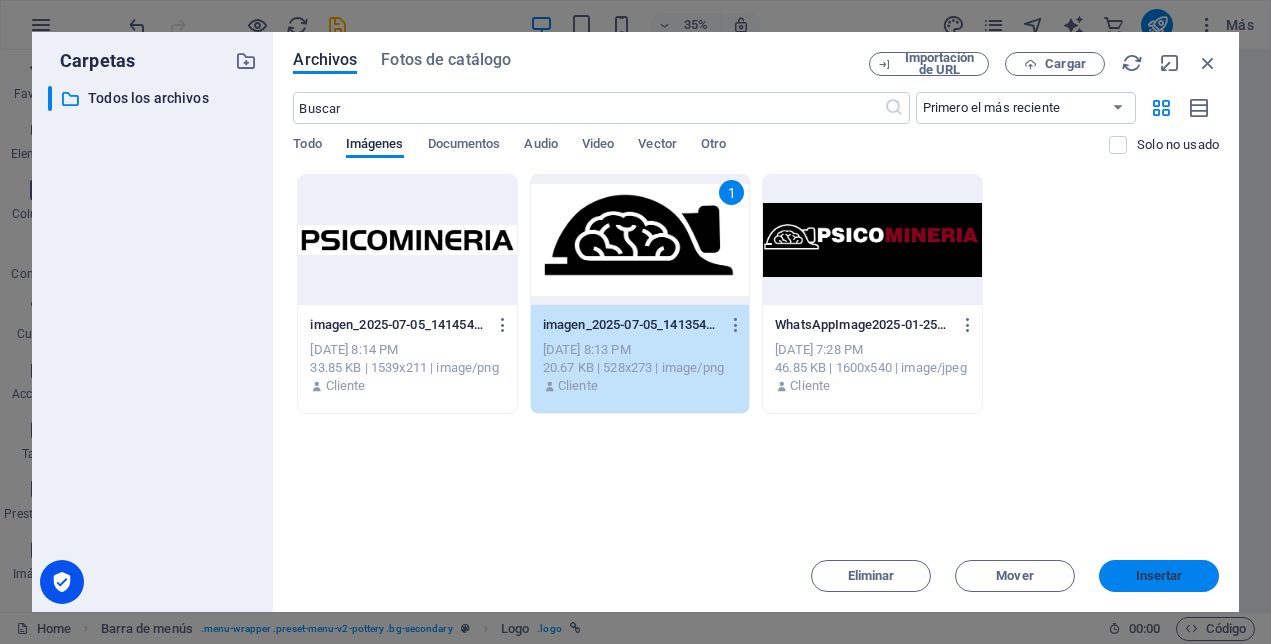 click on "Insertar" at bounding box center (1159, 576) 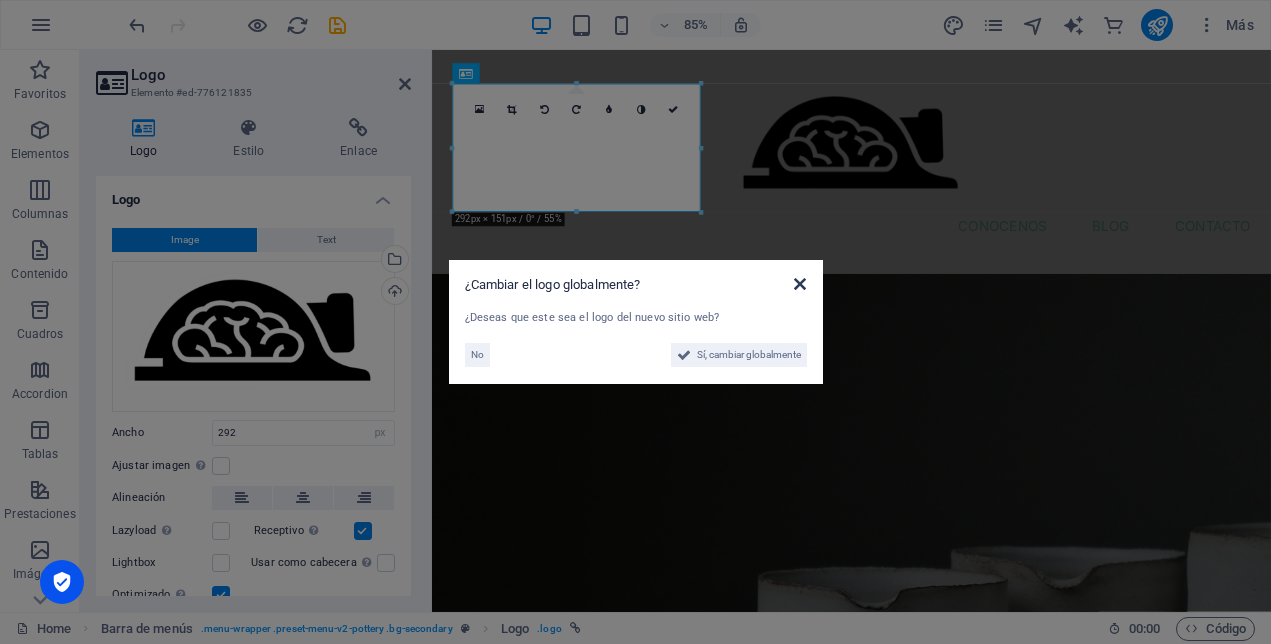 click at bounding box center (800, 284) 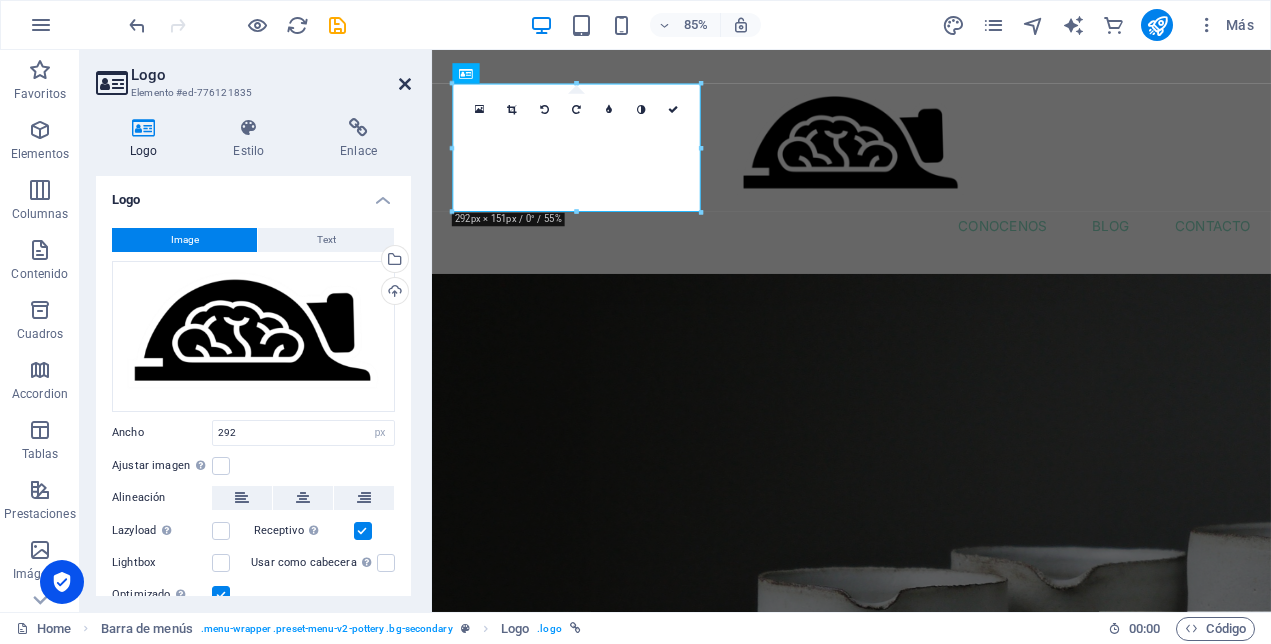 click at bounding box center [405, 84] 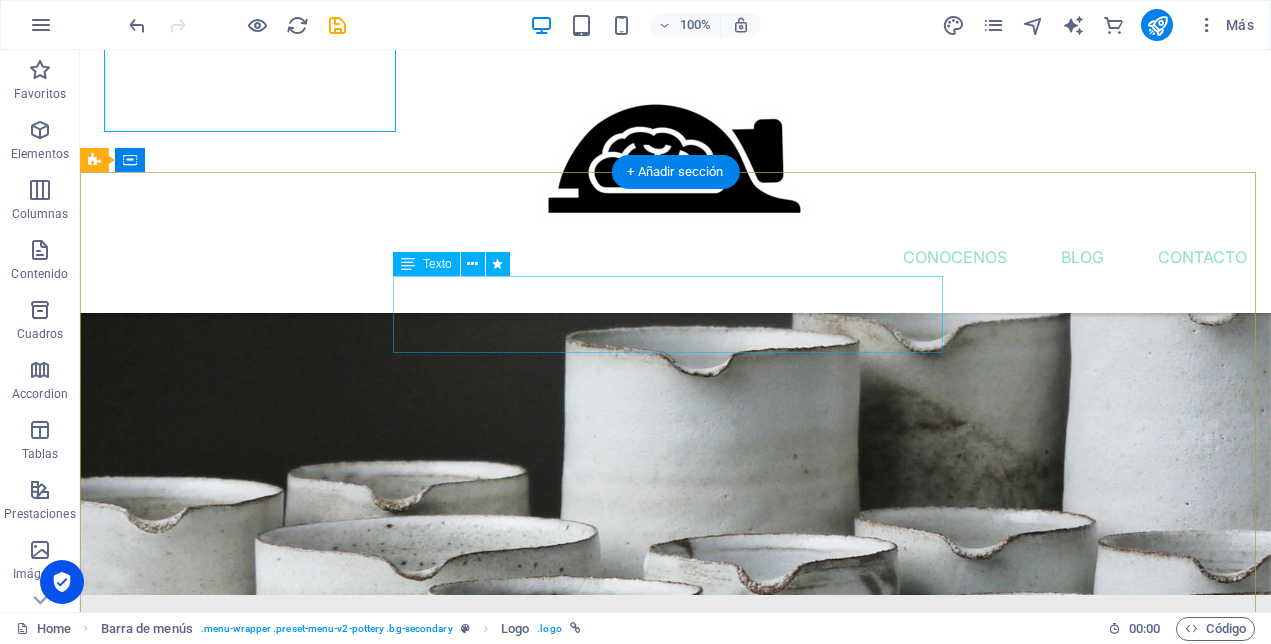 scroll, scrollTop: 0, scrollLeft: 0, axis: both 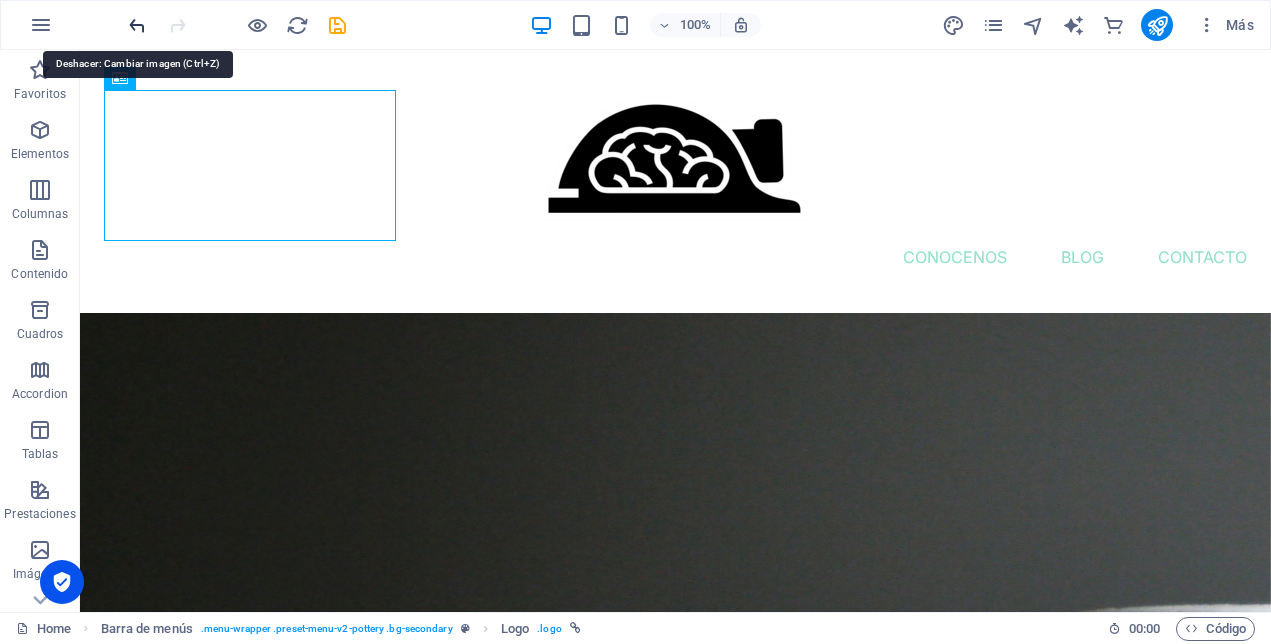 click at bounding box center [137, 25] 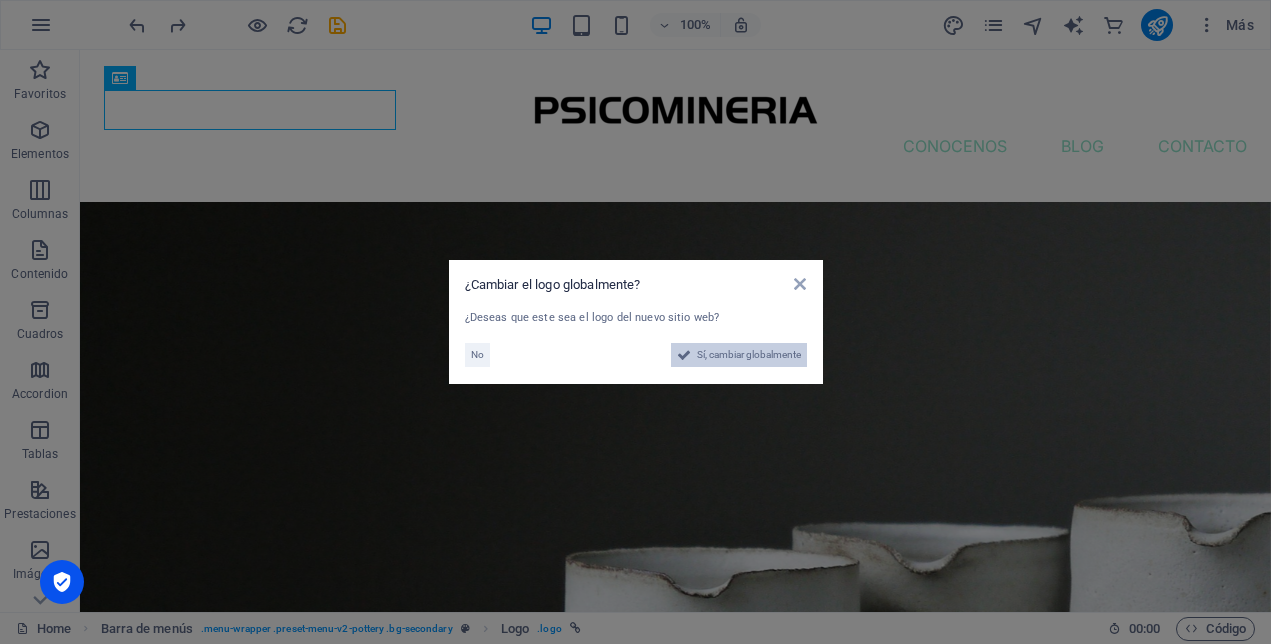 click on "Sí, cambiar globalmente" at bounding box center [739, 355] 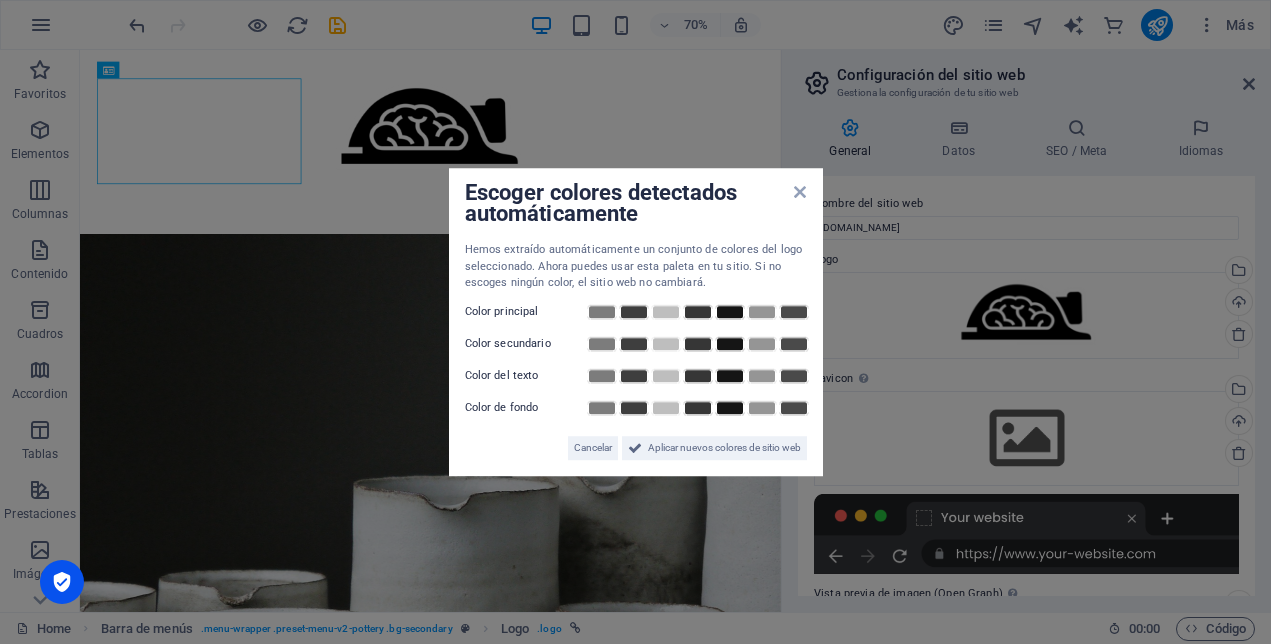 click on "Escoger colores detectados automáticamente Hemos extraído automáticamente un conjunto de colores del logo seleccionado. Ahora puedes usar esta paleta en tu sitio. Si no escoges ningún color, el sitio web no cambiará.  Color principal Color secundario Color del texto Color de fondo Cancelar Aplicar nuevos colores de sitio web" at bounding box center [635, 322] 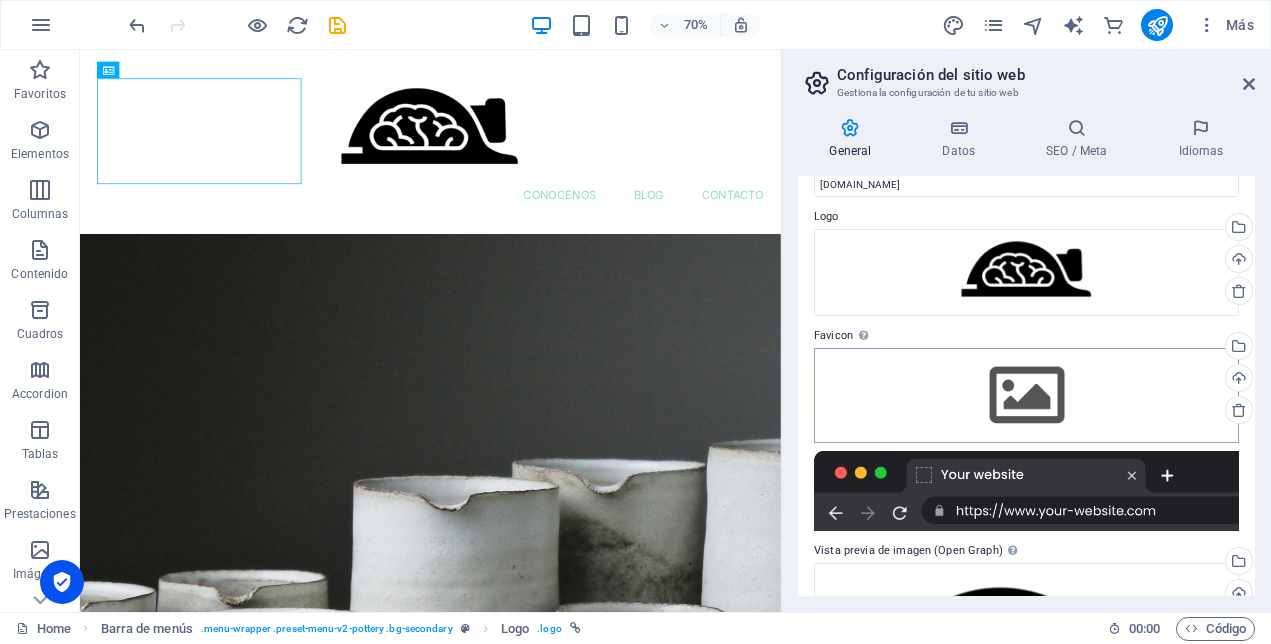 scroll, scrollTop: 38, scrollLeft: 0, axis: vertical 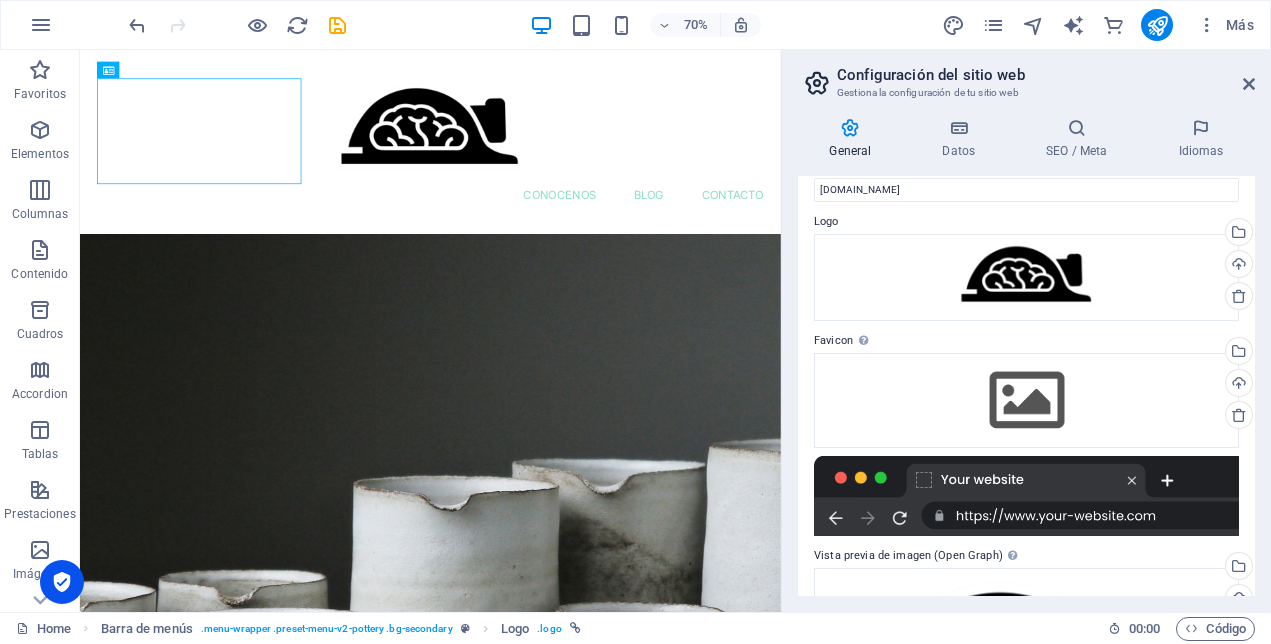 click at bounding box center (1026, 496) 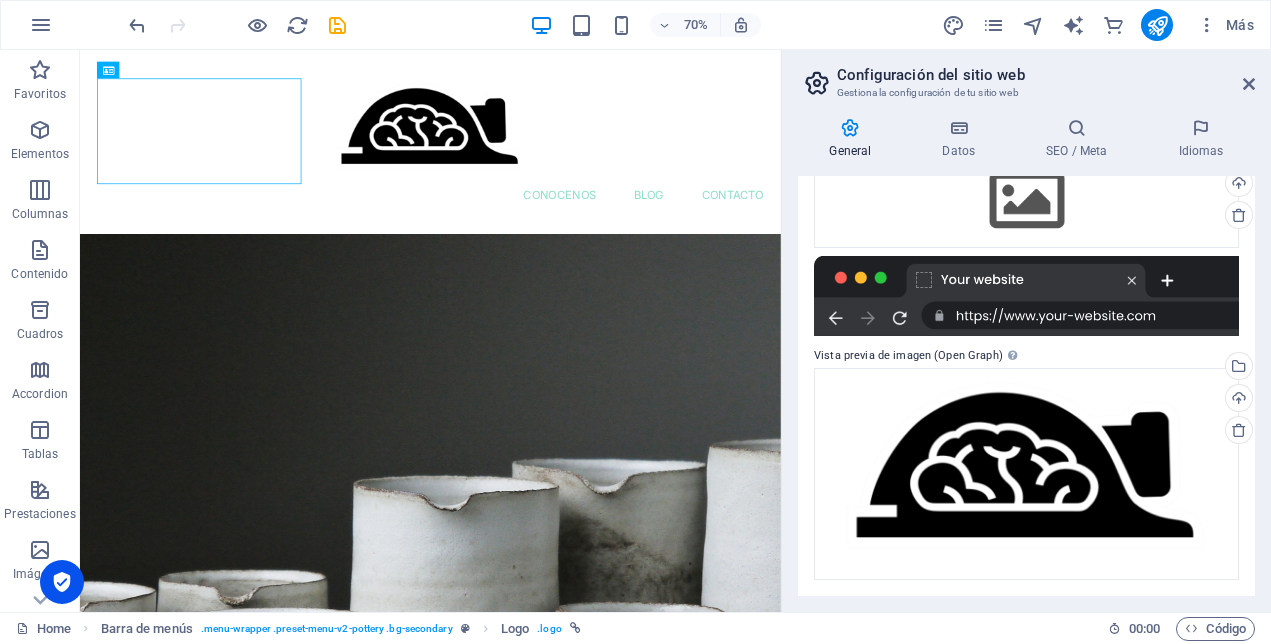 scroll, scrollTop: 0, scrollLeft: 0, axis: both 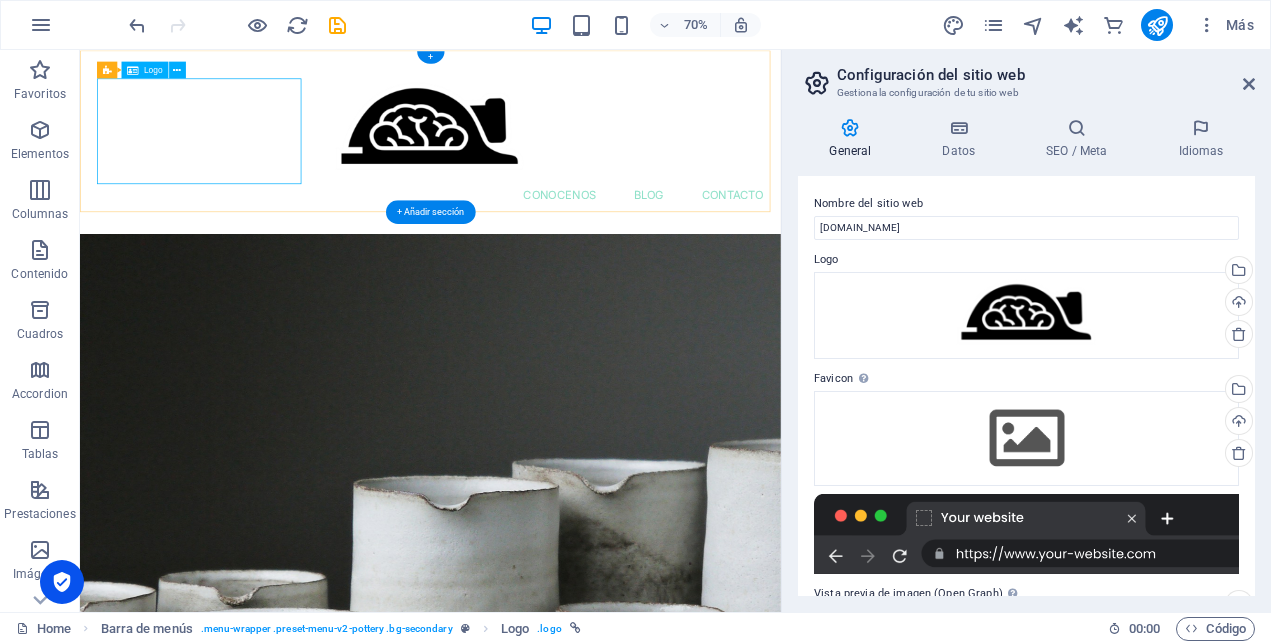 click at bounding box center (580, 165) 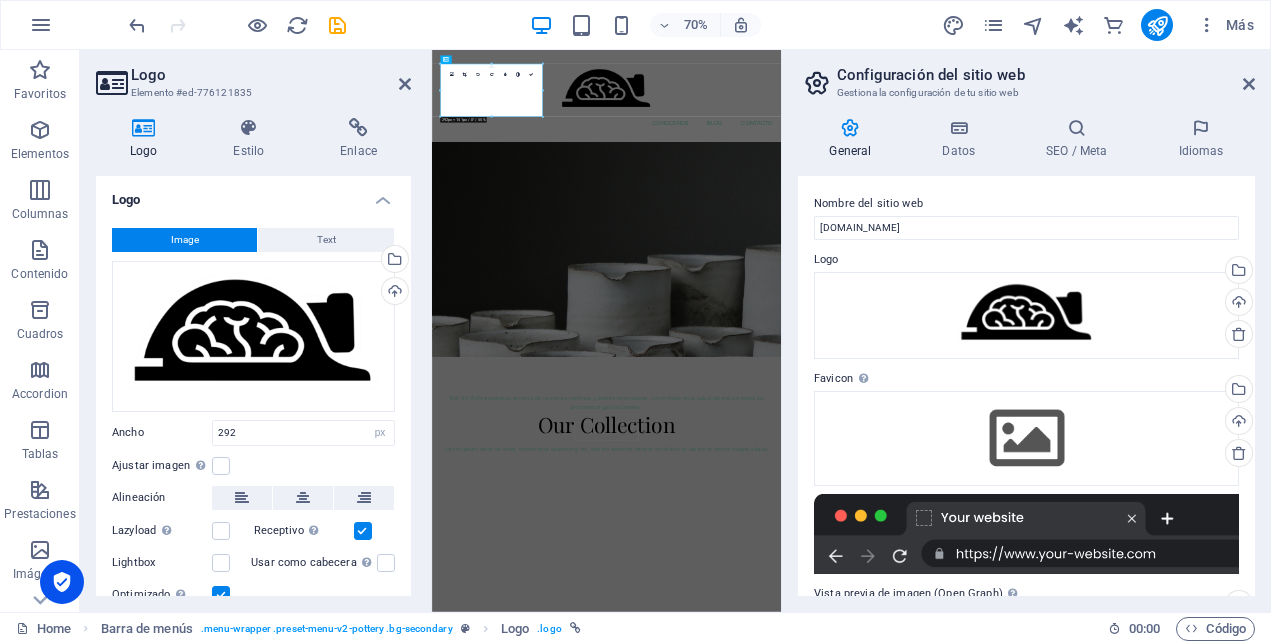 click on "Logo Estilo Enlace Logo Image Text Arrastra archivos aquí, haz clic para escoger archivos o  selecciona archivos de Archivos o de nuestra galería gratuita de fotos y vídeos Selecciona archivos del administrador de archivos, de la galería de fotos o carga archivo(s) Cargar Ancho 292 Predeterminado automático px rem % em vh vw Ajustar imagen Ajustar imagen automáticamente a un ancho y alto fijo Altura Predeterminado automático px Alineación Lazyload La carga de imágenes tras la carga de la página mejora la velocidad de la página. Receptivo Automáticamente cargar tamaños optimizados de smartphone e imagen retina. Lightbox Usar como cabecera La imagen se ajustará en una etiqueta de cabecera H1. Resulta útil para dar al texto alternativo el peso de una cabecera H1, por ejemplo, para el logo. En caso [PERSON_NAME], dejar deseleccionado. Optimizado Las imágenes se comprimen para así mejorar la velocidad de las páginas. Posición Dirección Personalizado X offset 50 px rem % vh vw Y offset 50 px rem % vh" at bounding box center (253, 357) 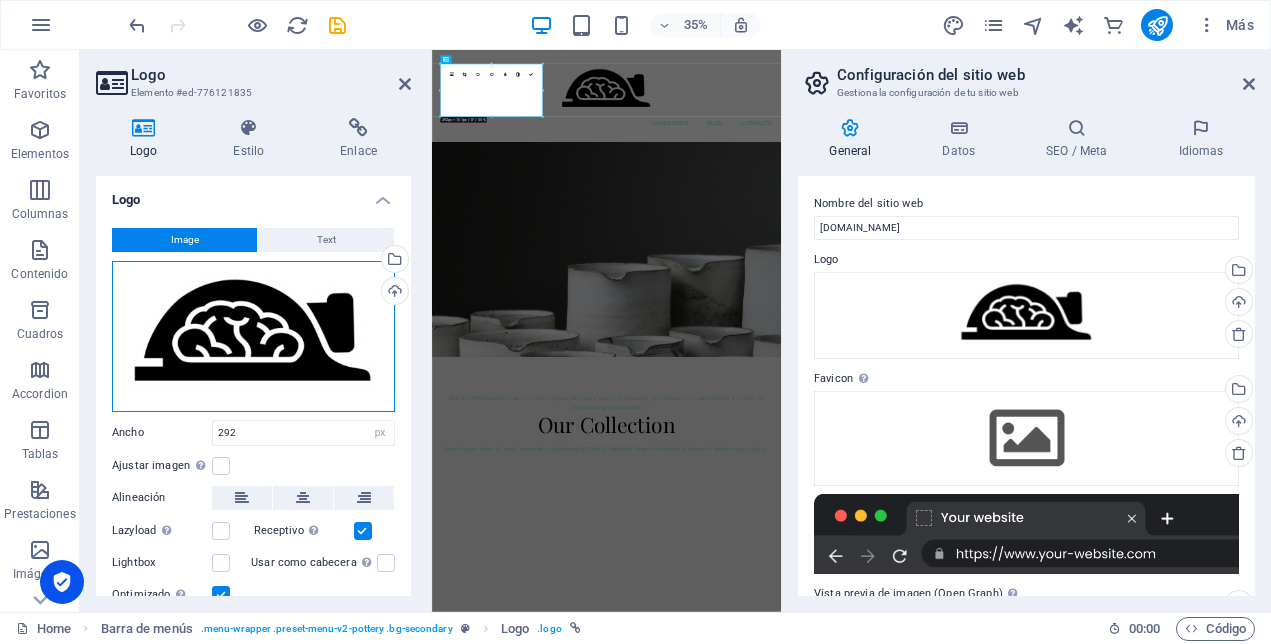 click on "Arrastra archivos aquí, haz clic para escoger archivos o  selecciona archivos de Archivos o de nuestra galería gratuita de fotos y vídeos" at bounding box center [253, 336] 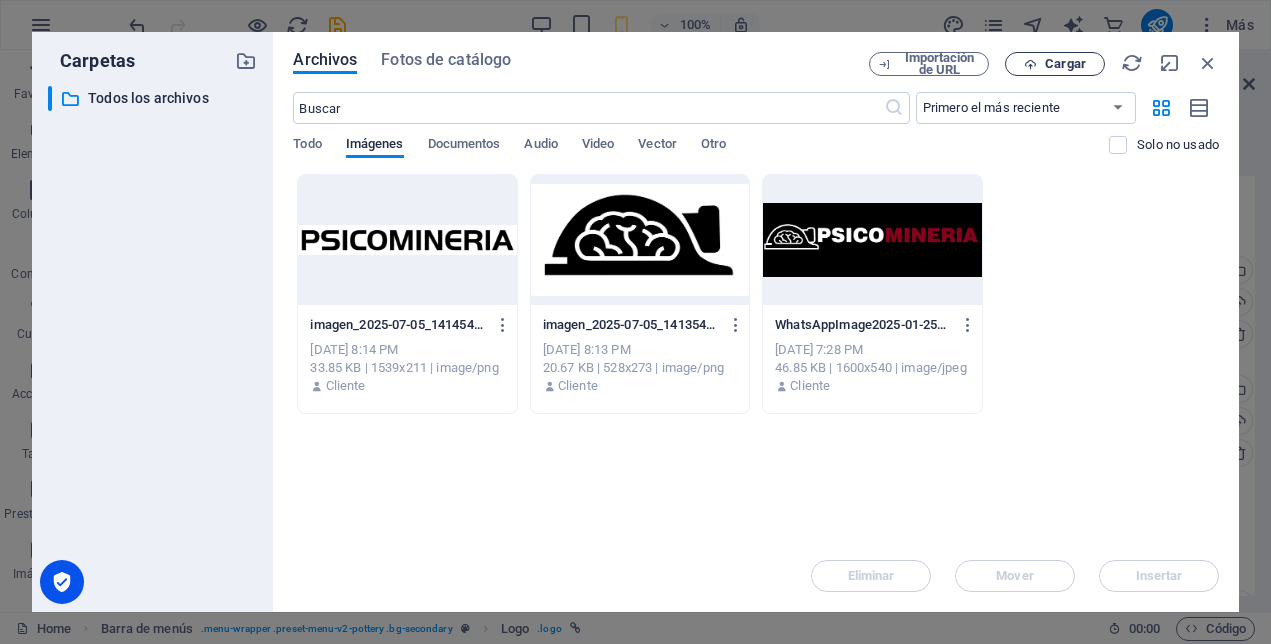 click on "Cargar" at bounding box center [1065, 64] 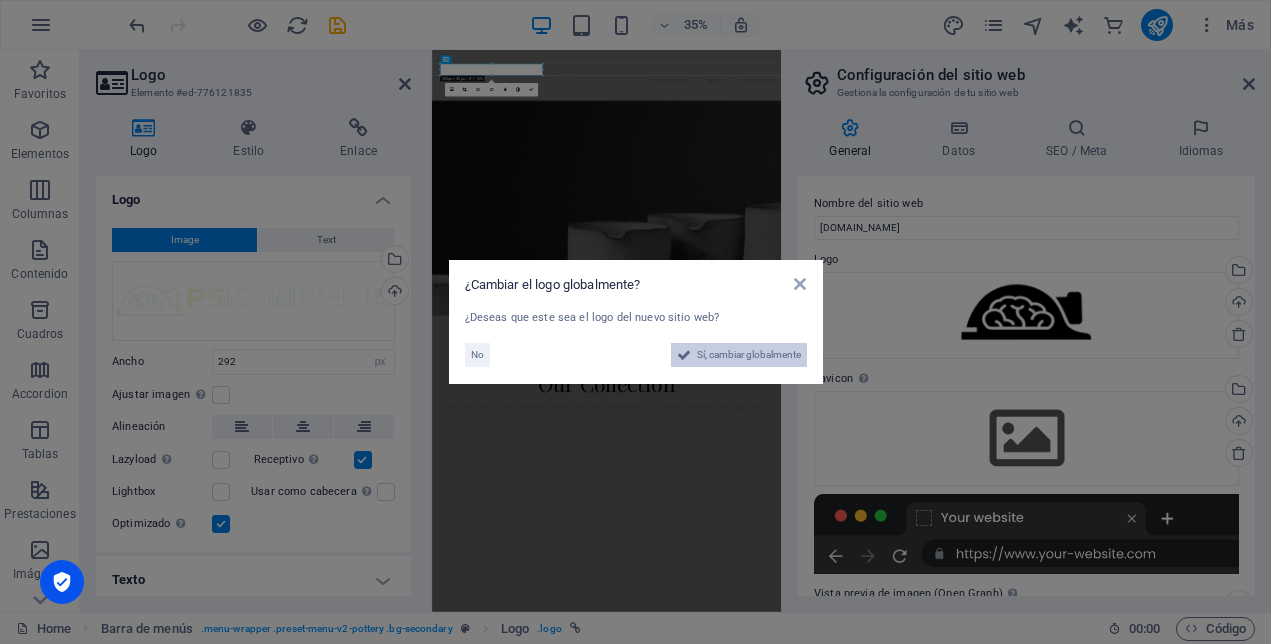 click on "Sí, cambiar globalmente" at bounding box center [749, 355] 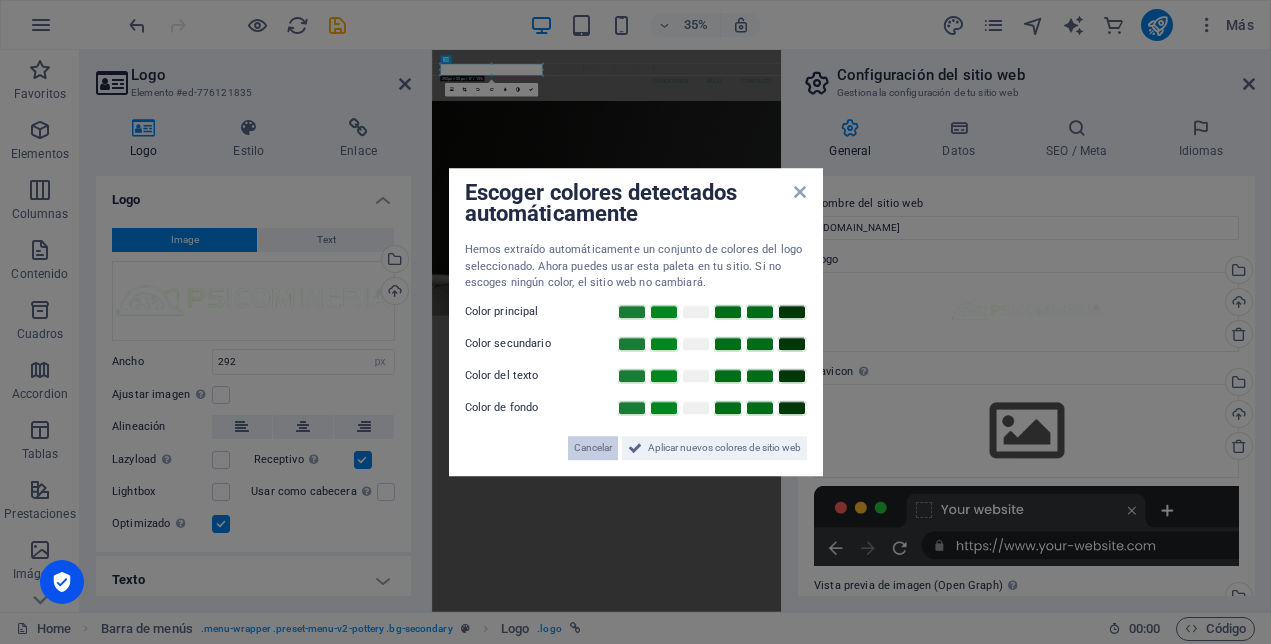 click on "Cancelar" at bounding box center (593, 448) 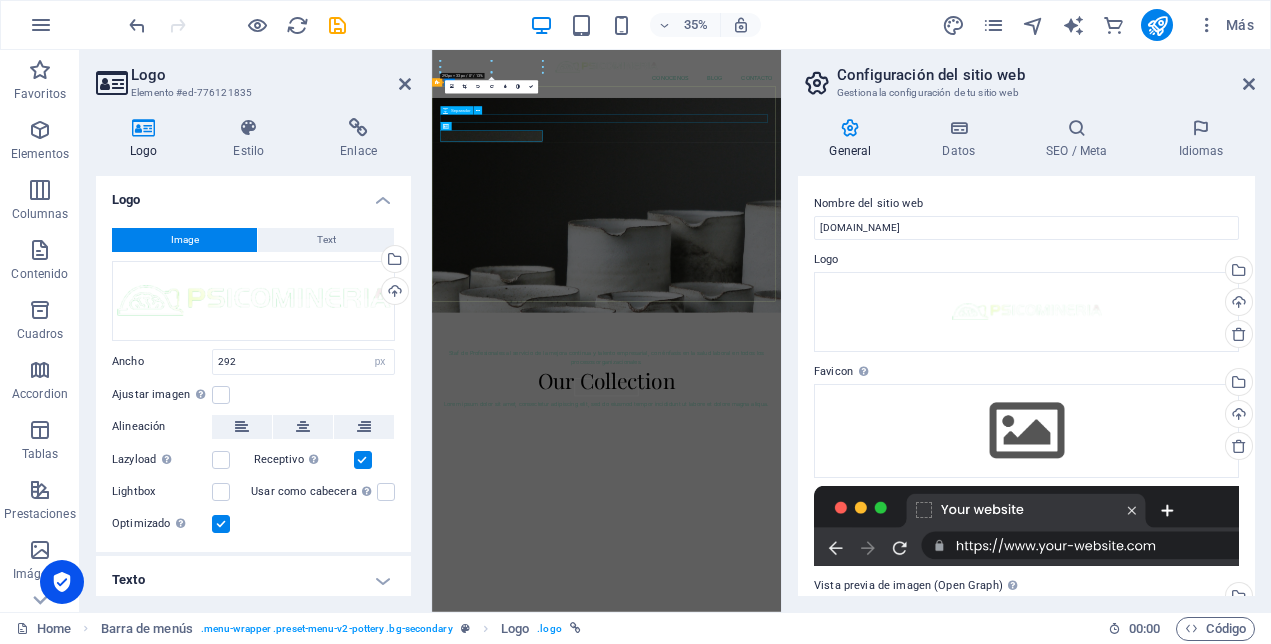 scroll, scrollTop: 0, scrollLeft: 0, axis: both 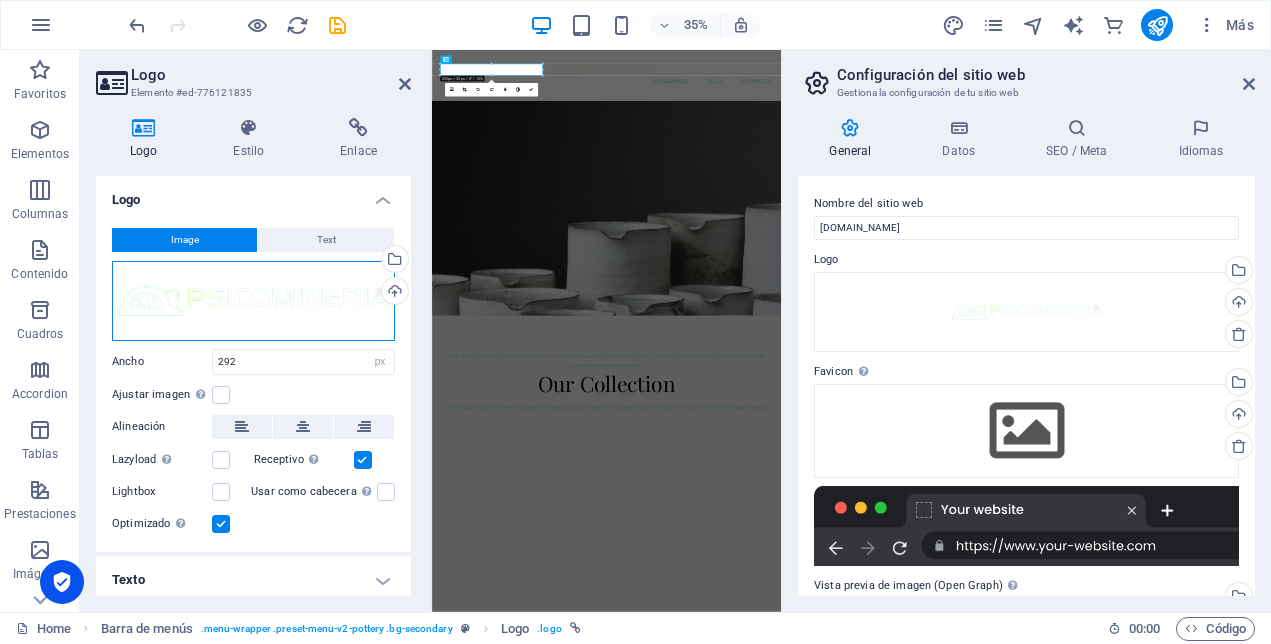 click on "Arrastra archivos aquí, haz clic para escoger archivos o  selecciona archivos de Archivos o de nuestra galería gratuita de fotos y vídeos" at bounding box center (253, 301) 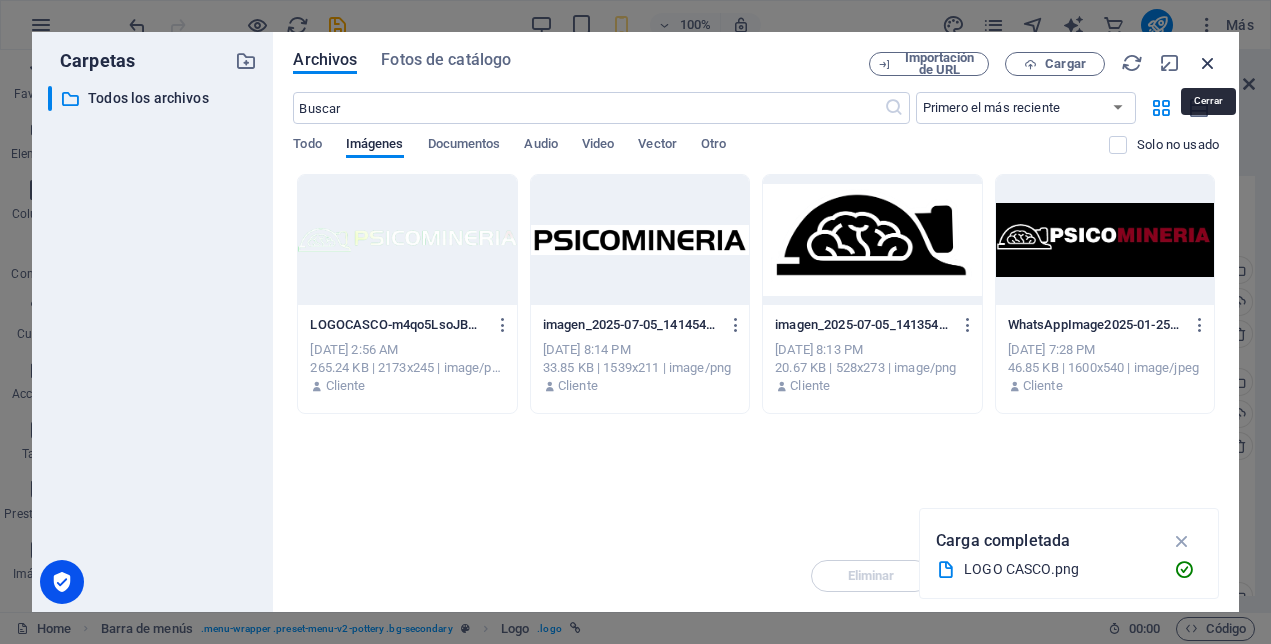 click at bounding box center [1208, 63] 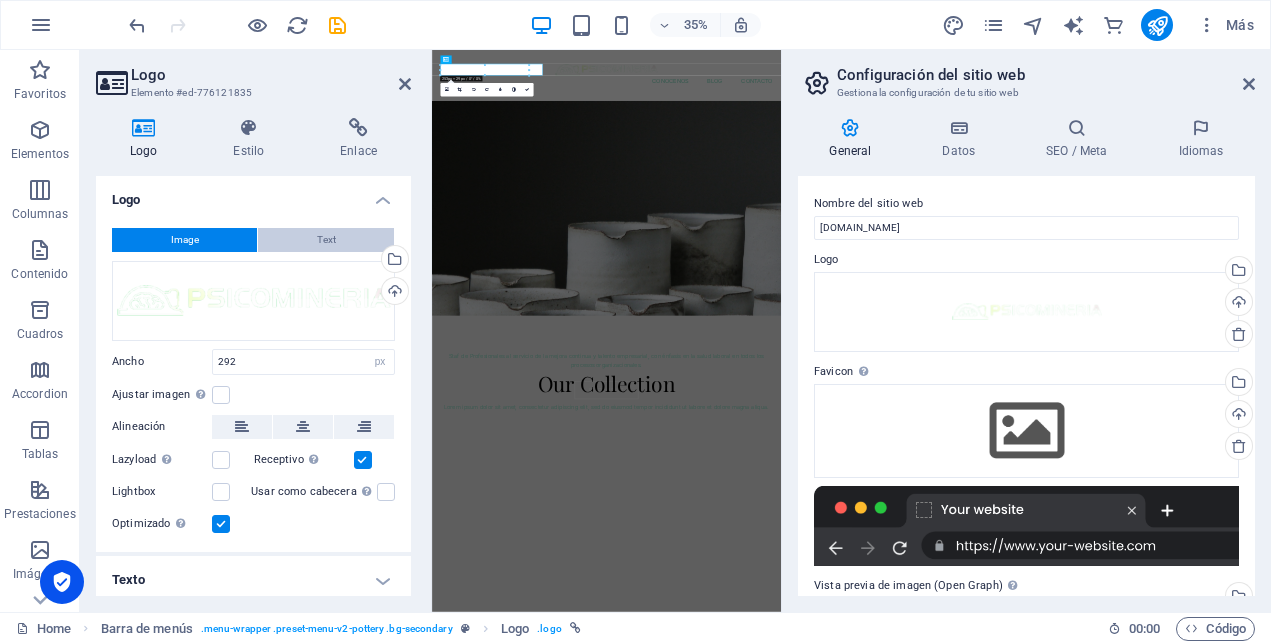 click on "Text" at bounding box center (326, 240) 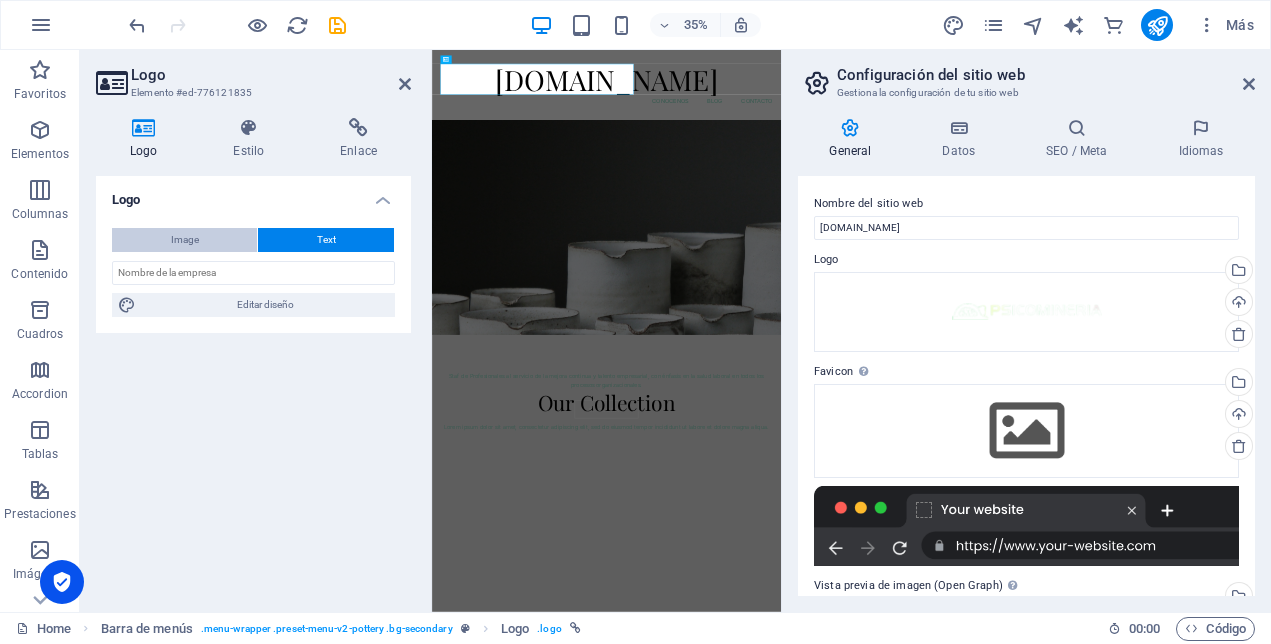 click on "Image" at bounding box center [185, 240] 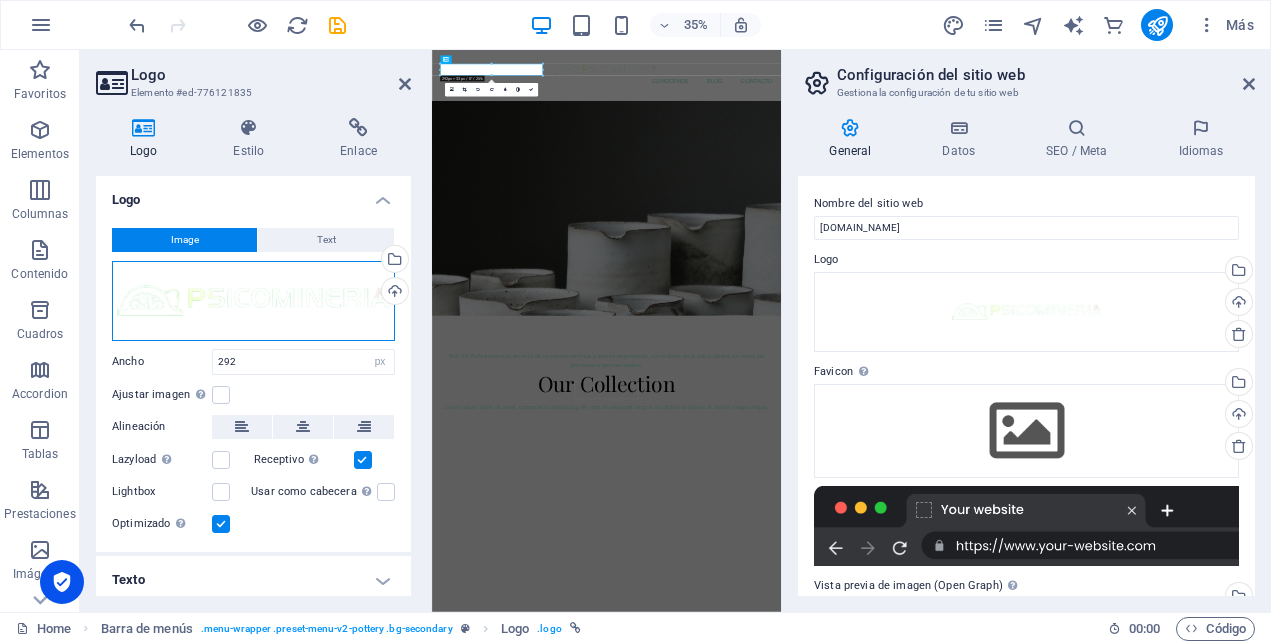 click on "Arrastra archivos aquí, haz clic para escoger archivos o  selecciona archivos de Archivos o de nuestra galería gratuita de fotos y vídeos" at bounding box center (253, 301) 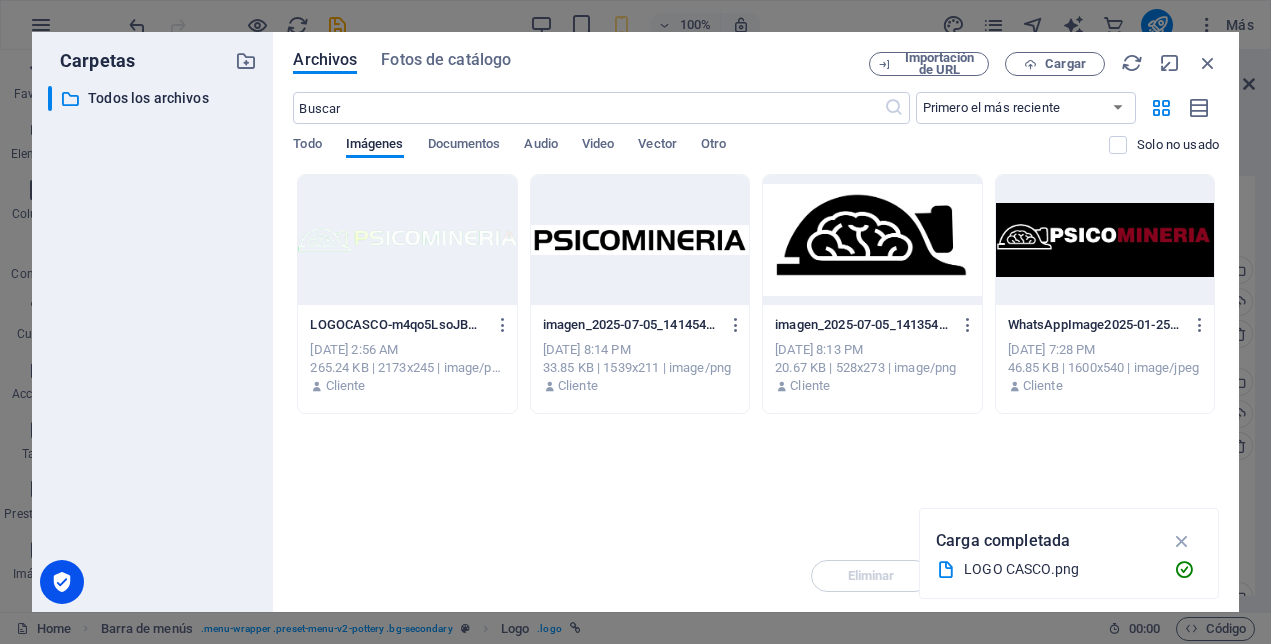 click at bounding box center [872, 240] 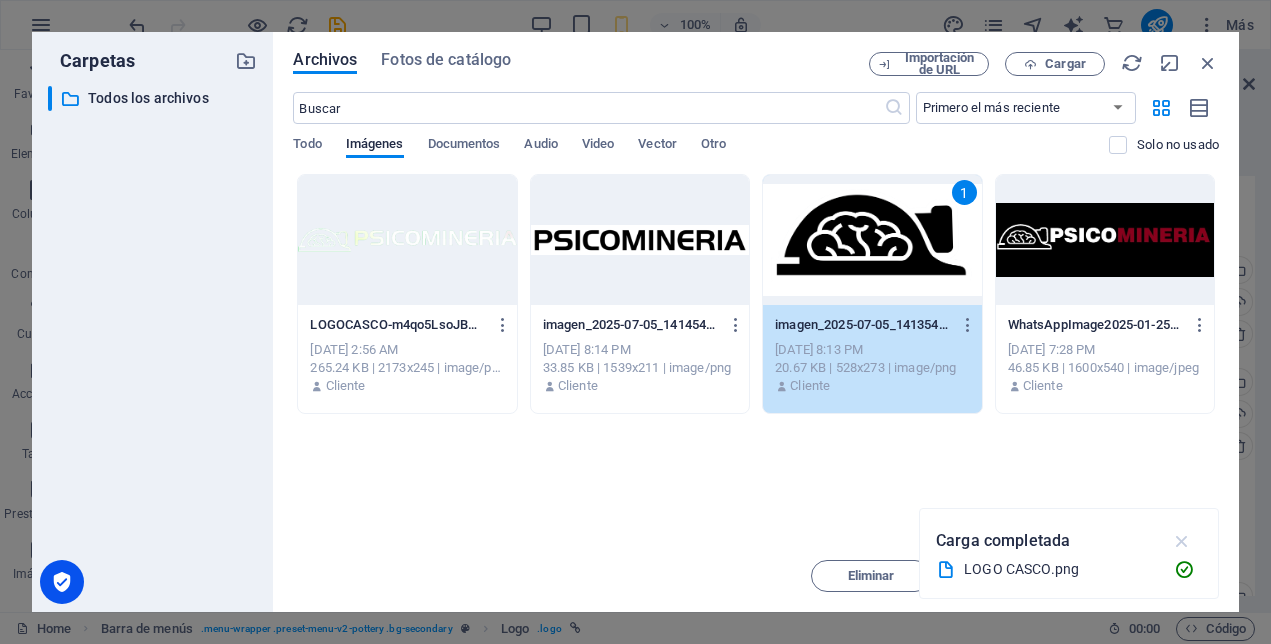 click at bounding box center (1182, 541) 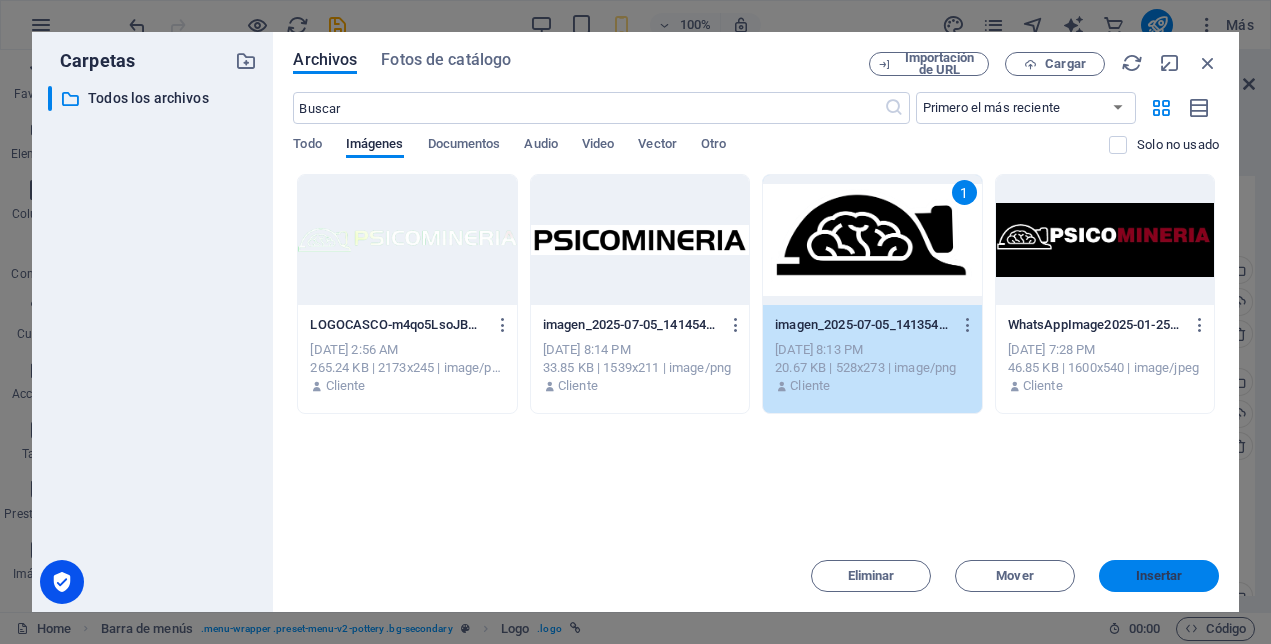 click on "Insertar" at bounding box center (1159, 576) 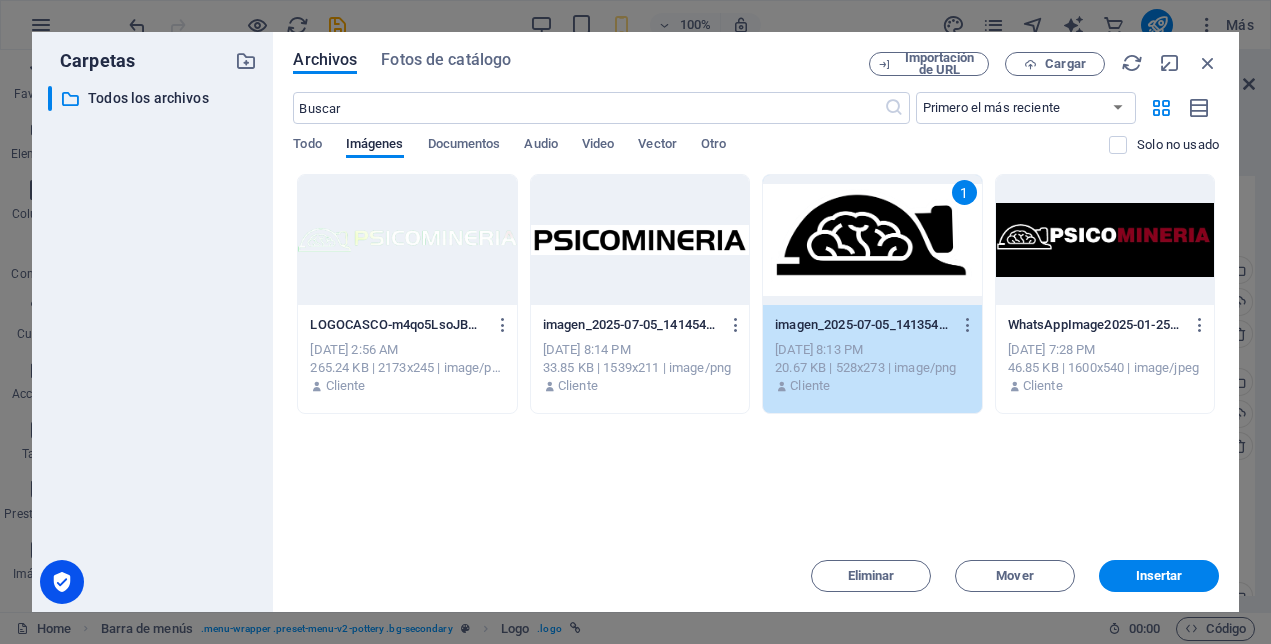 type on "292" 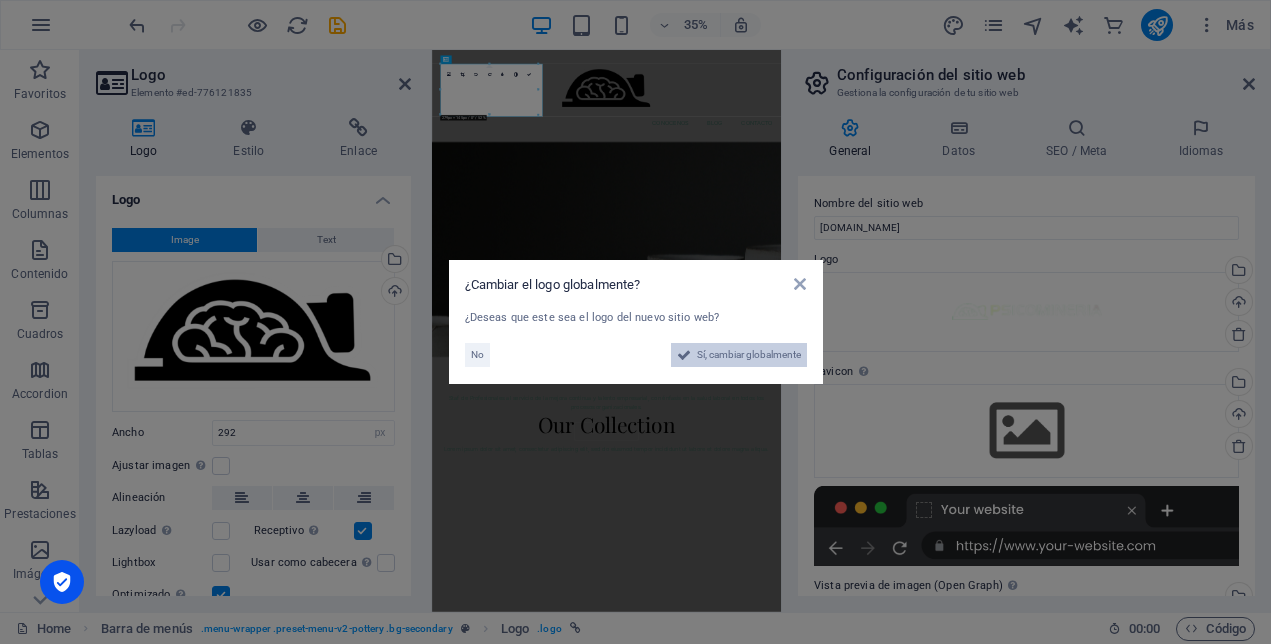 click on "Sí, cambiar globalmente" at bounding box center (749, 355) 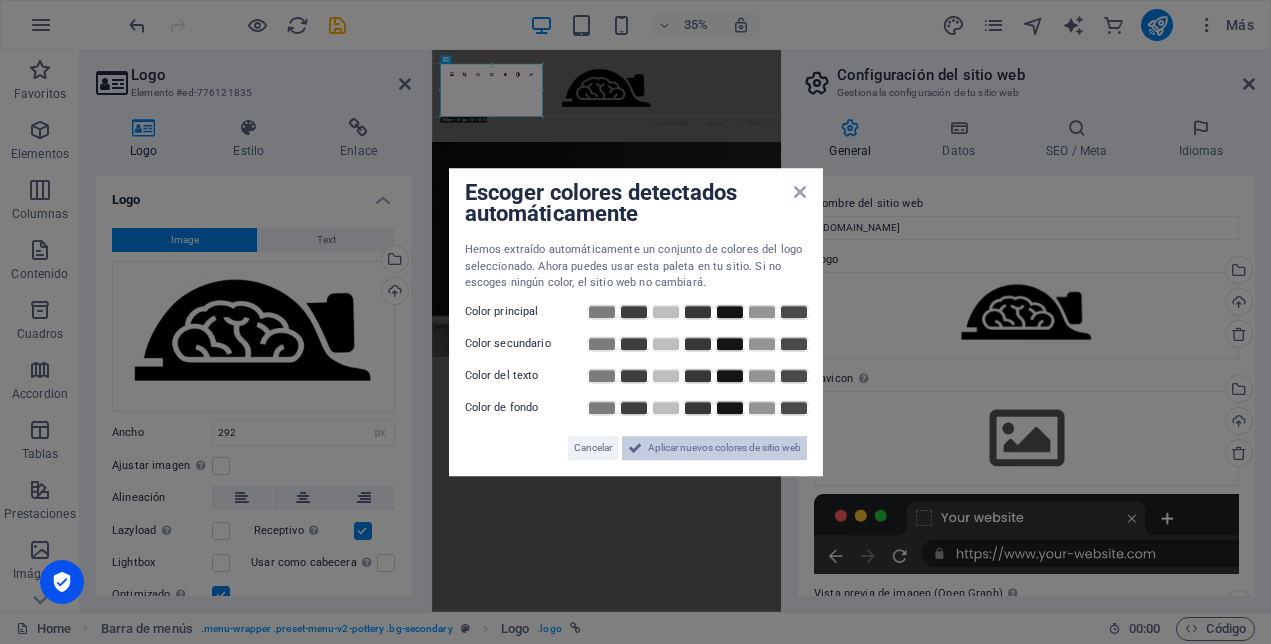 click on "Aplicar nuevos colores de sitio web" at bounding box center [724, 448] 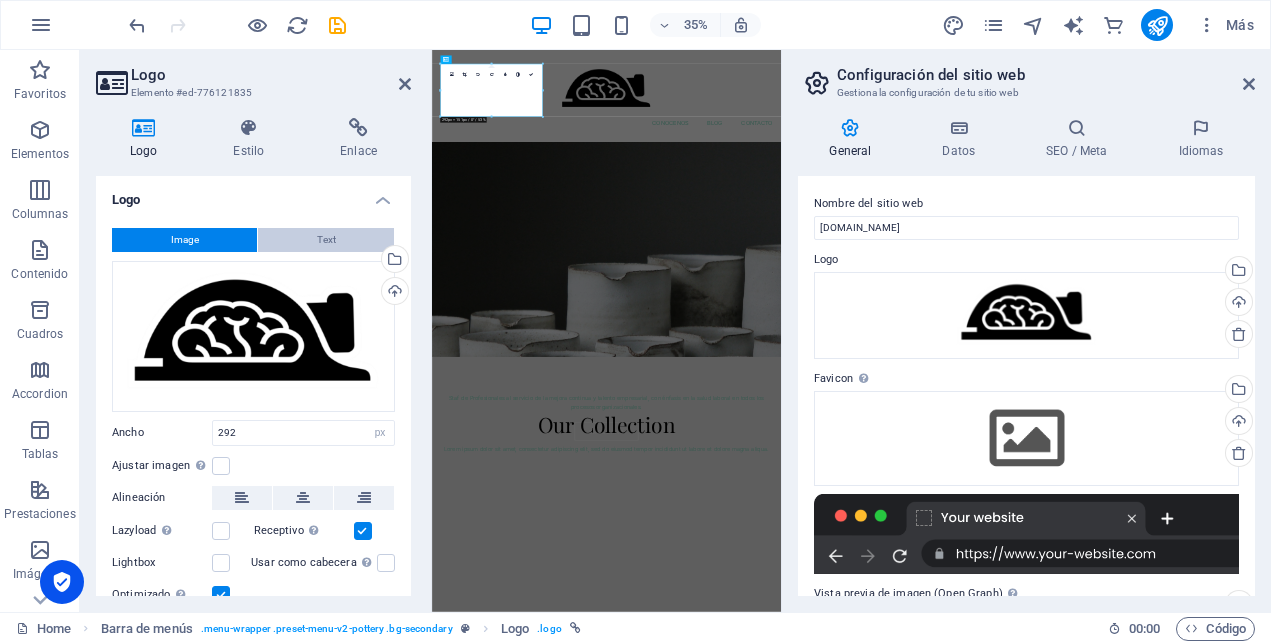 click on "Text" at bounding box center [326, 240] 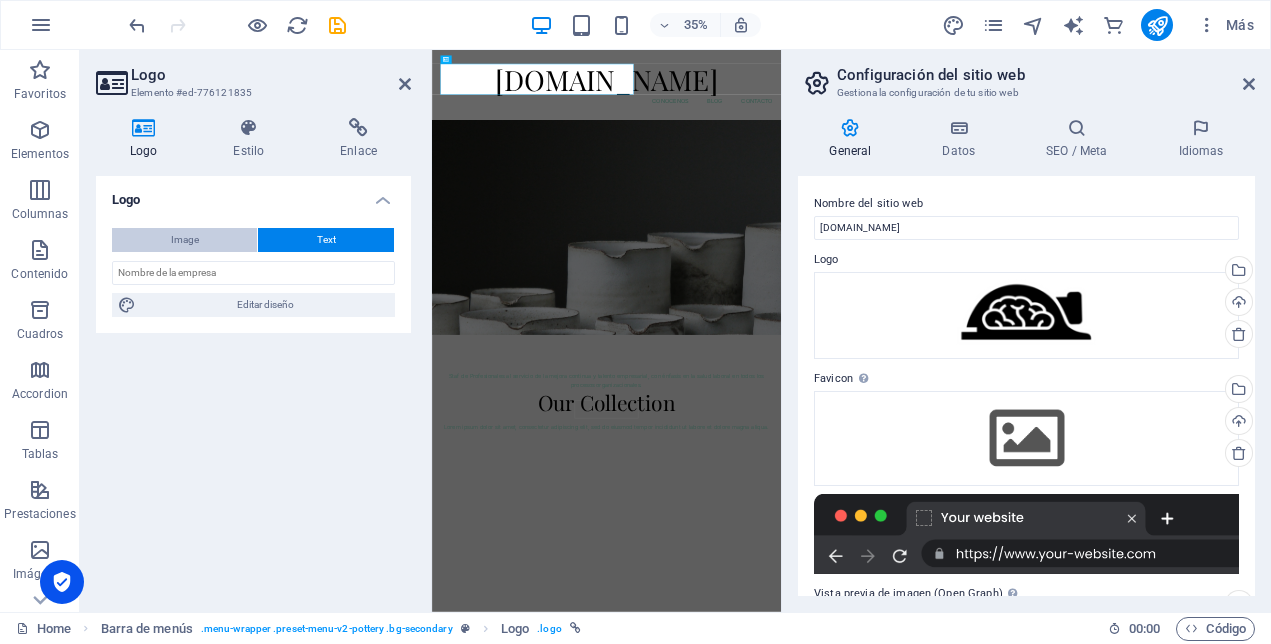 click on "Image" at bounding box center (185, 240) 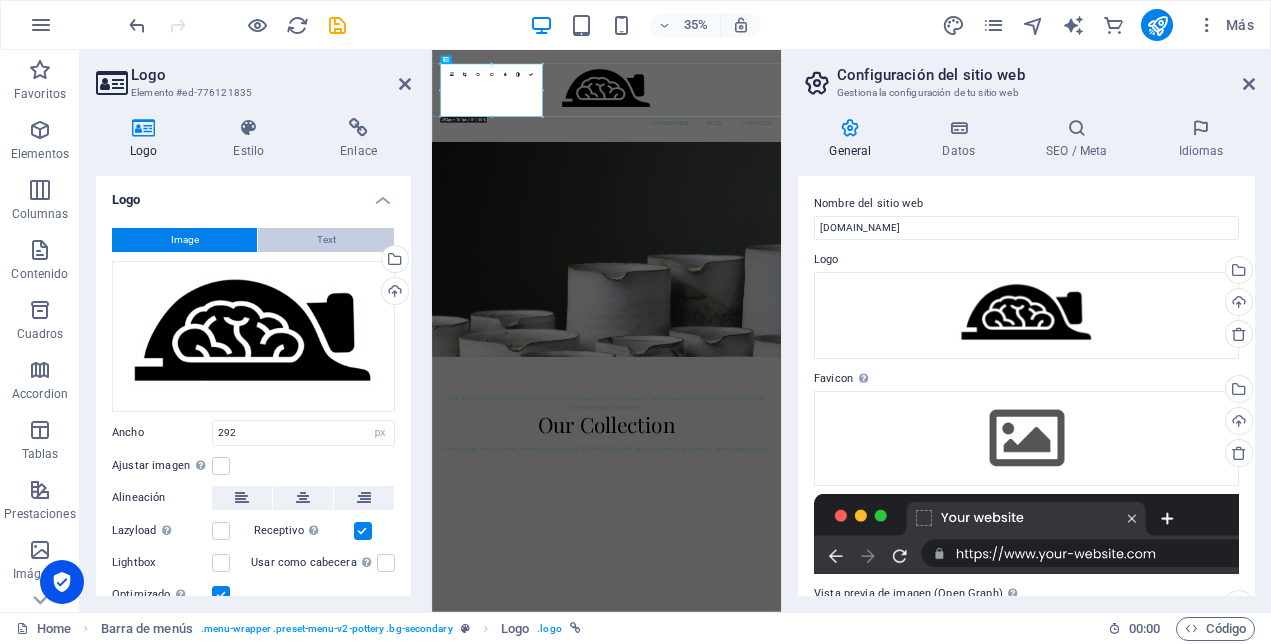 click on "Text" at bounding box center [326, 240] 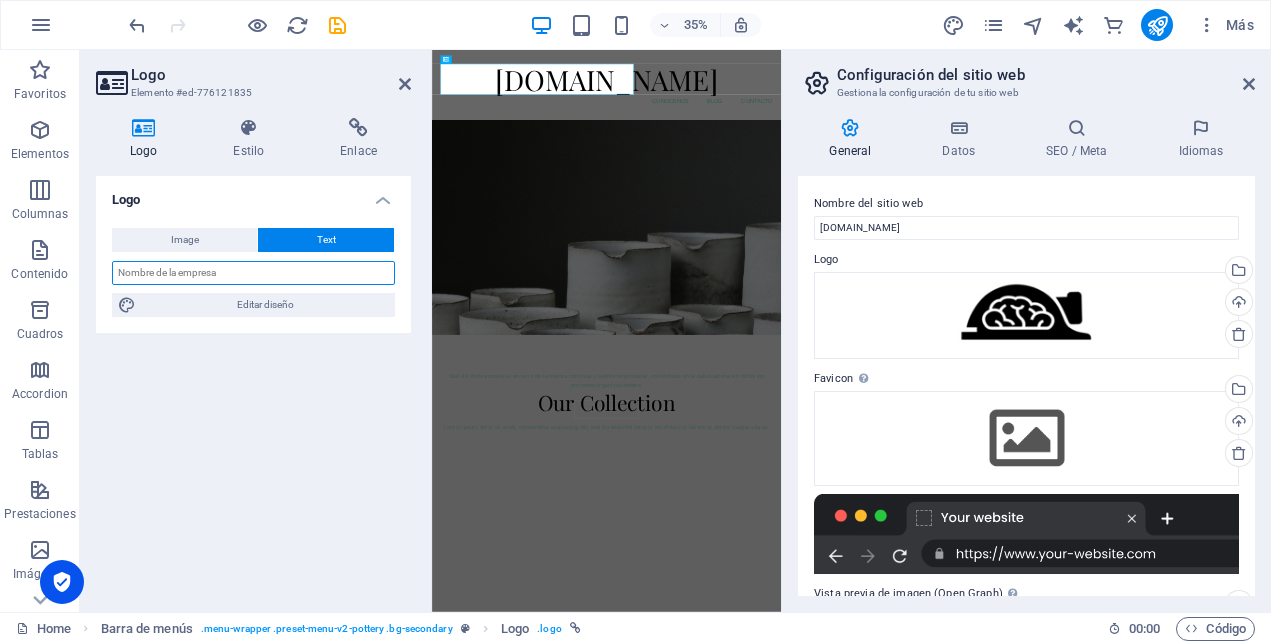 click at bounding box center [253, 273] 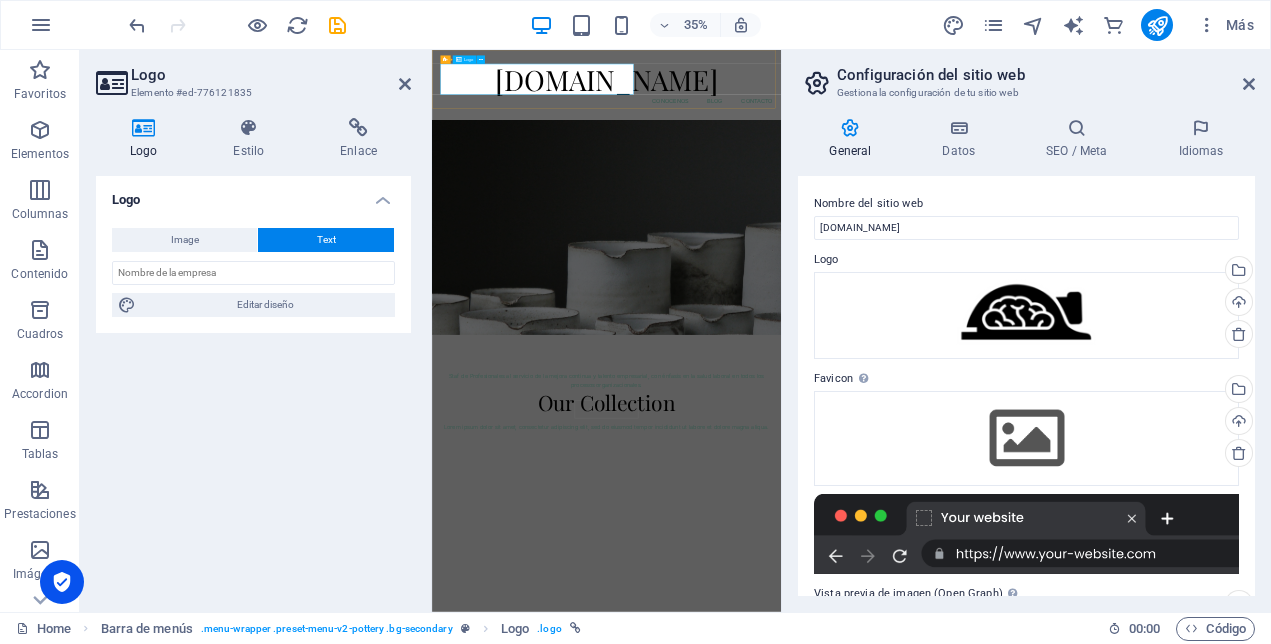 click on "[DOMAIN_NAME]" at bounding box center (930, 134) 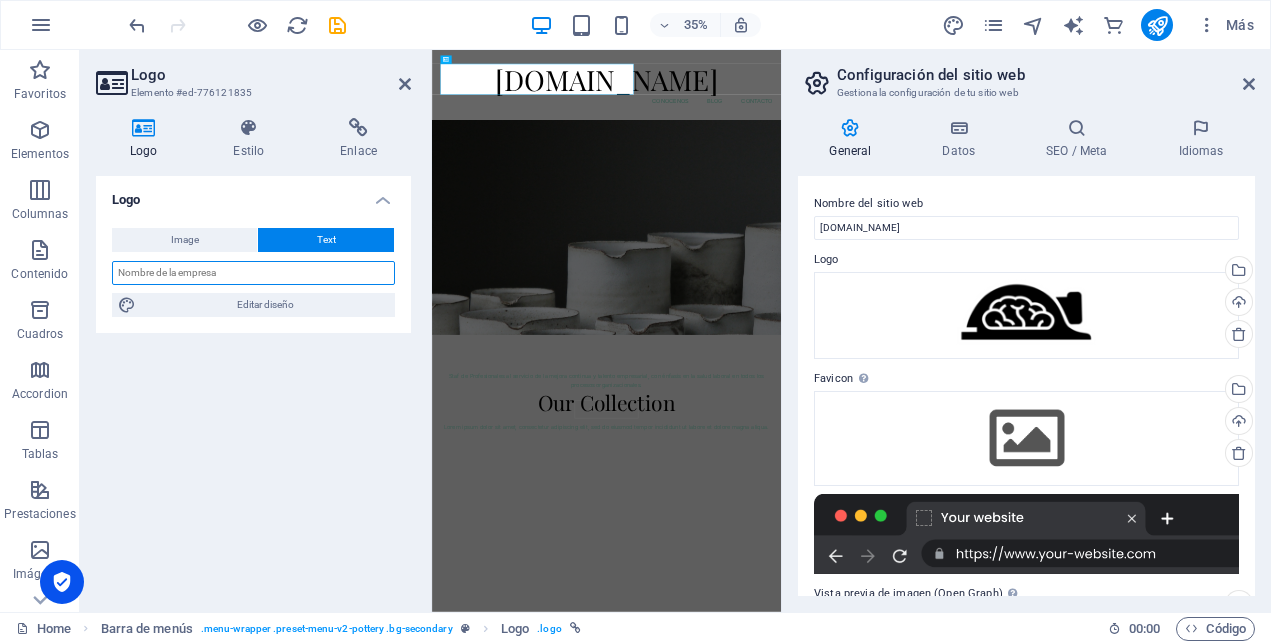 click at bounding box center (253, 273) 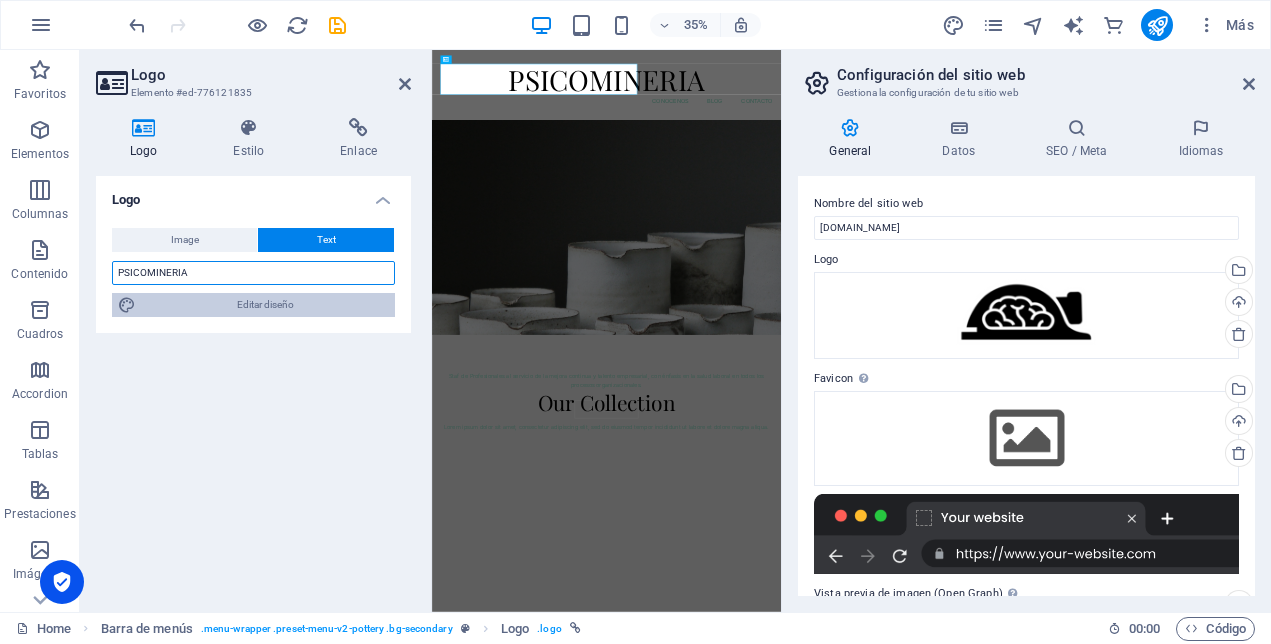 type on "PSICOMINERIA" 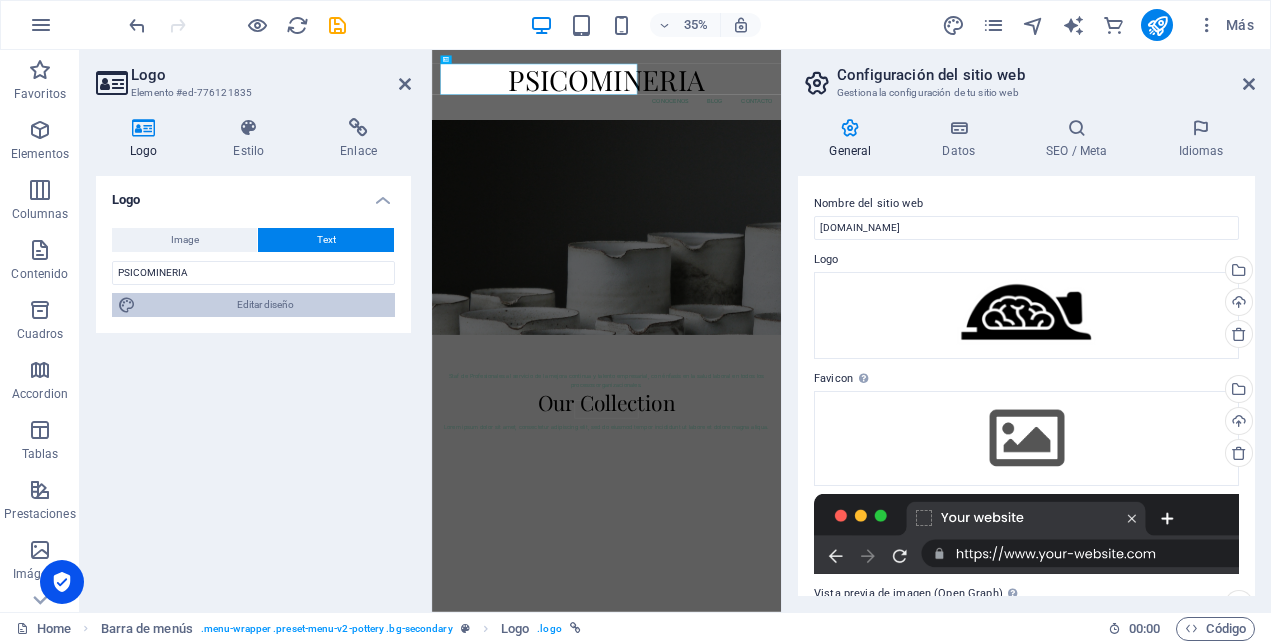 click on "Editar diseño" at bounding box center (265, 305) 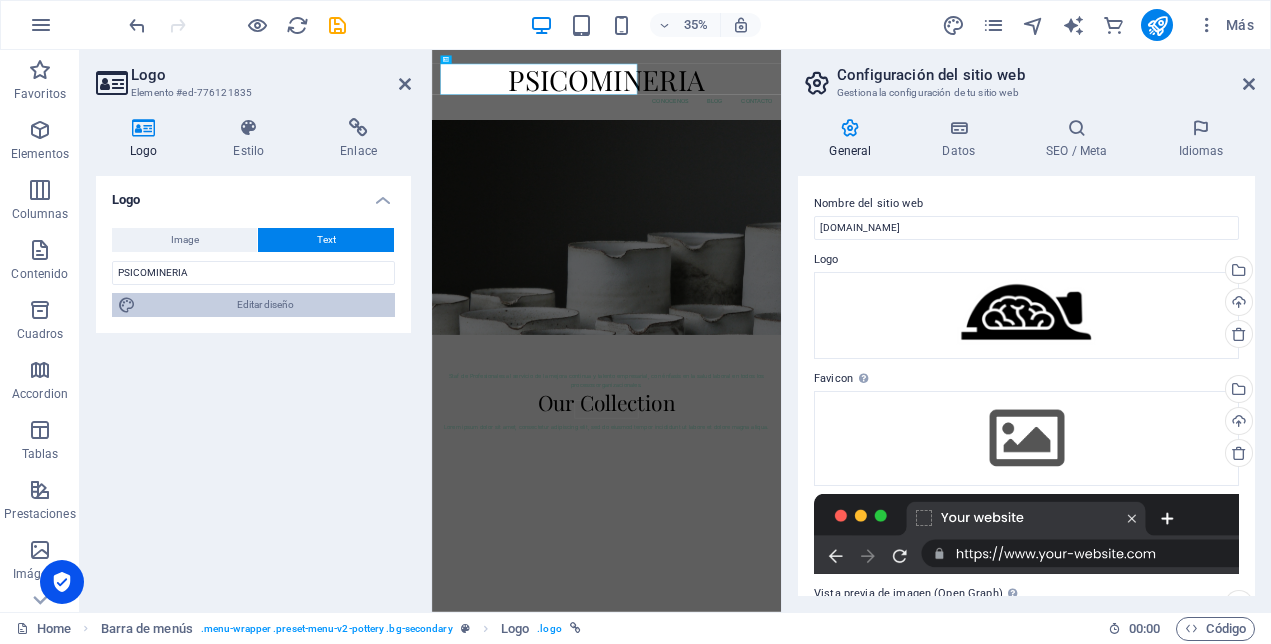 select on "px" 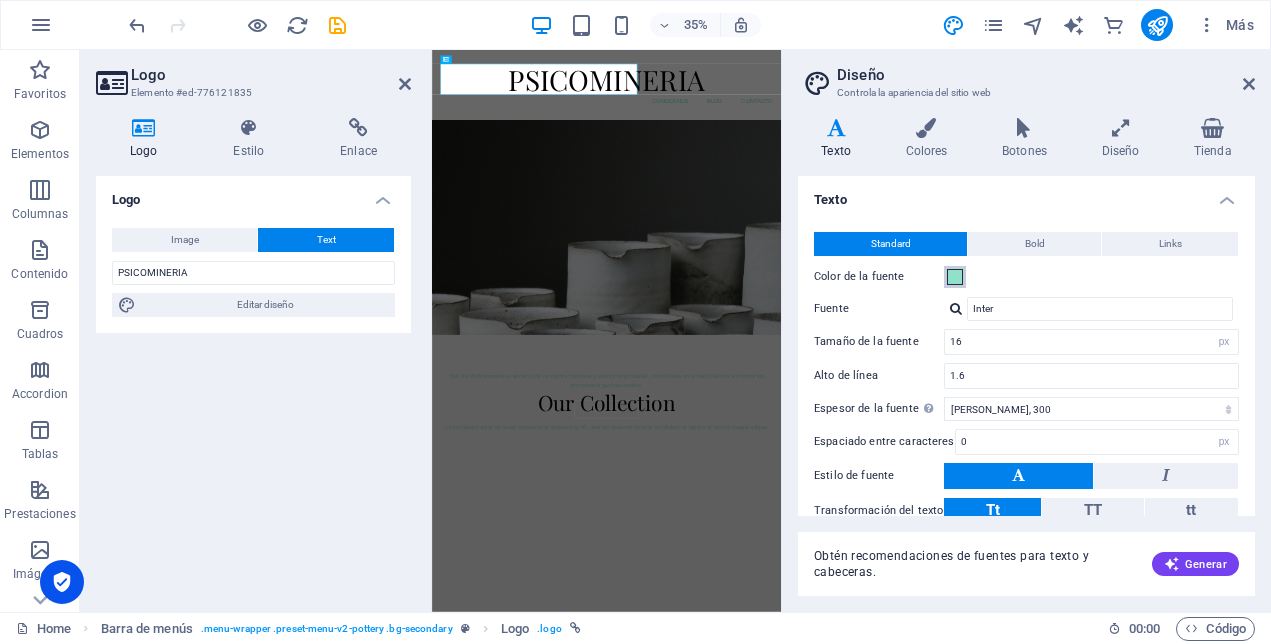 click at bounding box center [955, 277] 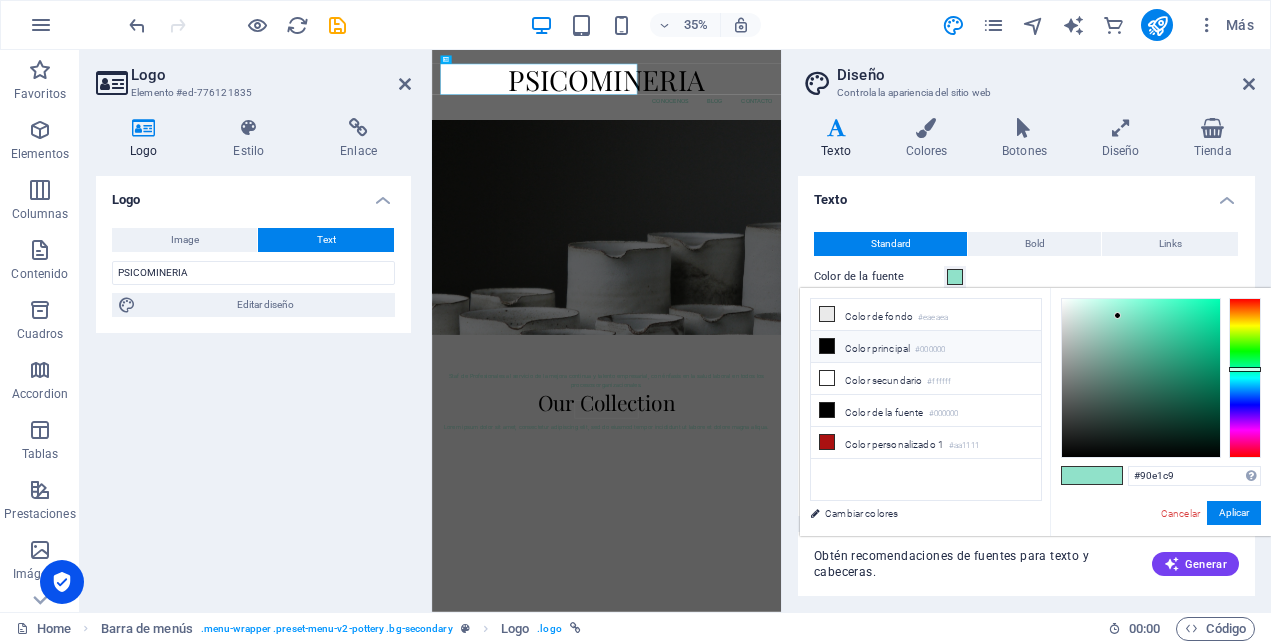 click on "Color principal
#000000" at bounding box center [926, 347] 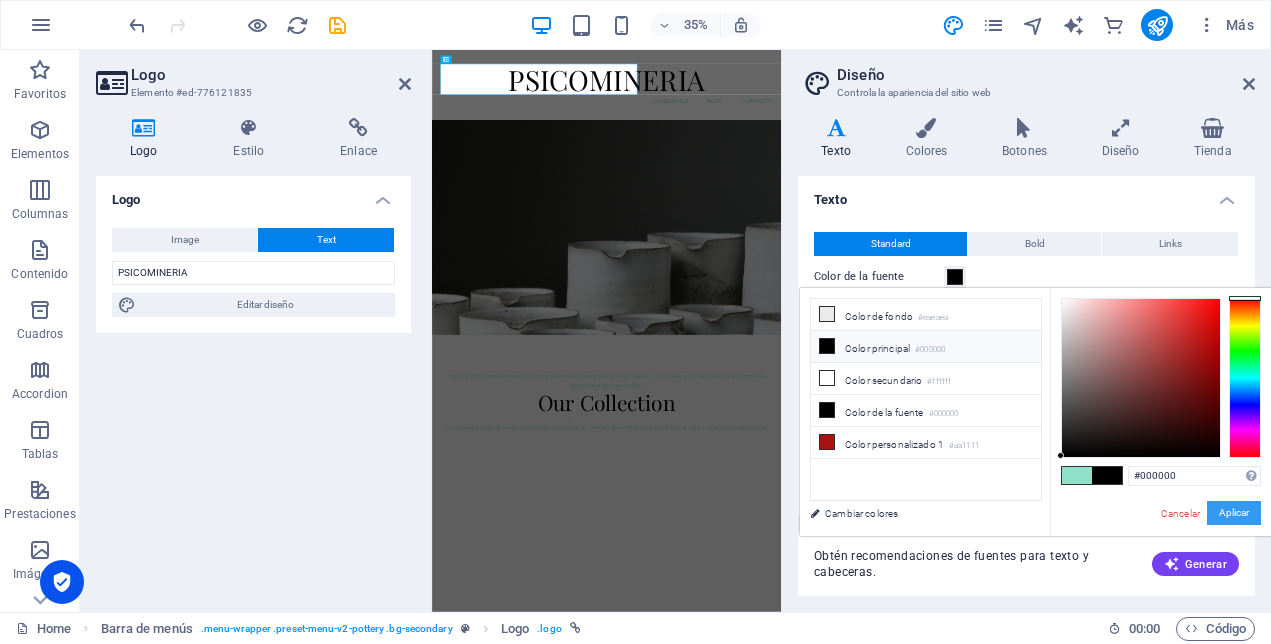 click on "Aplicar" at bounding box center (1234, 513) 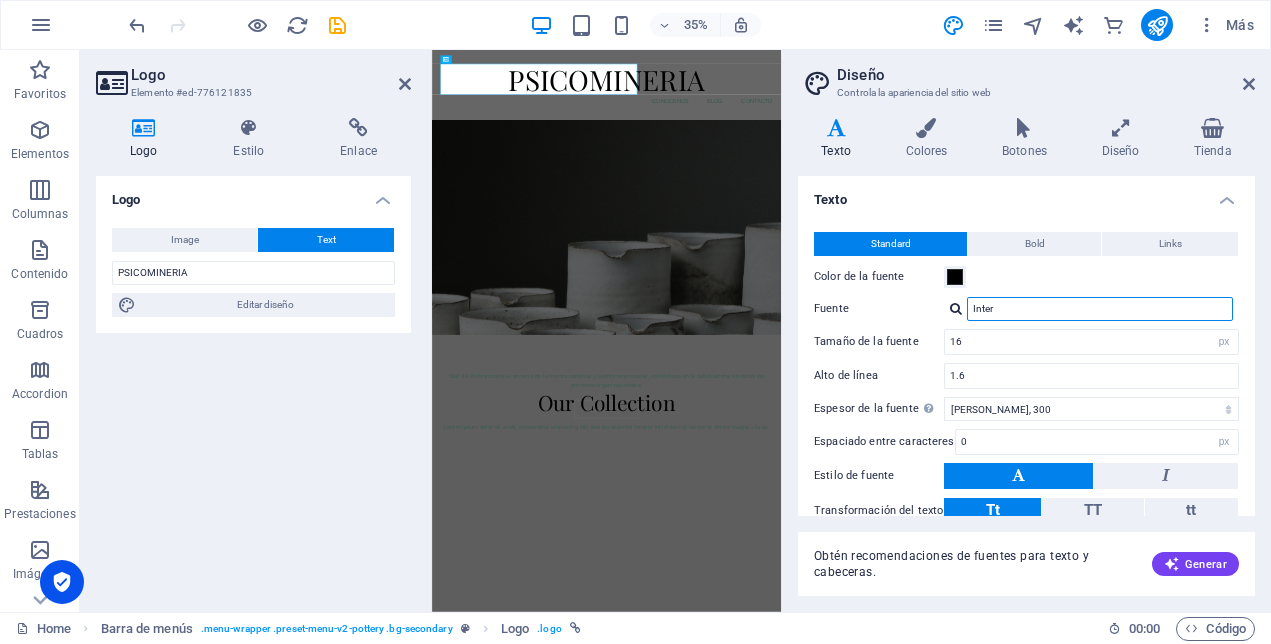 click on "Inter" at bounding box center [1100, 309] 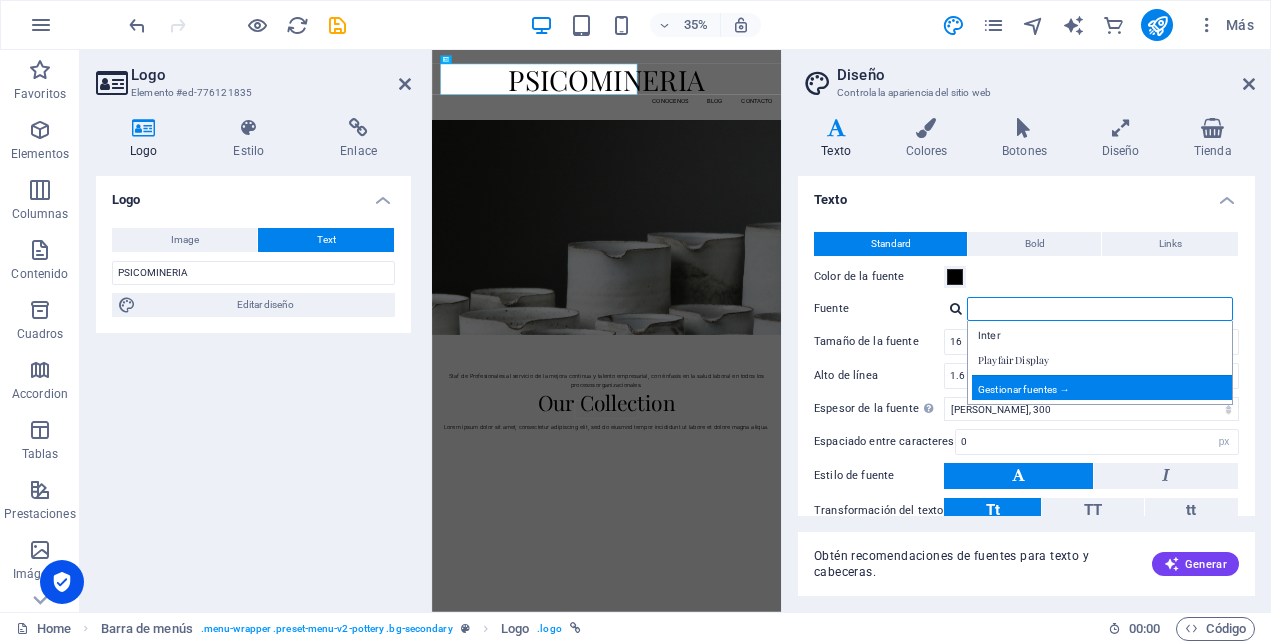 type 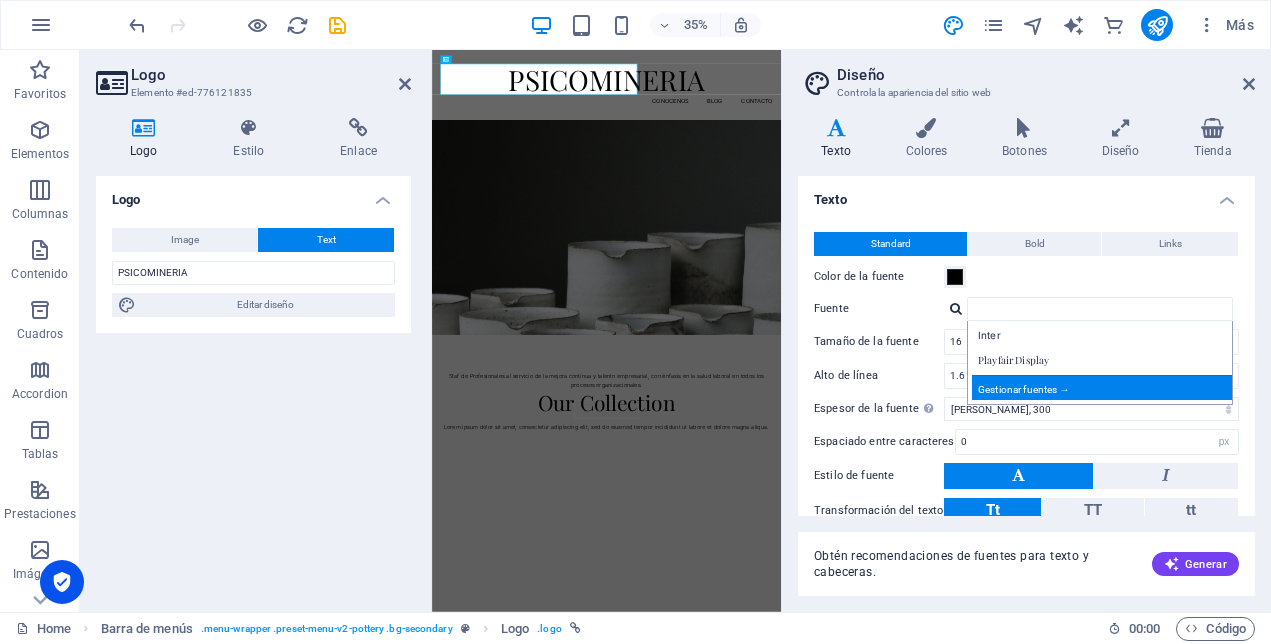 click on "Gestionar fuentes →" at bounding box center [1104, 387] 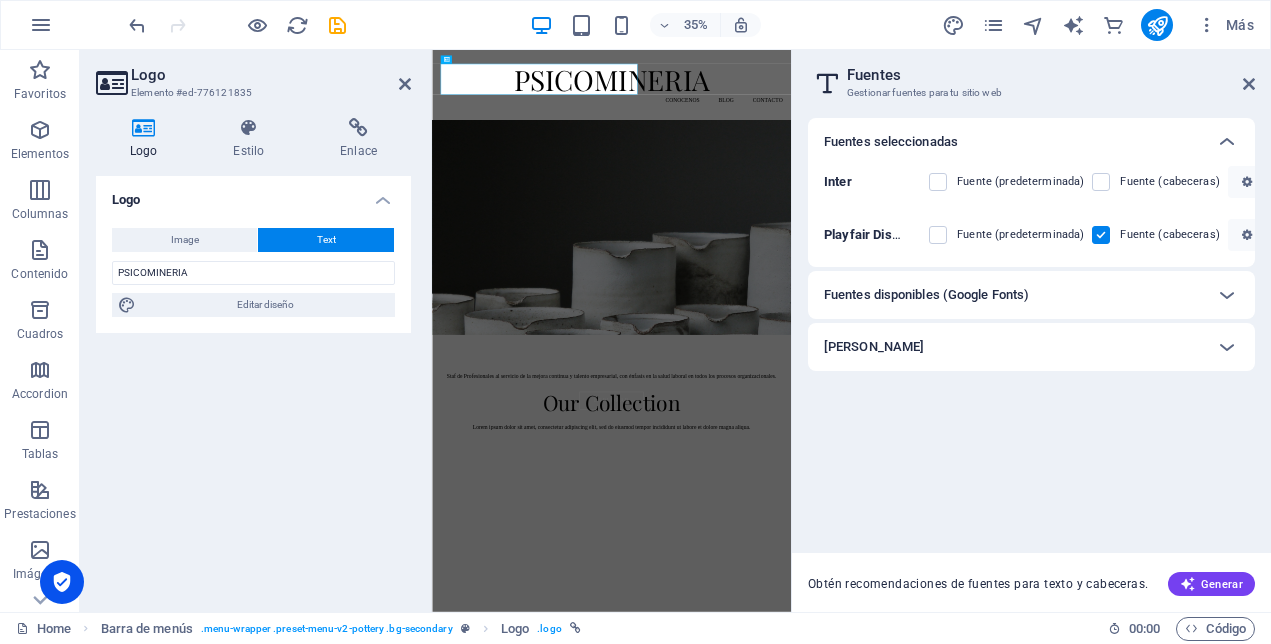 click on "[PERSON_NAME]" at bounding box center (1013, 347) 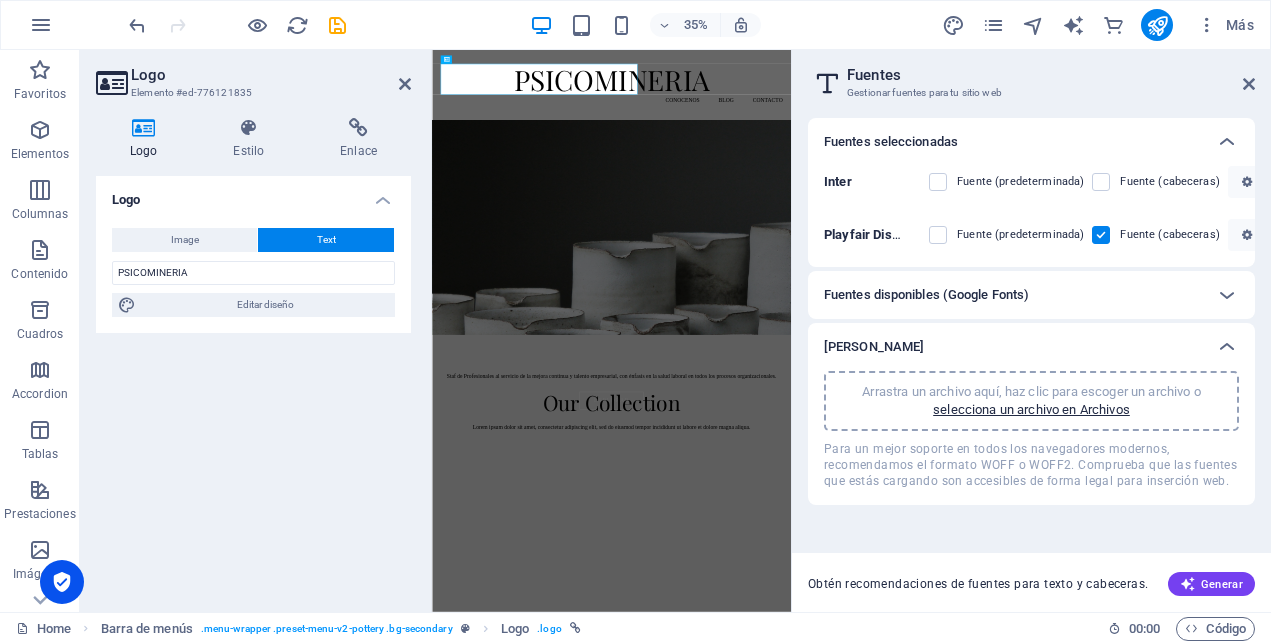 click on "Fuentes disponibles (Google Fonts)" at bounding box center [1013, 295] 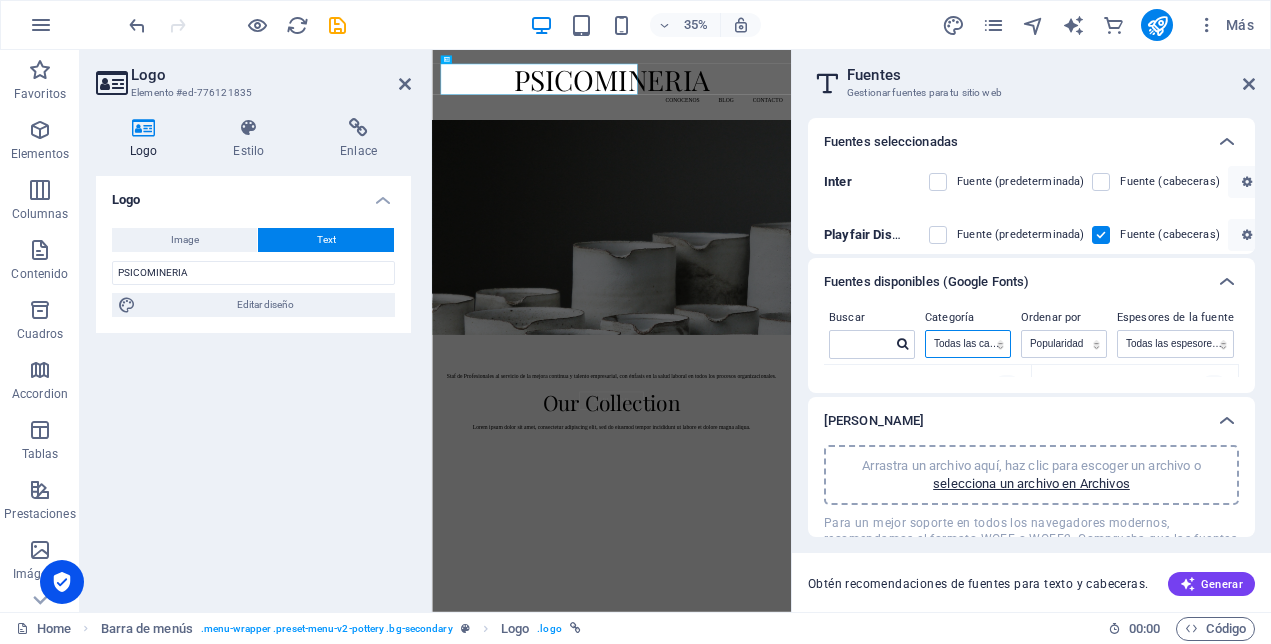 click on "Todas las categorías serif display monospace sans-serif handwriting" at bounding box center (968, 344) 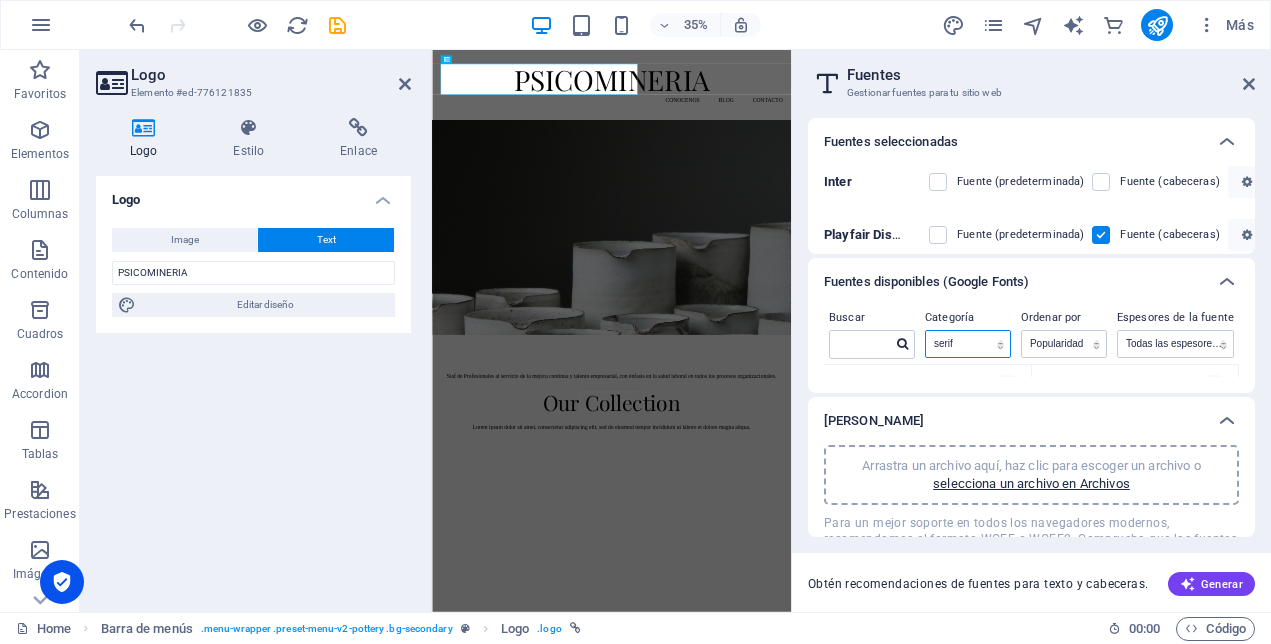 click on "Todas las categorías serif display monospace sans-serif handwriting" at bounding box center (968, 344) 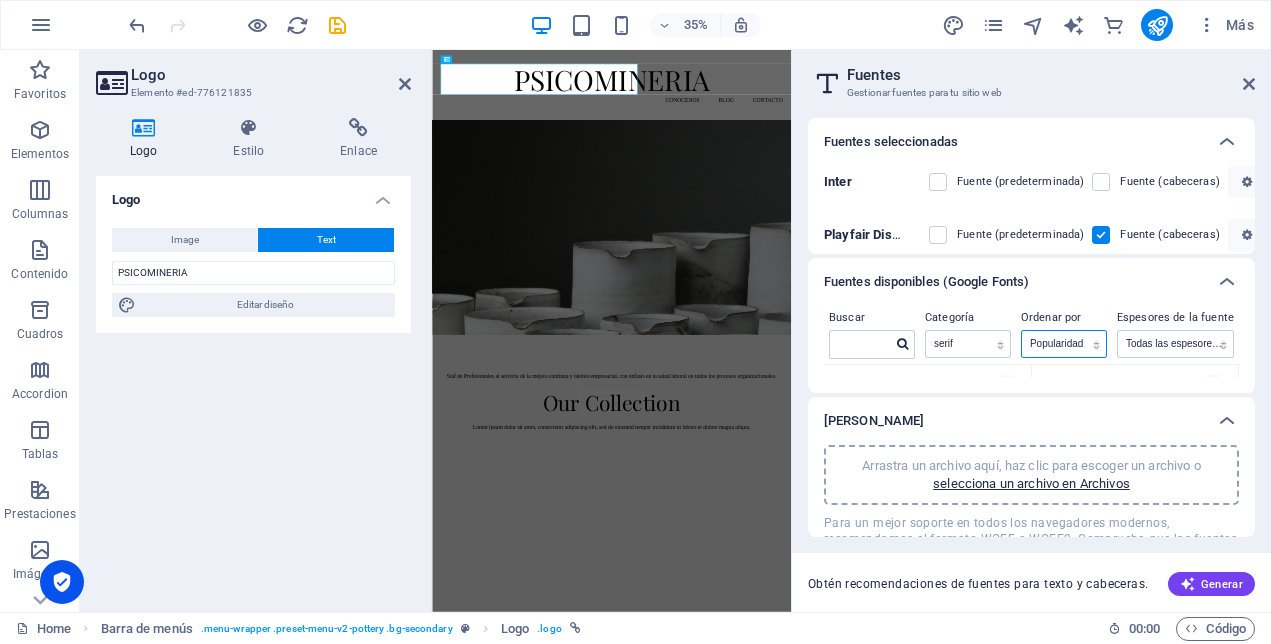 click on "Nombre Categoría Popularidad" at bounding box center [1064, 344] 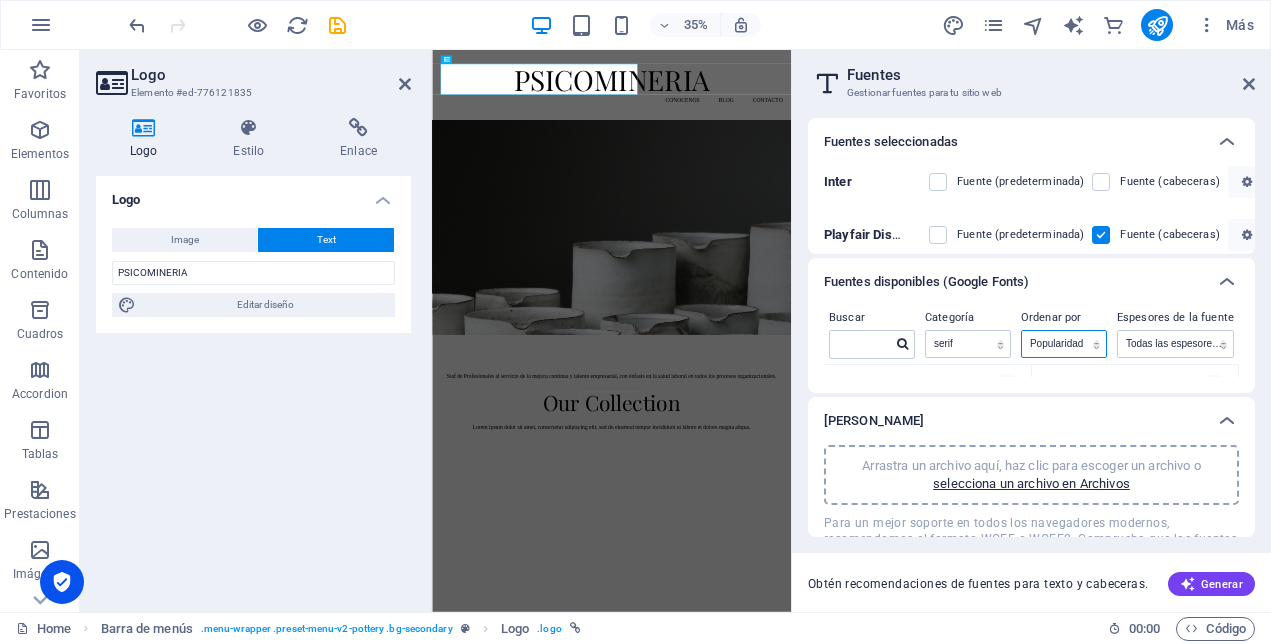 select on "style" 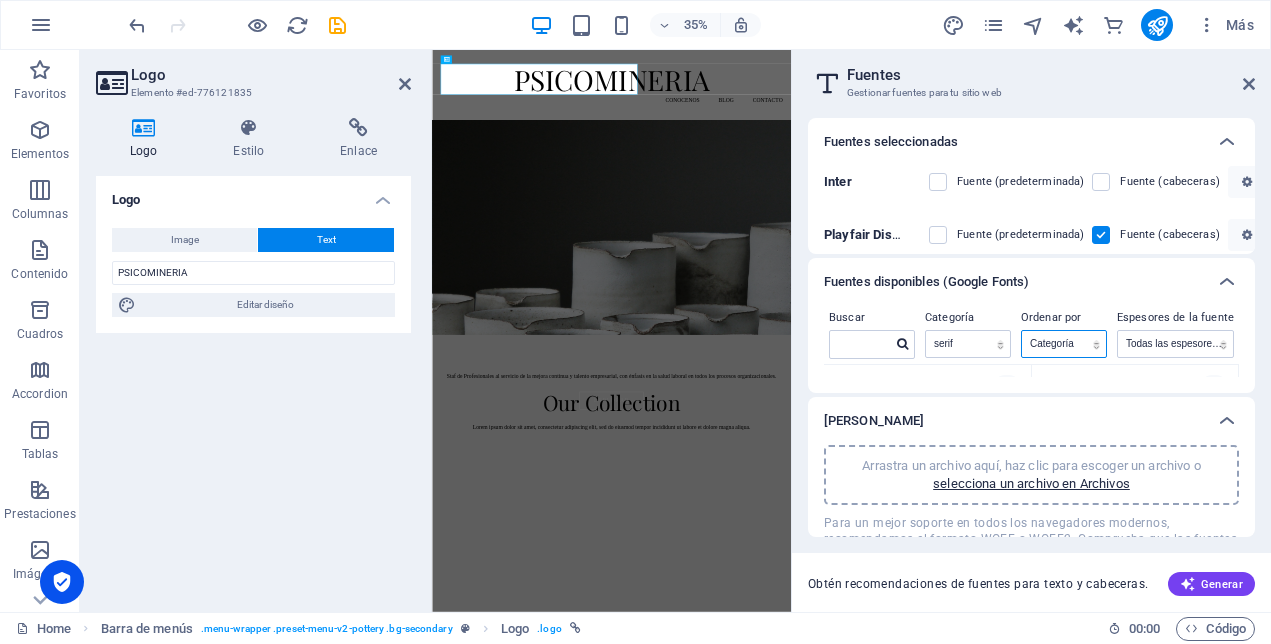 click on "Nombre Categoría Popularidad" at bounding box center [1064, 344] 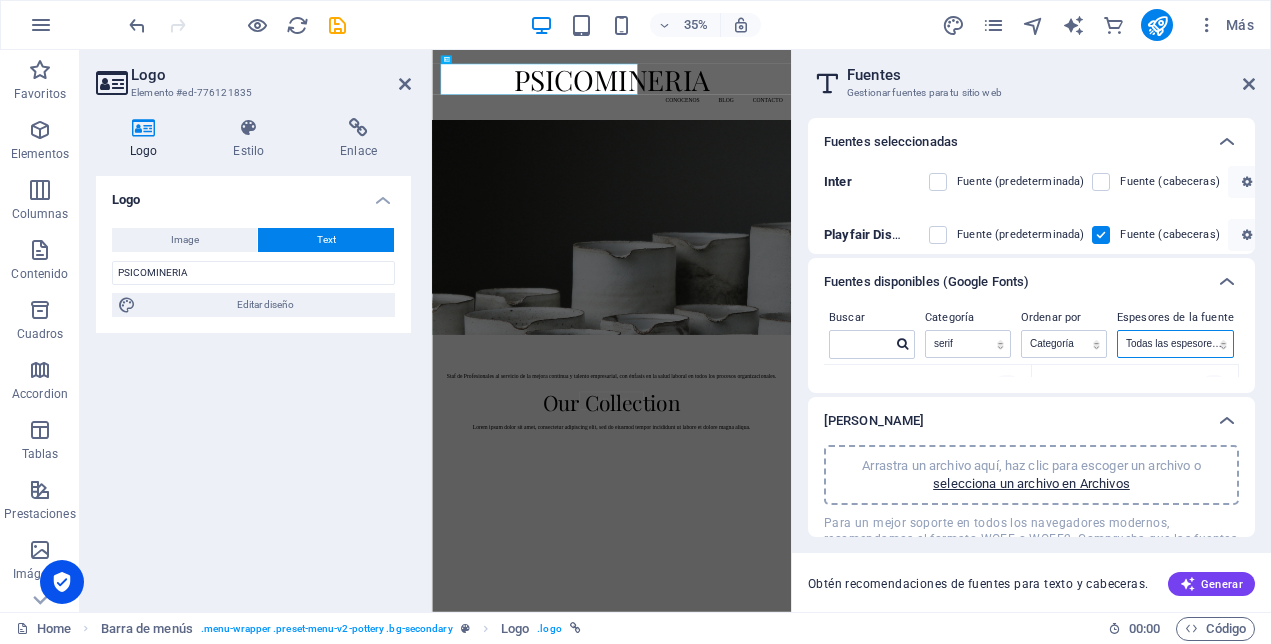 click on "Todas las espesores de fuente 100 100italic 200 200italic 300 300italic 500 500italic 600 600italic 700 700italic 800 800italic 900 900italic italic regular" at bounding box center (1175, 344) 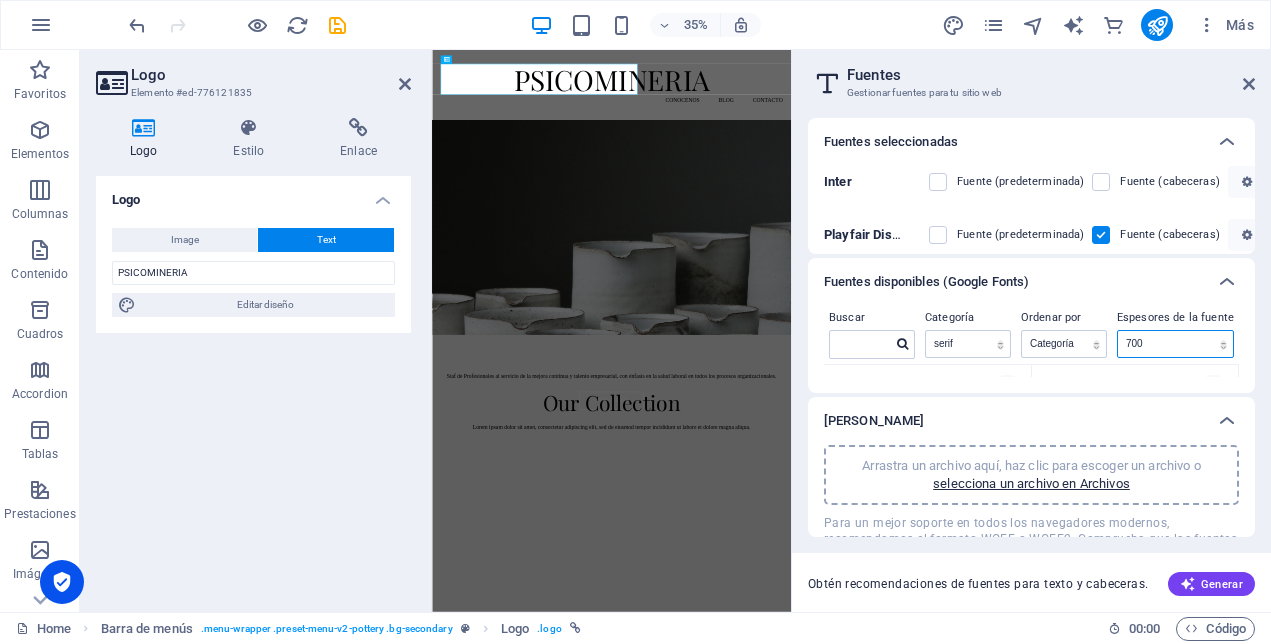 click on "Todas las espesores de fuente 100 100italic 200 200italic 300 300italic 500 500italic 600 600italic 700 700italic 800 800italic 900 900italic italic regular" at bounding box center [1175, 344] 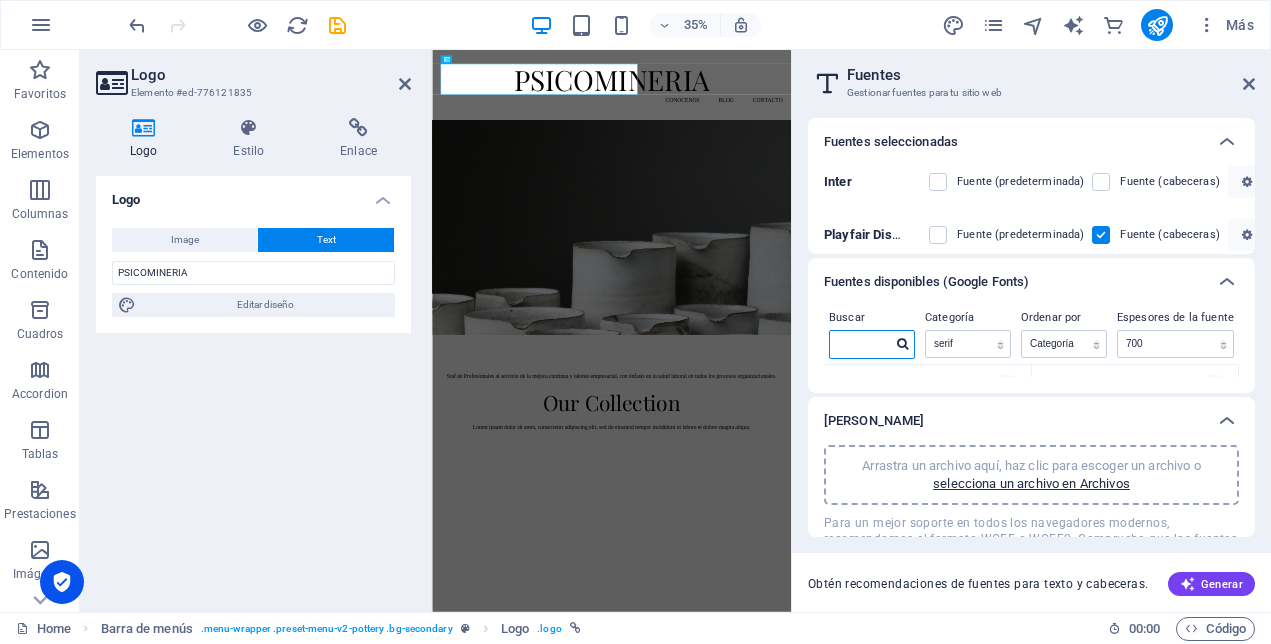 click at bounding box center (872, 344) 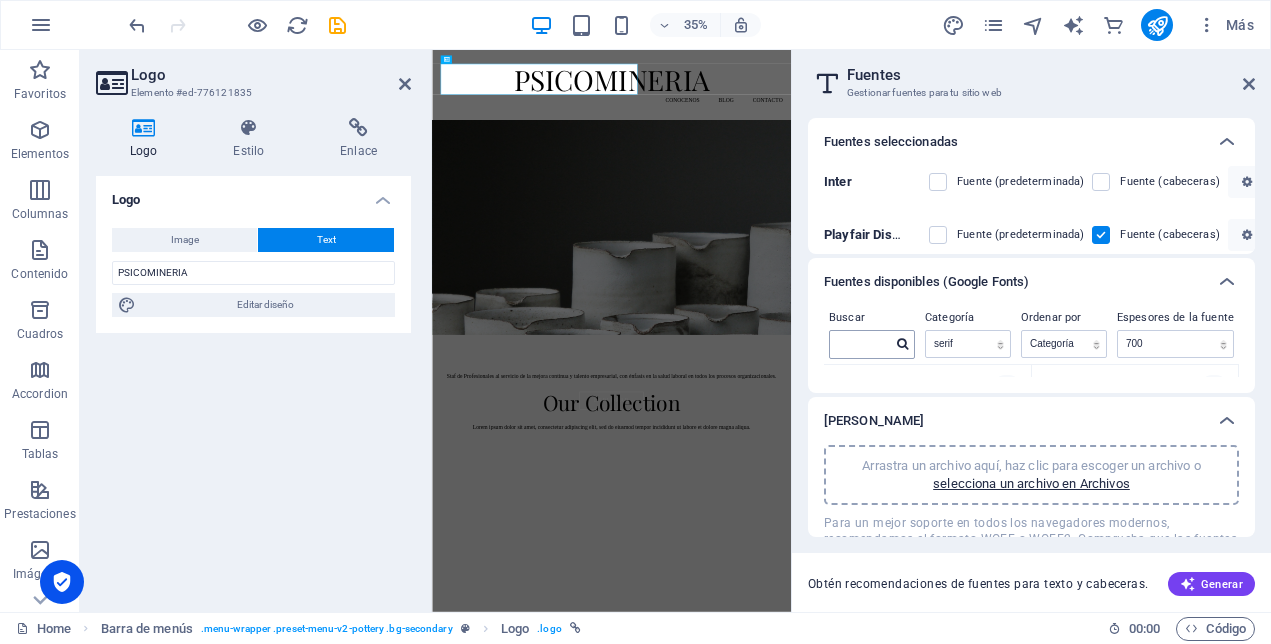 click at bounding box center (902, 344) 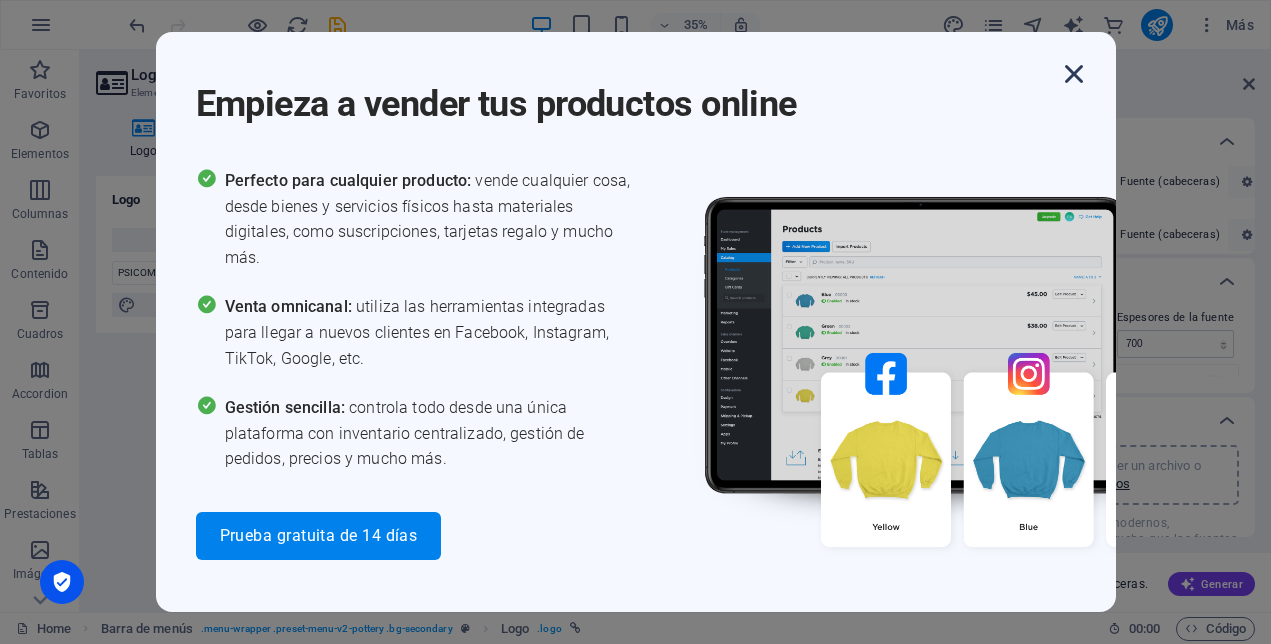click at bounding box center (1074, 74) 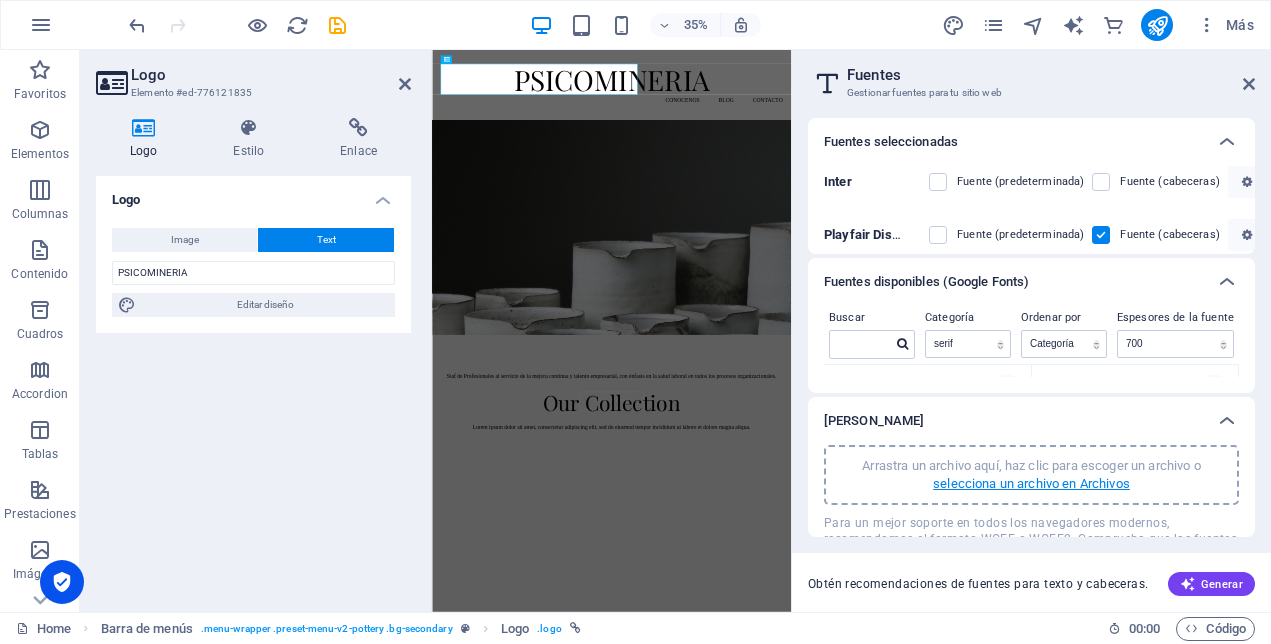 click on "selecciona un archivo en Archivos" at bounding box center (1031, 484) 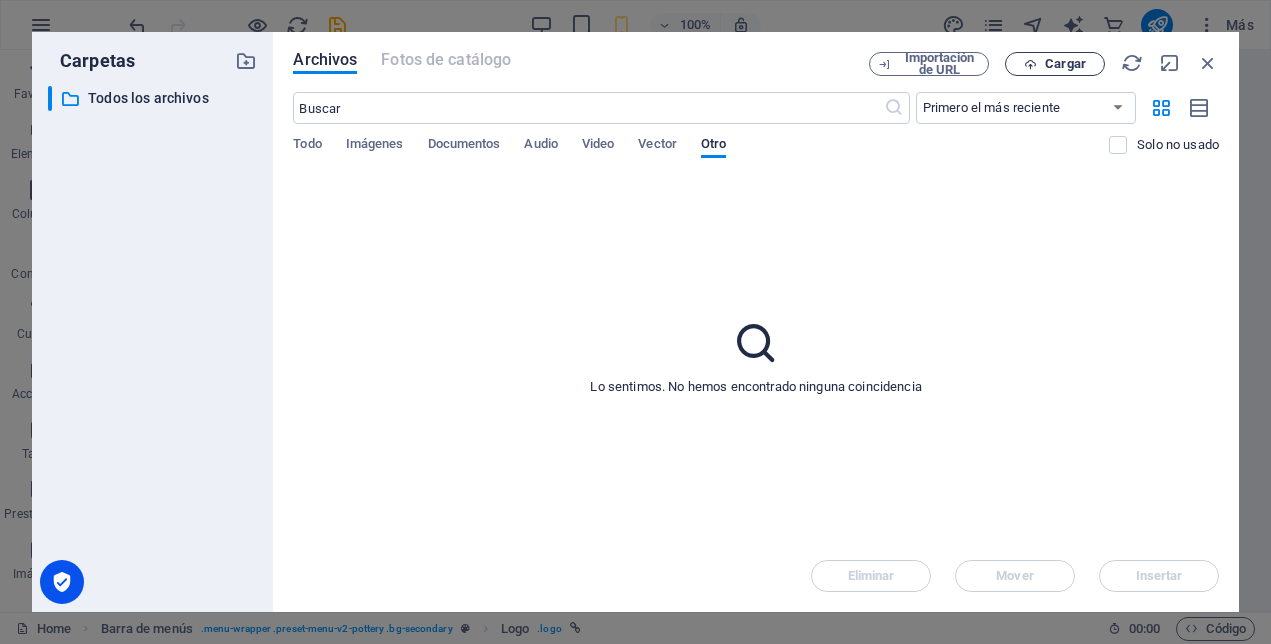 click on "Cargar" at bounding box center [1065, 64] 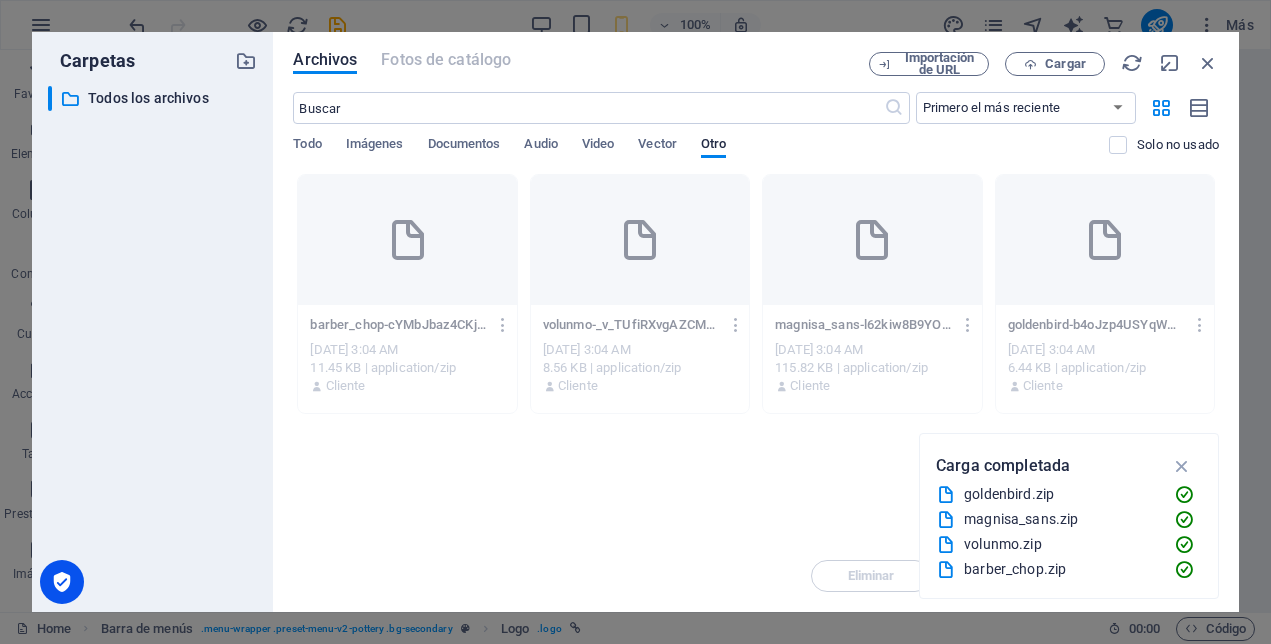 click on "Arrastra archivos aquí para cargarlos de inmediato barber_chop-cYMbJbaz4CKjhawHWYHEiw.zip barber_chop-cYMbJbaz4CKjhawHWYHEiw.zip [DATE] 3:04 AM 11.45 KB | application/zip Cliente volunmo-_v_TUfiRXvgAZCMqhmDdhw.zip volunmo-_v_TUfiRXvgAZCMqhmDdhw.zip [DATE] 3:04 AM 8.56 KB | application/zip Cliente magnisa_sans-l62kiw8B9YOJwzWXc64fKw.zip magnisa_sans-l62kiw8B9YOJwzWXc64fKw.zip [DATE] 3:04 AM 115.82 KB | application/zip Cliente goldenbird-b4oJzp4USYqWSMtZ-9xo_A.zip goldenbird-b4oJzp4USYqWSMtZ-9xo_A.zip [DATE] 3:04 AM 6.44 KB | application/zip Cliente" at bounding box center [756, 357] 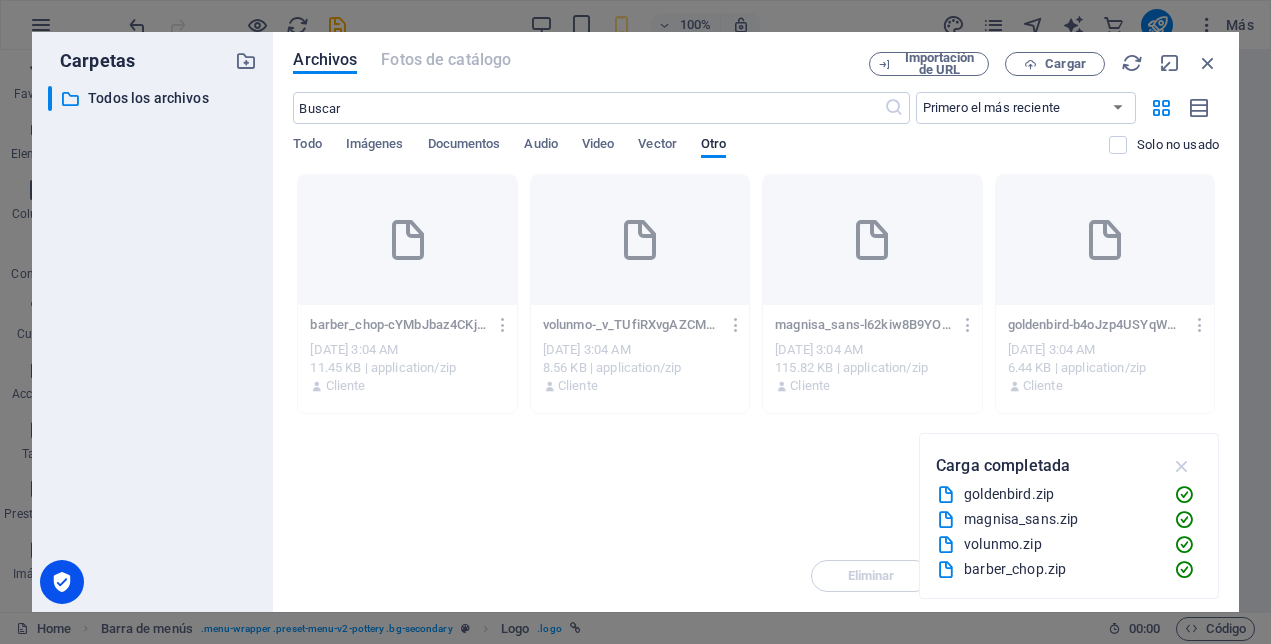 click at bounding box center (1182, 466) 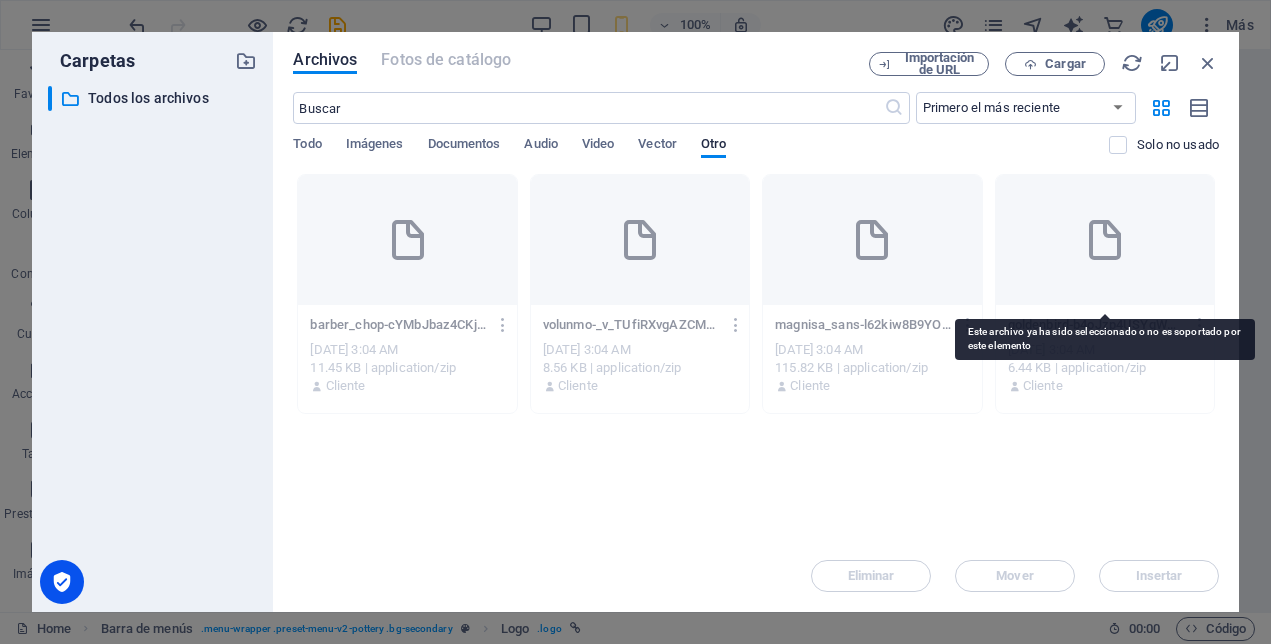 click at bounding box center [1105, 240] 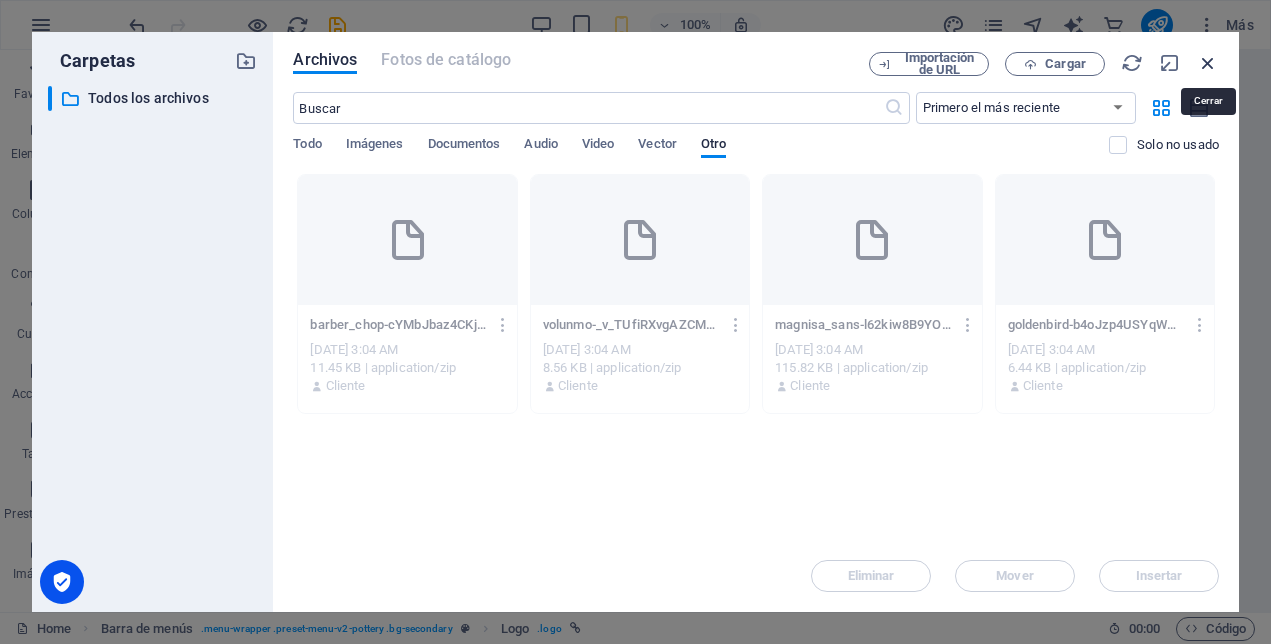 click at bounding box center (1208, 63) 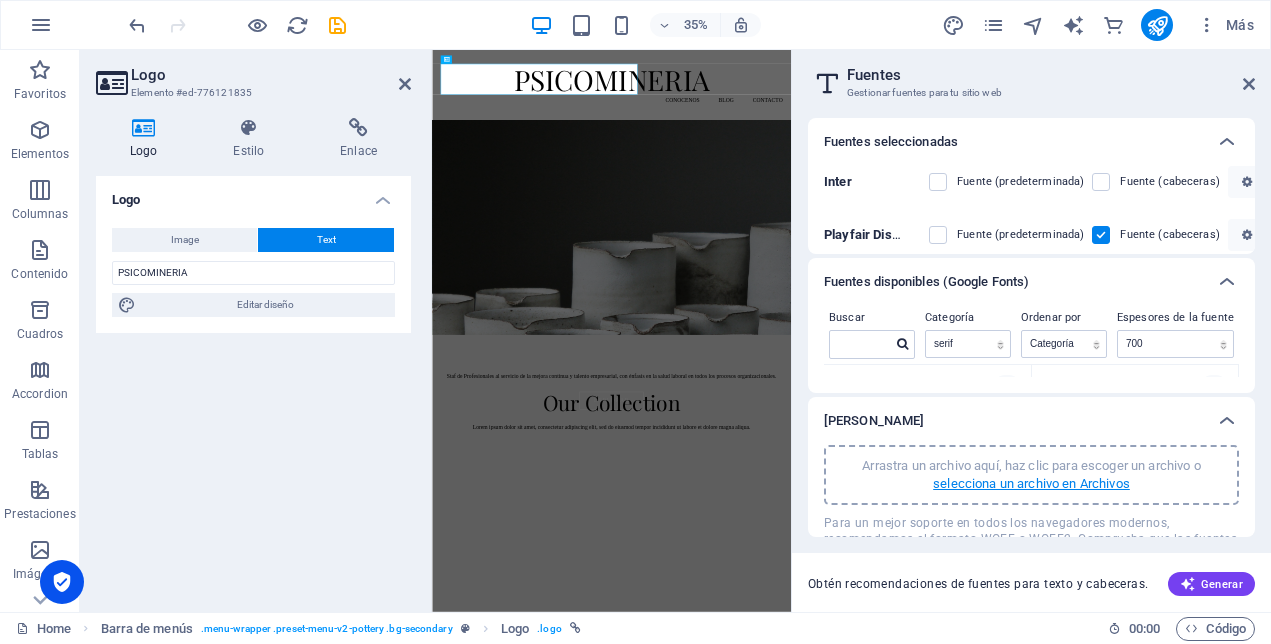 click on "selecciona un archivo en Archivos" at bounding box center (1031, 484) 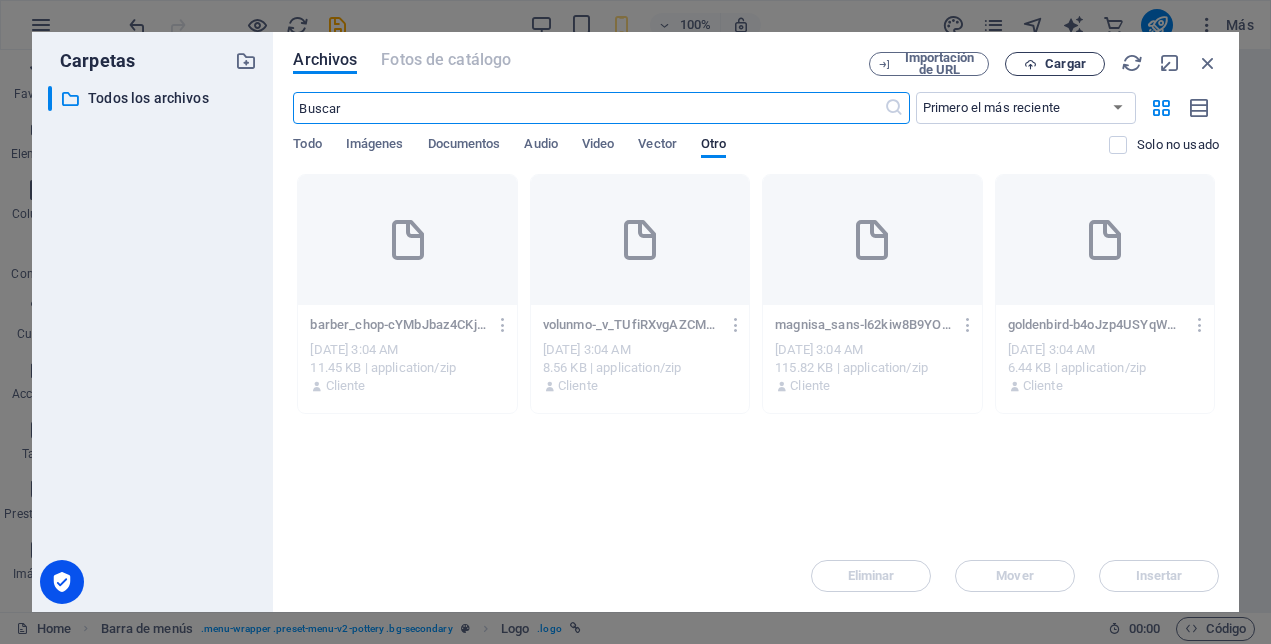 click on "Cargar" at bounding box center [1065, 64] 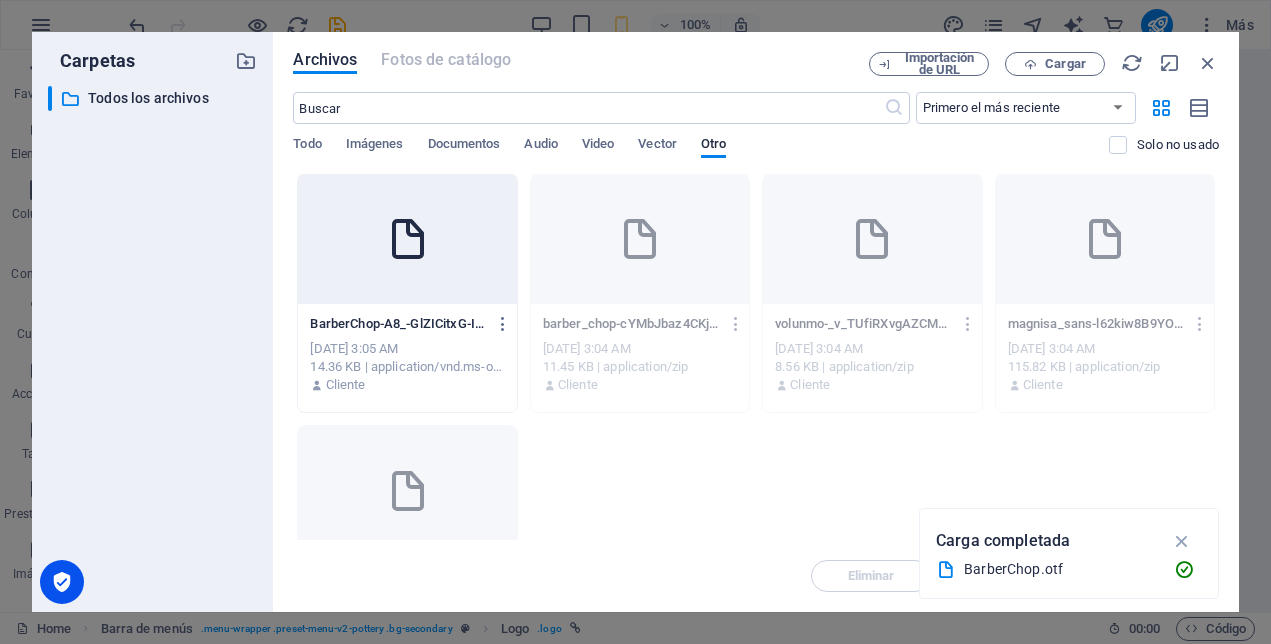 scroll, scrollTop: 0, scrollLeft: 0, axis: both 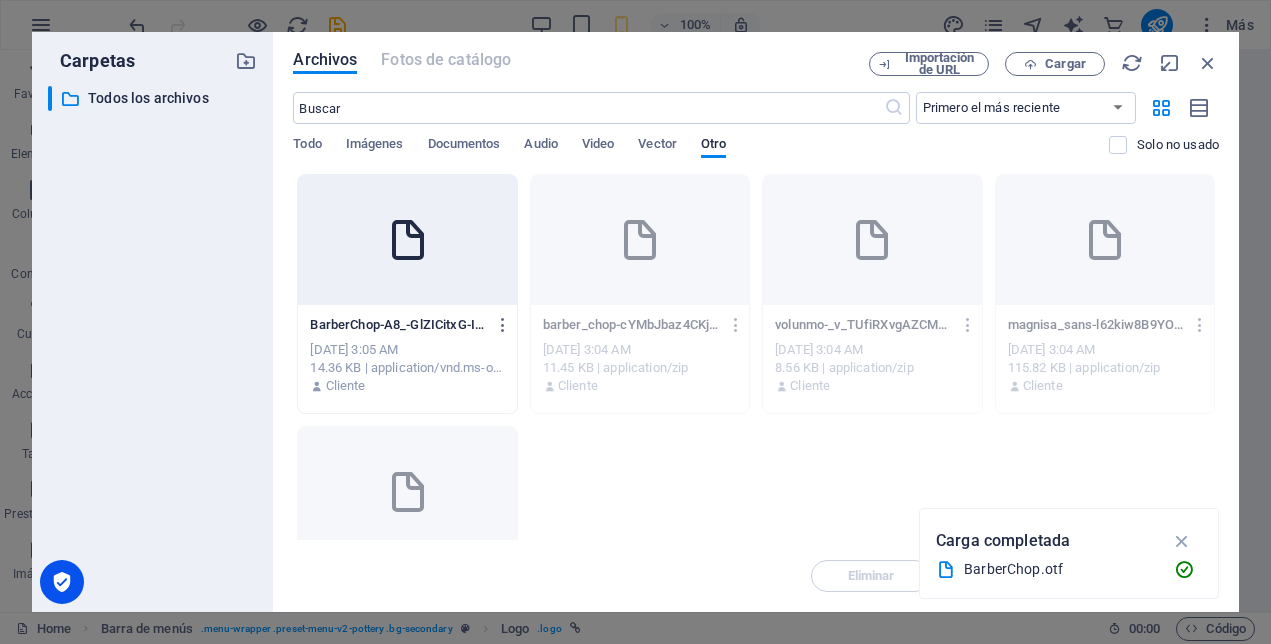 click at bounding box center [407, 240] 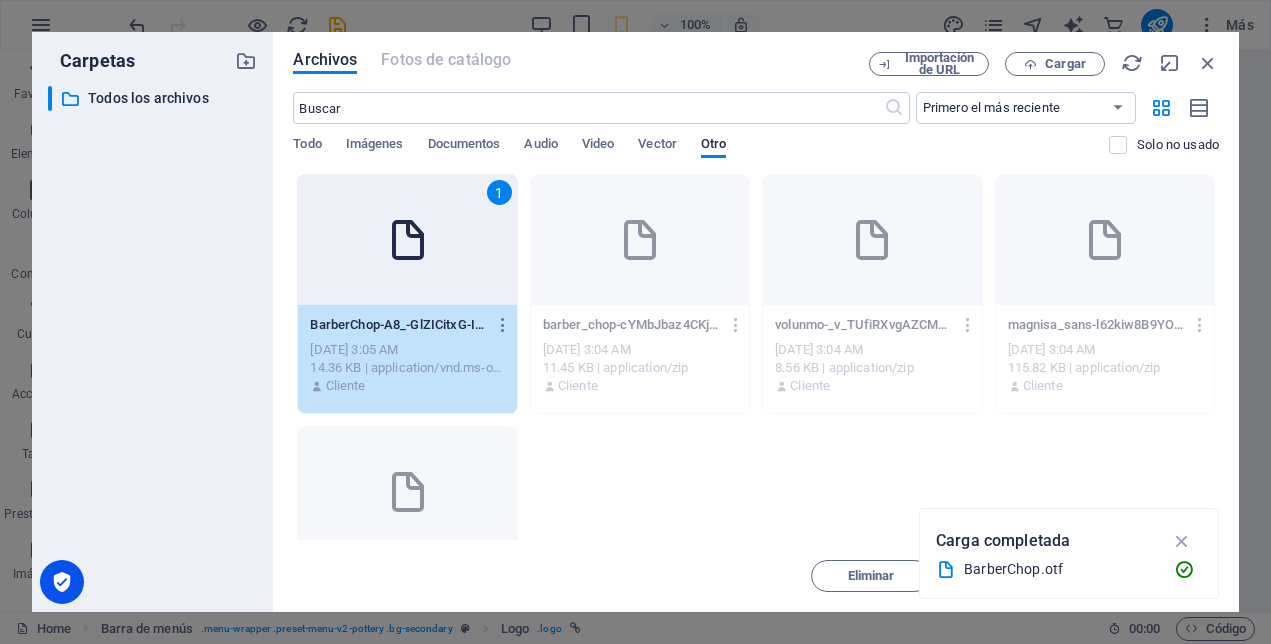 click on "1 BarberChop-A8_-GlZICitxG-IBwygobg.otf BarberChop-A8_-GlZICitxG-IBwygobg.otf [DATE] 3:05 AM 14.36 KB | application/vnd.ms-opentype Cliente barber_chop-cYMbJbaz4CKjhawHWYHEiw.zip barber_chop-cYMbJbaz4CKjhawHWYHEiw.zip [DATE] 3:04 AM 11.45 KB | application/zip Cliente volunmo-_v_TUfiRXvgAZCMqhmDdhw.zip volunmo-_v_TUfiRXvgAZCMqhmDdhw.zip [DATE] 3:04 AM 8.56 KB | application/zip Cliente magnisa_sans-l62kiw8B9YOJwzWXc64fKw.zip magnisa_sans-l62kiw8B9YOJwzWXc64fKw.zip [DATE] 3:04 AM 115.82 KB | application/zip Cliente goldenbird-b4oJzp4USYqWSMtZ-9xo_A.zip goldenbird-b4oJzp4USYqWSMtZ-9xo_A.zip [DATE] 3:04 AM 6.44 KB | application/zip Cliente" at bounding box center [756, 420] 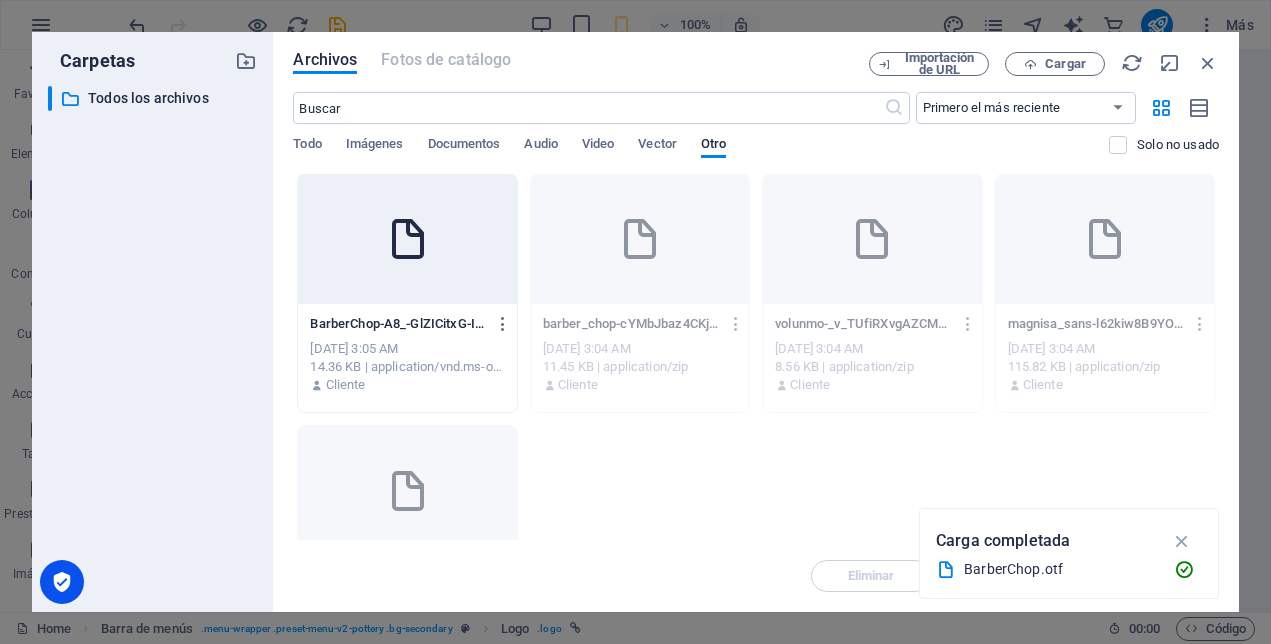 scroll, scrollTop: 0, scrollLeft: 0, axis: both 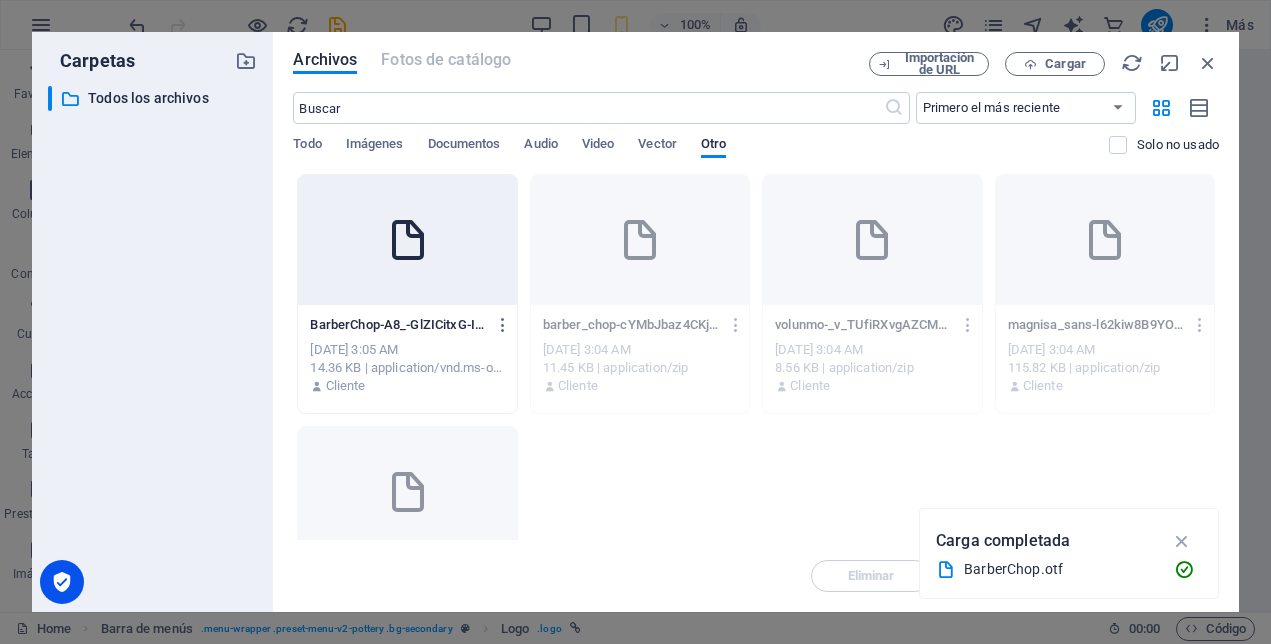 click on "Todo Imágenes Documentos Audio Video Vector Otro" at bounding box center [701, 155] 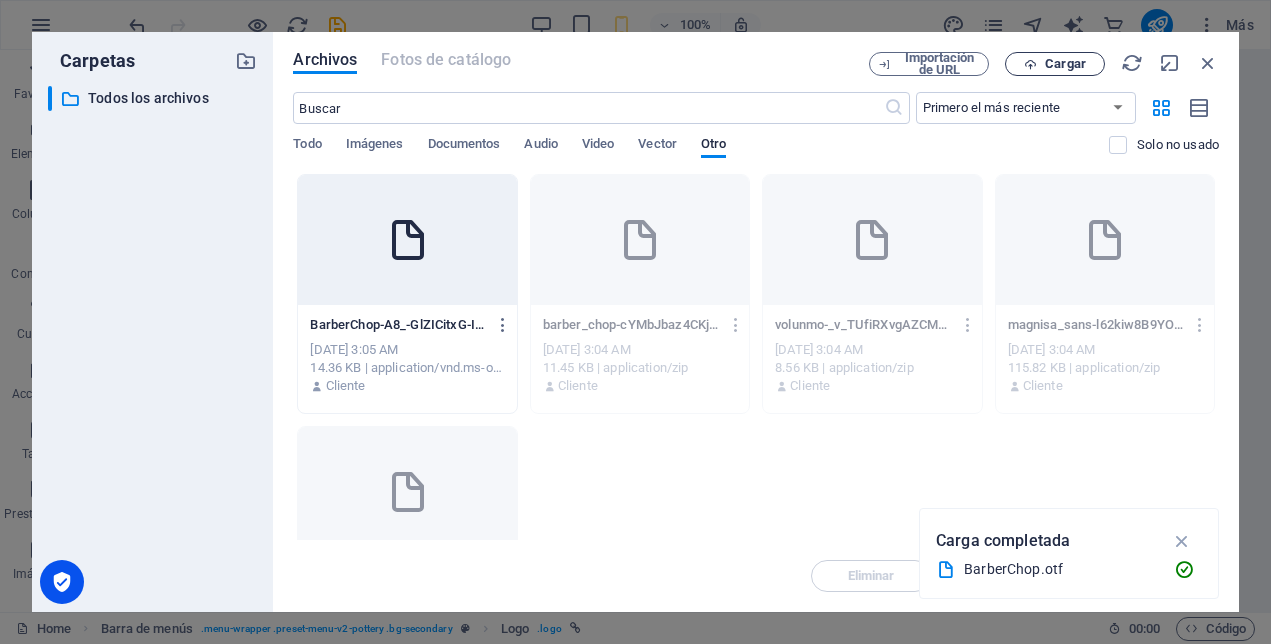 click on "Cargar" at bounding box center (1065, 64) 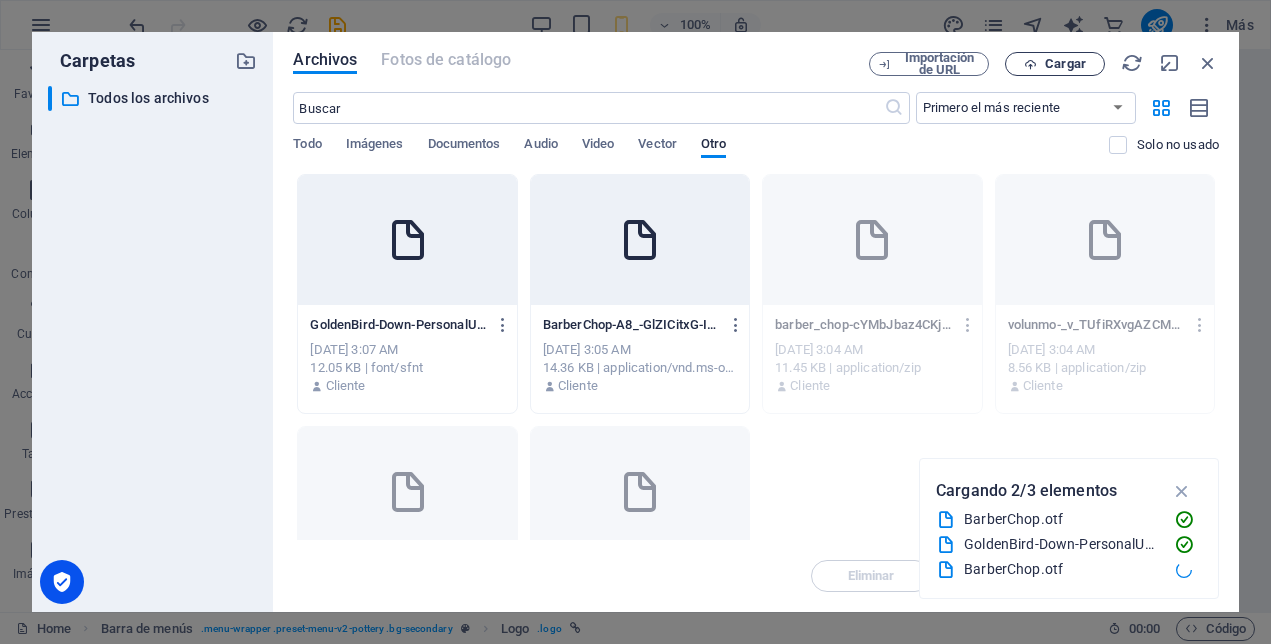 click on "Cargar" at bounding box center (1065, 64) 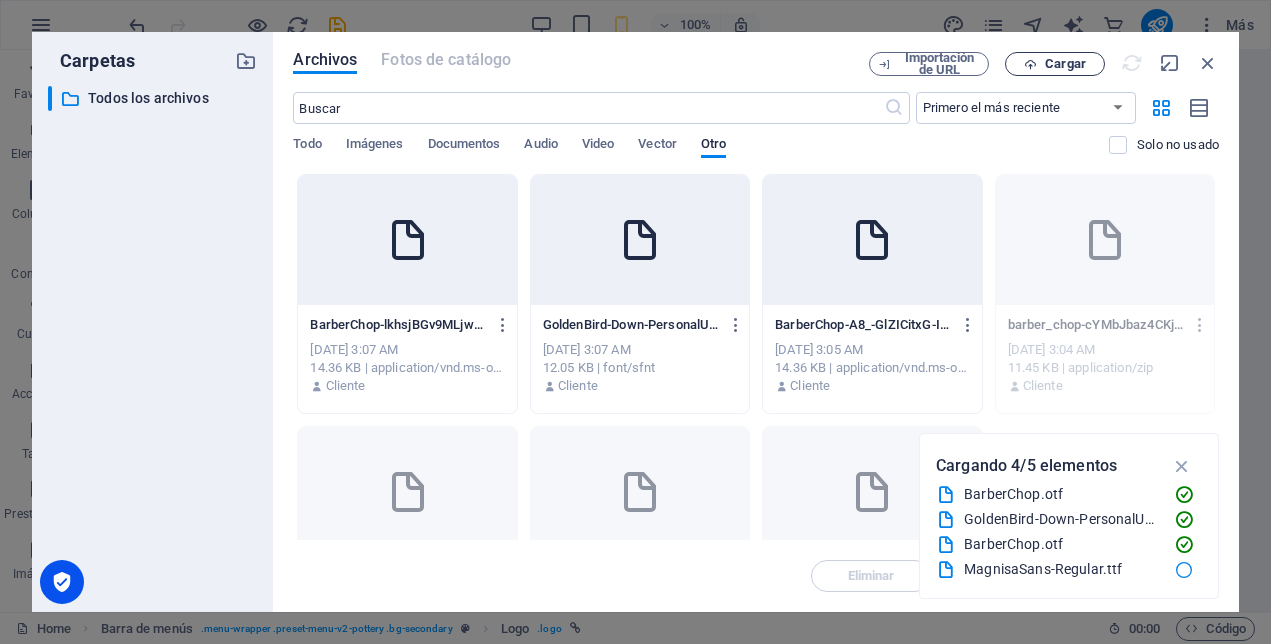 click on "Cargar" at bounding box center (1055, 64) 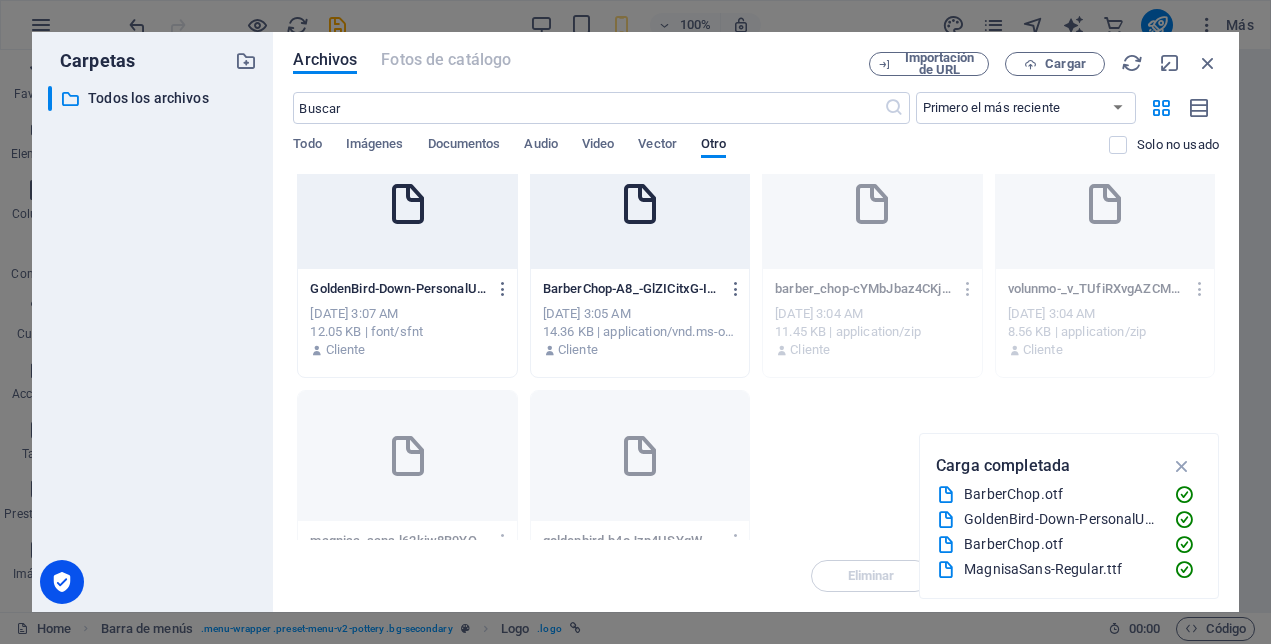 scroll, scrollTop: 300, scrollLeft: 0, axis: vertical 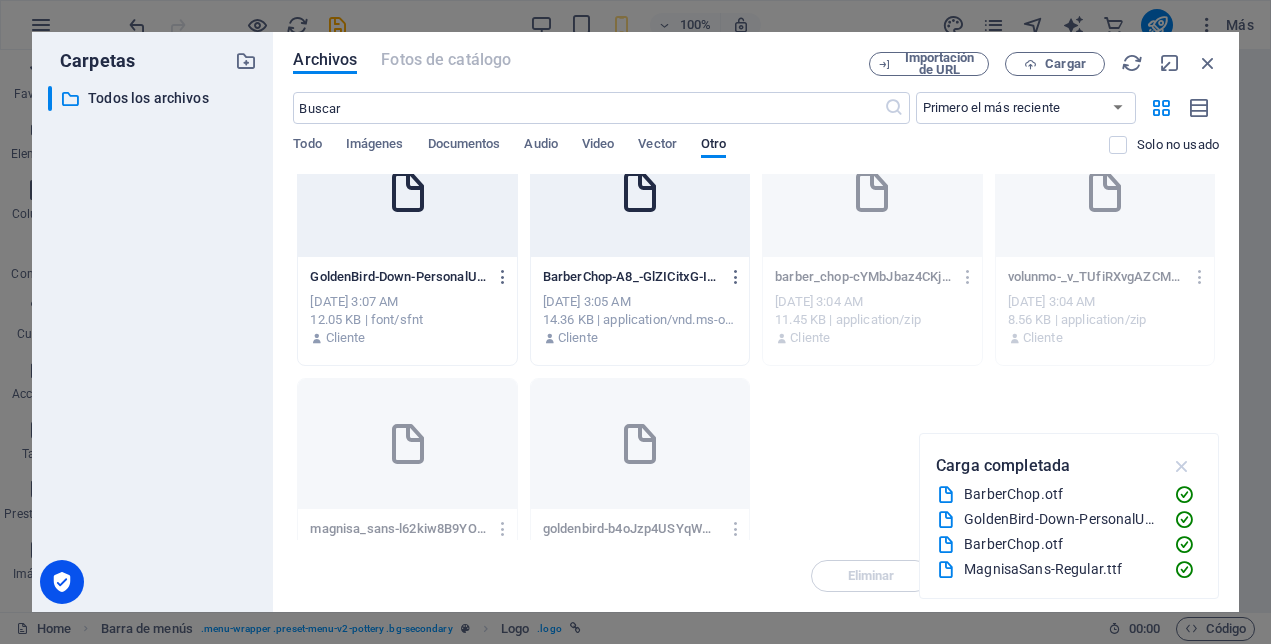 click at bounding box center [1182, 466] 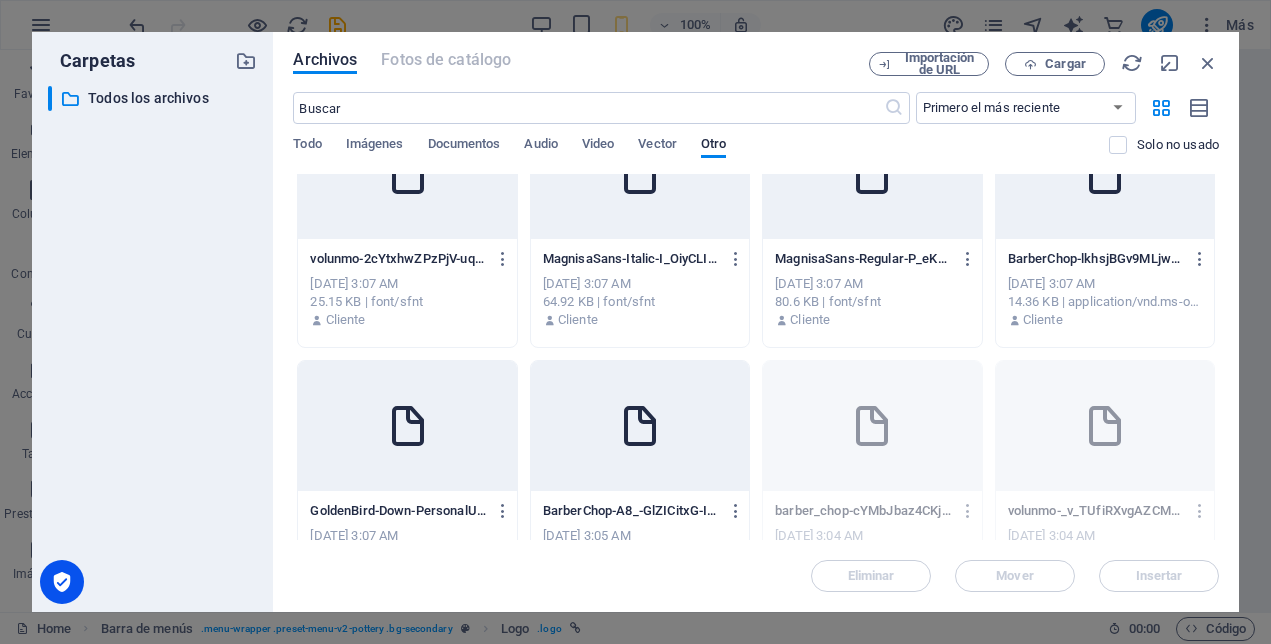scroll, scrollTop: 100, scrollLeft: 0, axis: vertical 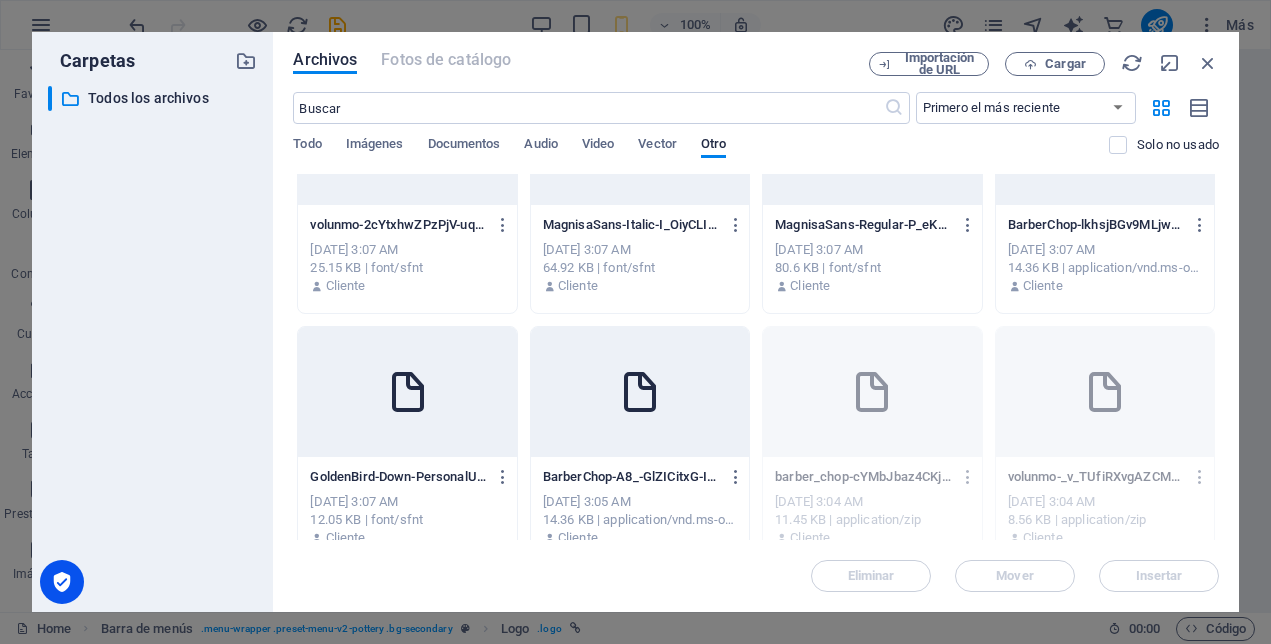 click at bounding box center (640, 392) 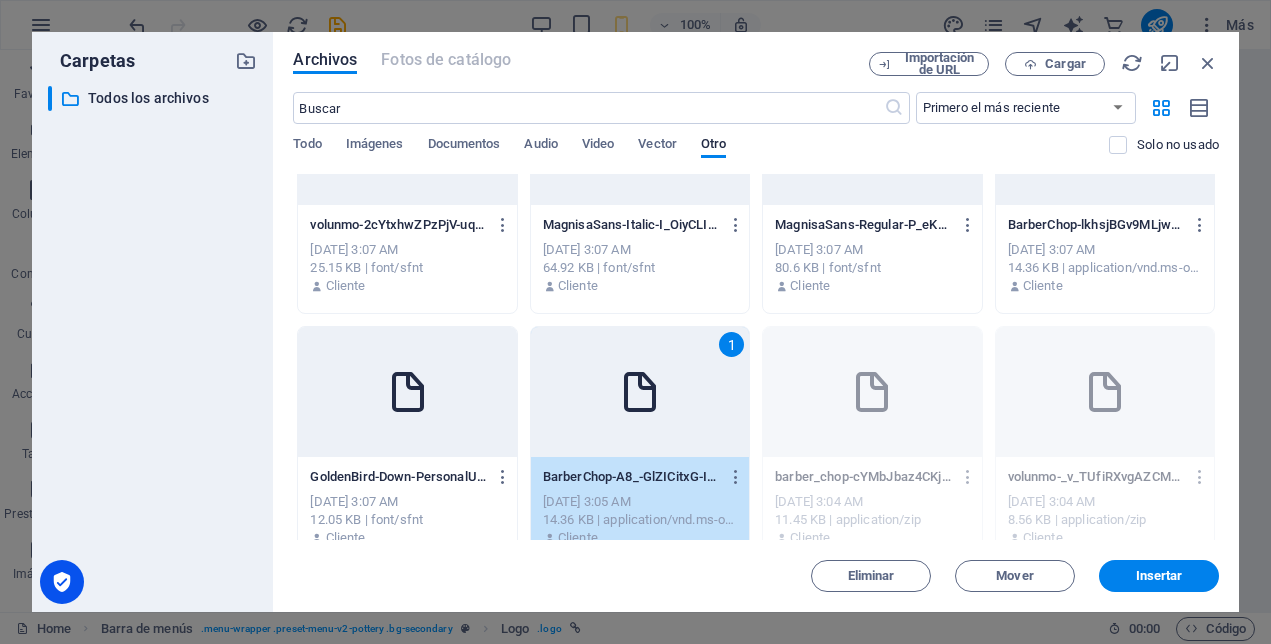 click at bounding box center (407, 392) 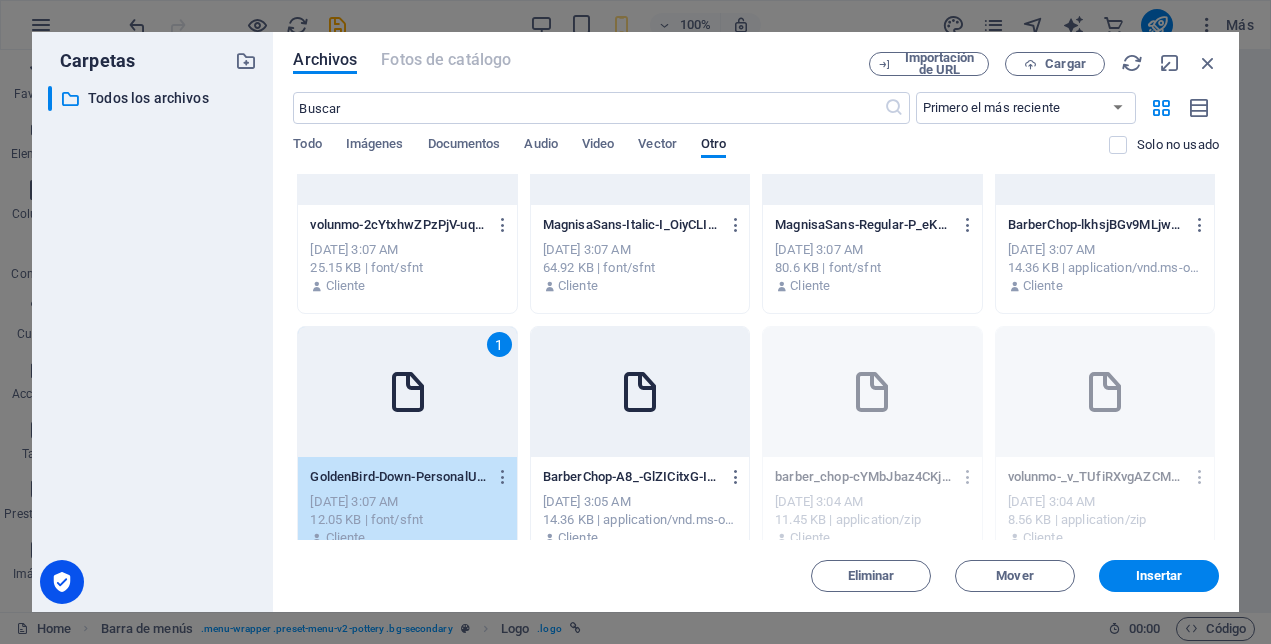 scroll, scrollTop: 0, scrollLeft: 0, axis: both 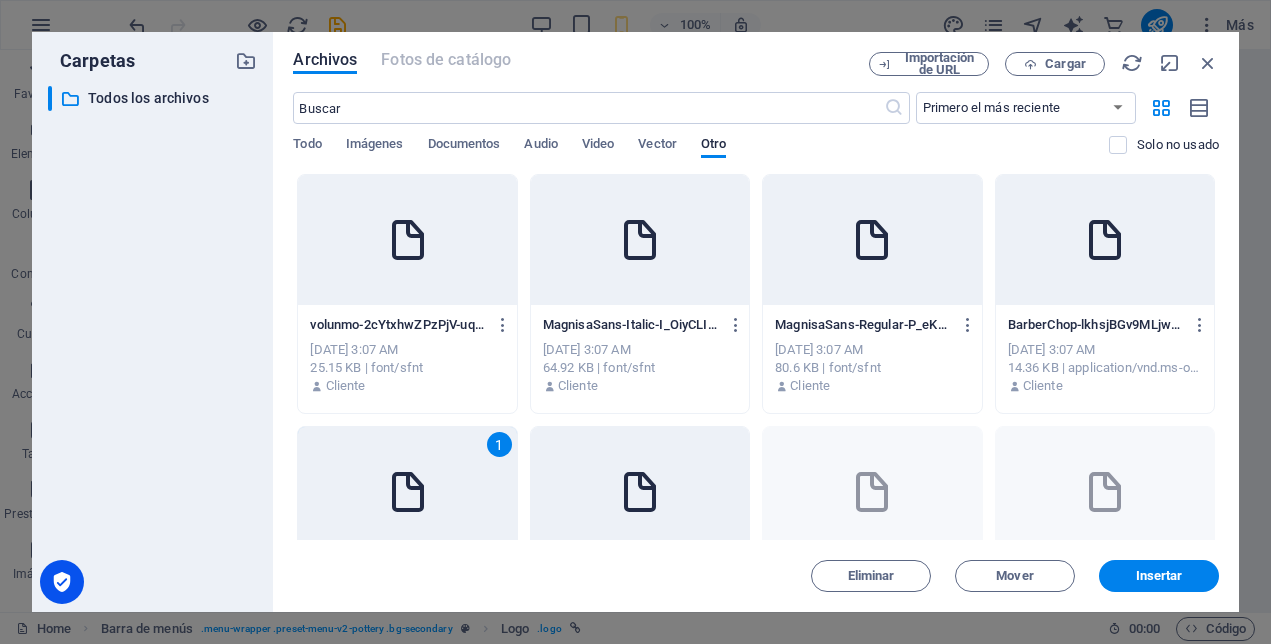 click at bounding box center [640, 492] 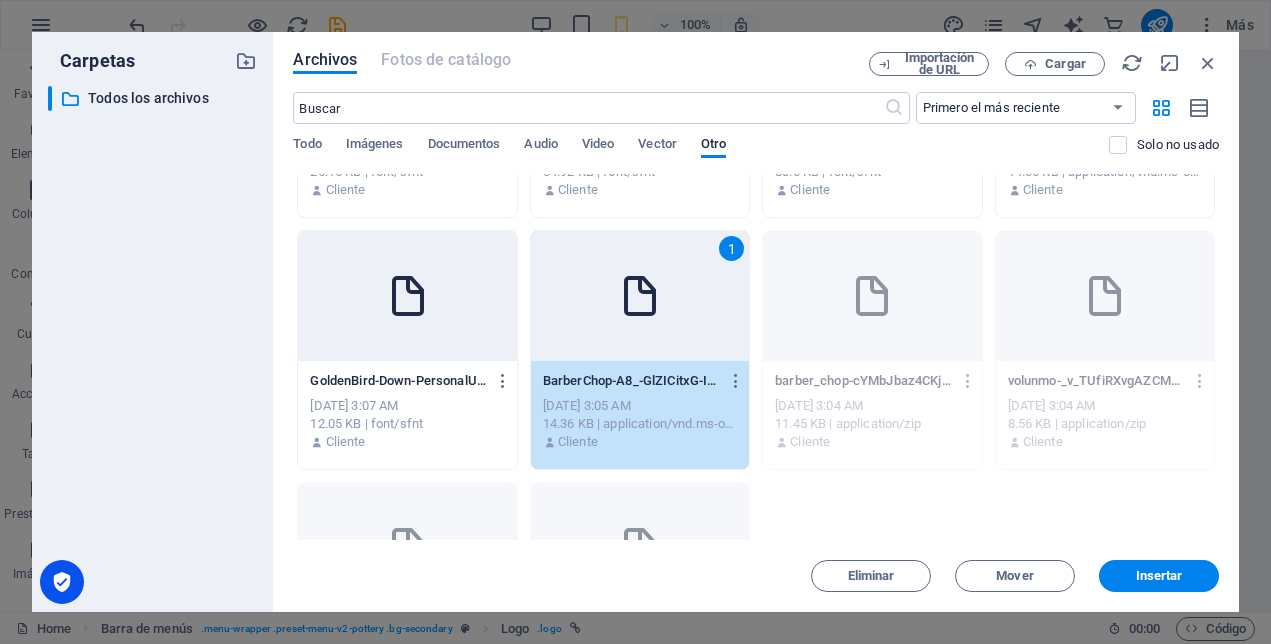 scroll, scrollTop: 200, scrollLeft: 0, axis: vertical 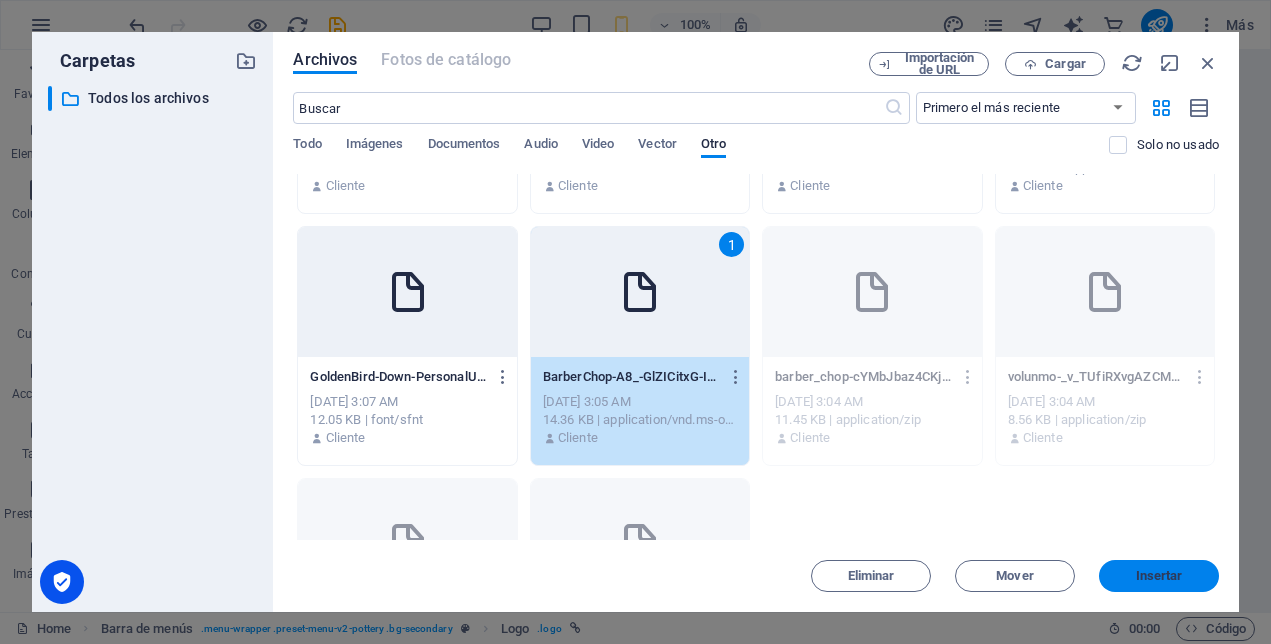 click on "Insertar" at bounding box center (1159, 576) 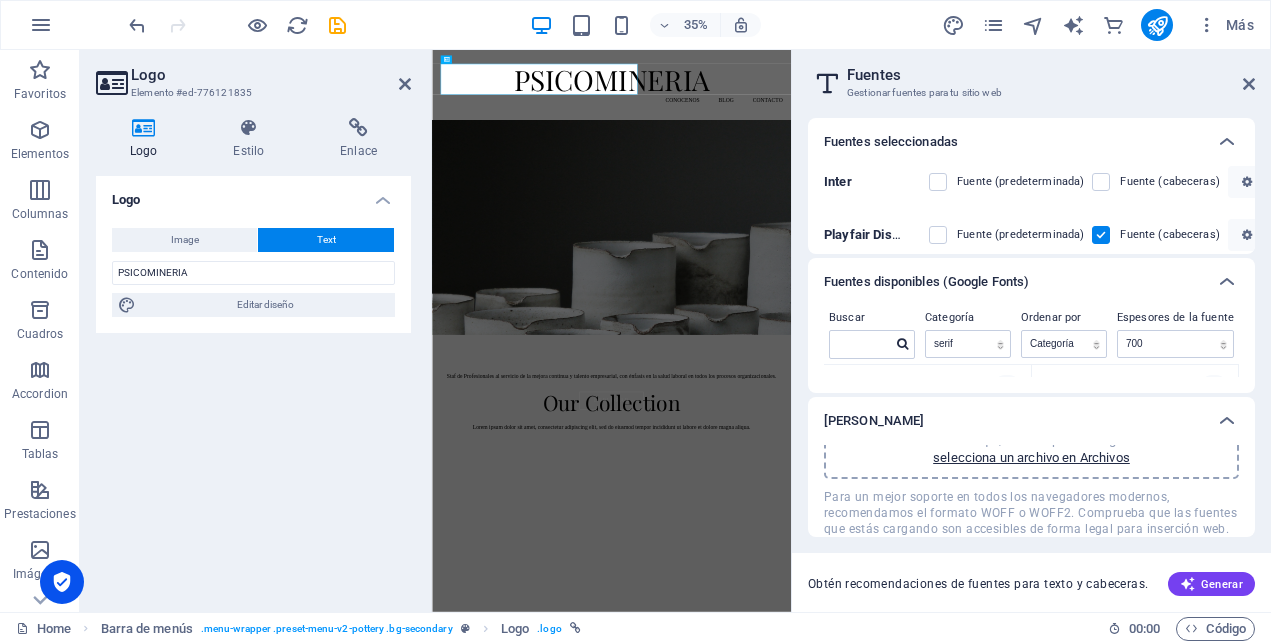 scroll, scrollTop: 0, scrollLeft: 0, axis: both 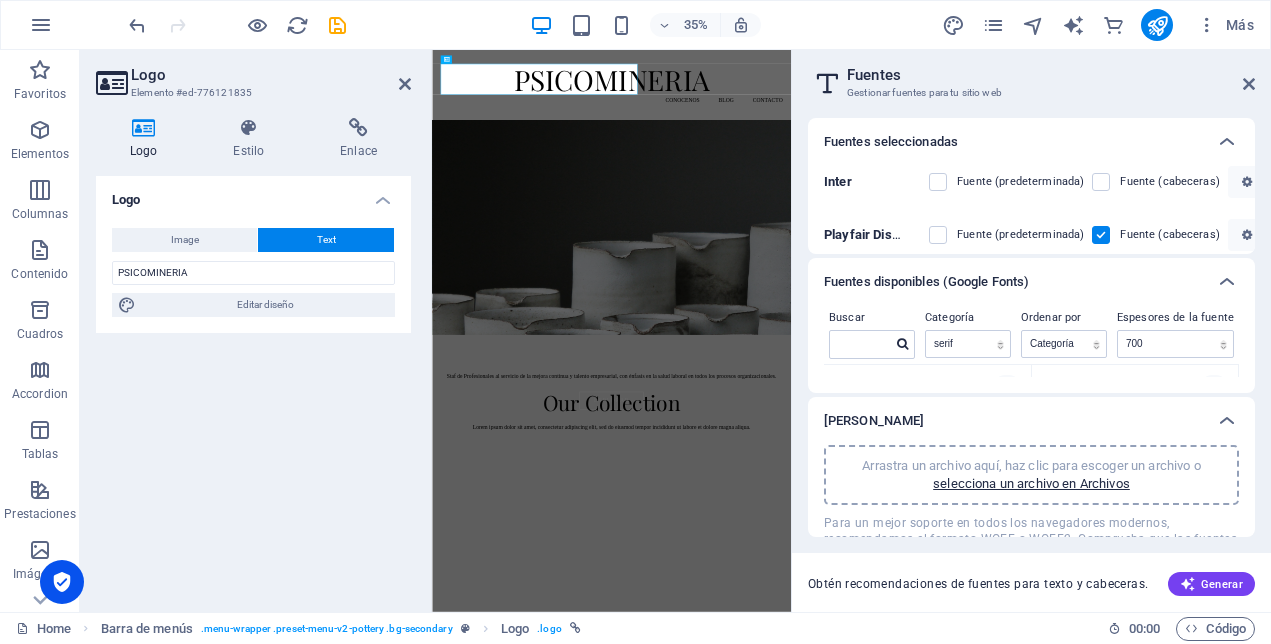 click on "Obtén recomendaciones [PERSON_NAME] para texto y cabeceras. Generar" at bounding box center [1031, 582] 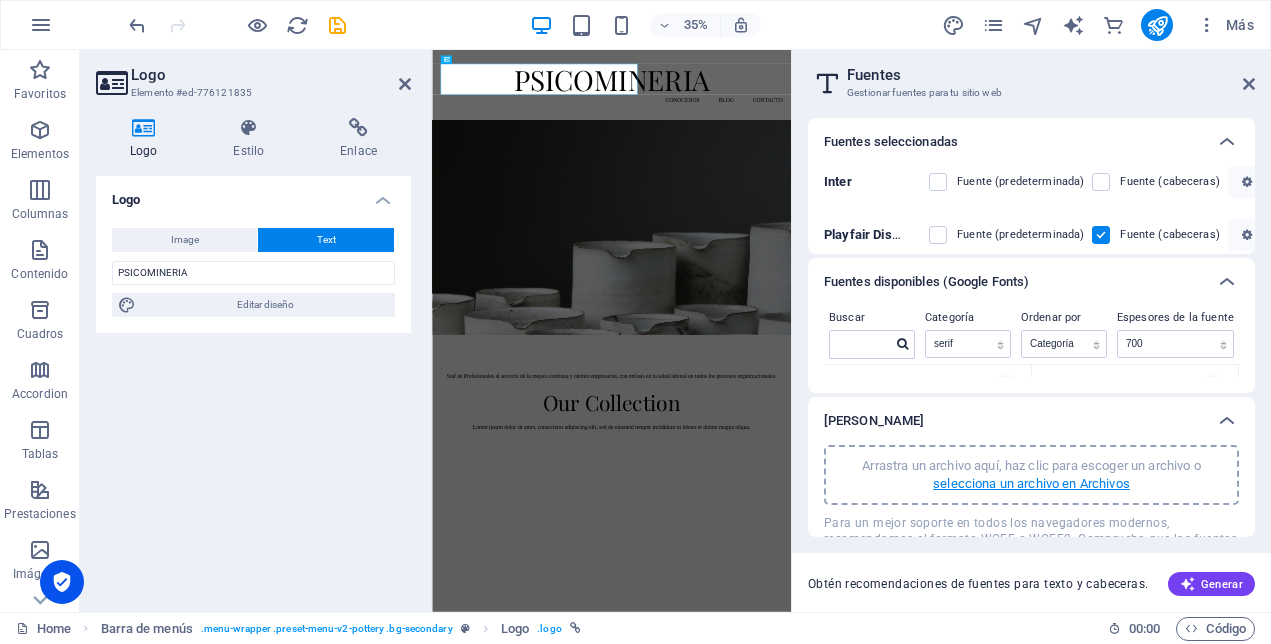 click on "selecciona un archivo en Archivos" at bounding box center (1031, 484) 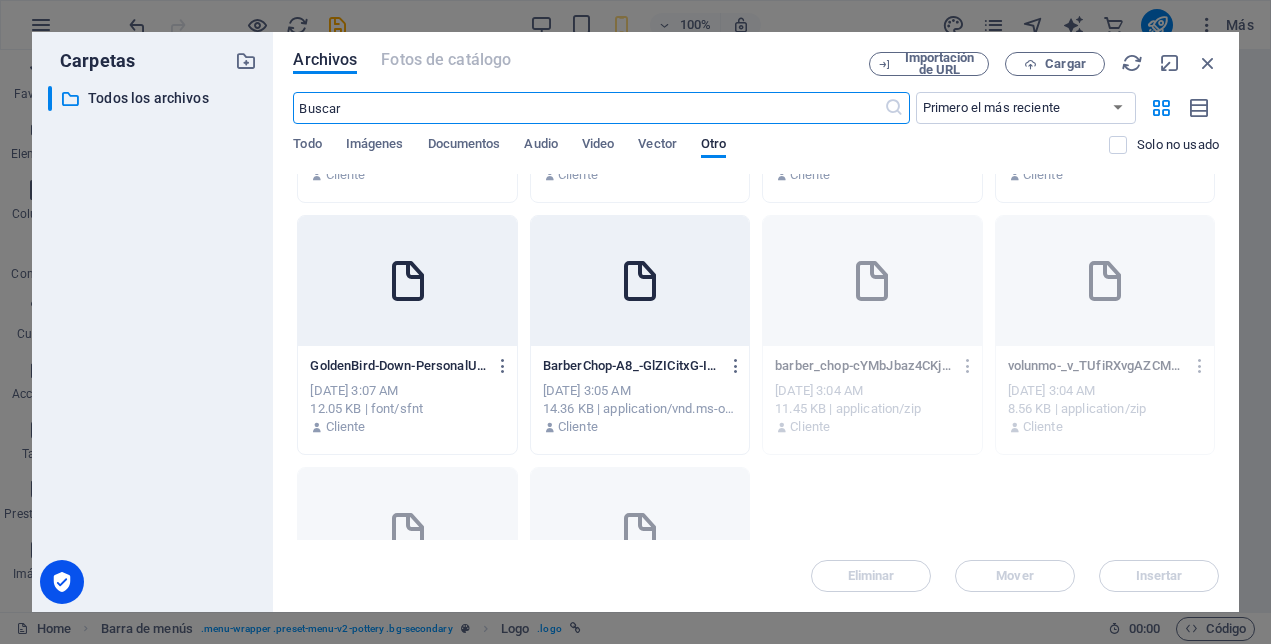 scroll, scrollTop: 100, scrollLeft: 0, axis: vertical 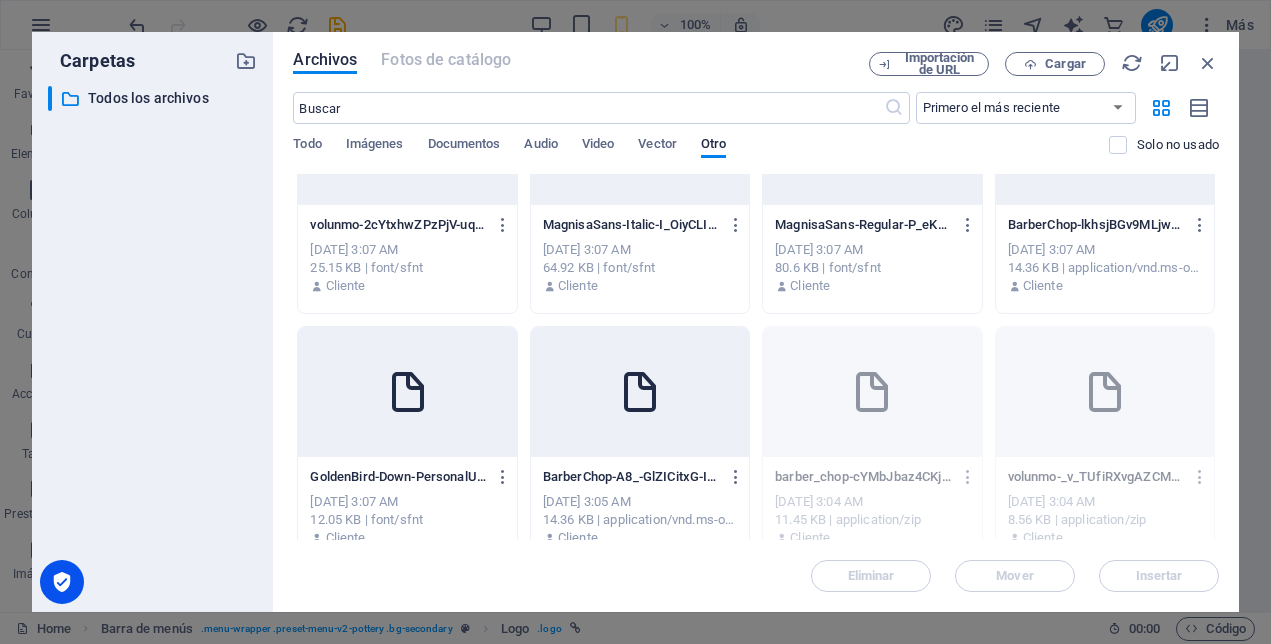click at bounding box center [640, 392] 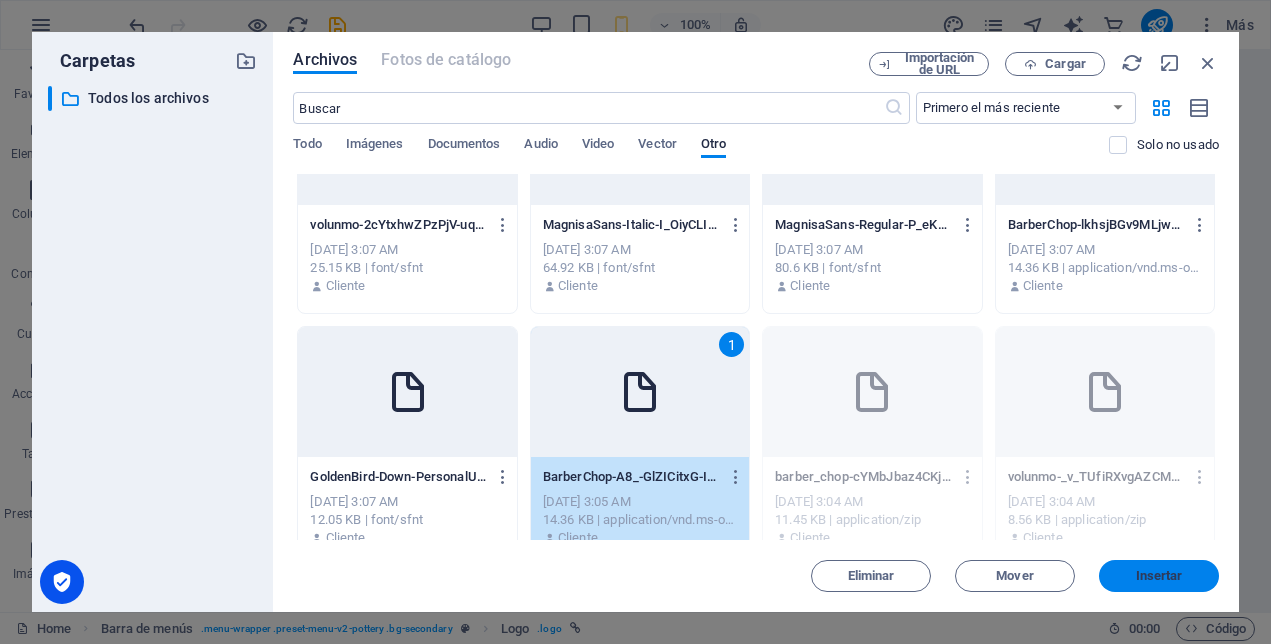 click on "Insertar" at bounding box center [1159, 576] 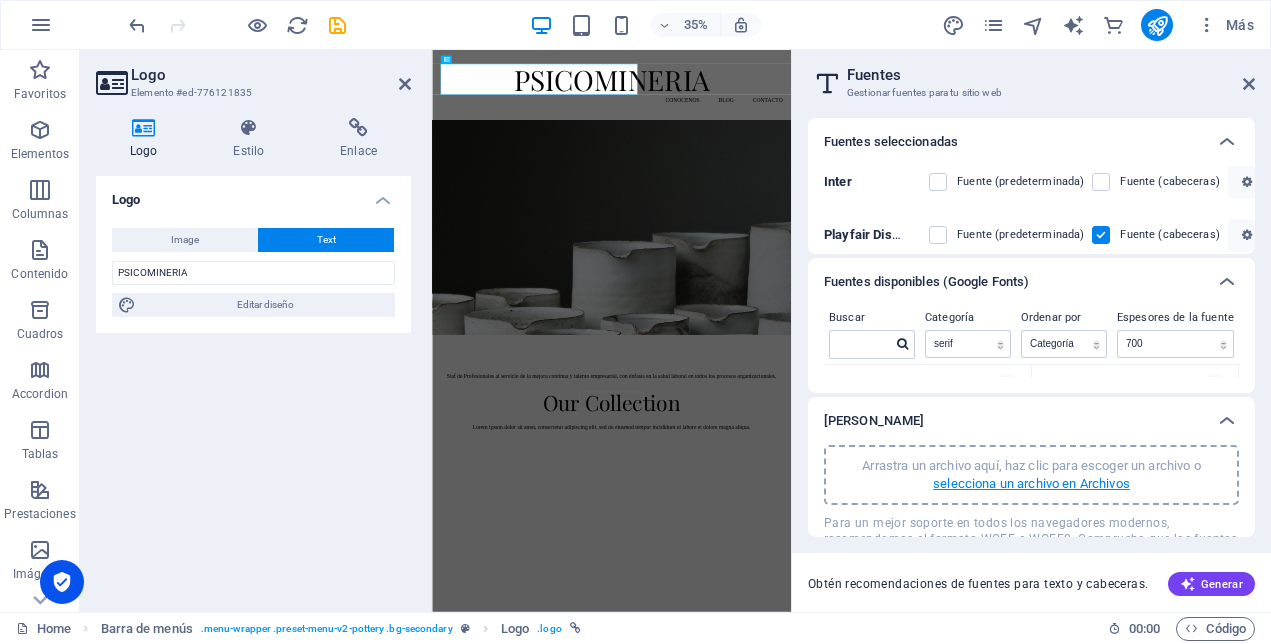 click on "selecciona un archivo en Archivos" at bounding box center [1031, 484] 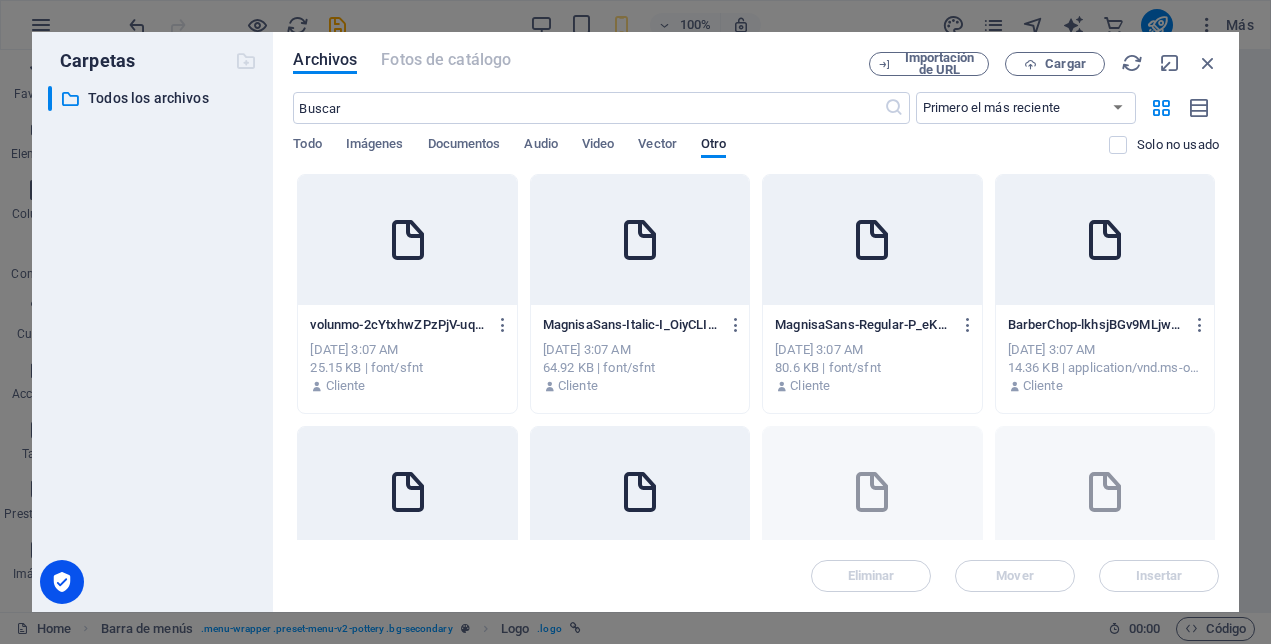 click at bounding box center [408, 240] 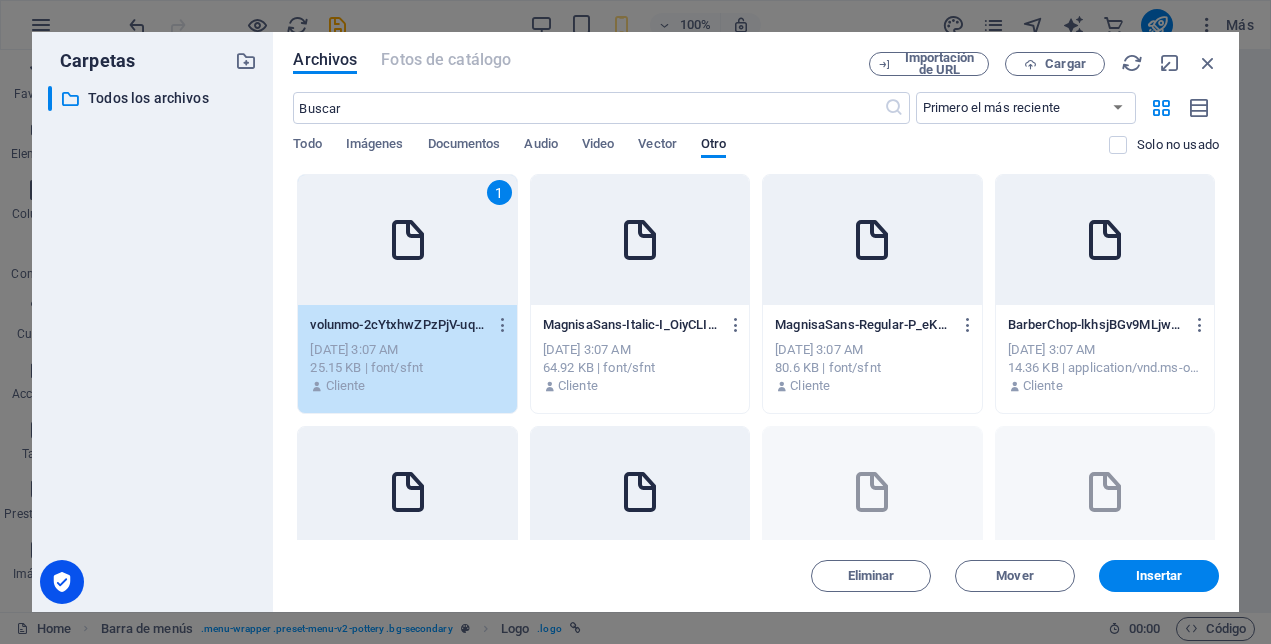 drag, startPoint x: 447, startPoint y: 447, endPoint x: 624, endPoint y: 480, distance: 180.04999 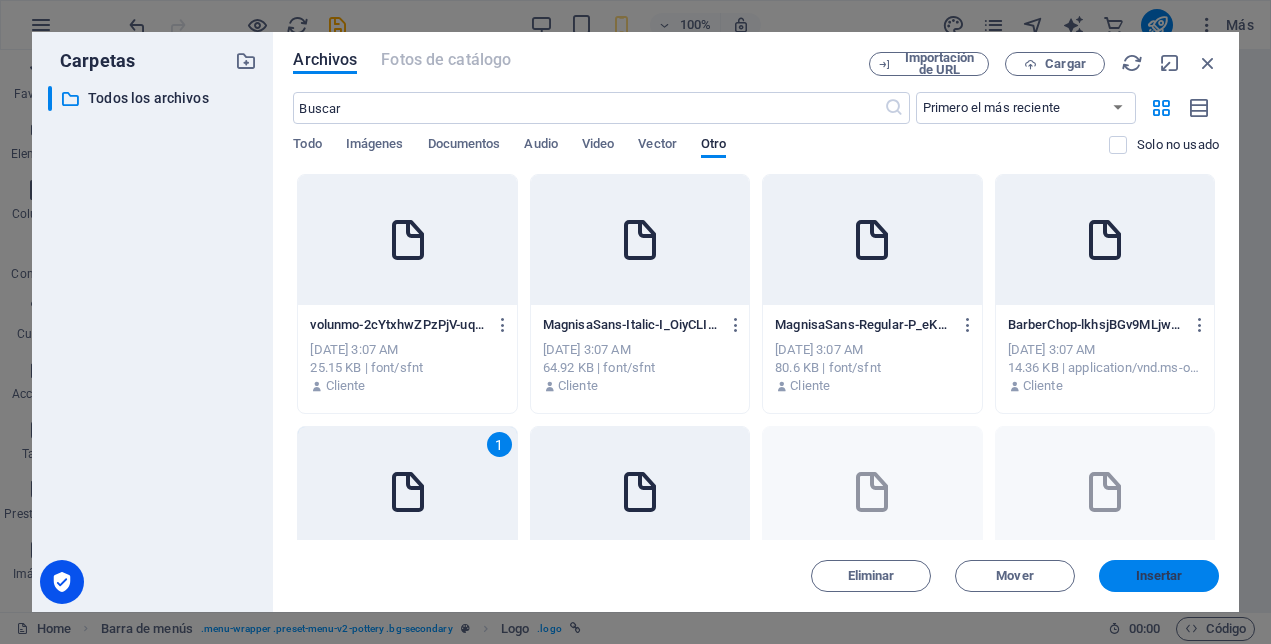 click on "Insertar" at bounding box center [1159, 576] 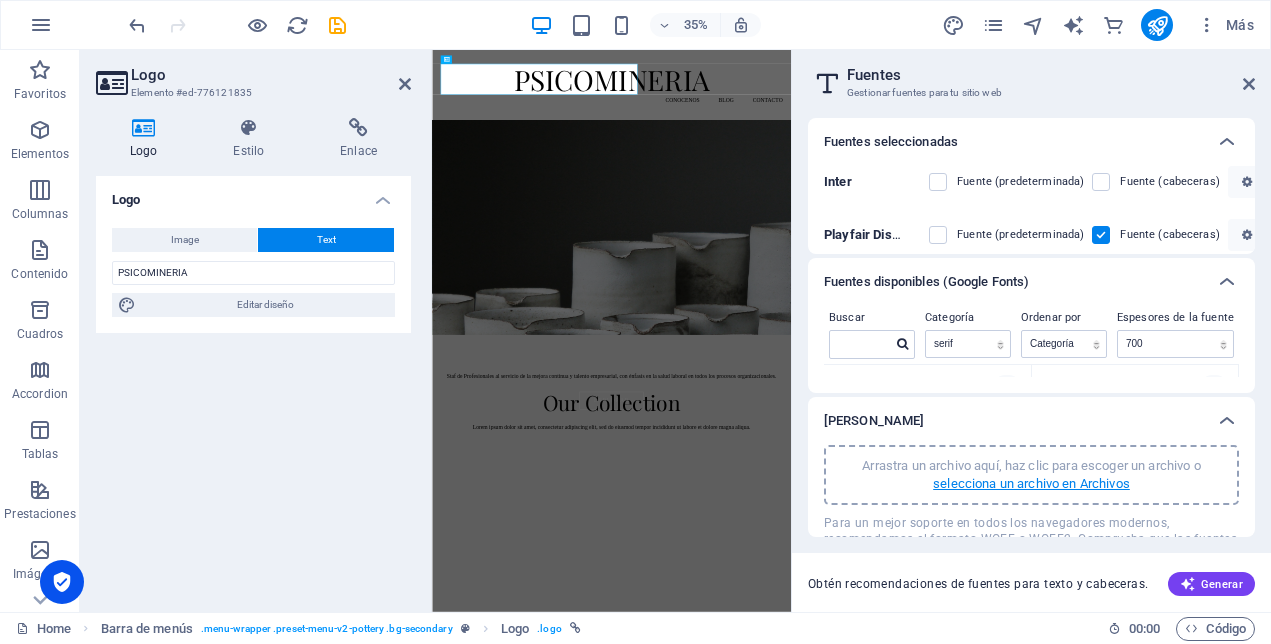 scroll, scrollTop: 26, scrollLeft: 0, axis: vertical 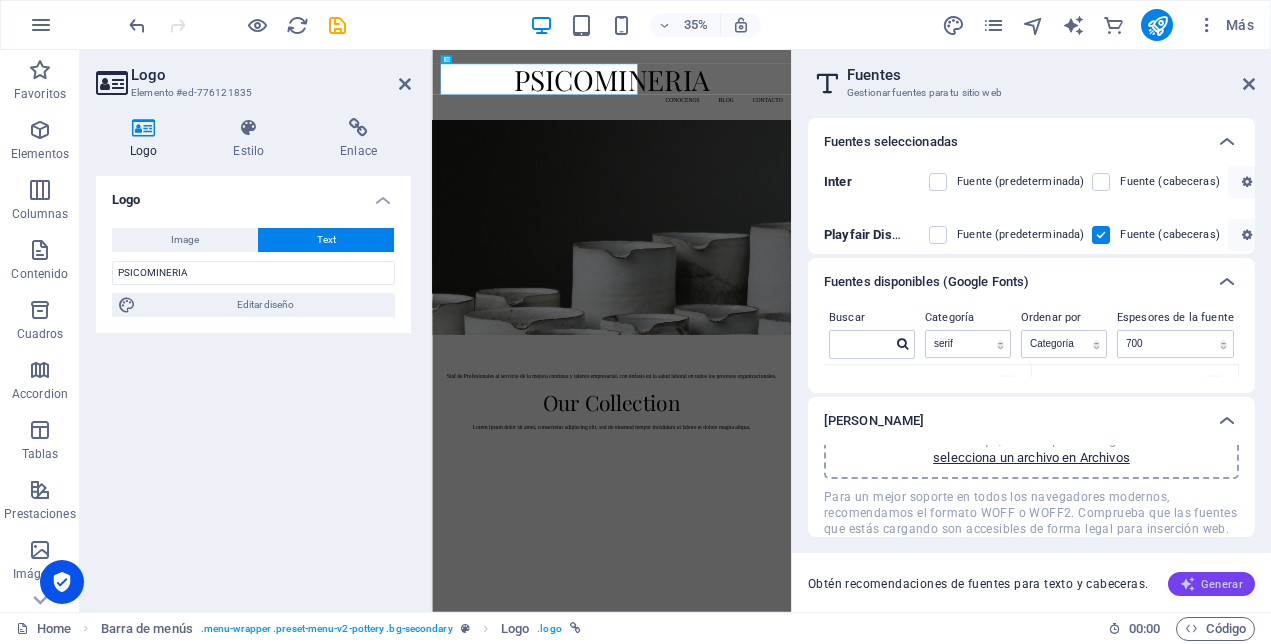 click on "Generar" at bounding box center [1211, 584] 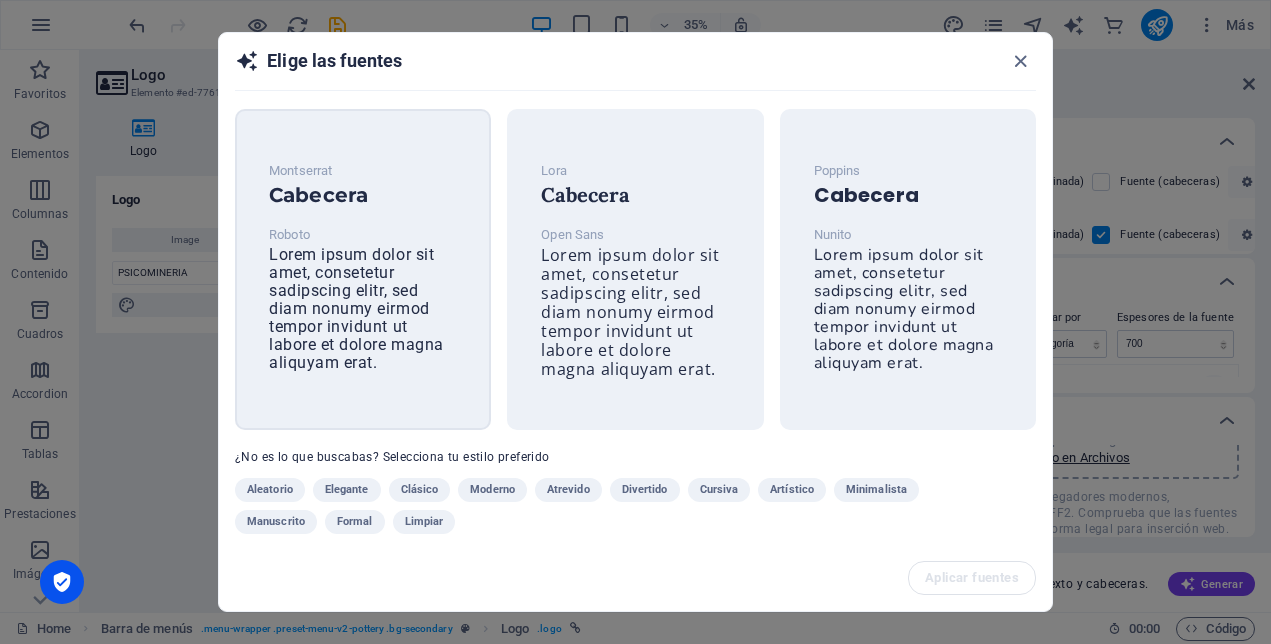 click on "[PERSON_NAME] Roboto Lorem ipsum dolor sit amet, consetetur sadipscing elitr, sed diam nonumy eirmod tempor invidunt ut labore et dolore magna aliquyam erat." at bounding box center (363, 269) 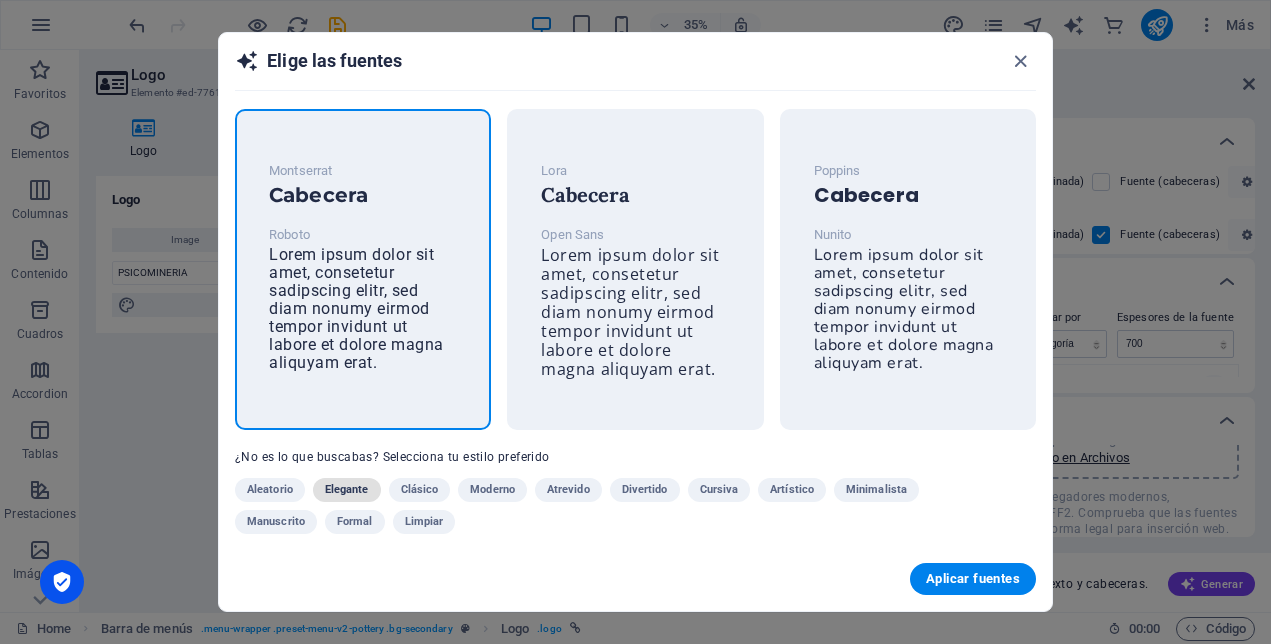 click on "Elegante" at bounding box center (347, 490) 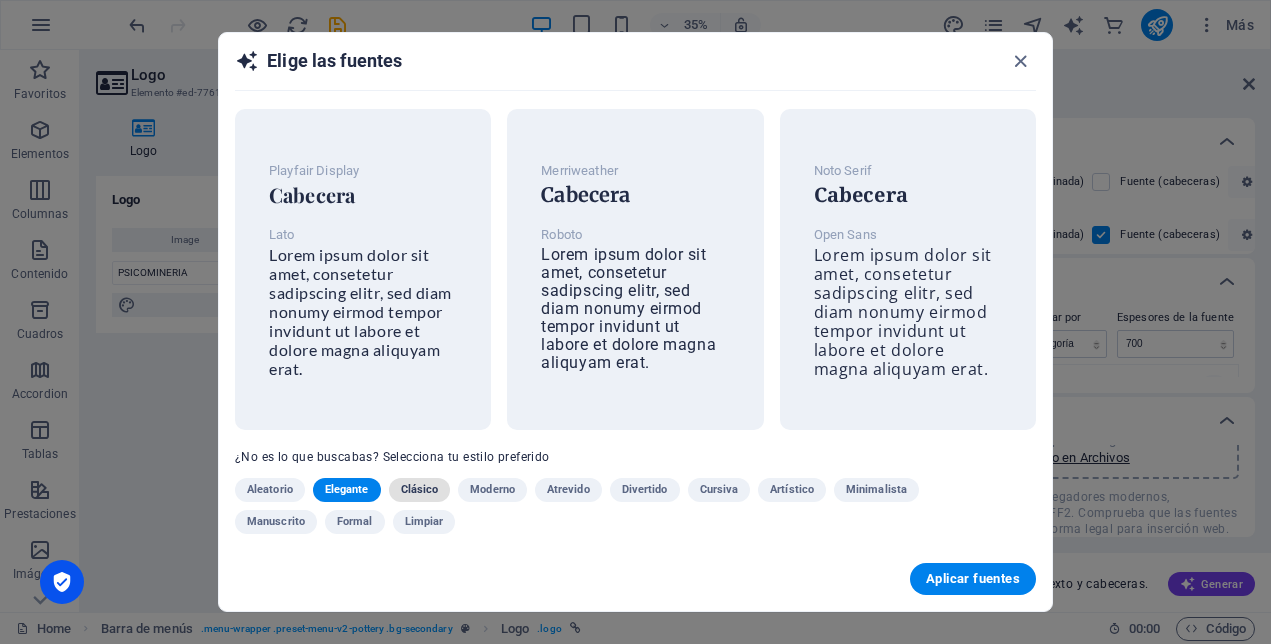 click on "Clásico" at bounding box center (420, 490) 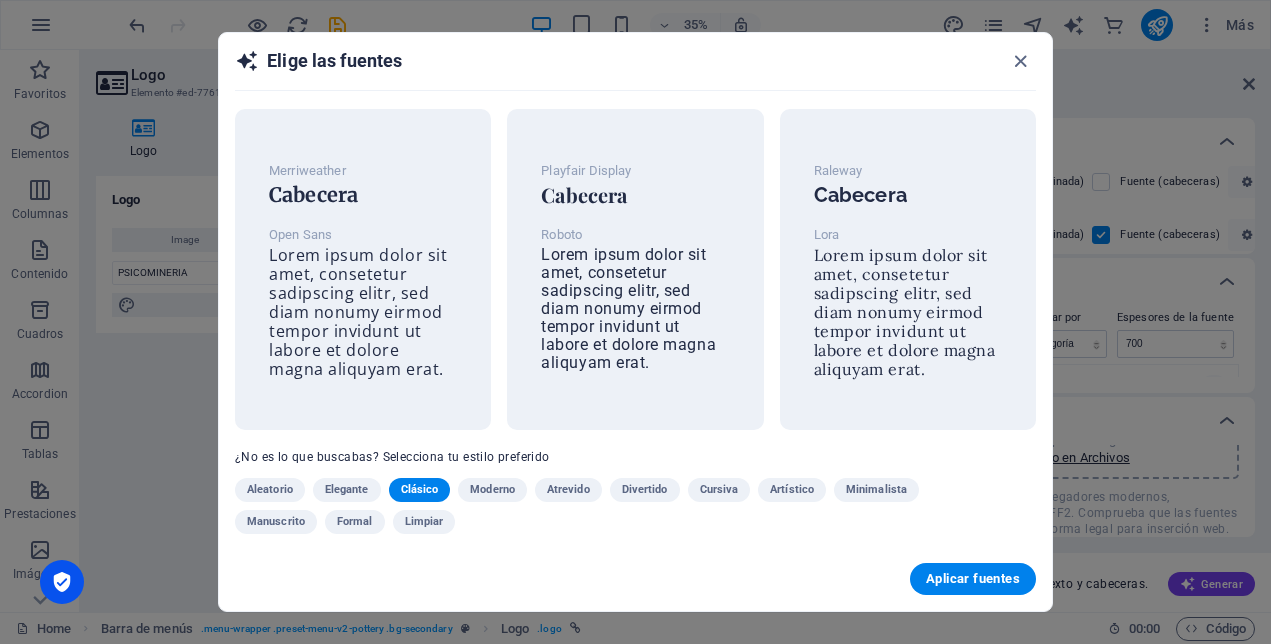 click on "Moderno" at bounding box center [492, 490] 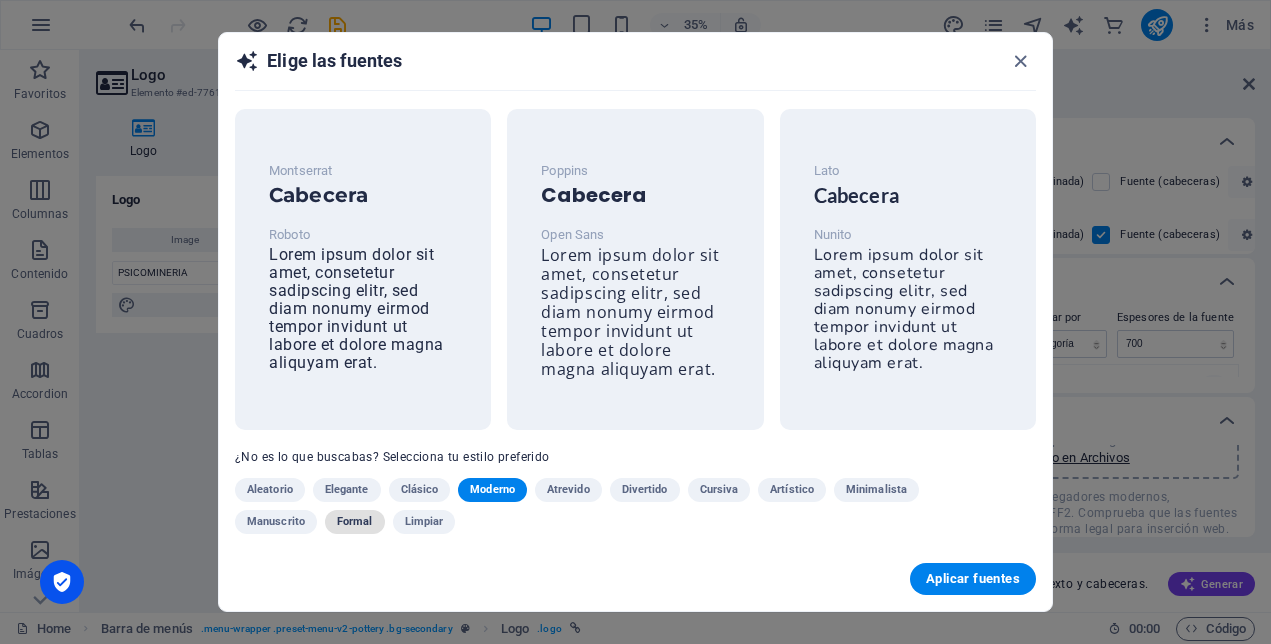click on "Formal" at bounding box center [355, 522] 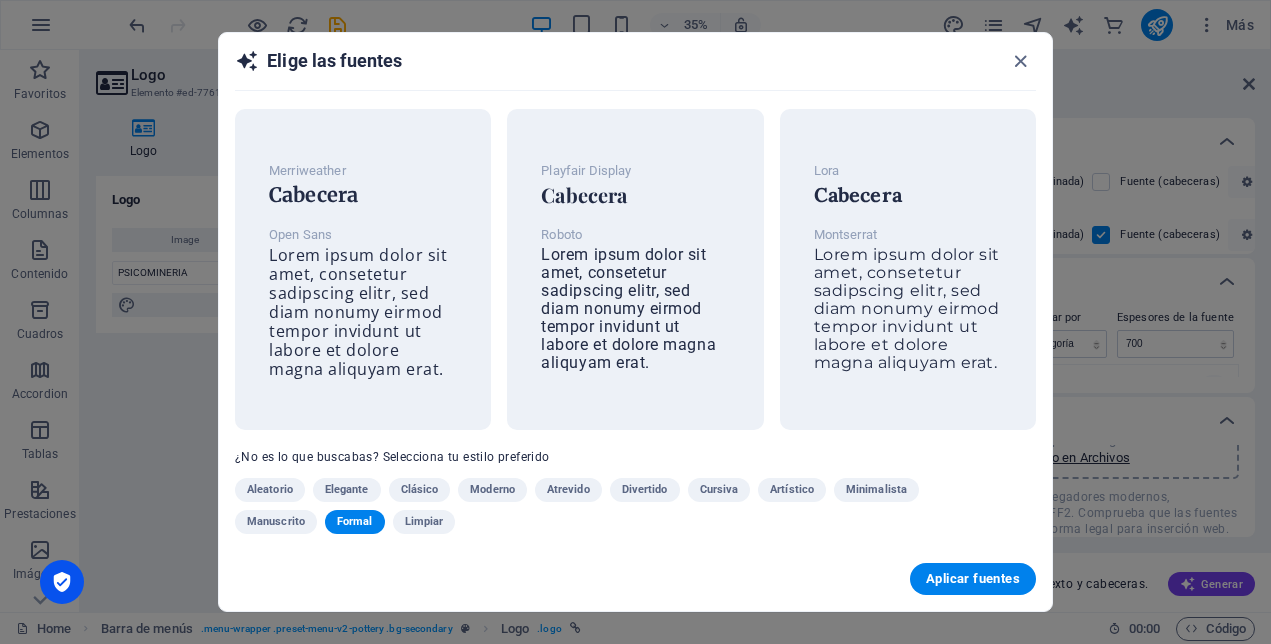 click on "Limpiar" at bounding box center (424, 522) 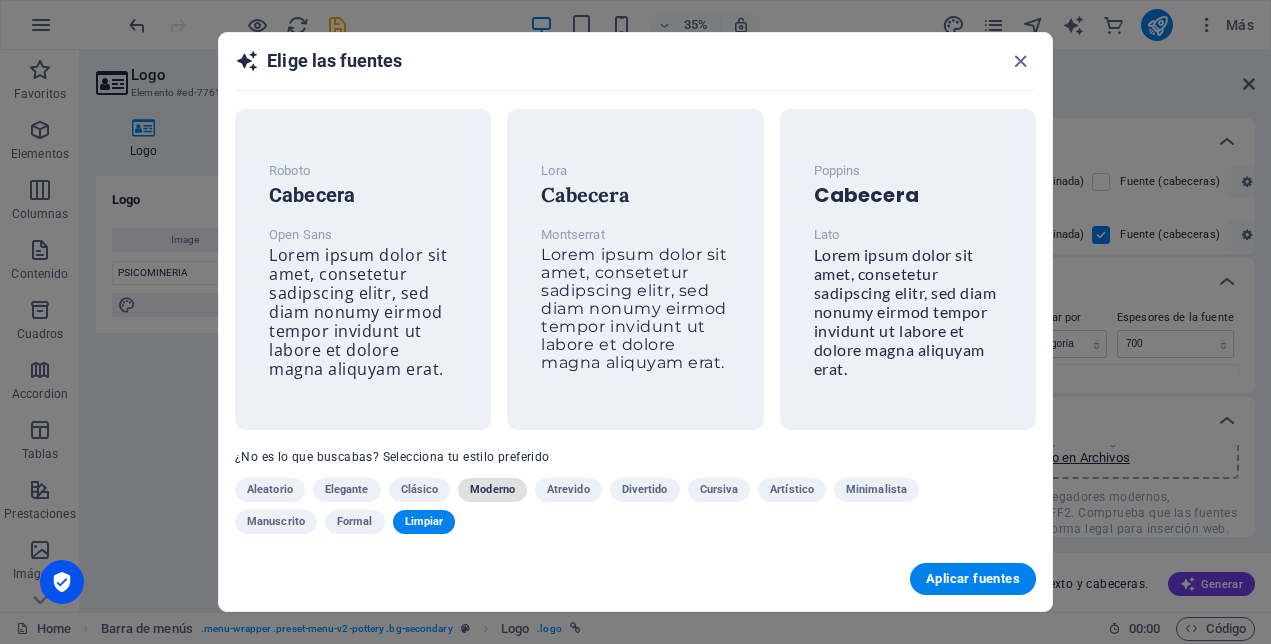 click on "Moderno" at bounding box center (492, 490) 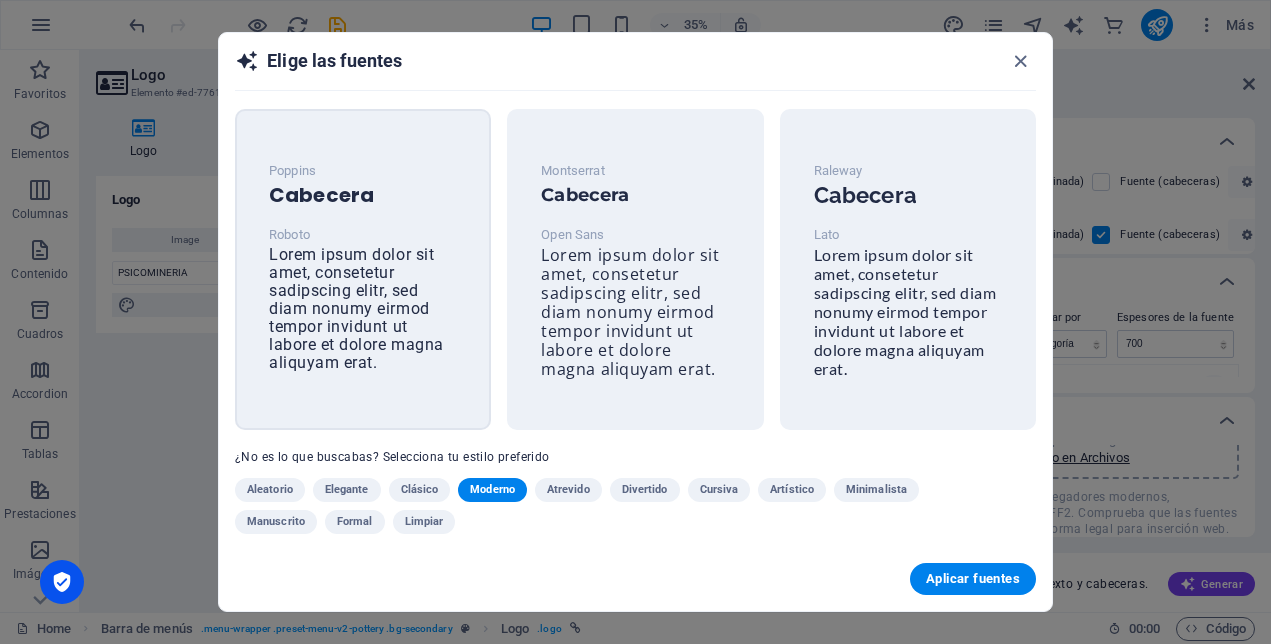 click on "Lorem ipsum dolor sit amet, consetetur sadipscing elitr, sed diam nonumy eirmod tempor invidunt ut labore et dolore magna aliquyam erat." at bounding box center (356, 308) 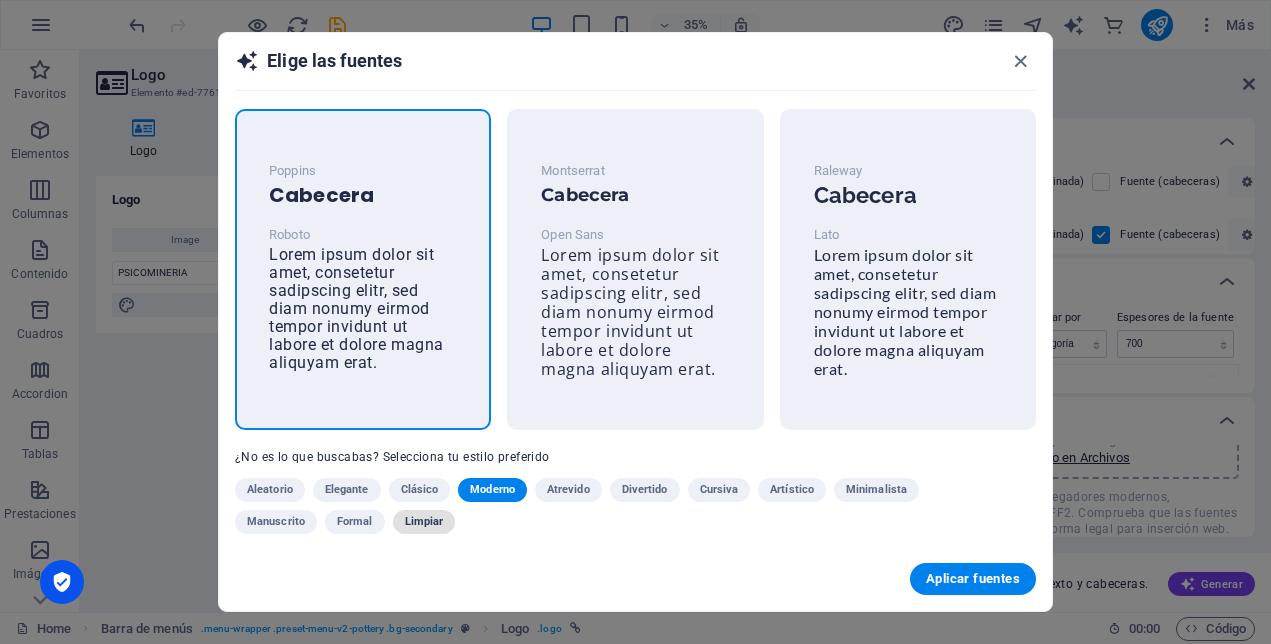 click on "Limpiar" at bounding box center (424, 522) 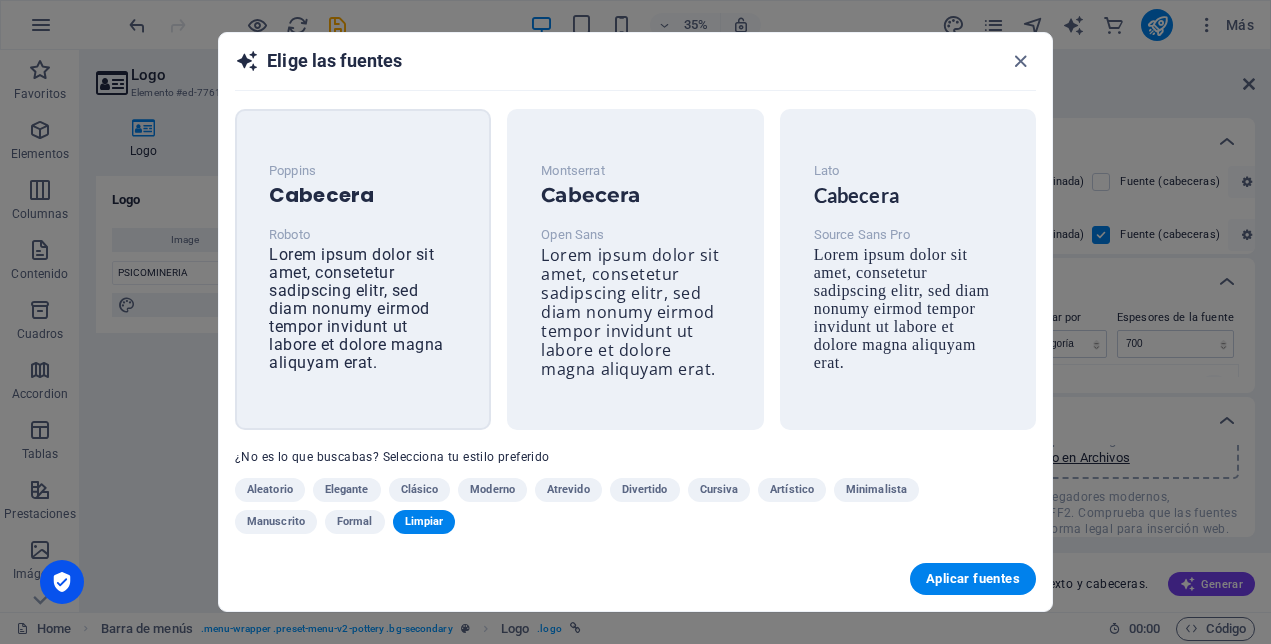 click on "Lorem ipsum dolor sit amet, consetetur sadipscing elitr, sed diam nonumy eirmod tempor invidunt ut labore et dolore magna aliquyam erat." at bounding box center (356, 308) 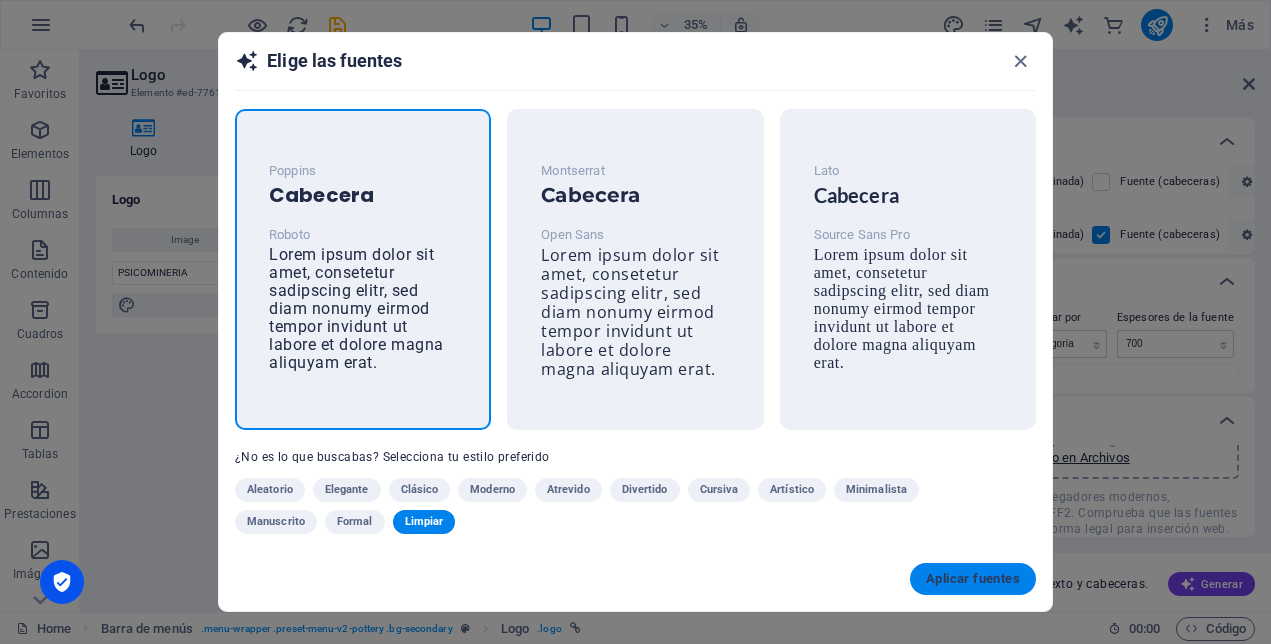click on "Aplicar fuentes" at bounding box center [973, 579] 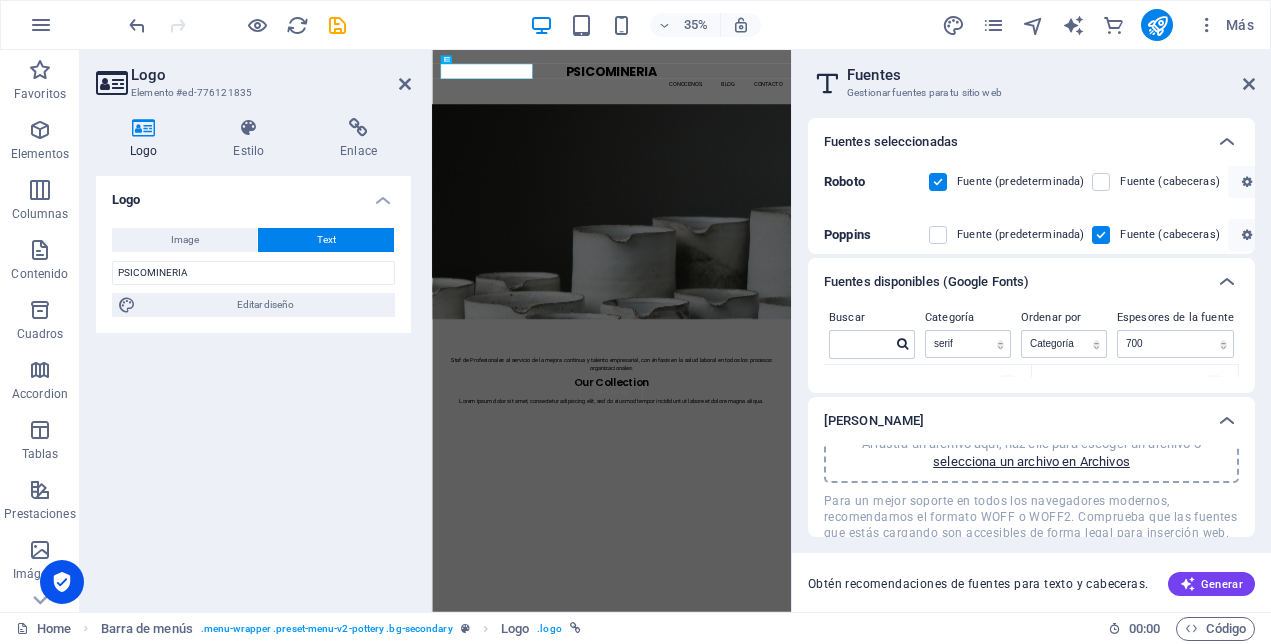 scroll, scrollTop: 26, scrollLeft: 0, axis: vertical 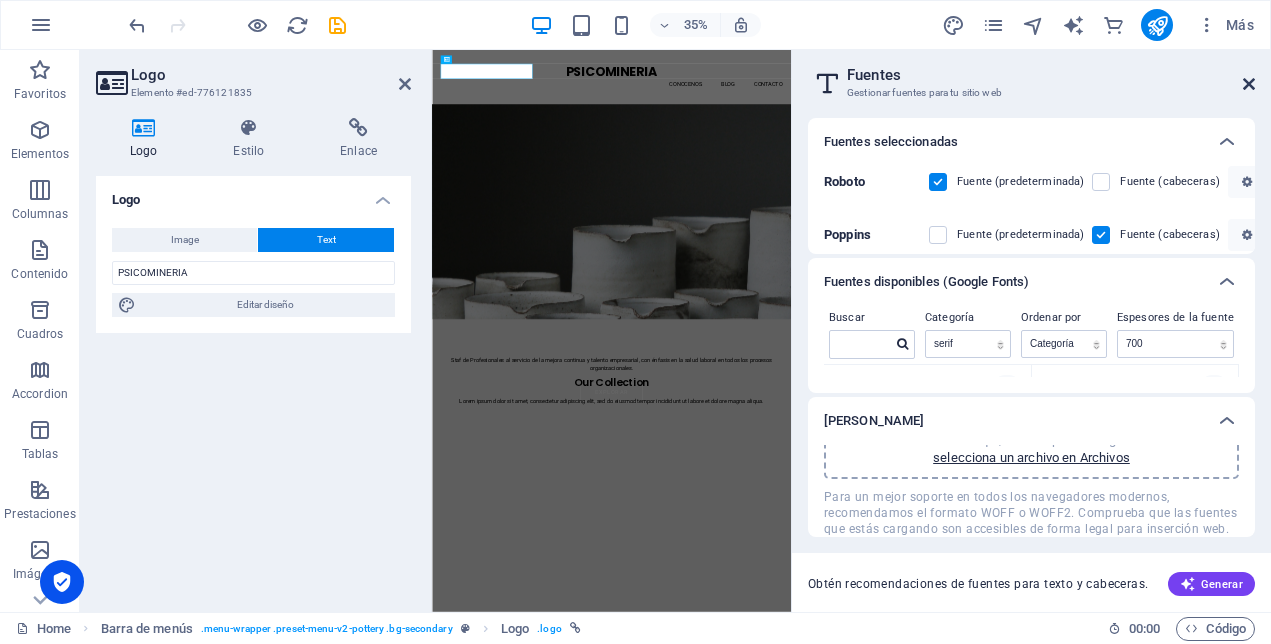 click at bounding box center [1249, 84] 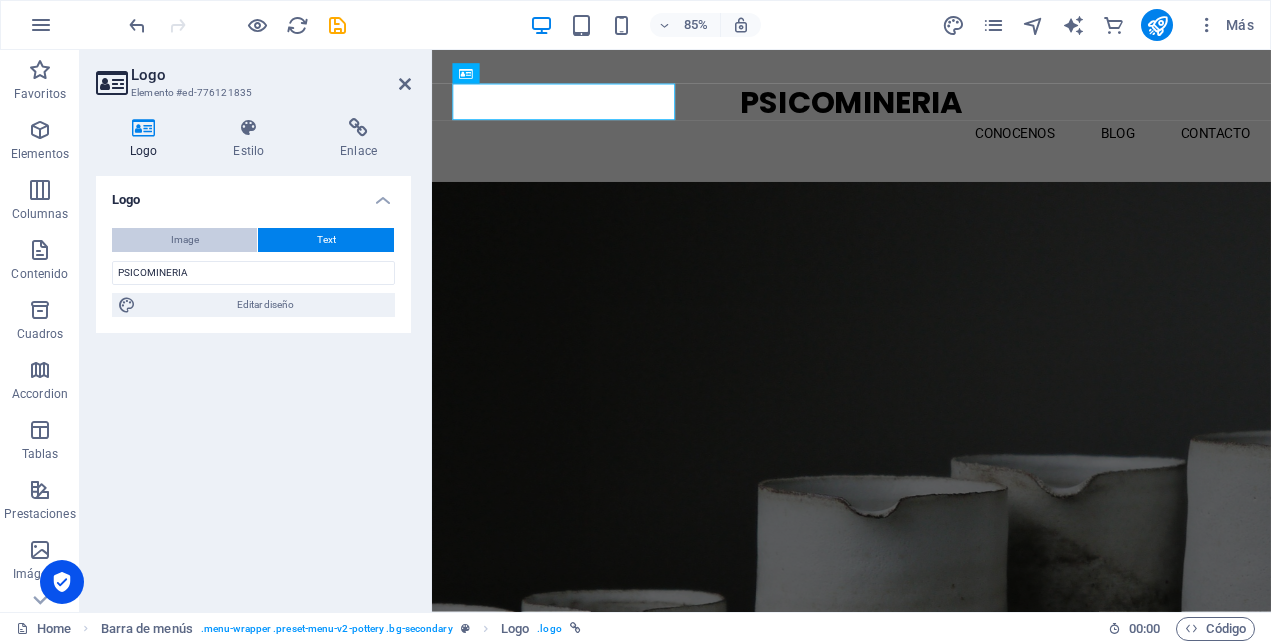 click on "Image" at bounding box center [185, 240] 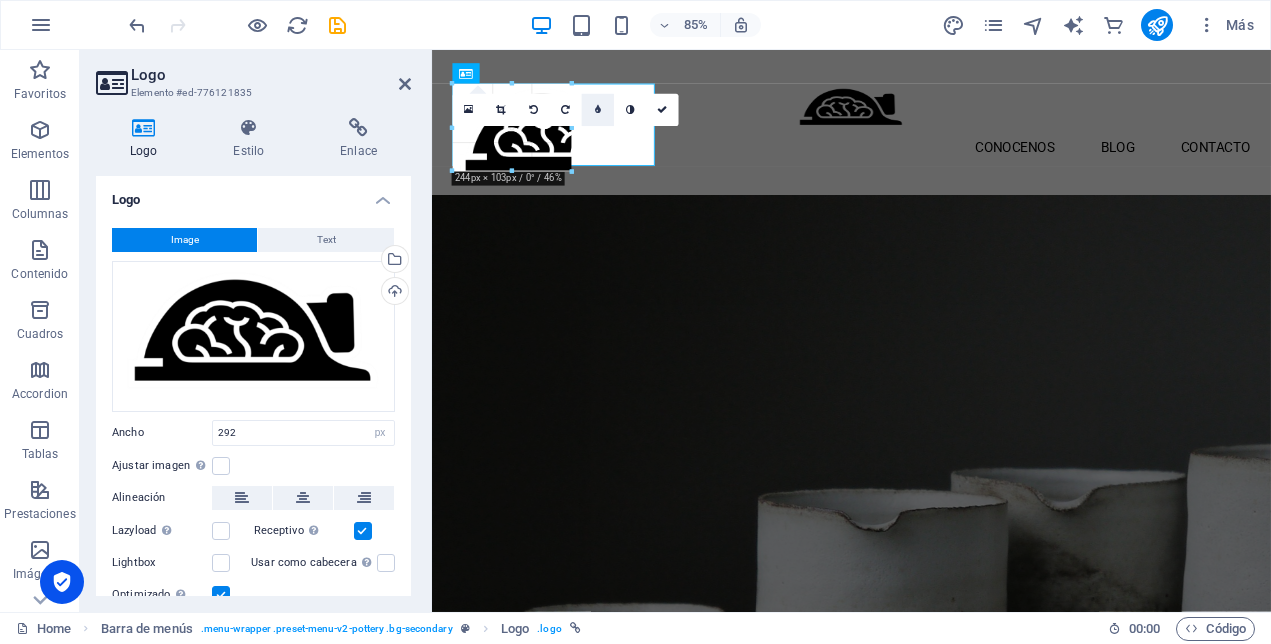 drag, startPoint x: 703, startPoint y: 212, endPoint x: 528, endPoint y: 120, distance: 197.70938 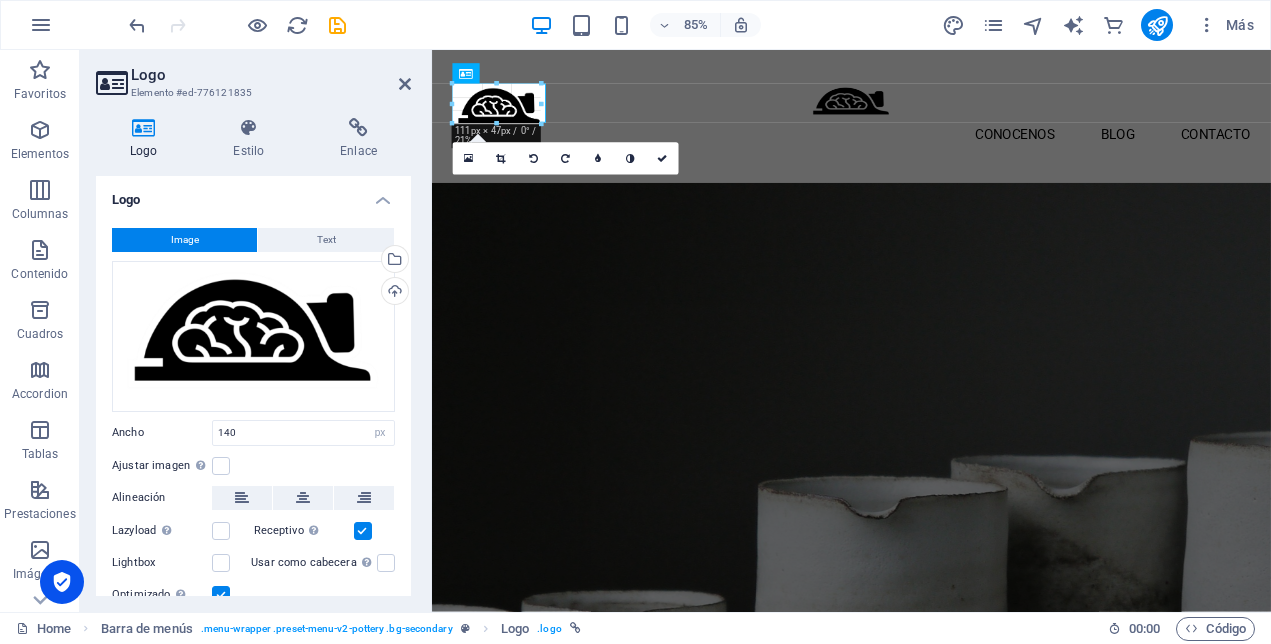 drag, startPoint x: 568, startPoint y: 144, endPoint x: 109, endPoint y: 91, distance: 462.04977 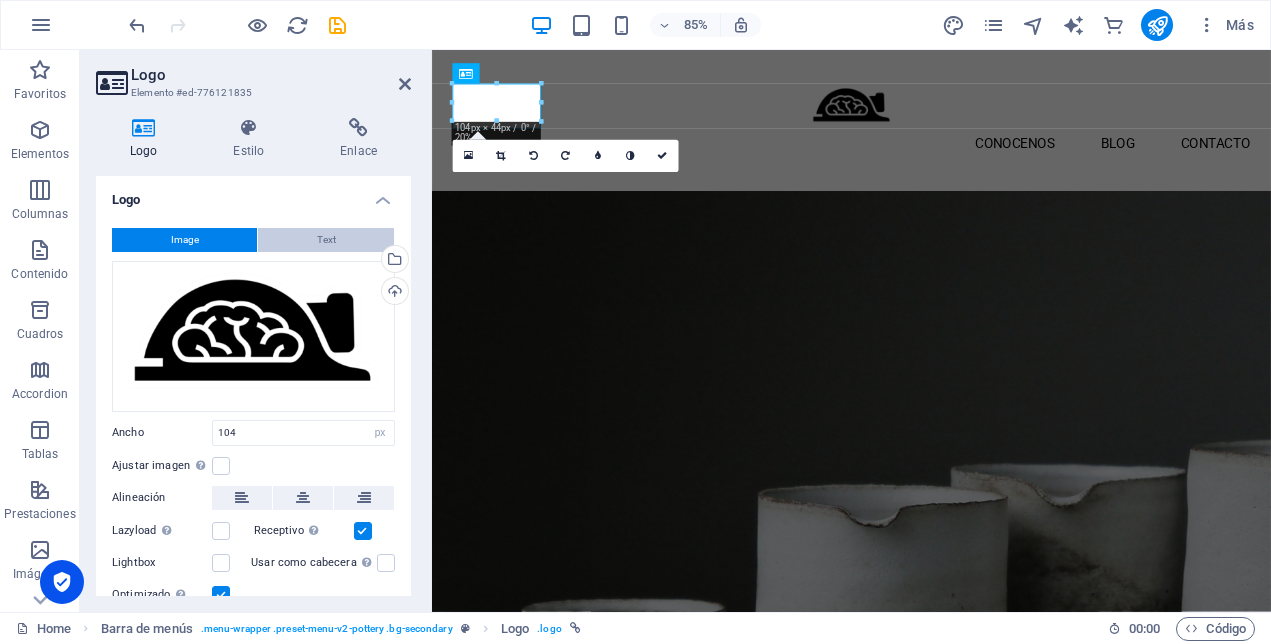 click on "Text" at bounding box center (326, 240) 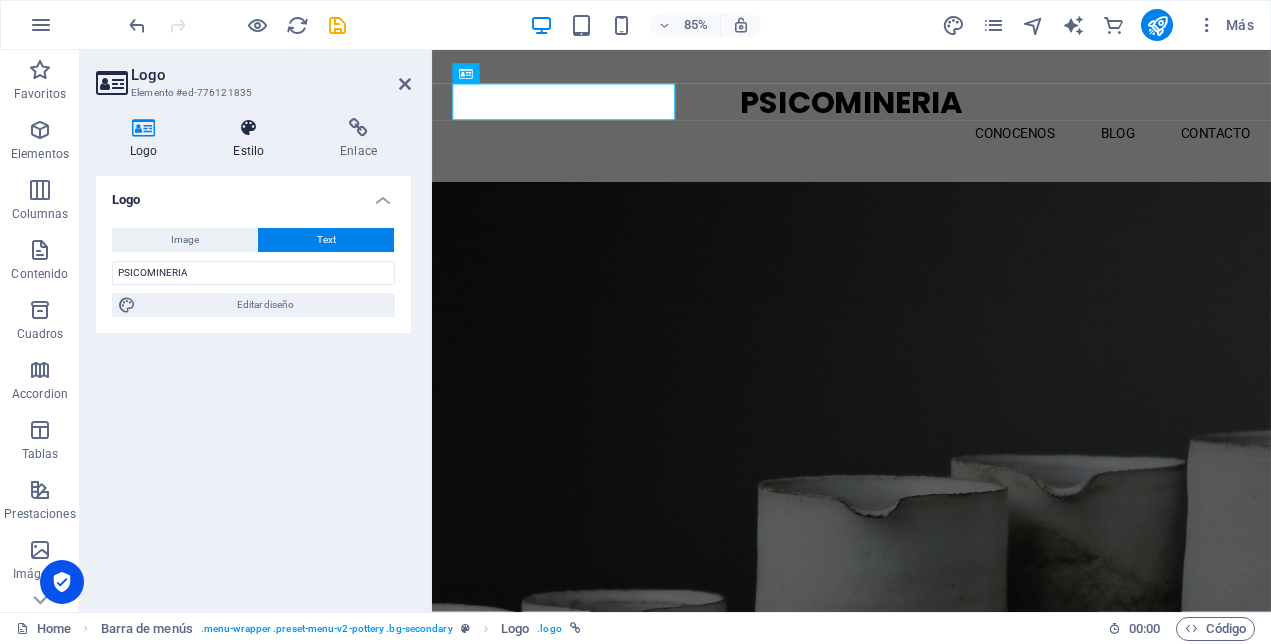 click on "Estilo" at bounding box center [252, 139] 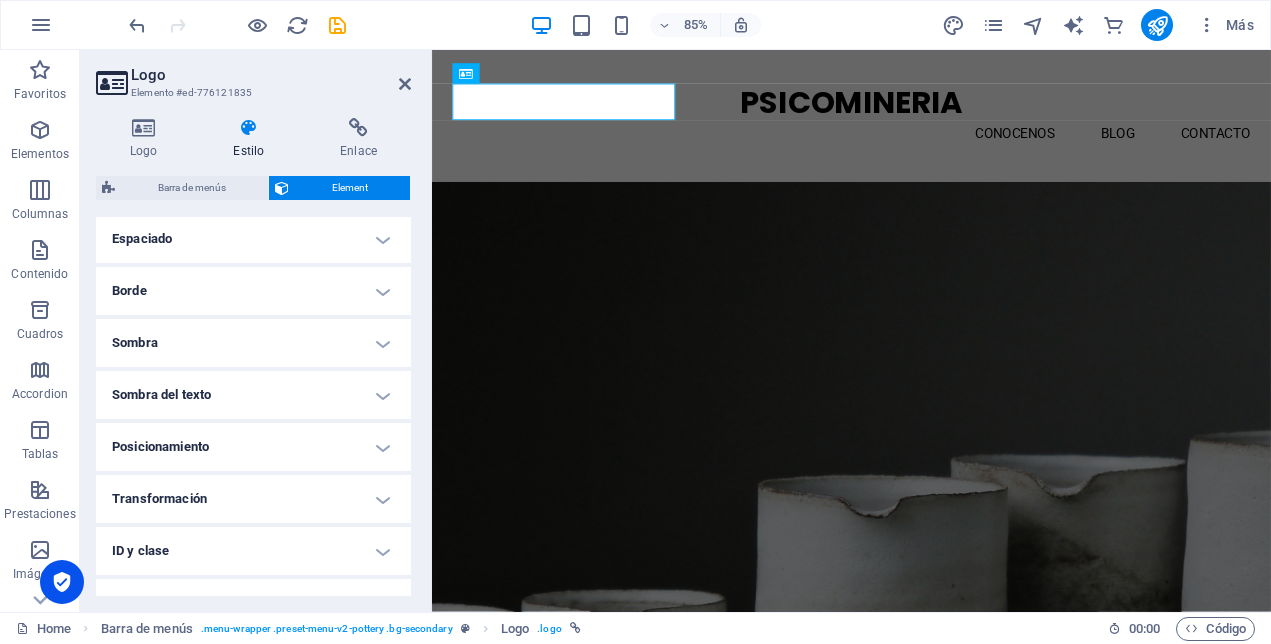 scroll, scrollTop: 483, scrollLeft: 0, axis: vertical 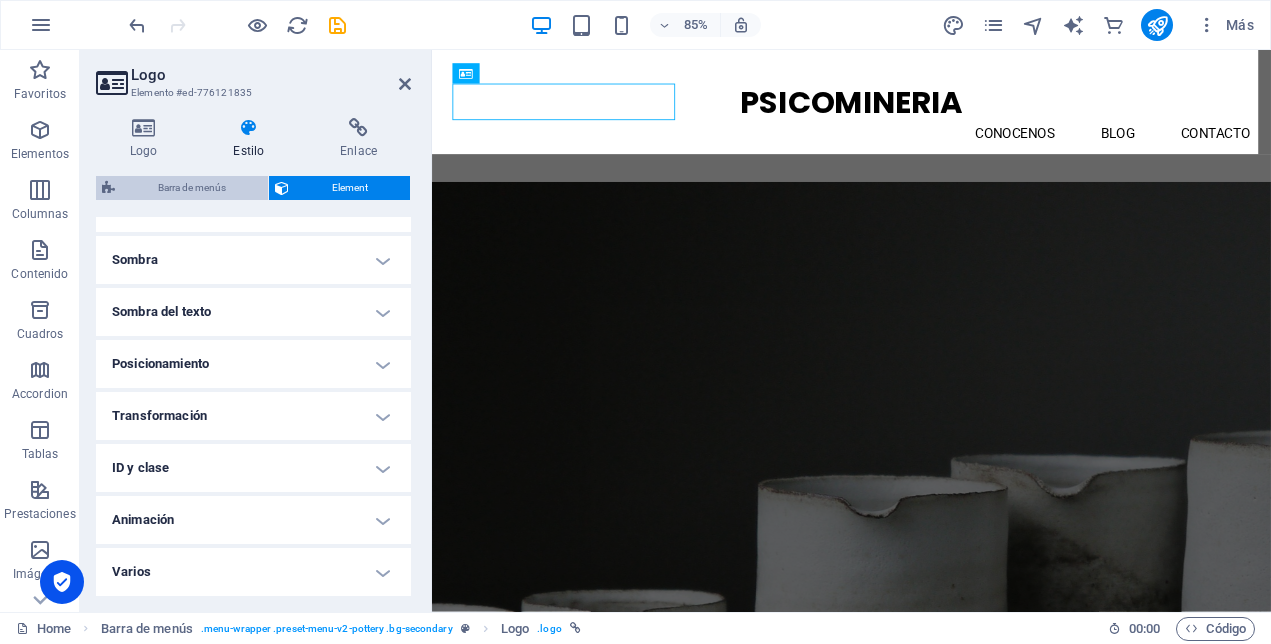 click on "Barra de menús" at bounding box center (191, 188) 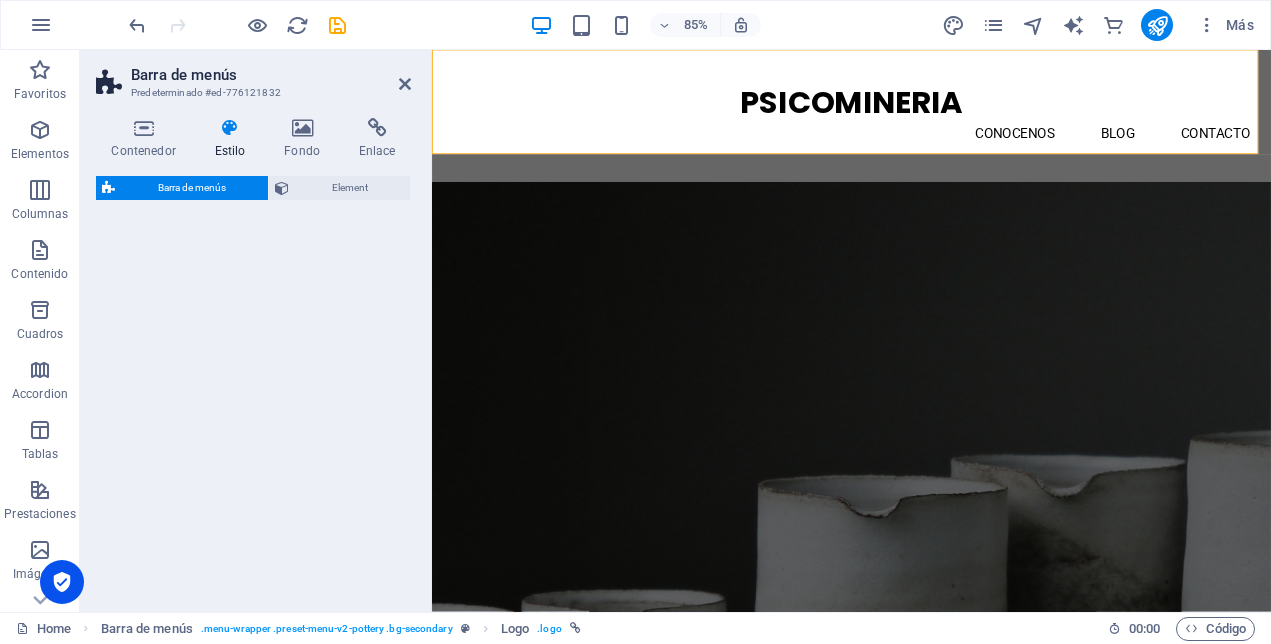 select on "rem" 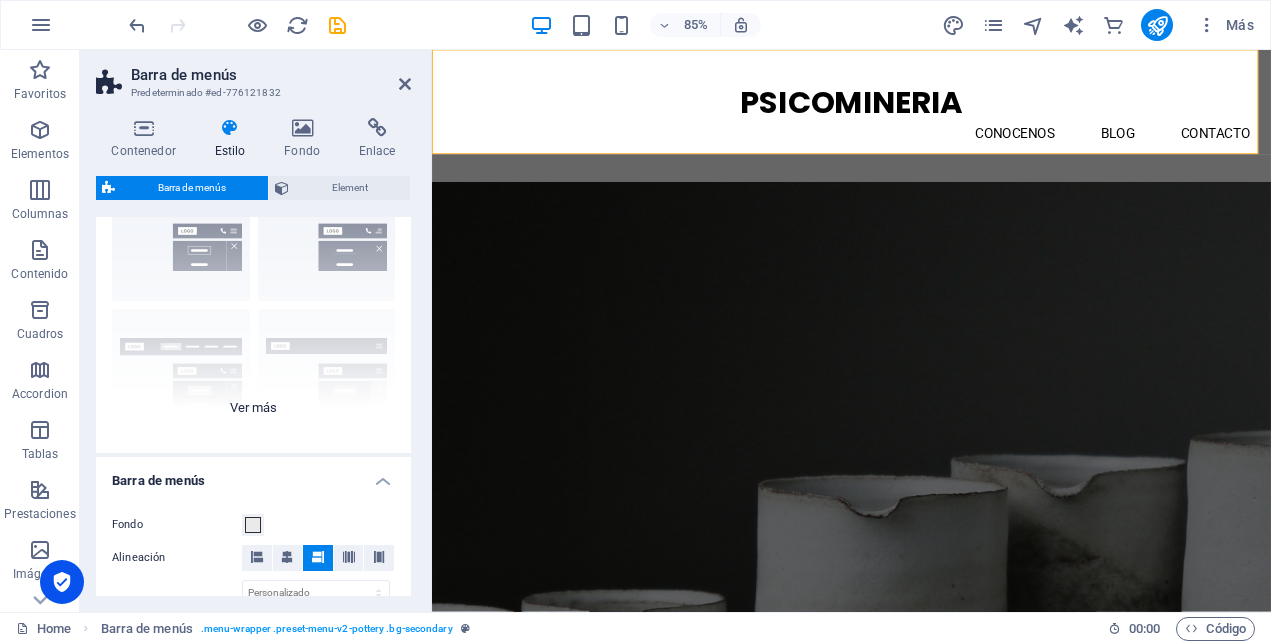 scroll, scrollTop: 0, scrollLeft: 0, axis: both 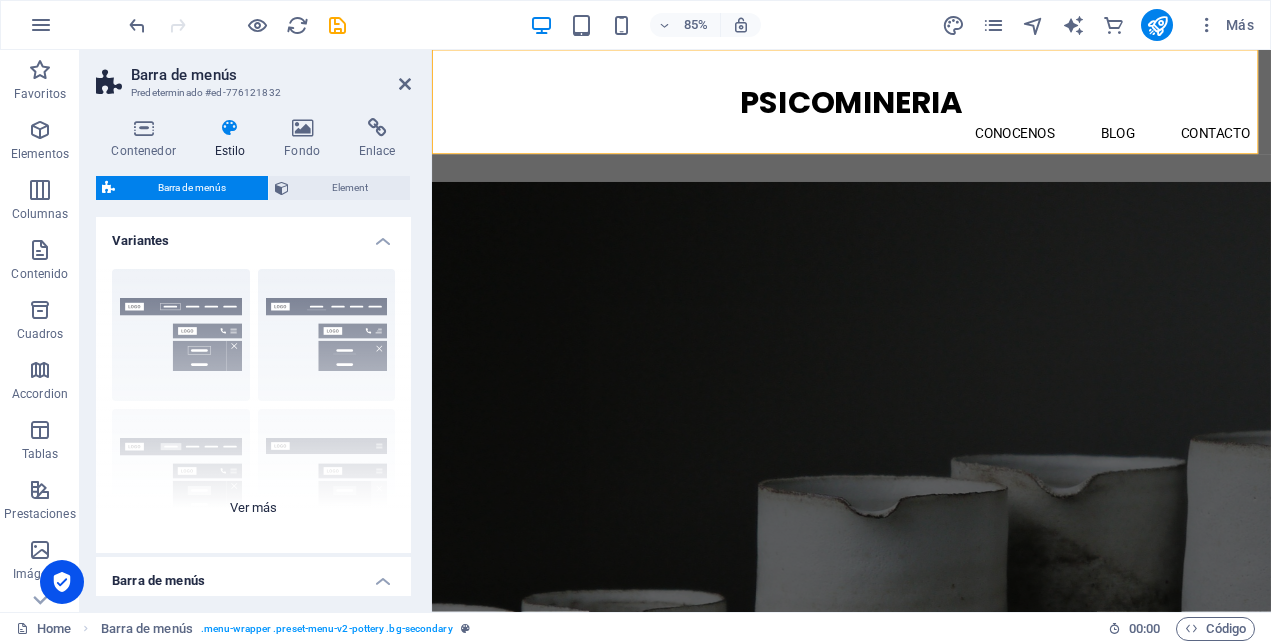 click on "Borde Centrado Predeterminado Fijo Loki Desencadenador Ancho XXL" at bounding box center (253, 403) 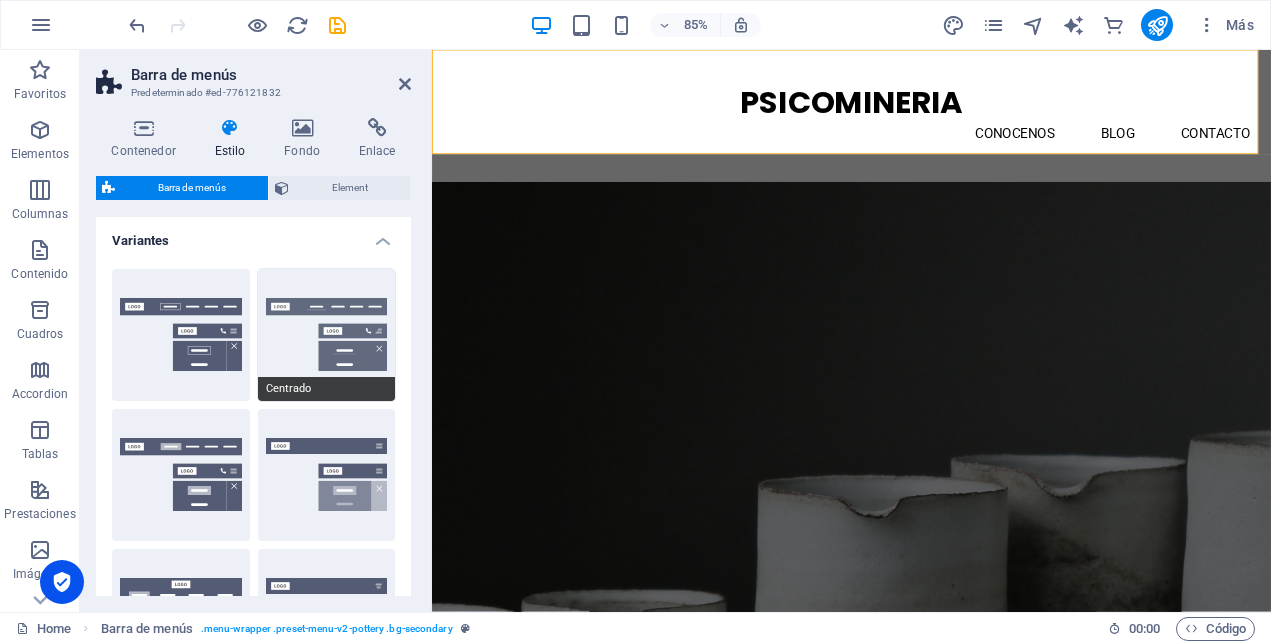 click on "Centrado" at bounding box center (327, 335) 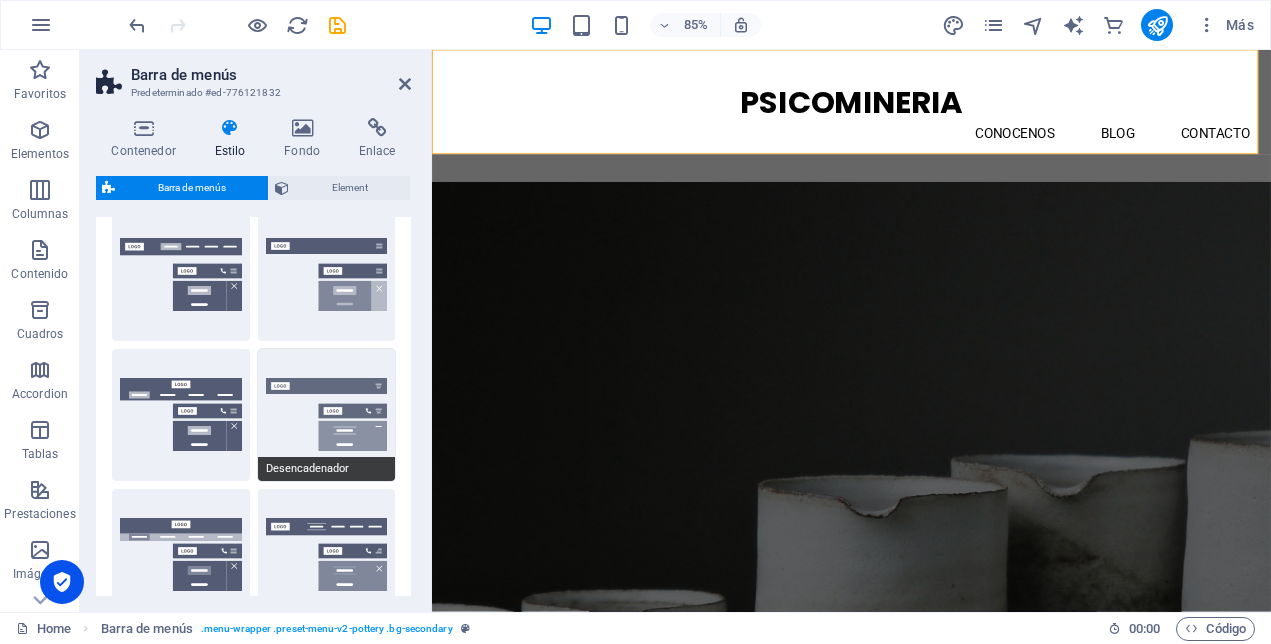 scroll, scrollTop: 300, scrollLeft: 0, axis: vertical 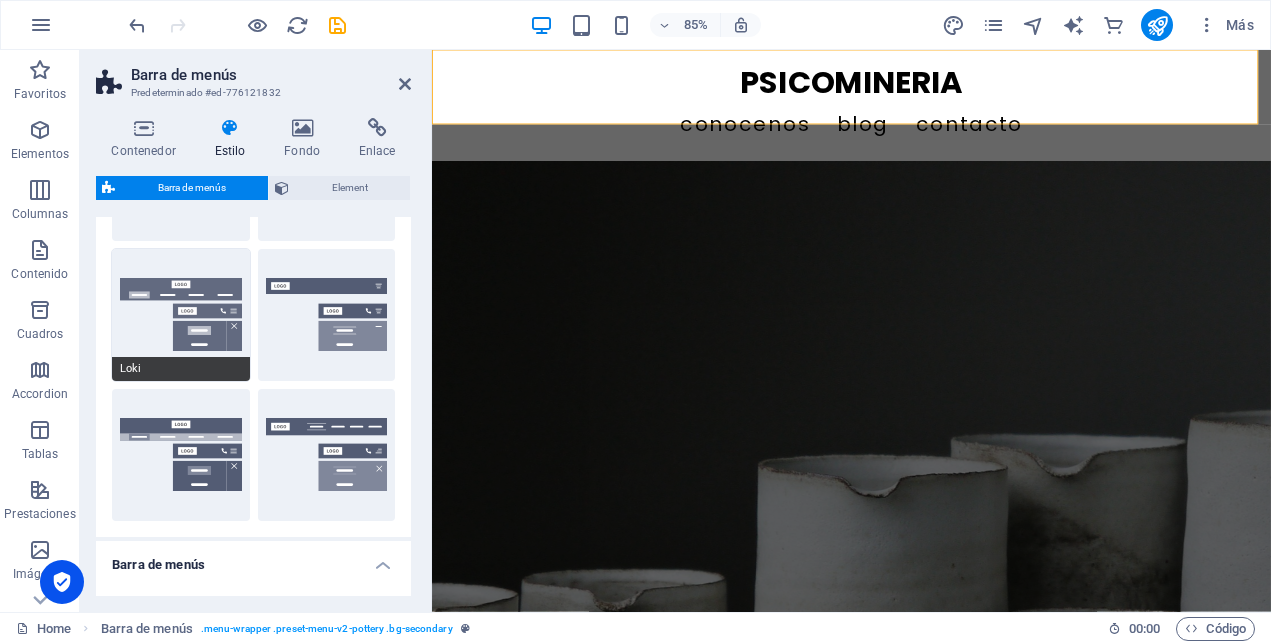 click on "Loki" at bounding box center (181, 315) 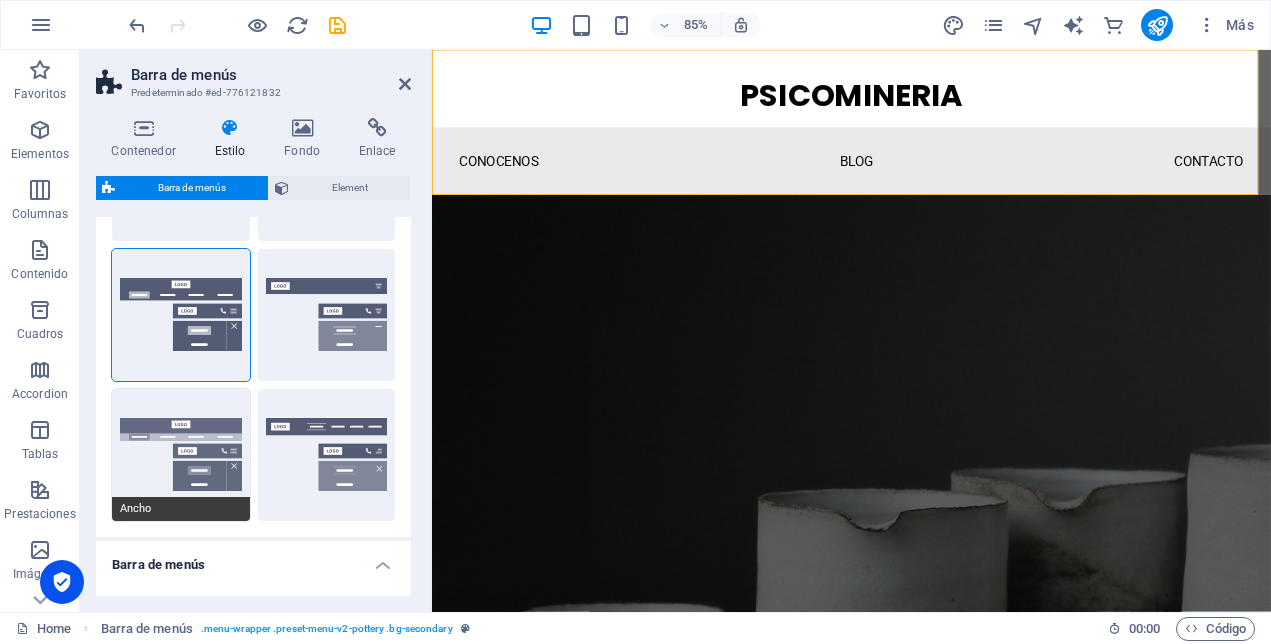 click on "Ancho" at bounding box center (181, 455) 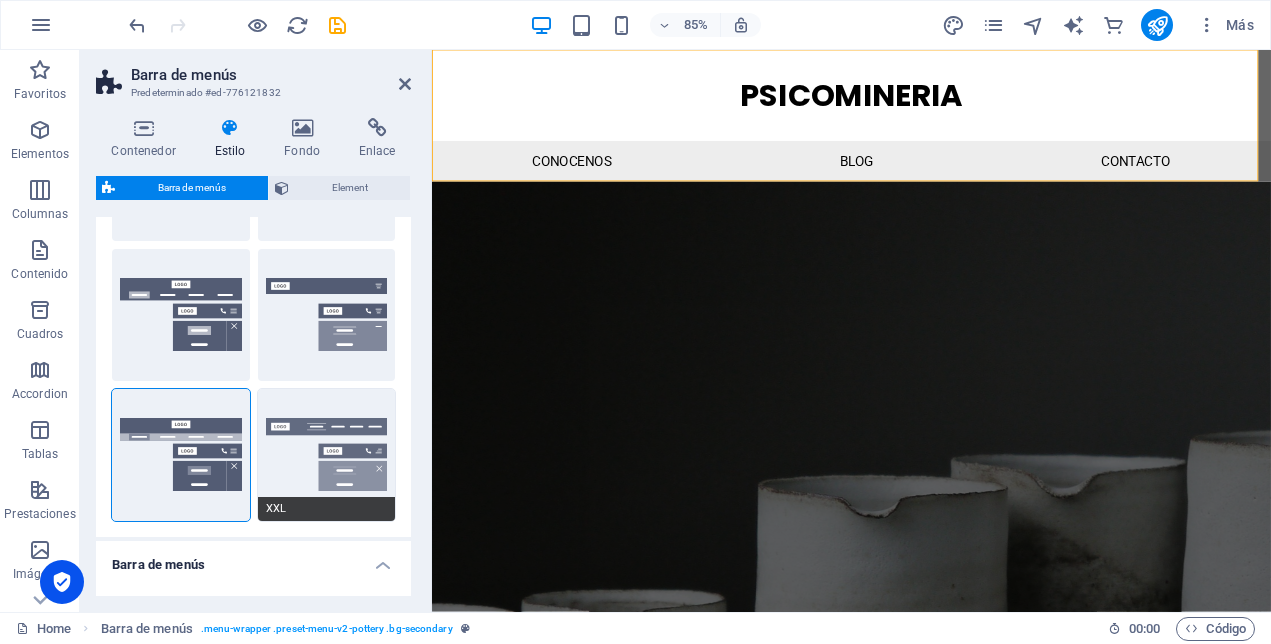 click on "XXL" at bounding box center [327, 455] 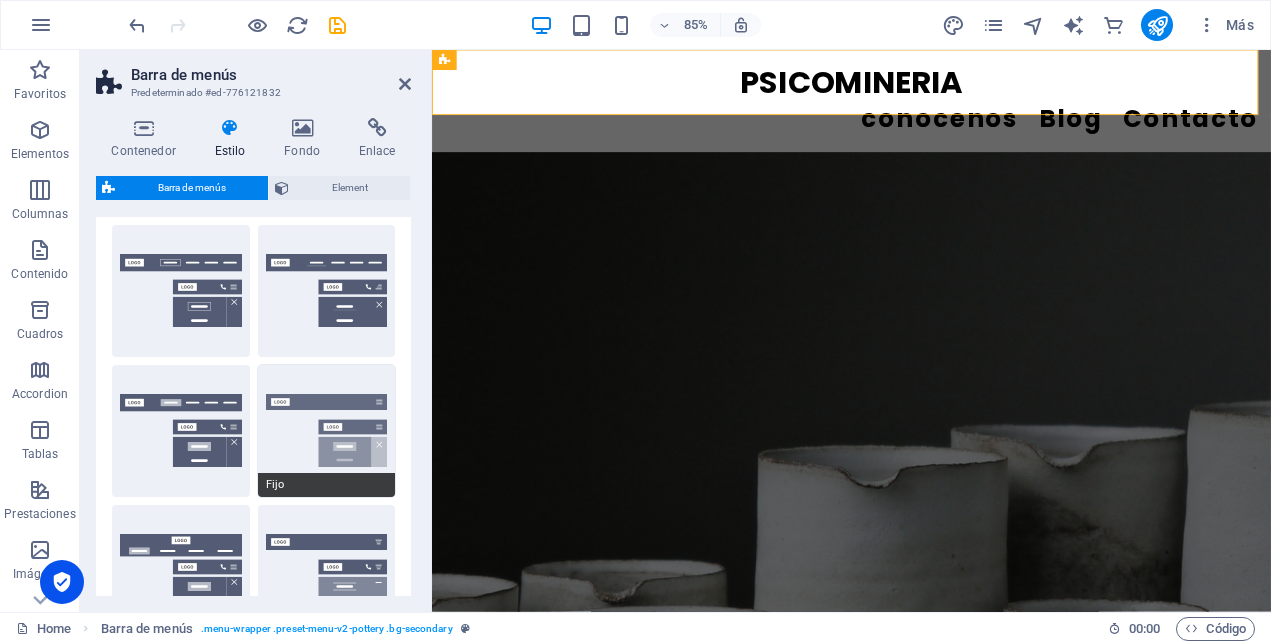 scroll, scrollTop: 0, scrollLeft: 0, axis: both 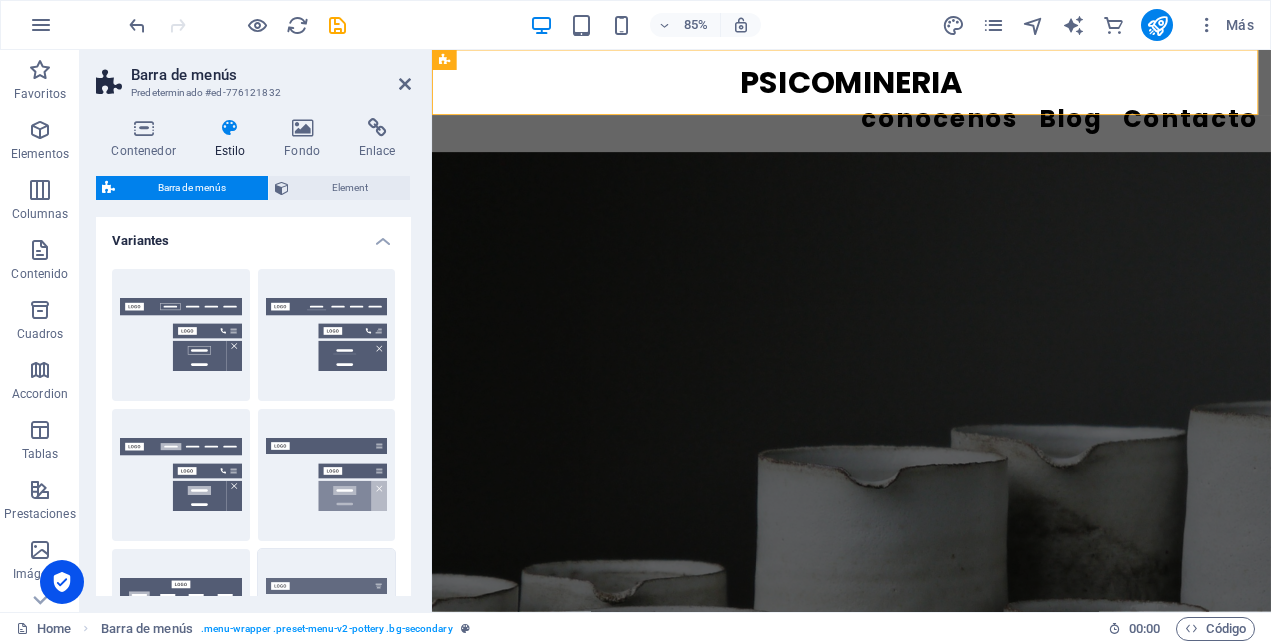 click on "Desencadenador" at bounding box center (327, 615) 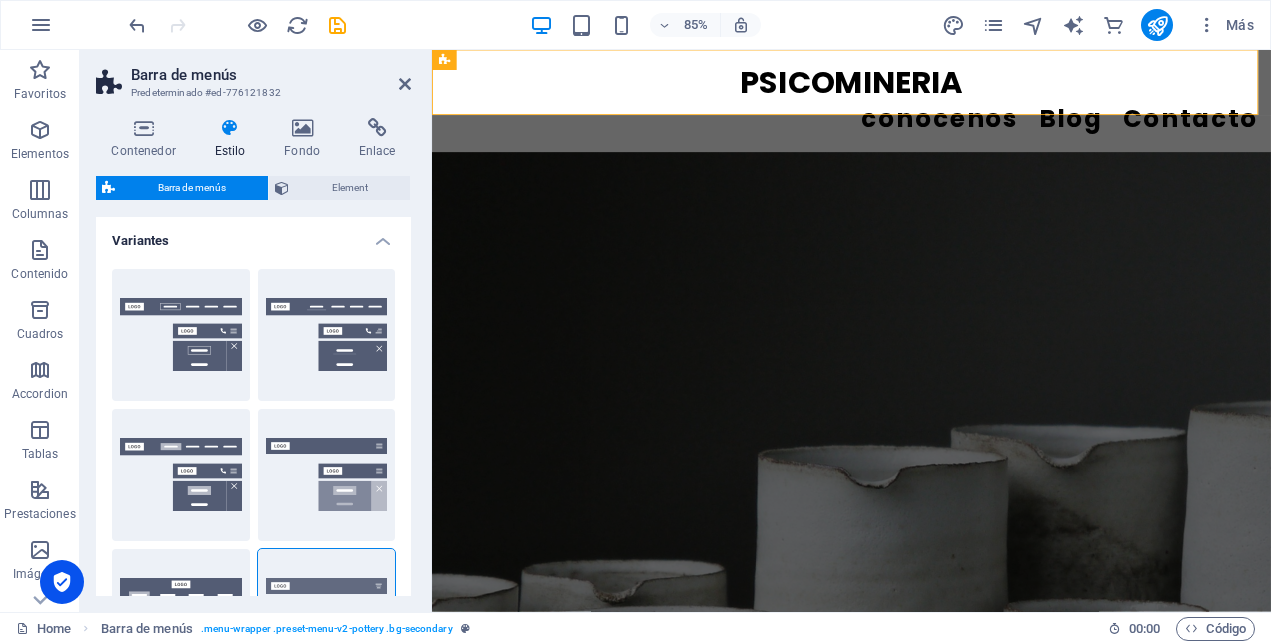 scroll, scrollTop: 100, scrollLeft: 0, axis: vertical 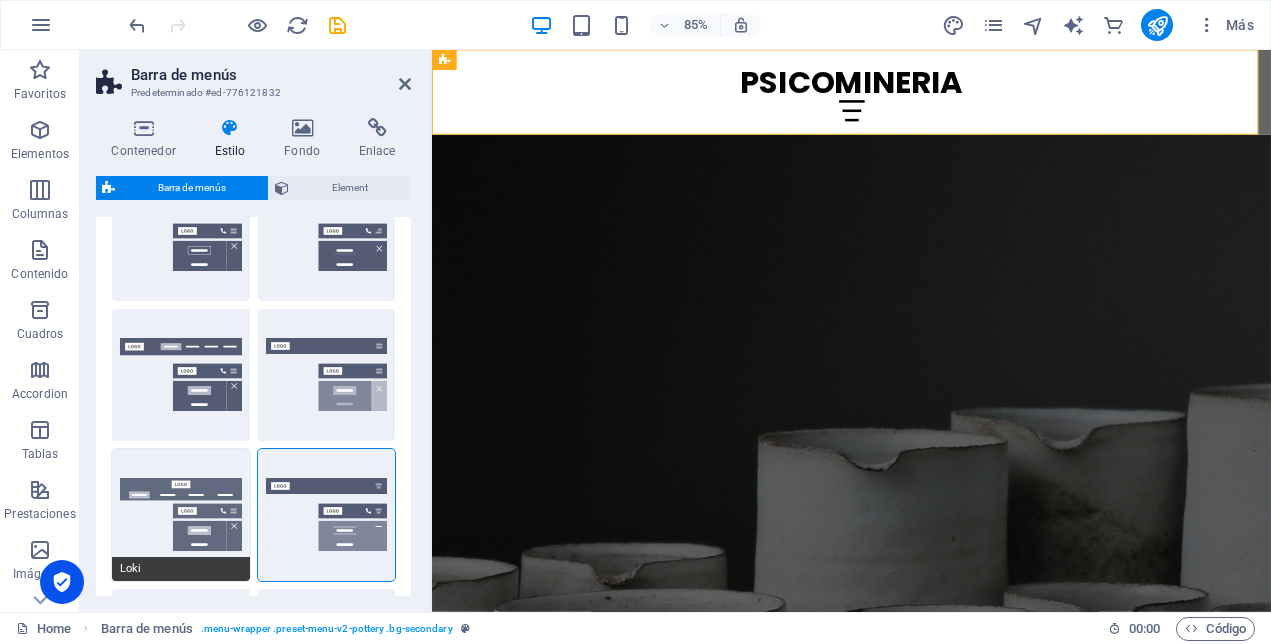 click on "Loki" at bounding box center [181, 515] 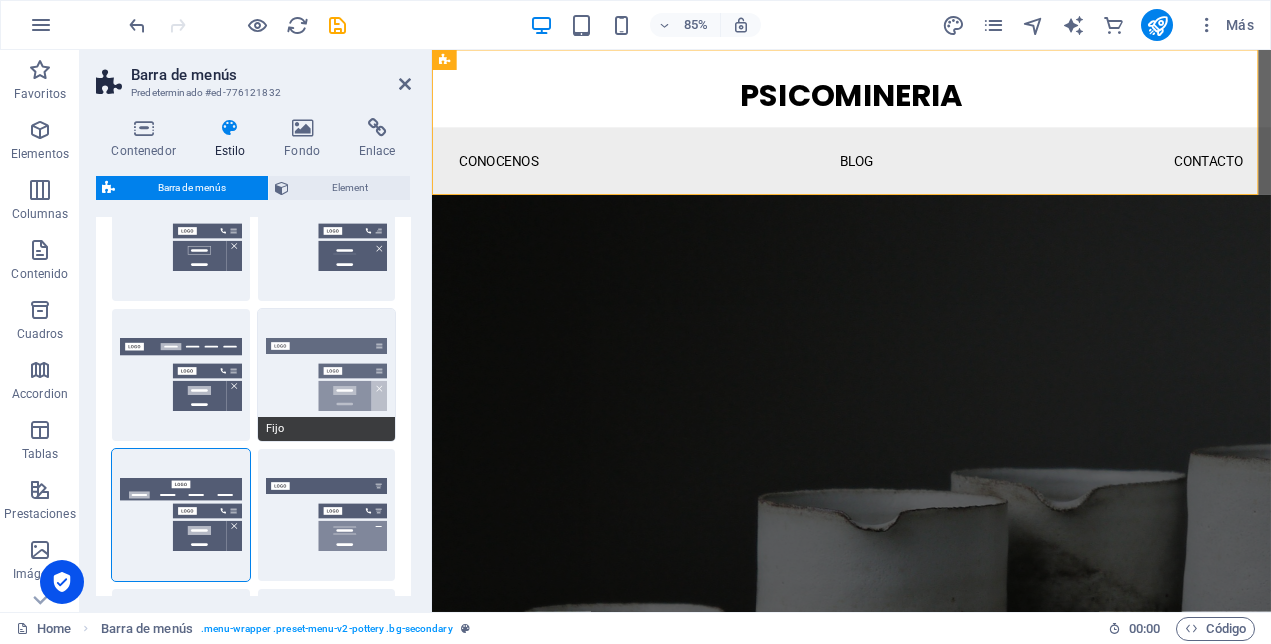 click on "Fijo" at bounding box center [327, 375] 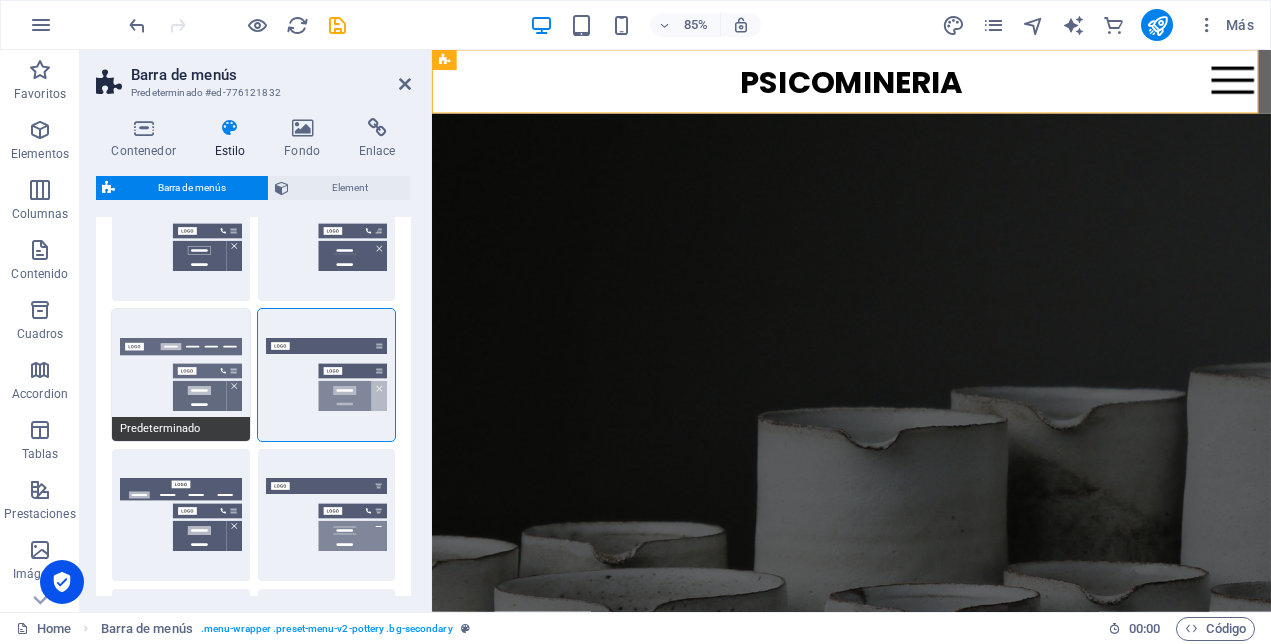 click on "Predeterminado" at bounding box center (181, 375) 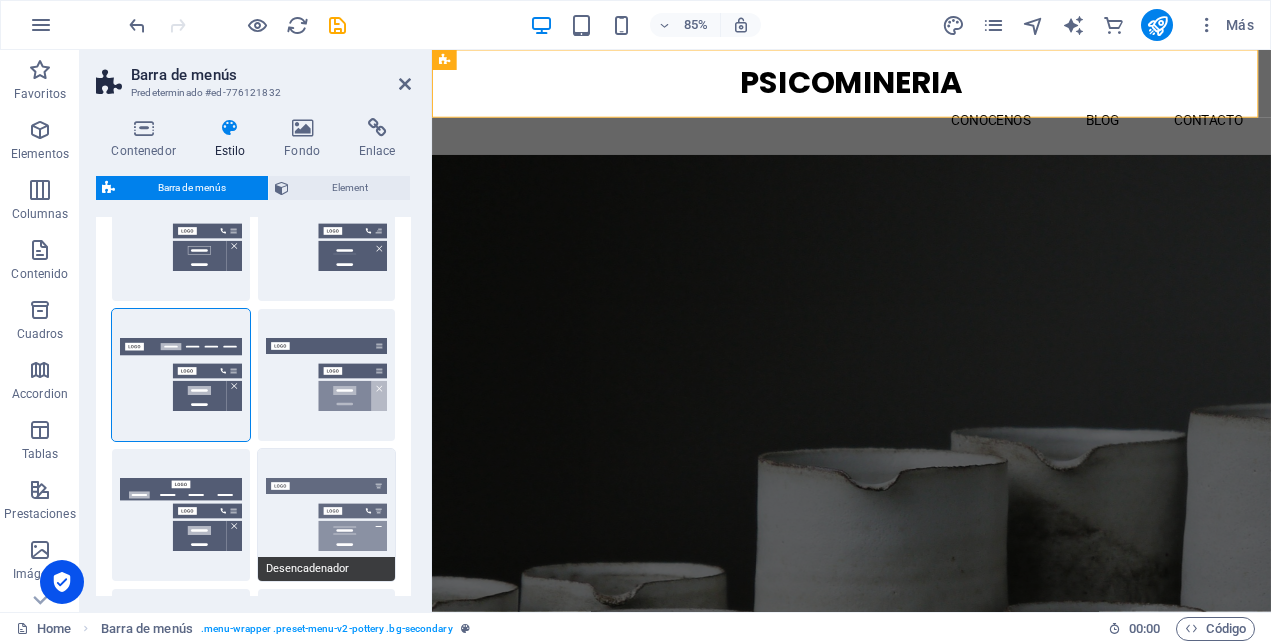 scroll, scrollTop: 0, scrollLeft: 0, axis: both 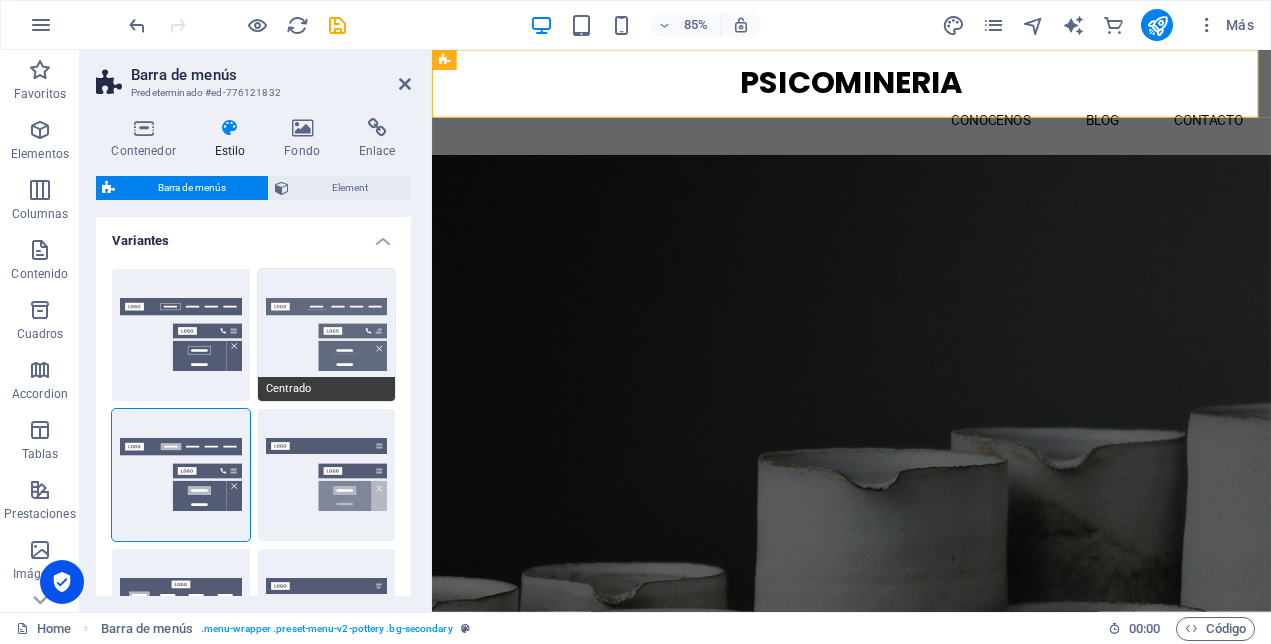 click on "Centrado" at bounding box center (327, 335) 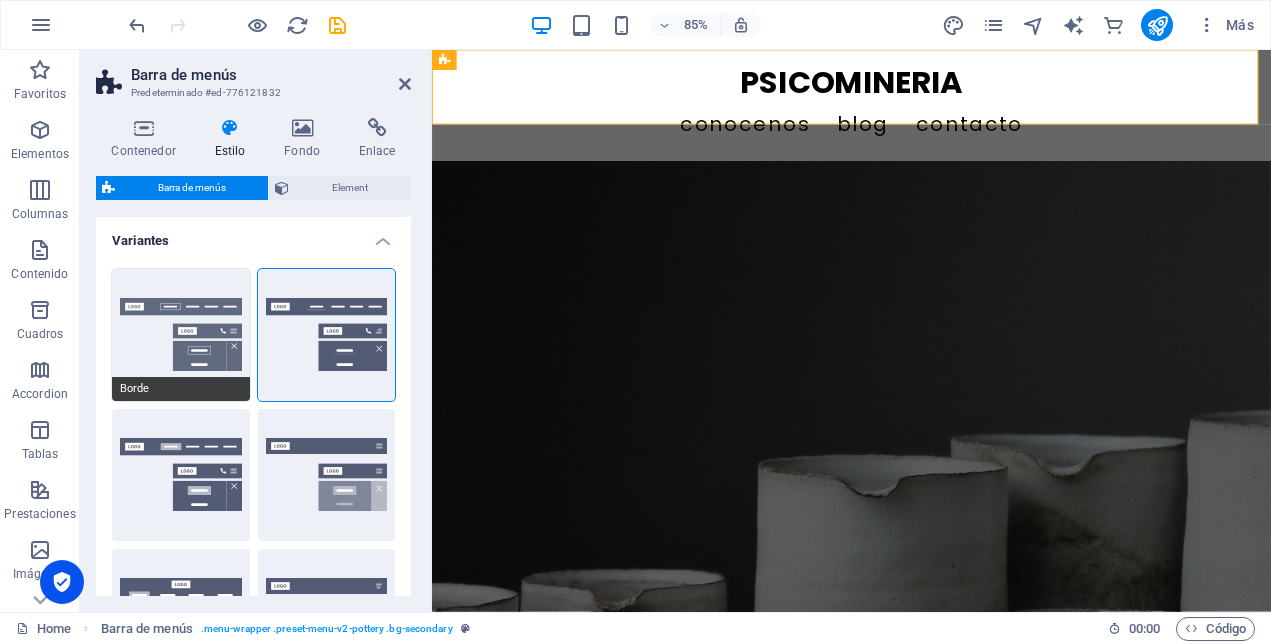 click on "Borde" at bounding box center (181, 335) 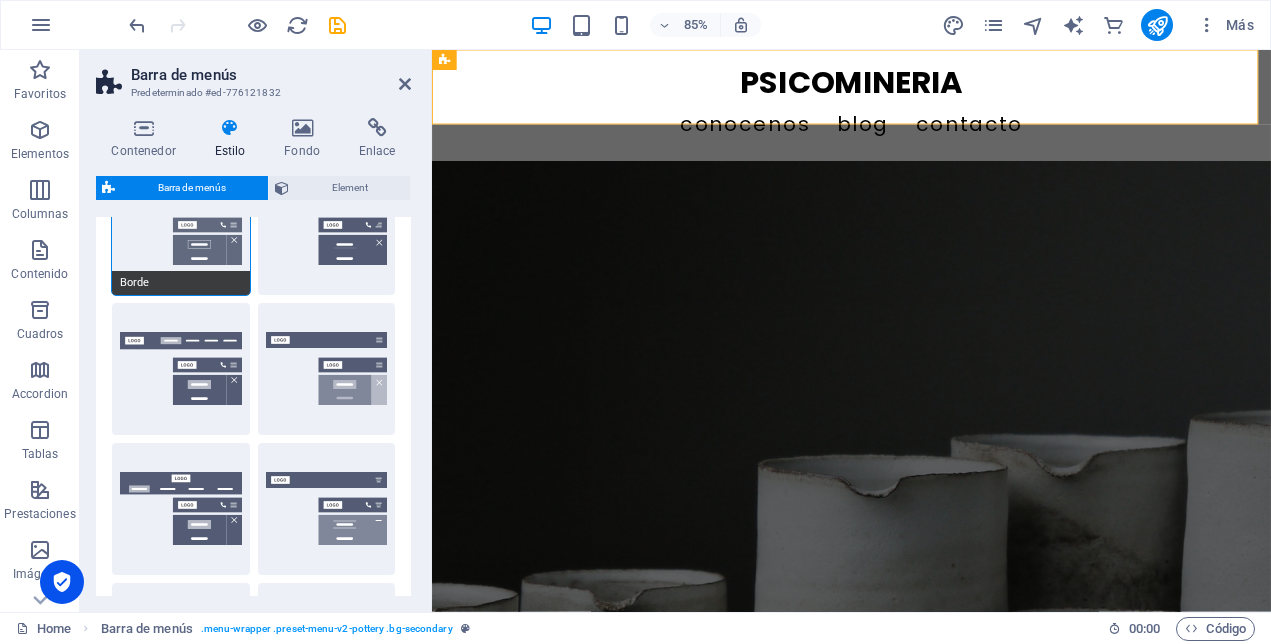 scroll, scrollTop: 200, scrollLeft: 0, axis: vertical 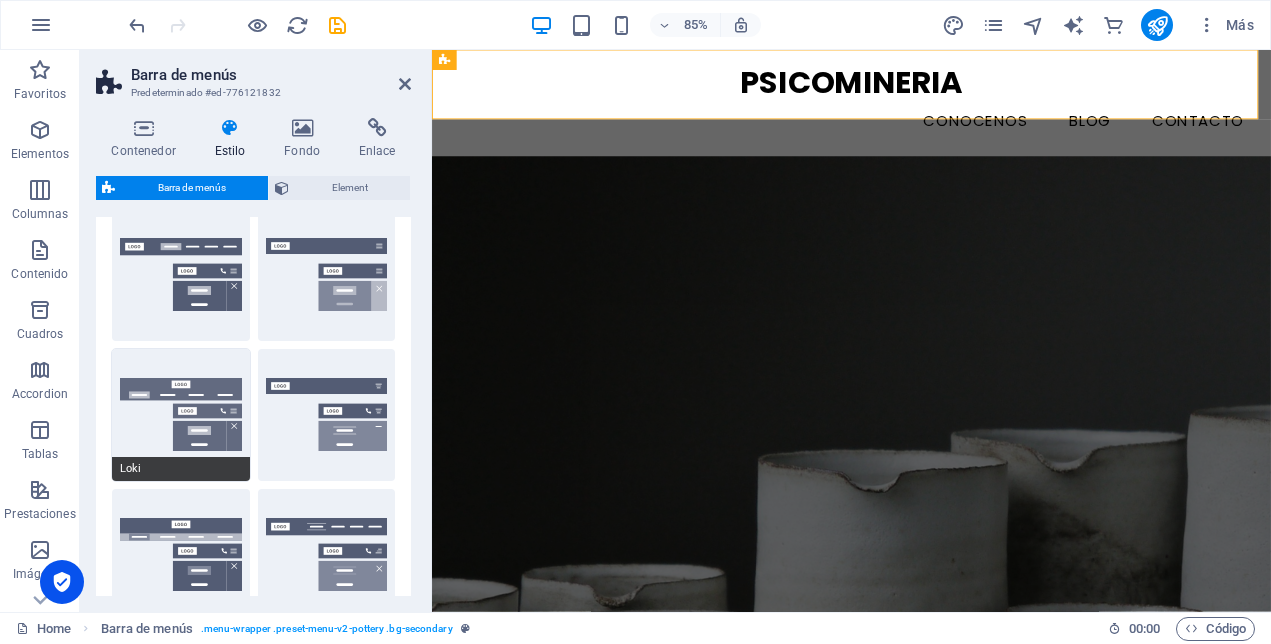 click on "Loki" at bounding box center (181, 415) 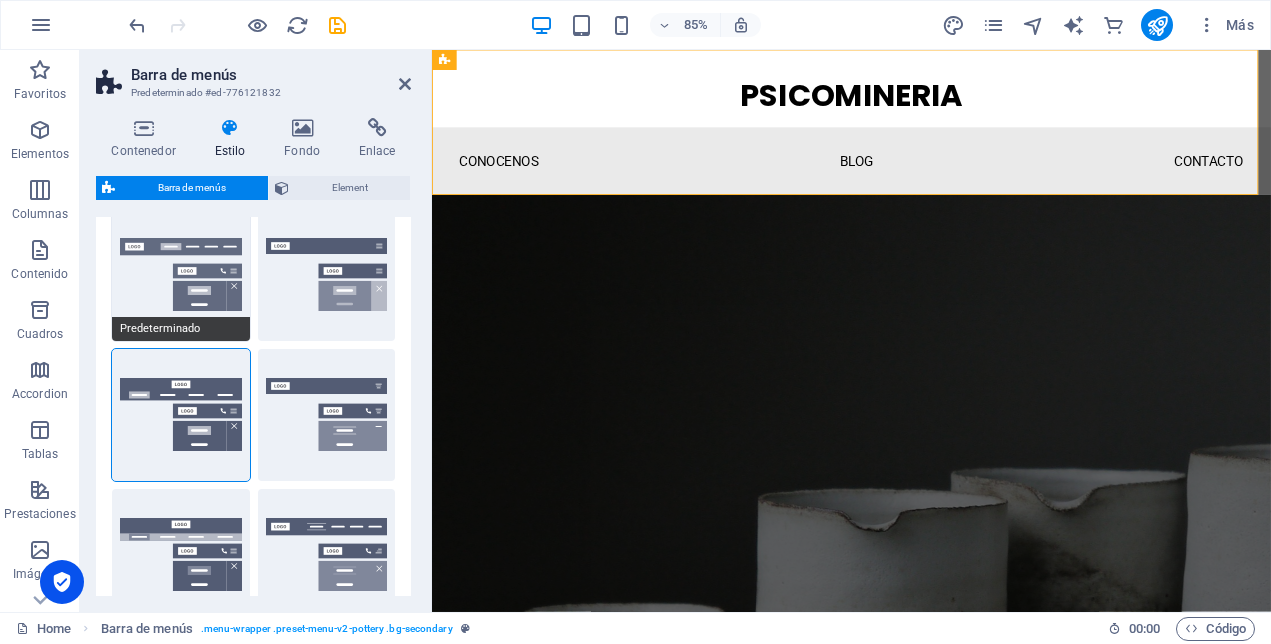 click on "Predeterminado" at bounding box center [181, 275] 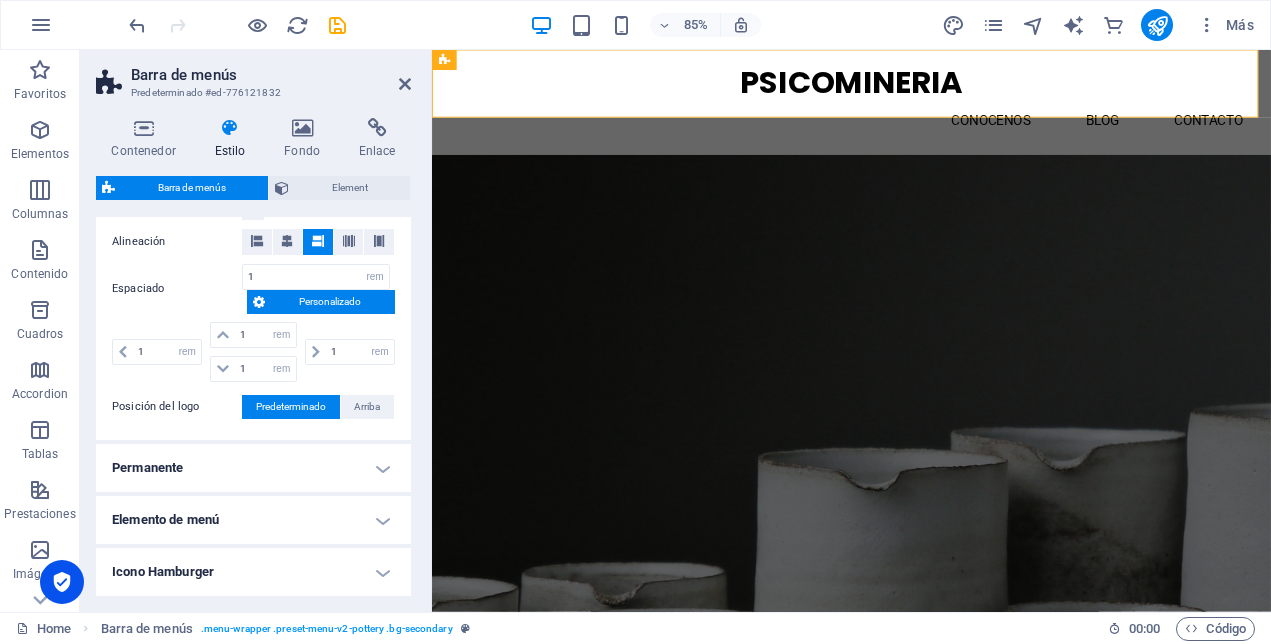 scroll, scrollTop: 600, scrollLeft: 0, axis: vertical 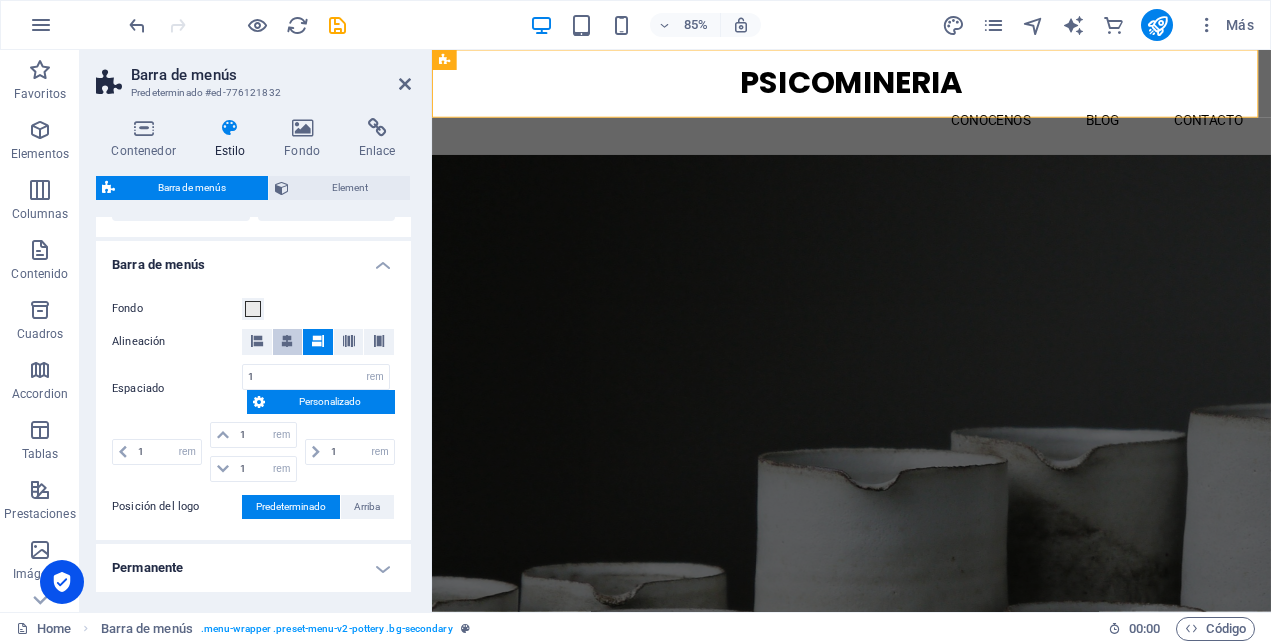 click at bounding box center (287, 341) 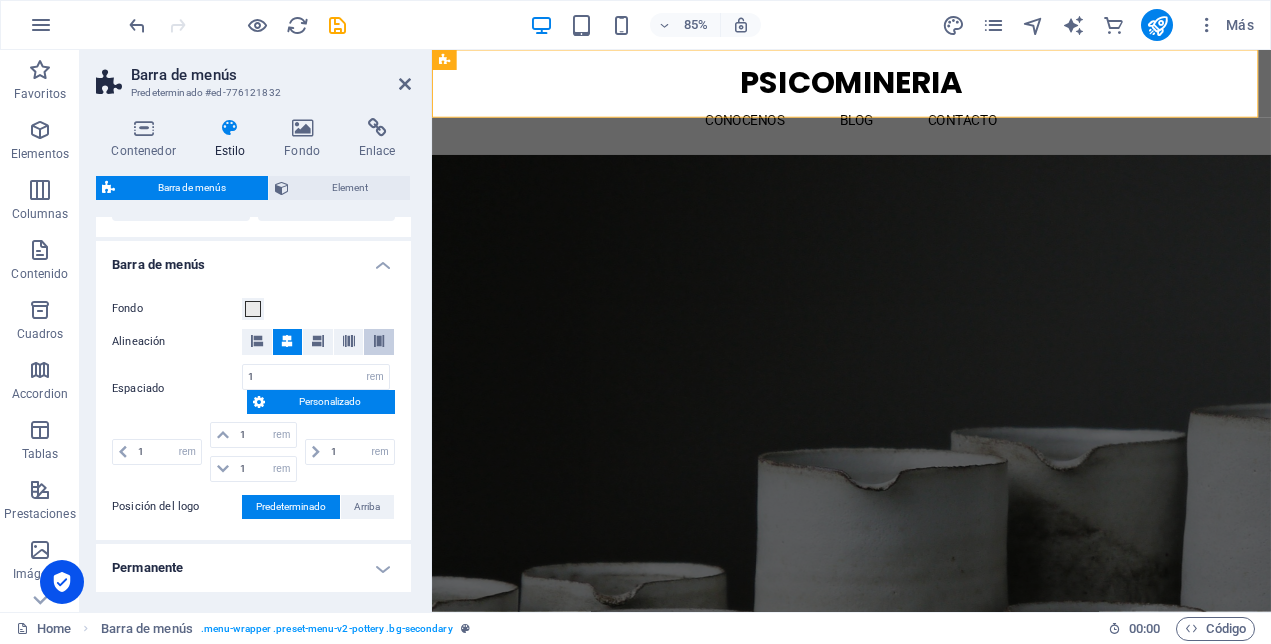click at bounding box center (379, 341) 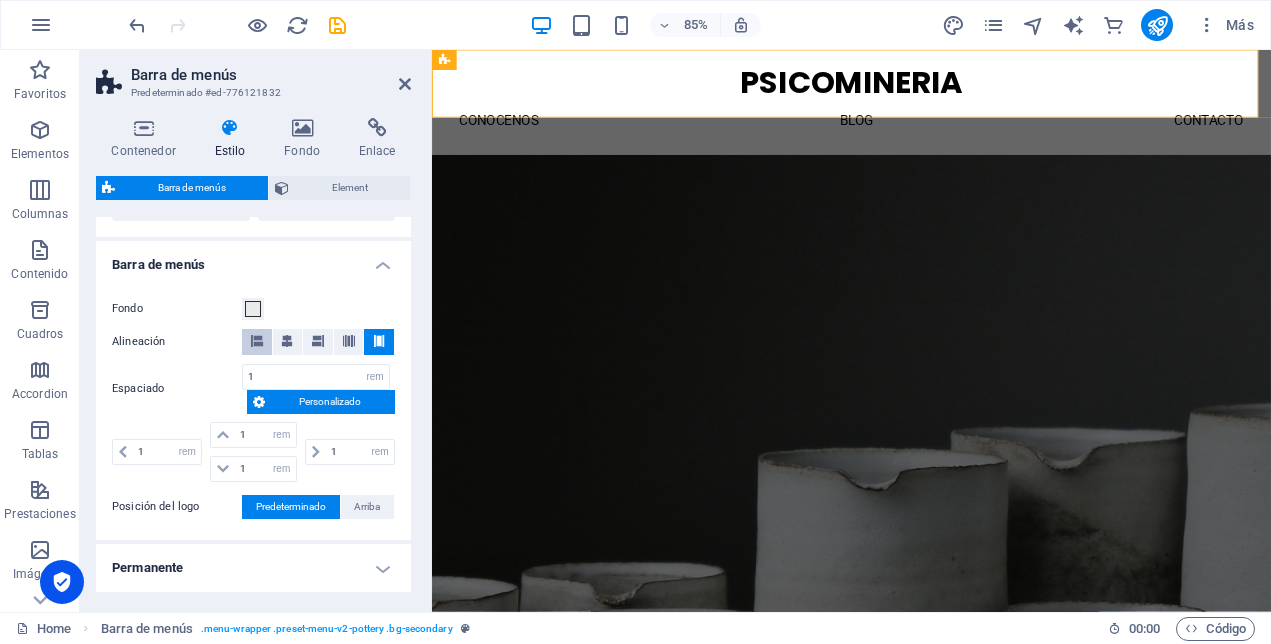 click at bounding box center [257, 341] 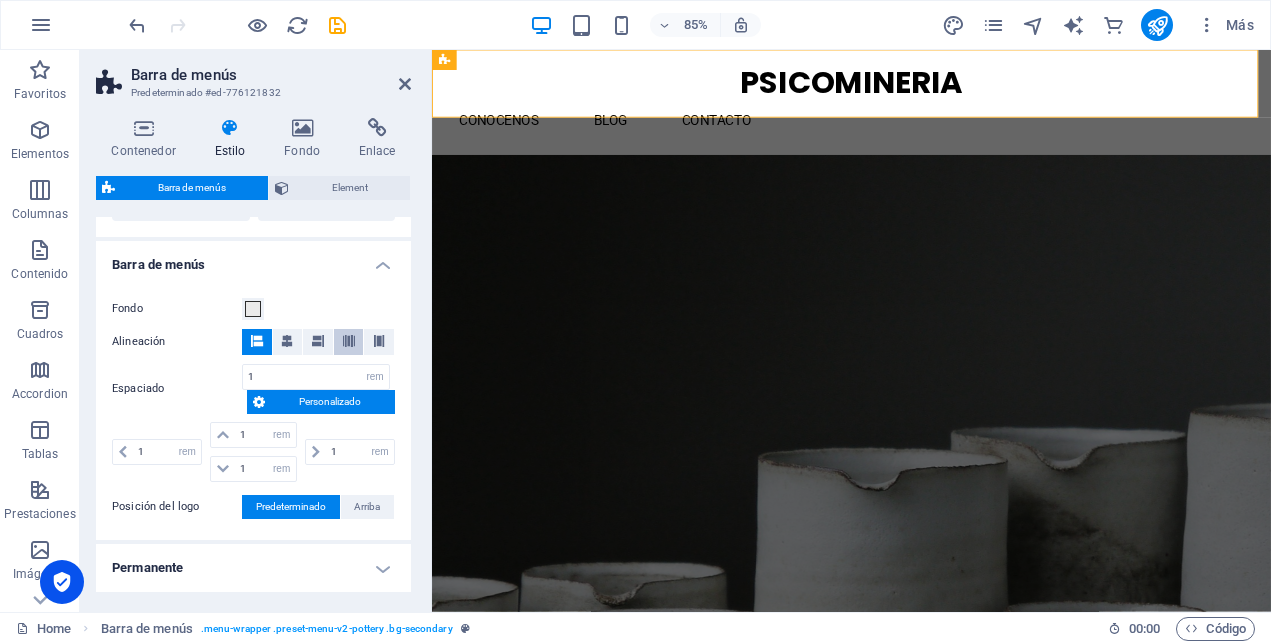 click at bounding box center (349, 341) 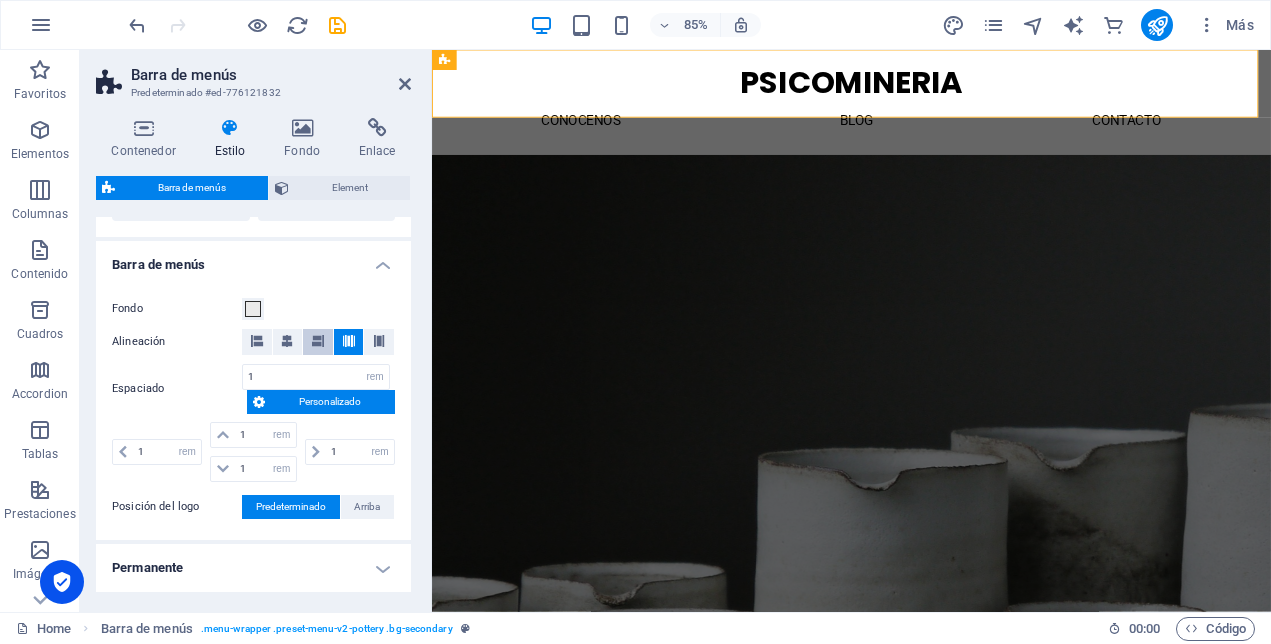 click at bounding box center (318, 341) 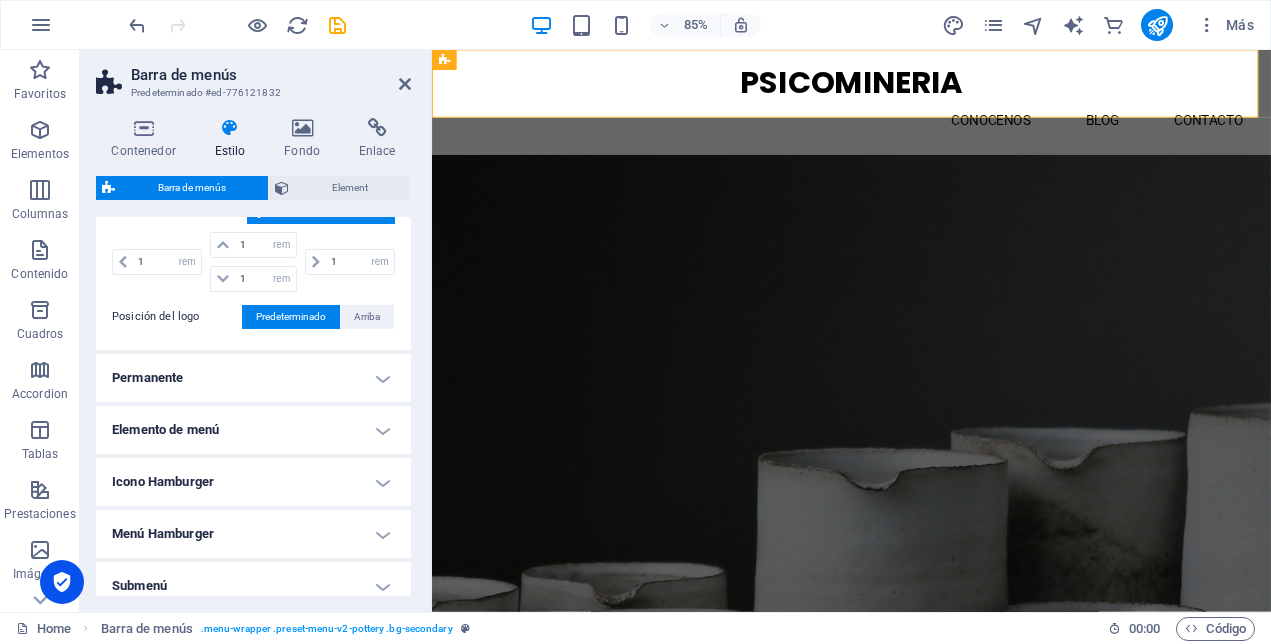 scroll, scrollTop: 884, scrollLeft: 0, axis: vertical 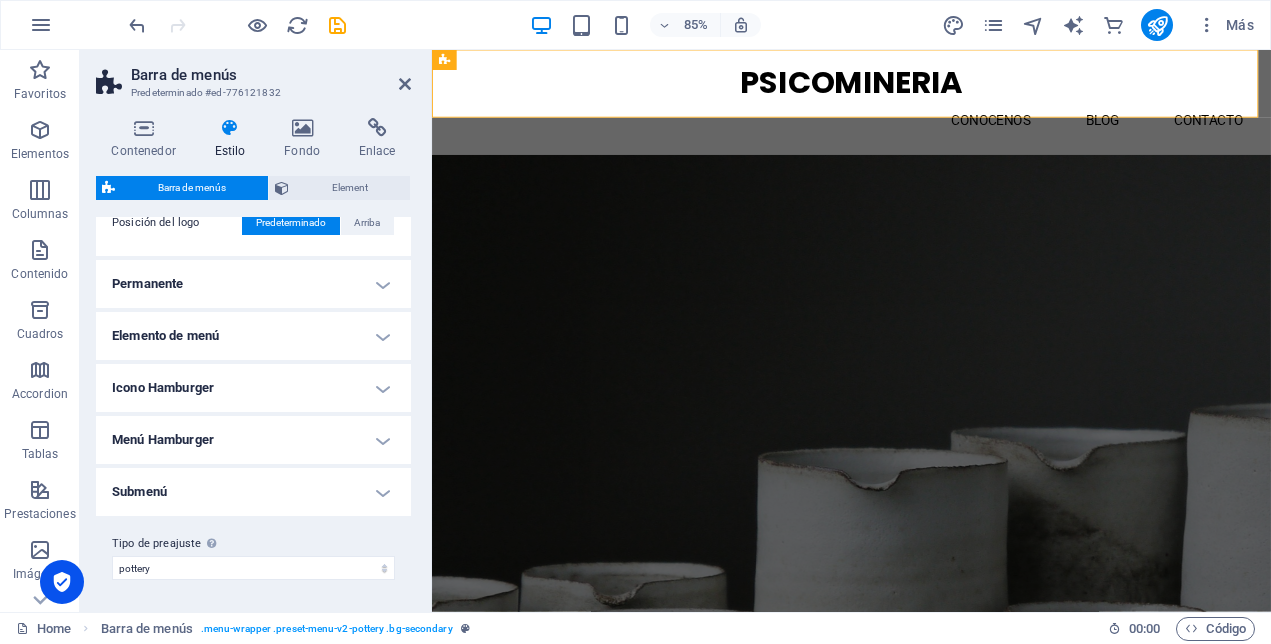 click on "Permanente" at bounding box center (253, 284) 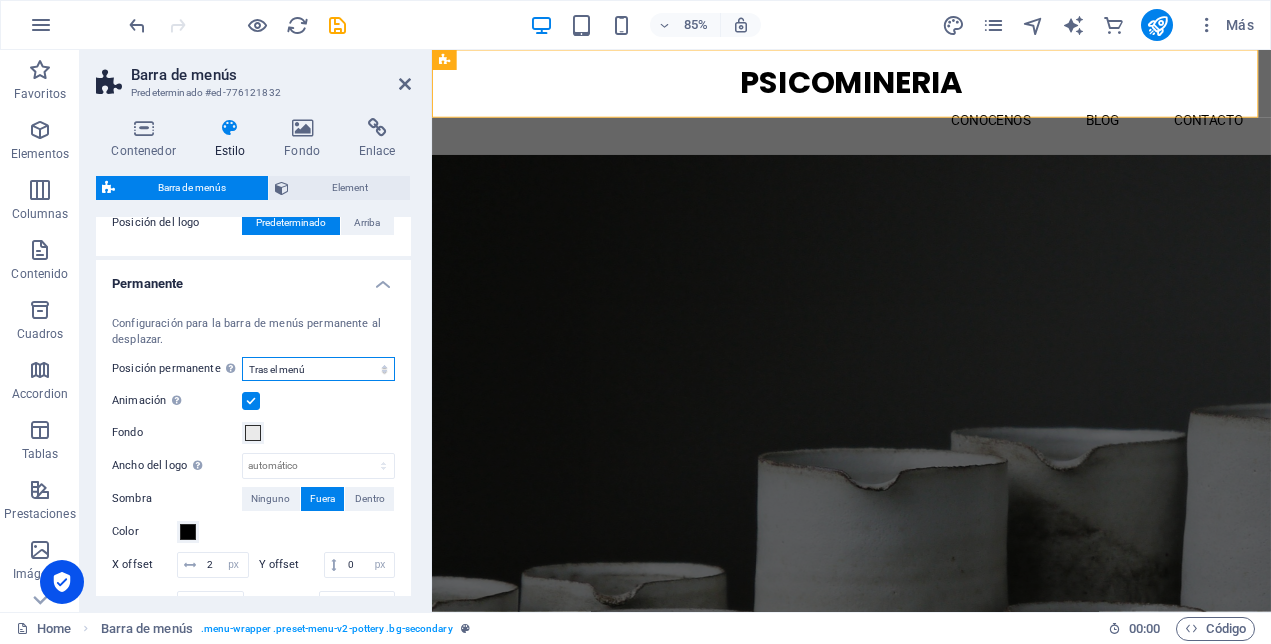 click on "Deshabilitado Instantáneo Tras el menú Tras el banner Al desplazarse hacia arriba" at bounding box center [318, 369] 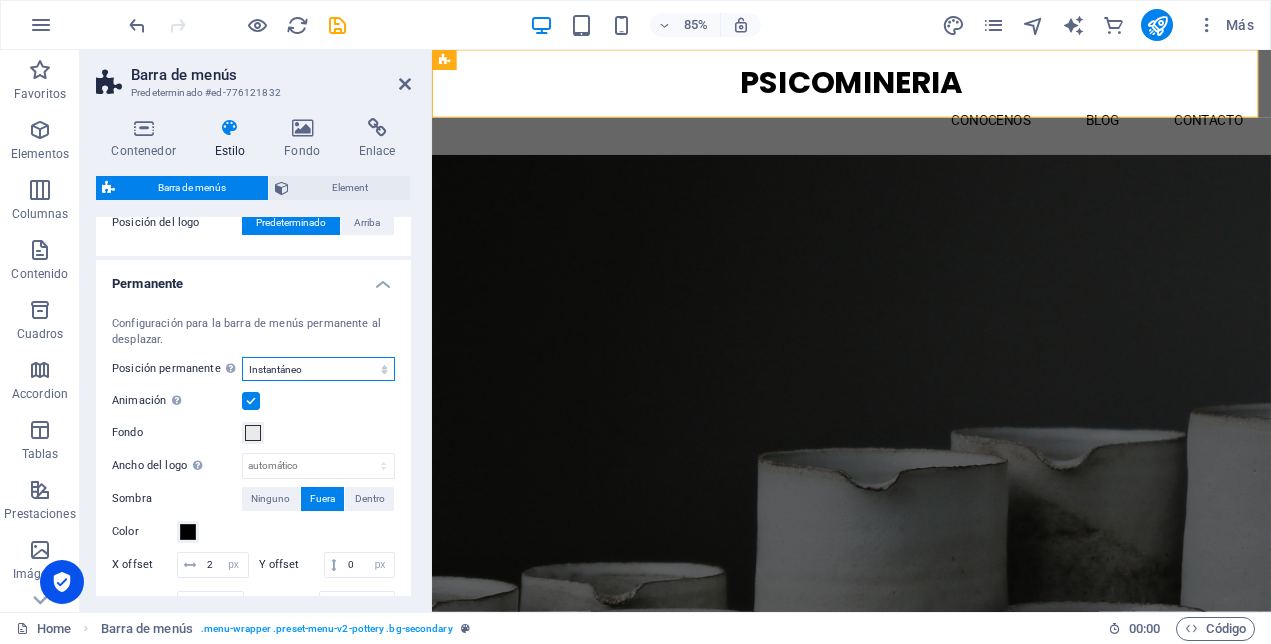 click on "Deshabilitado Instantáneo Tras el menú Tras el banner Al desplazarse hacia arriba" at bounding box center (318, 369) 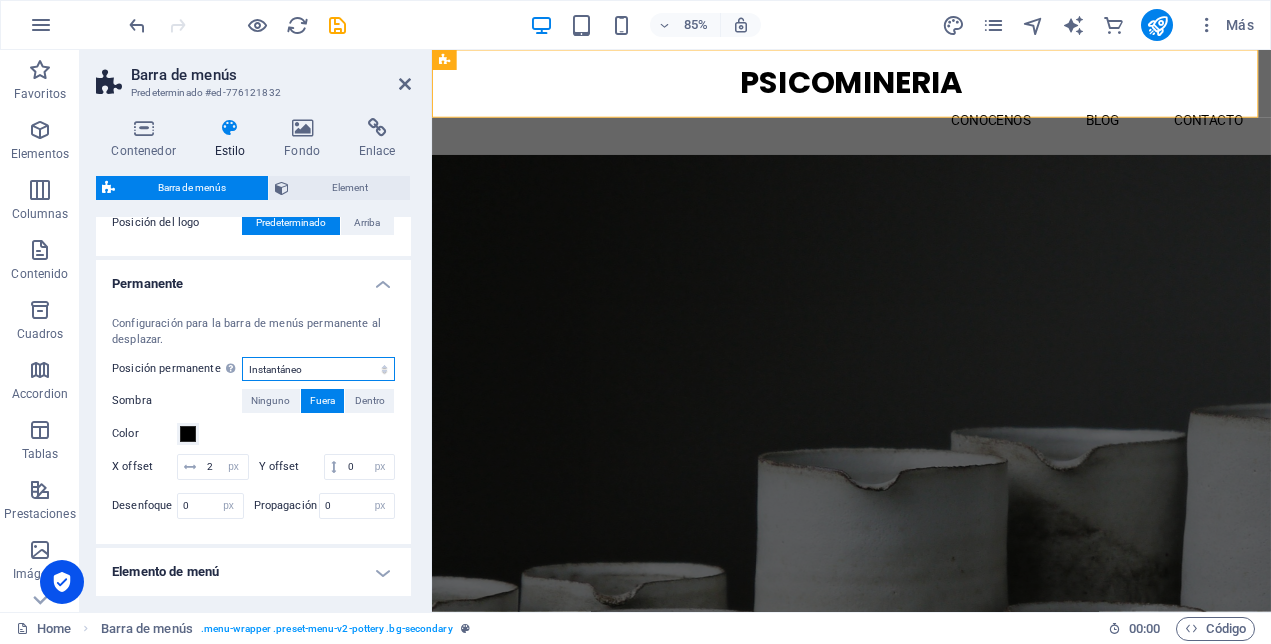 click on "Deshabilitado Instantáneo Tras el menú Tras el banner Al desplazarse hacia arriba" at bounding box center [318, 369] 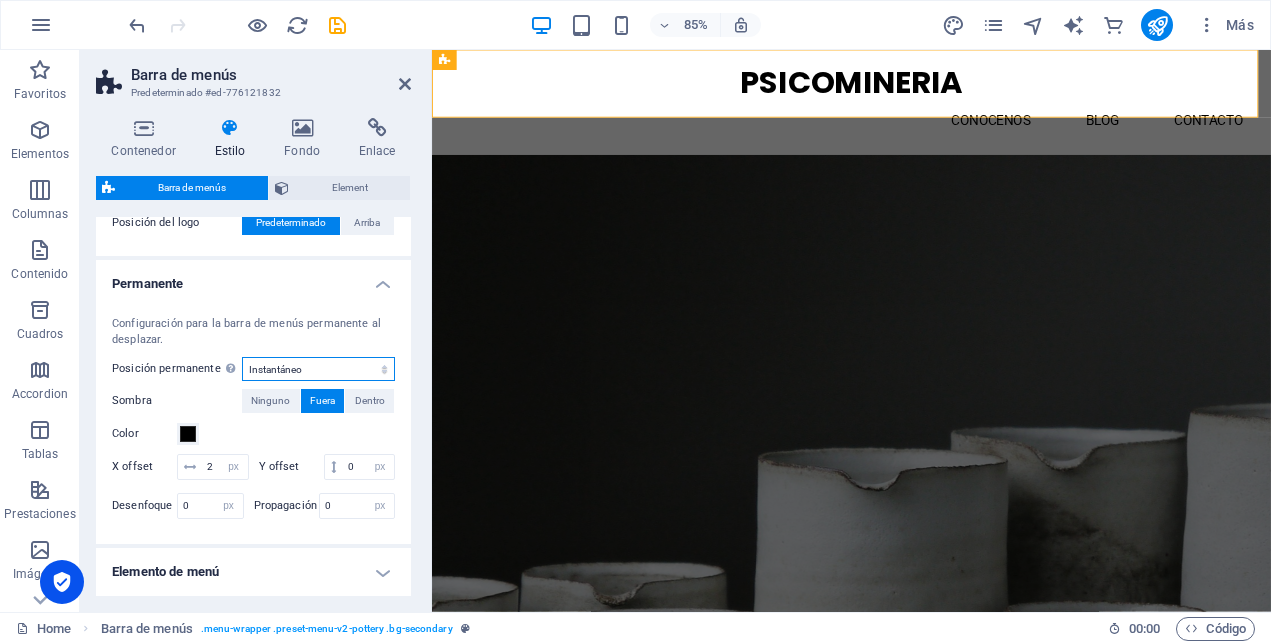select on "sticky_reverse" 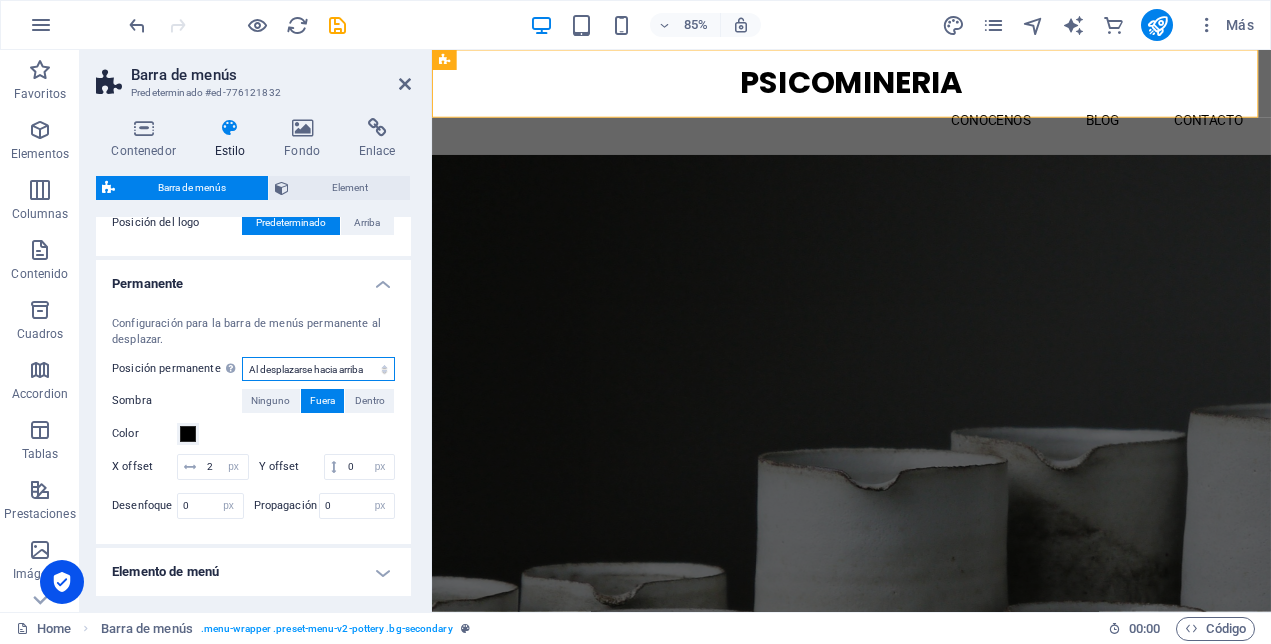 click on "Deshabilitado Instantáneo Tras el menú Tras el banner Al desplazarse hacia arriba" at bounding box center [318, 369] 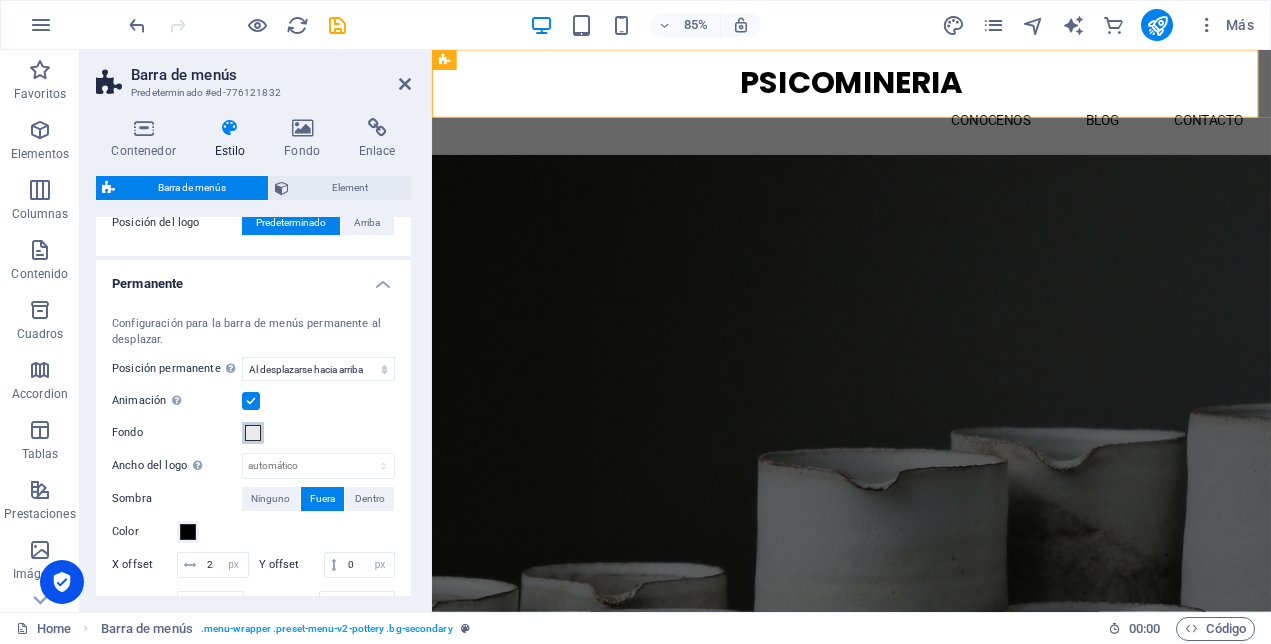 click at bounding box center (253, 433) 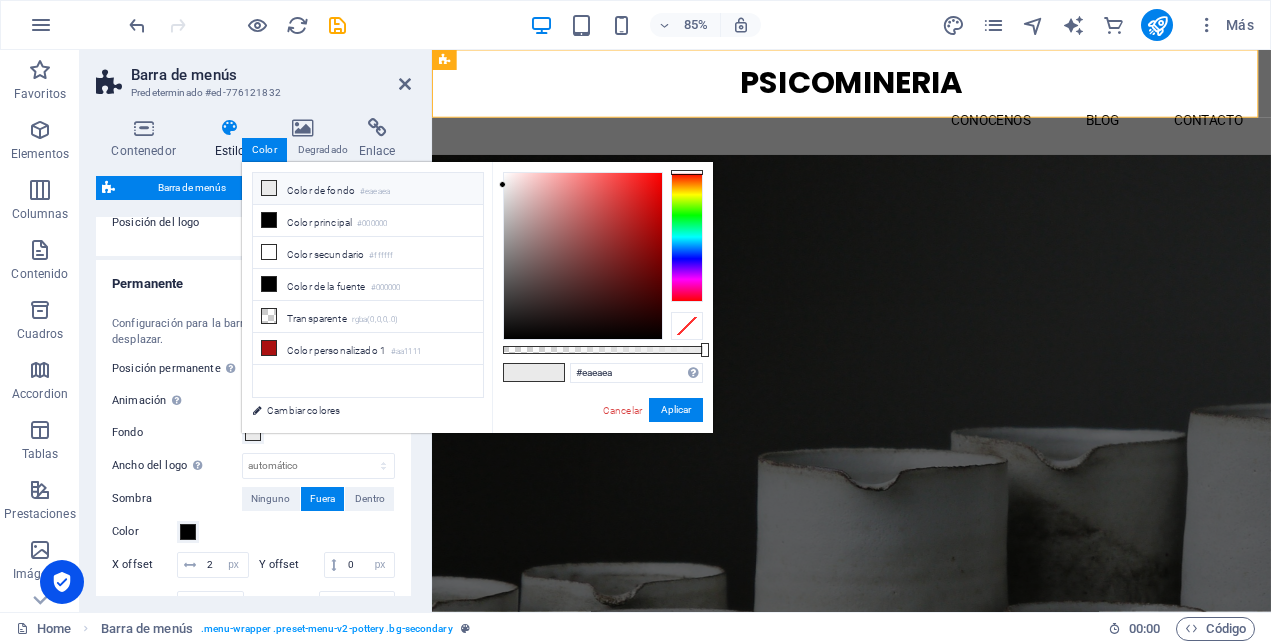 click on "Fondo" at bounding box center [253, 433] 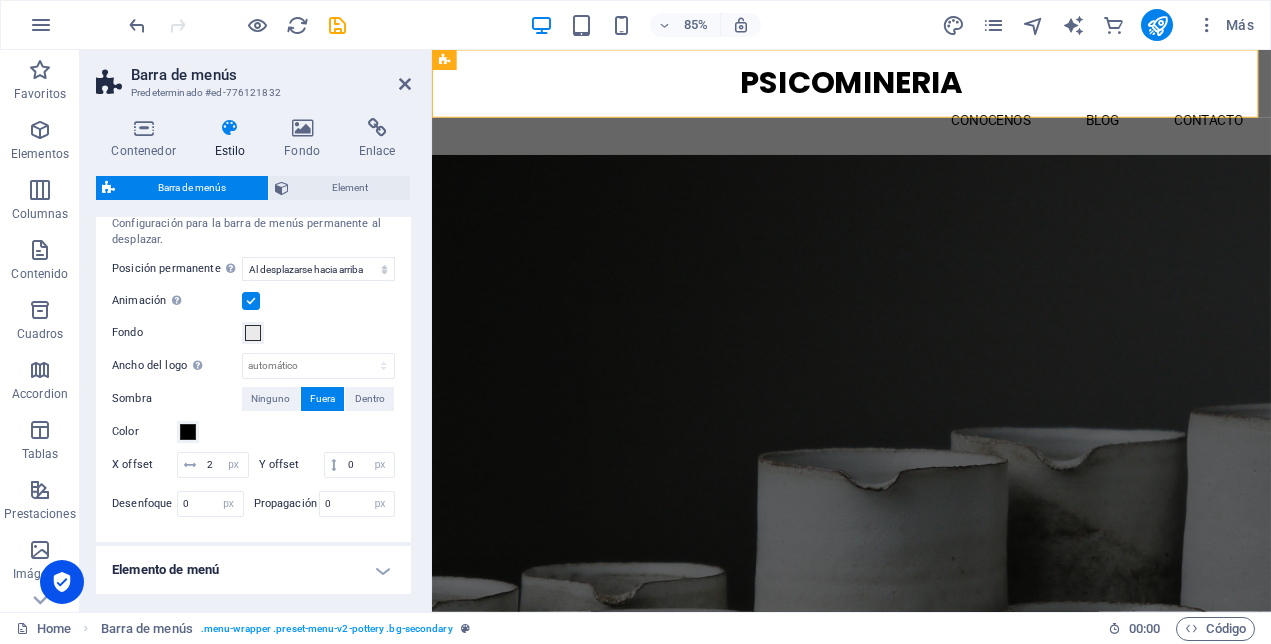 scroll, scrollTop: 1084, scrollLeft: 0, axis: vertical 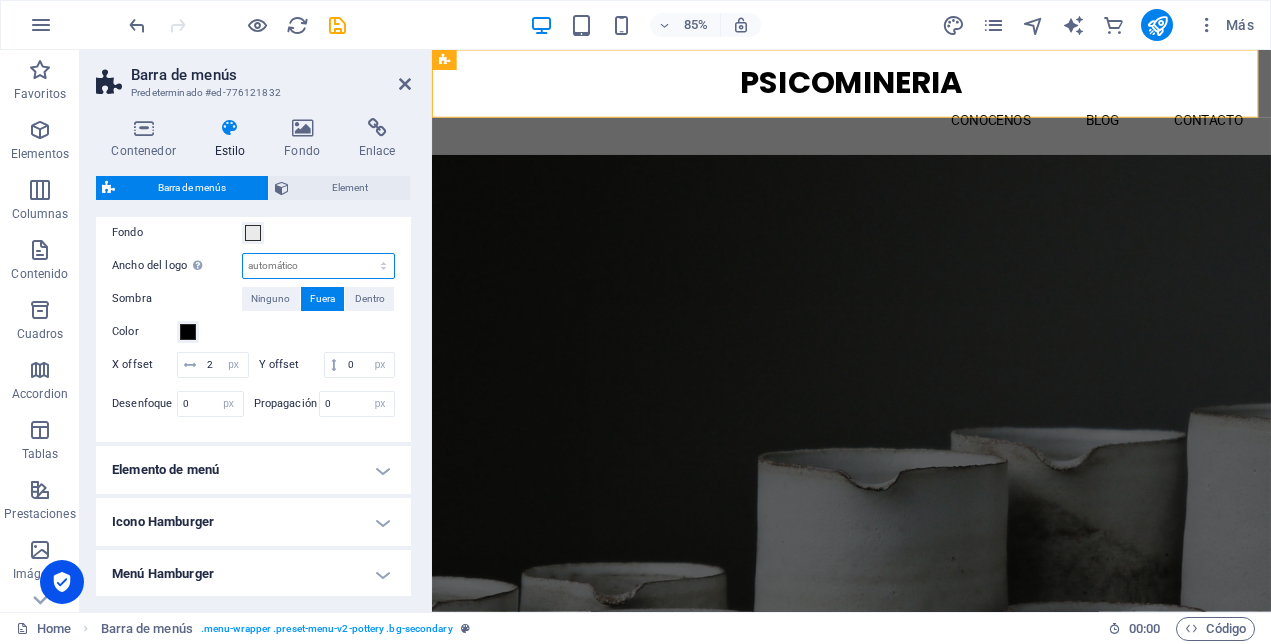 click on "automático px rem % vh vw" at bounding box center (318, 266) 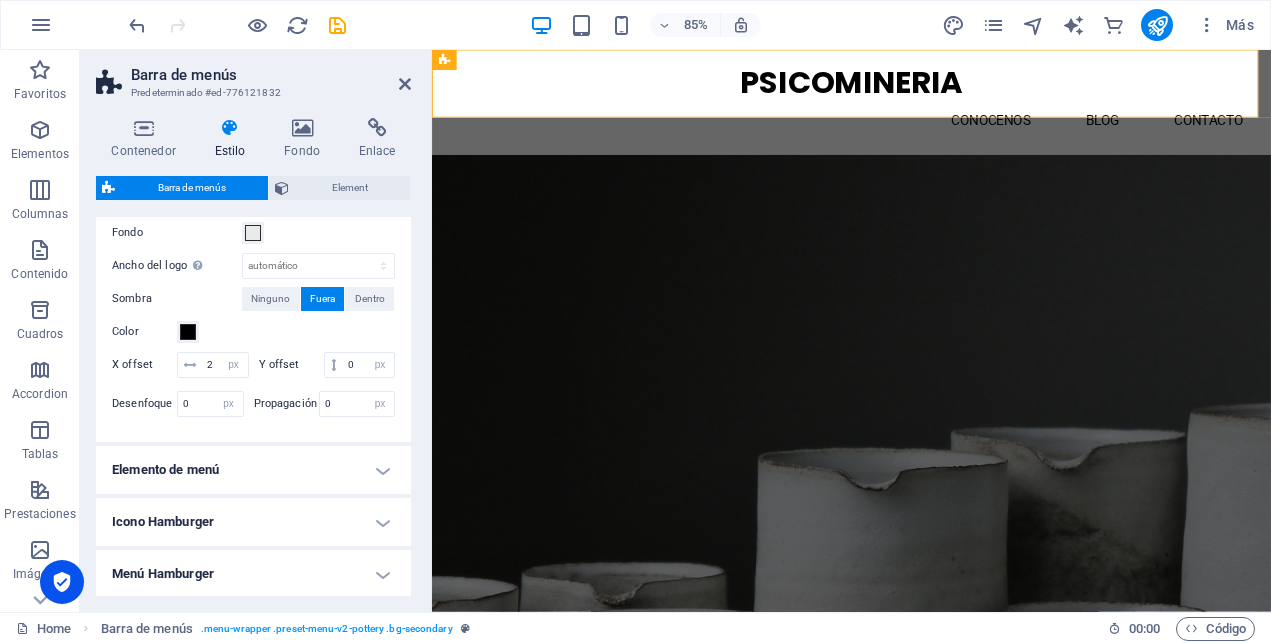 click on "Fondo" at bounding box center (253, 233) 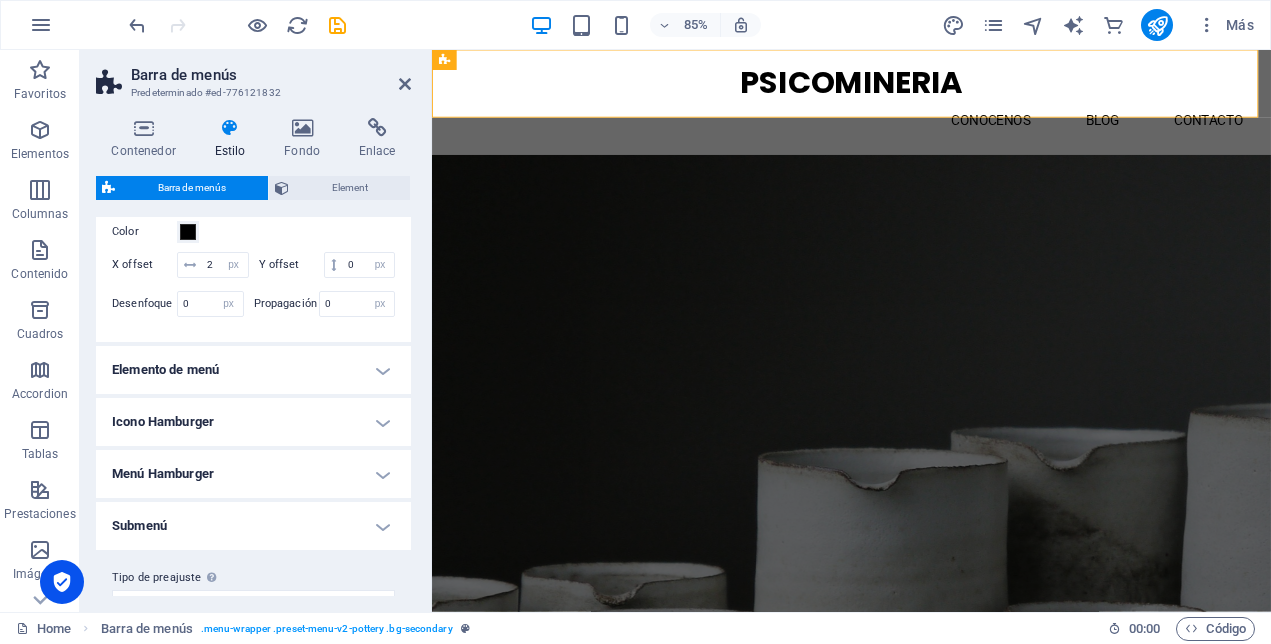 scroll, scrollTop: 1244, scrollLeft: 0, axis: vertical 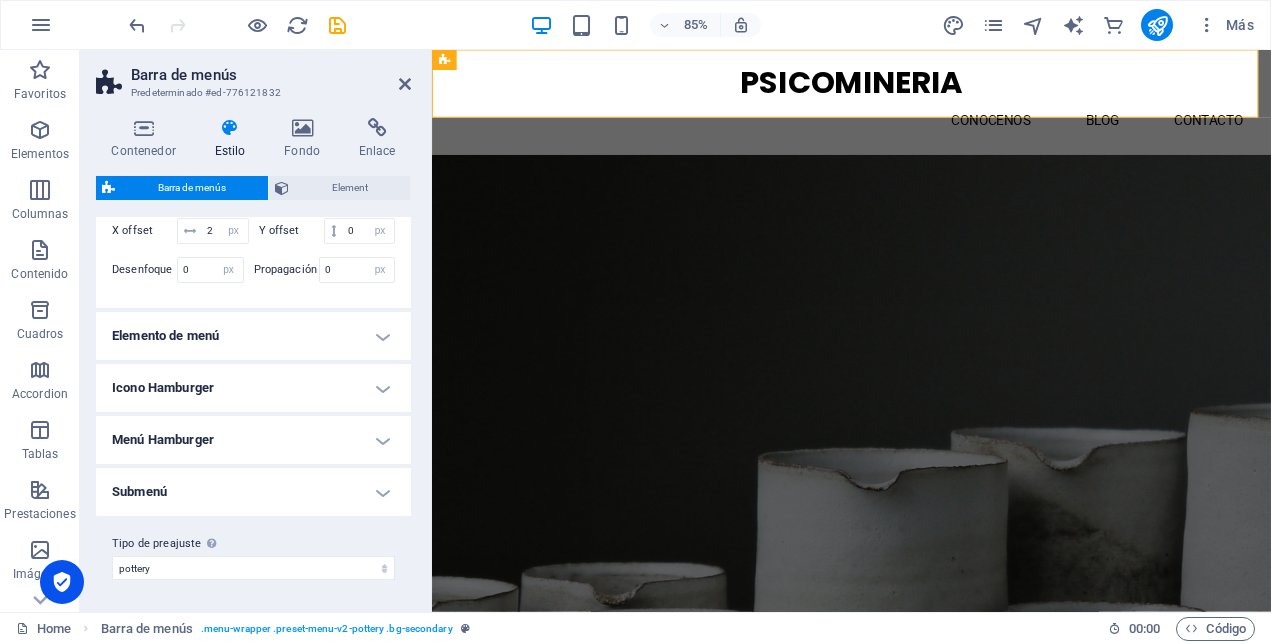 click on "Elemento de menú" at bounding box center [253, 336] 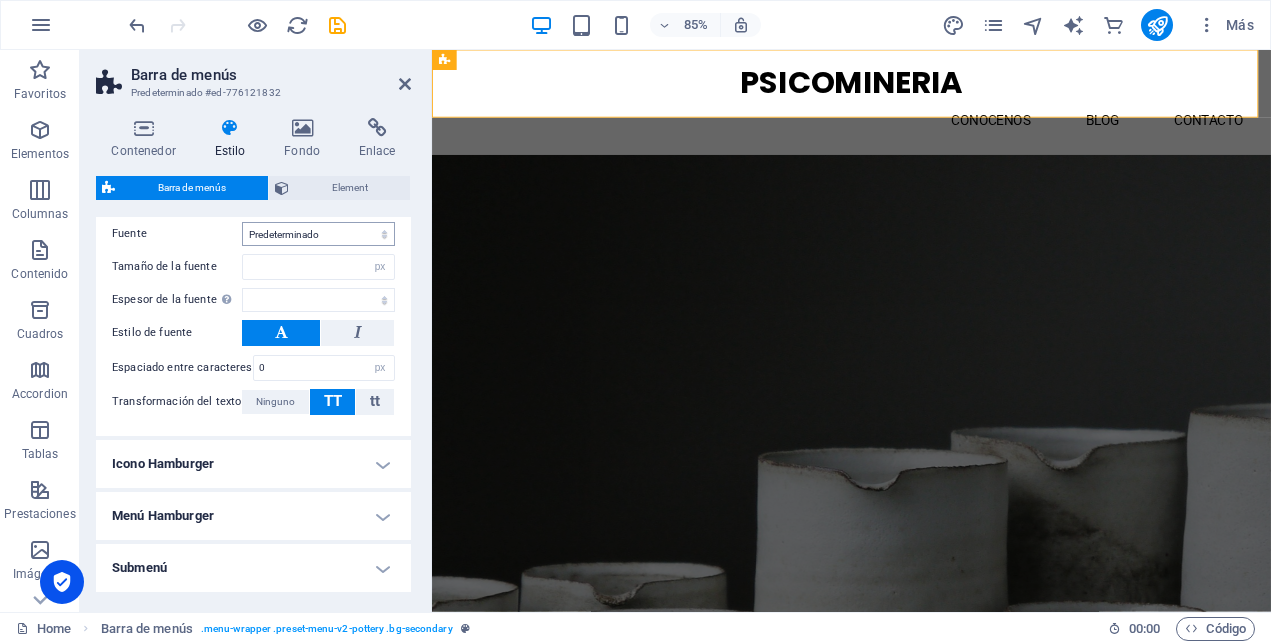scroll, scrollTop: 1946, scrollLeft: 0, axis: vertical 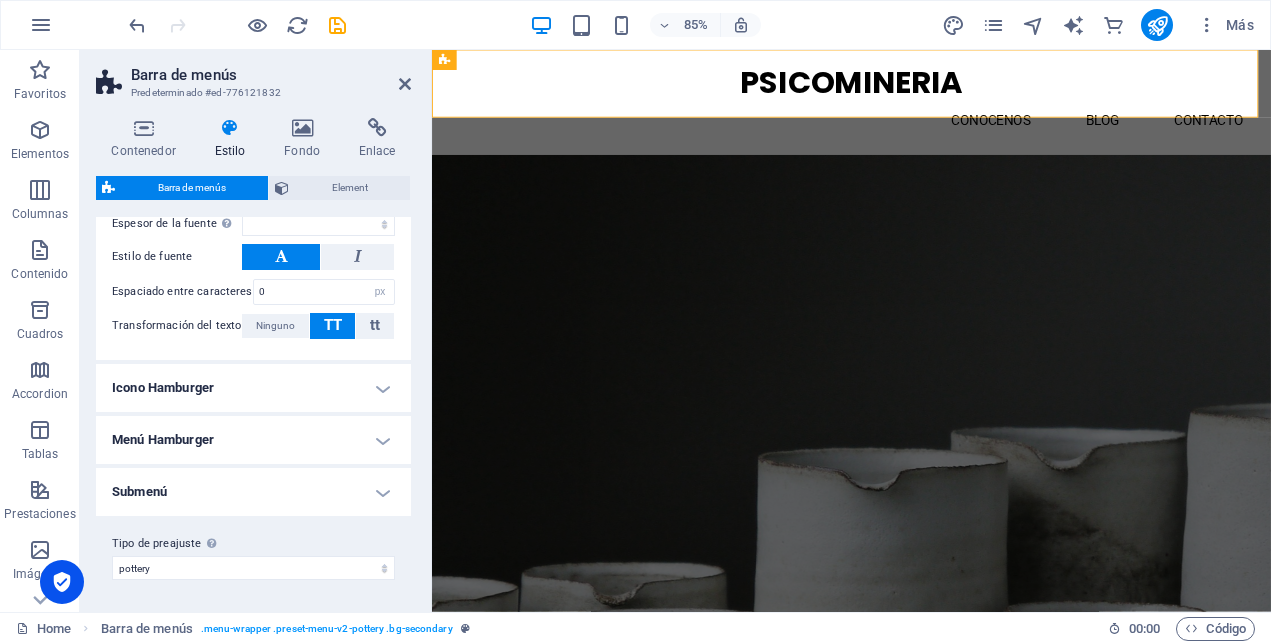 click on "Menú Hamburger" at bounding box center (253, 440) 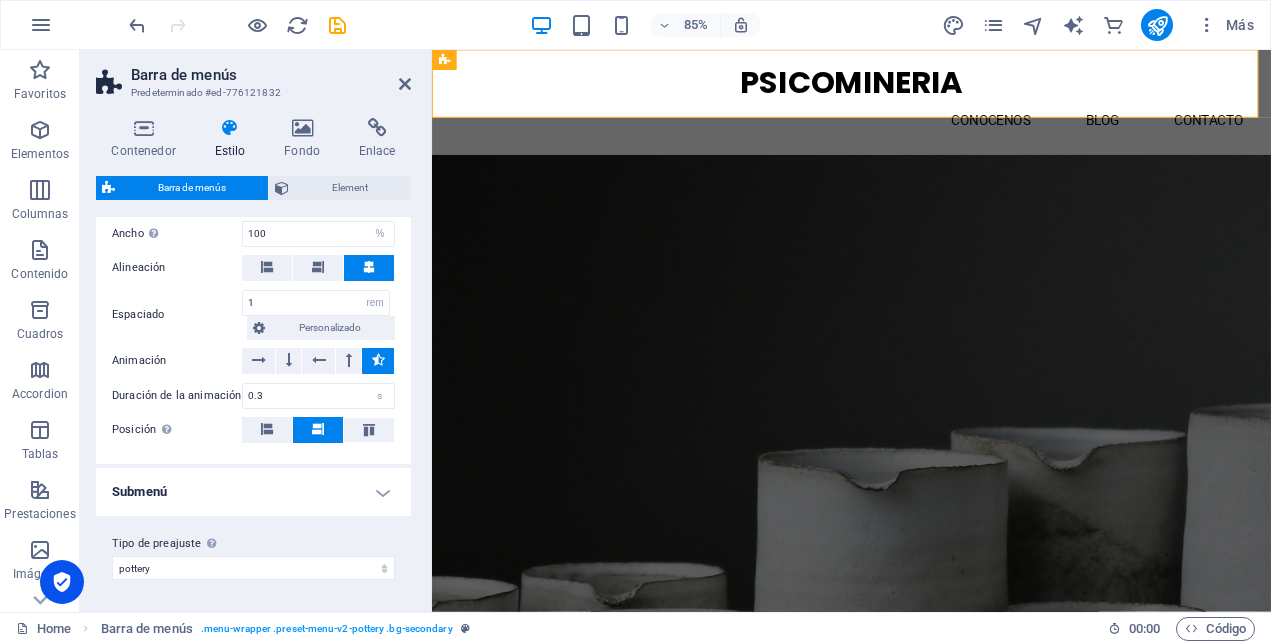 scroll, scrollTop: 2270, scrollLeft: 0, axis: vertical 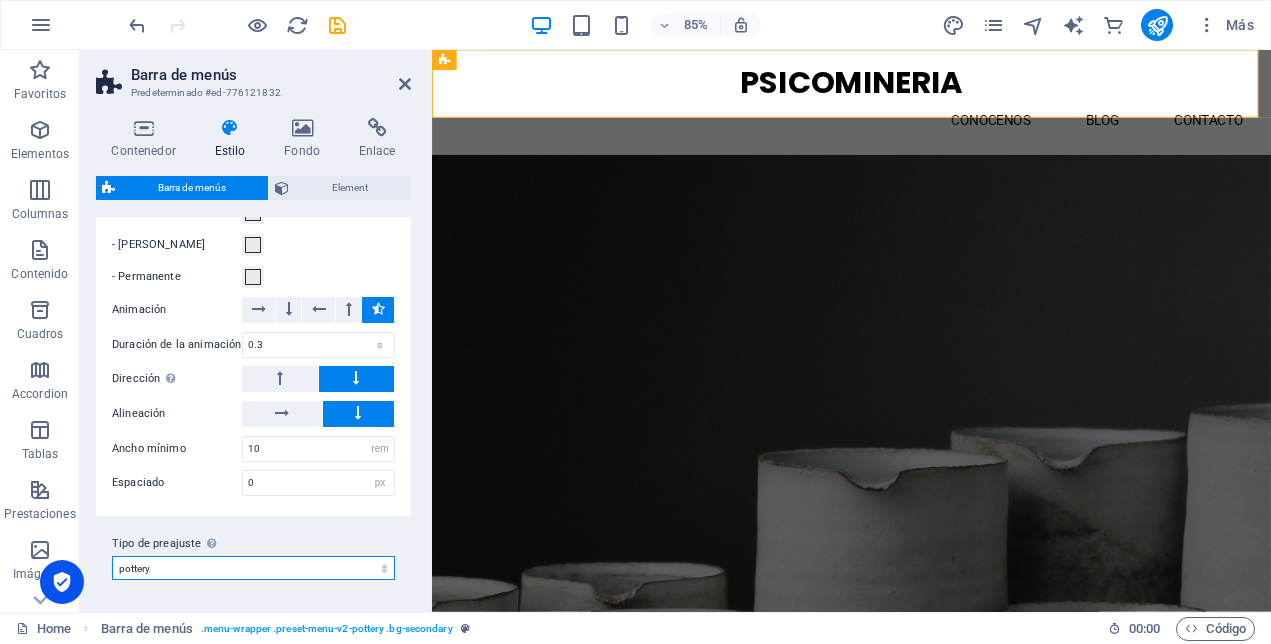 click on "pottery Añadir tipo de preajuste" at bounding box center [253, 568] 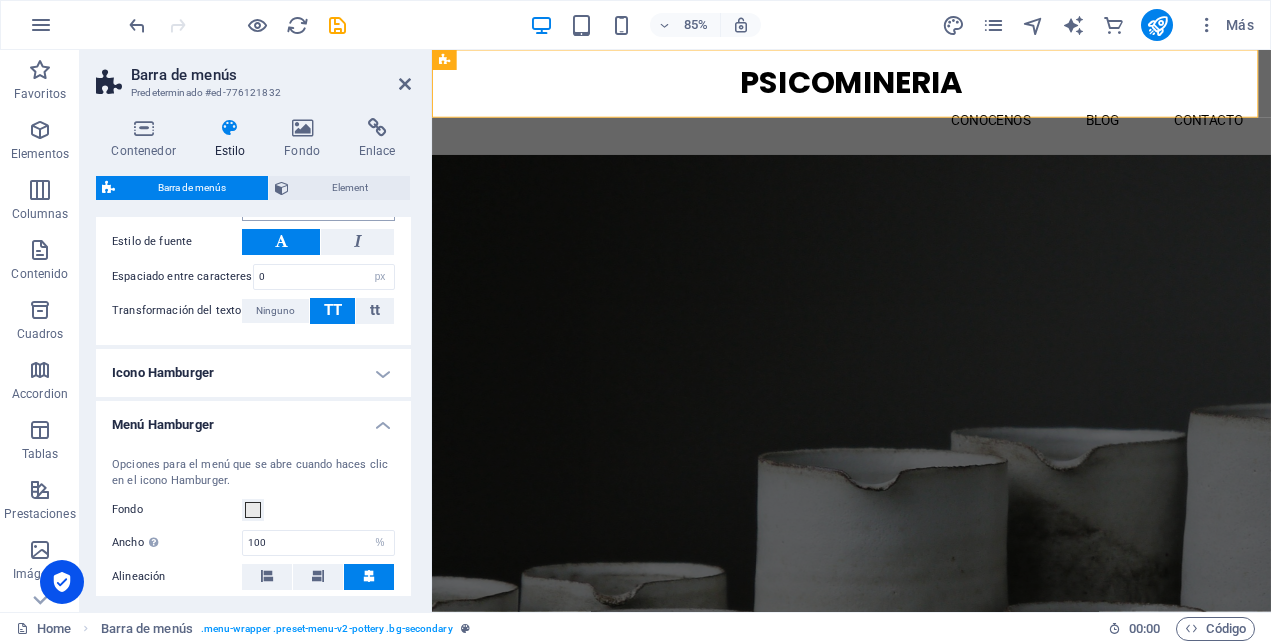 scroll, scrollTop: 1934, scrollLeft: 0, axis: vertical 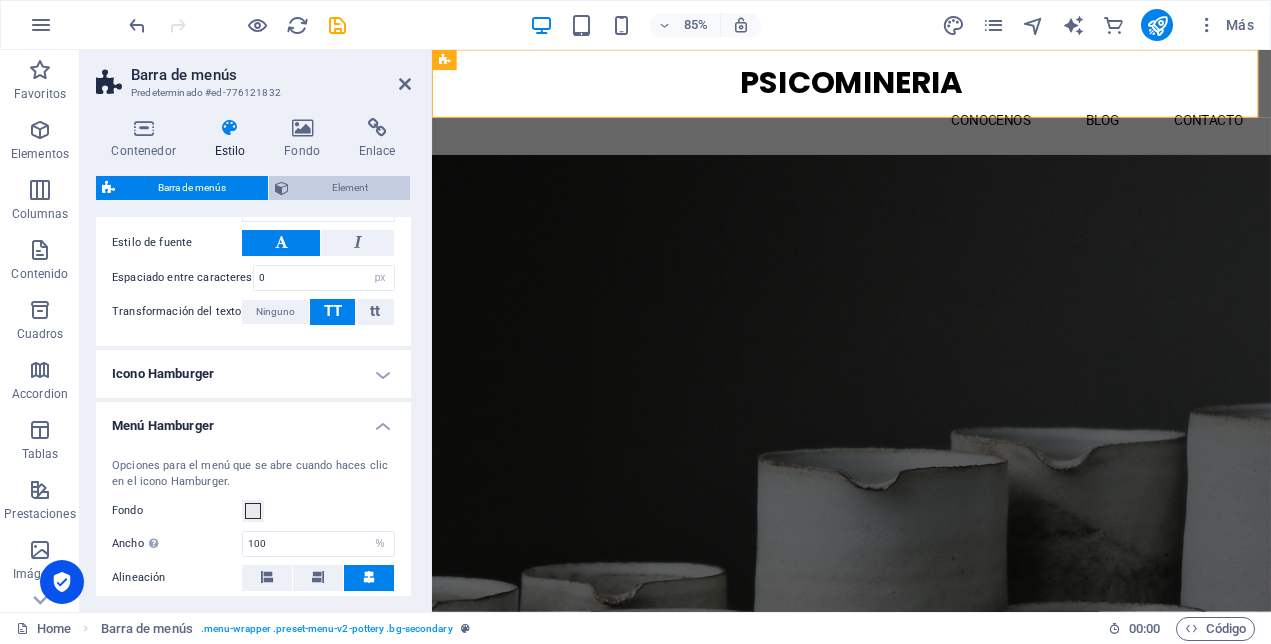 click on "Element" at bounding box center (349, 188) 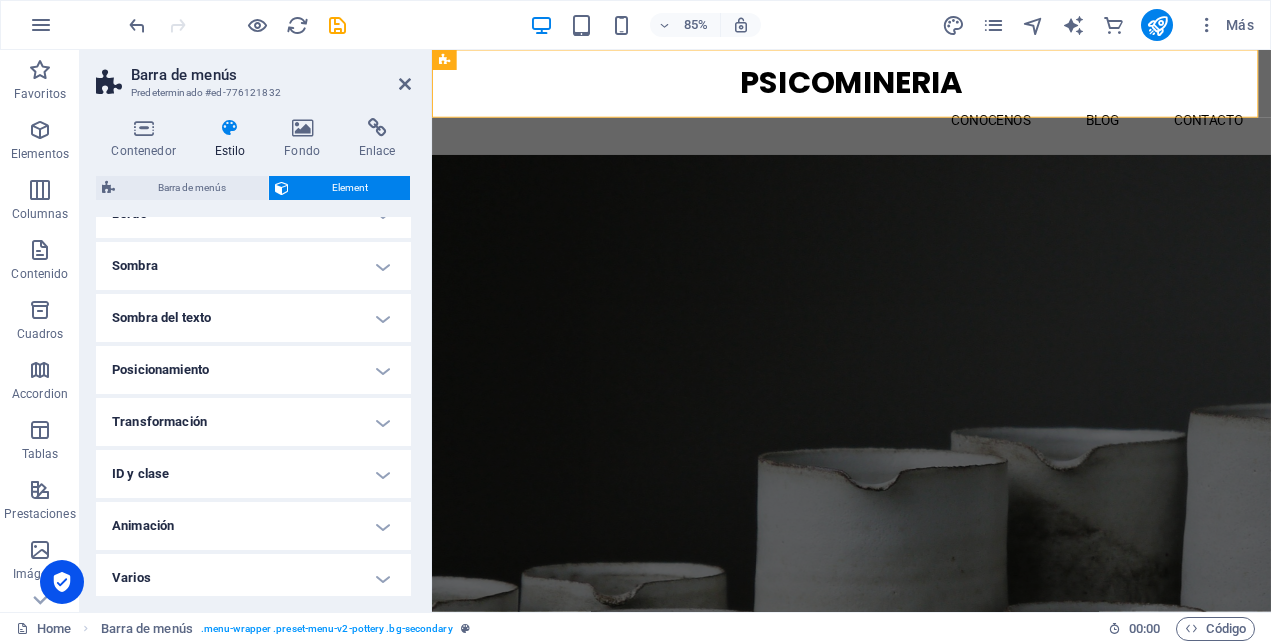 scroll, scrollTop: 256, scrollLeft: 0, axis: vertical 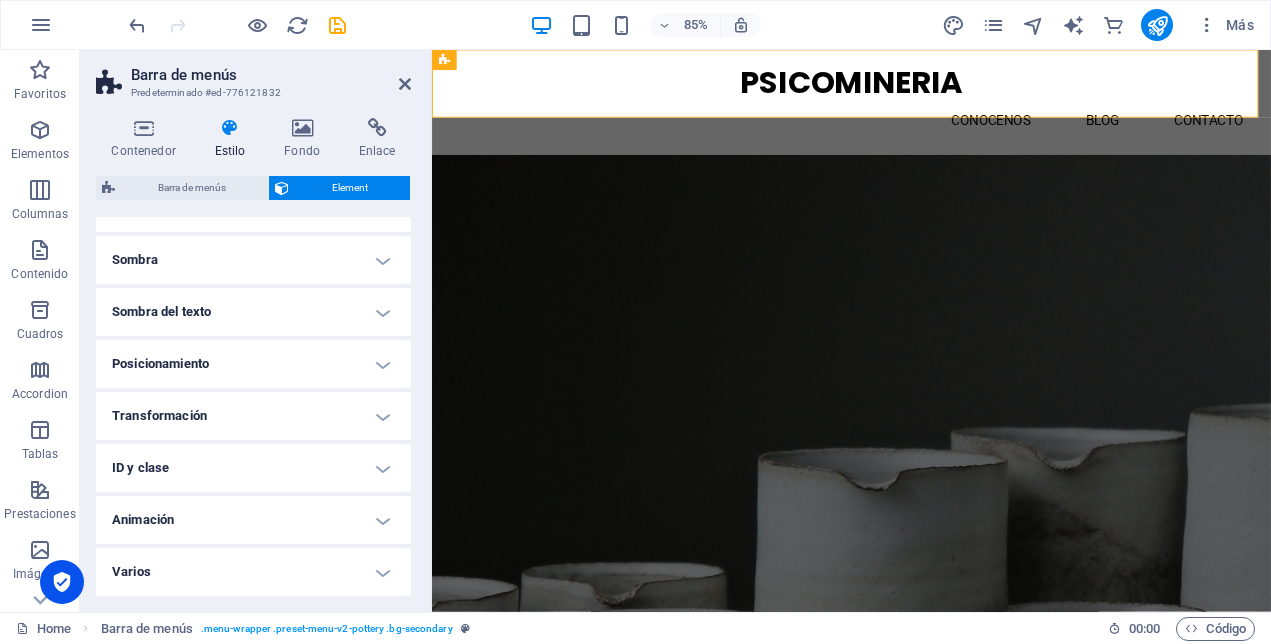 click on "Animación" at bounding box center (253, 520) 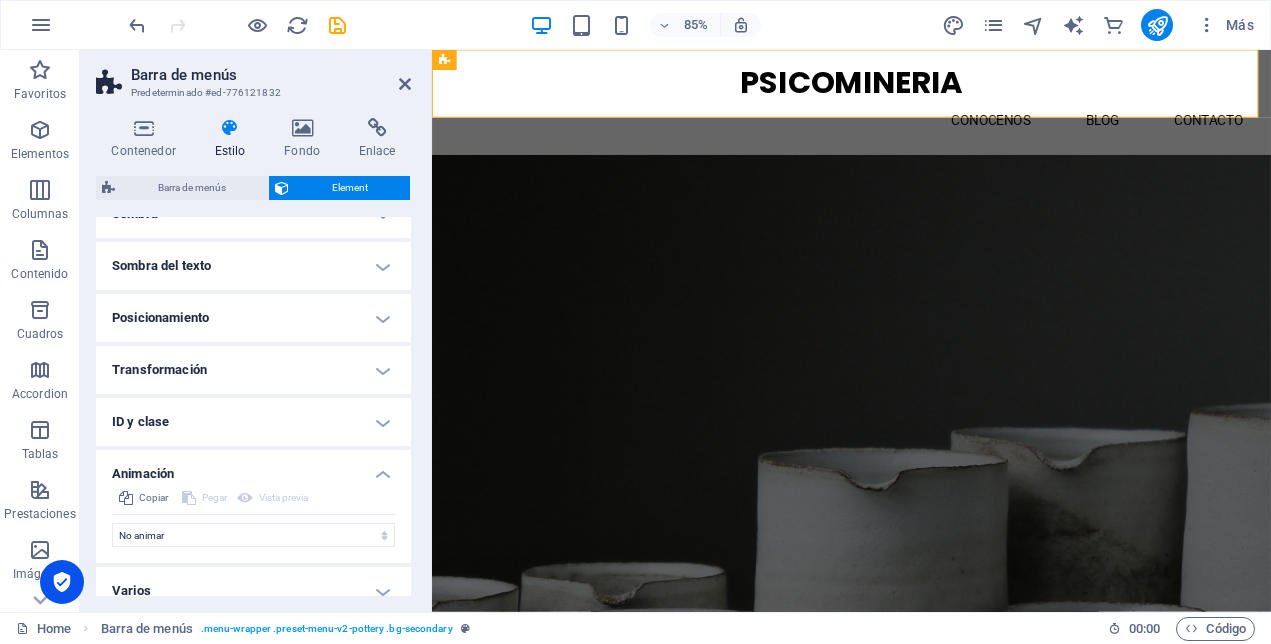 scroll, scrollTop: 321, scrollLeft: 0, axis: vertical 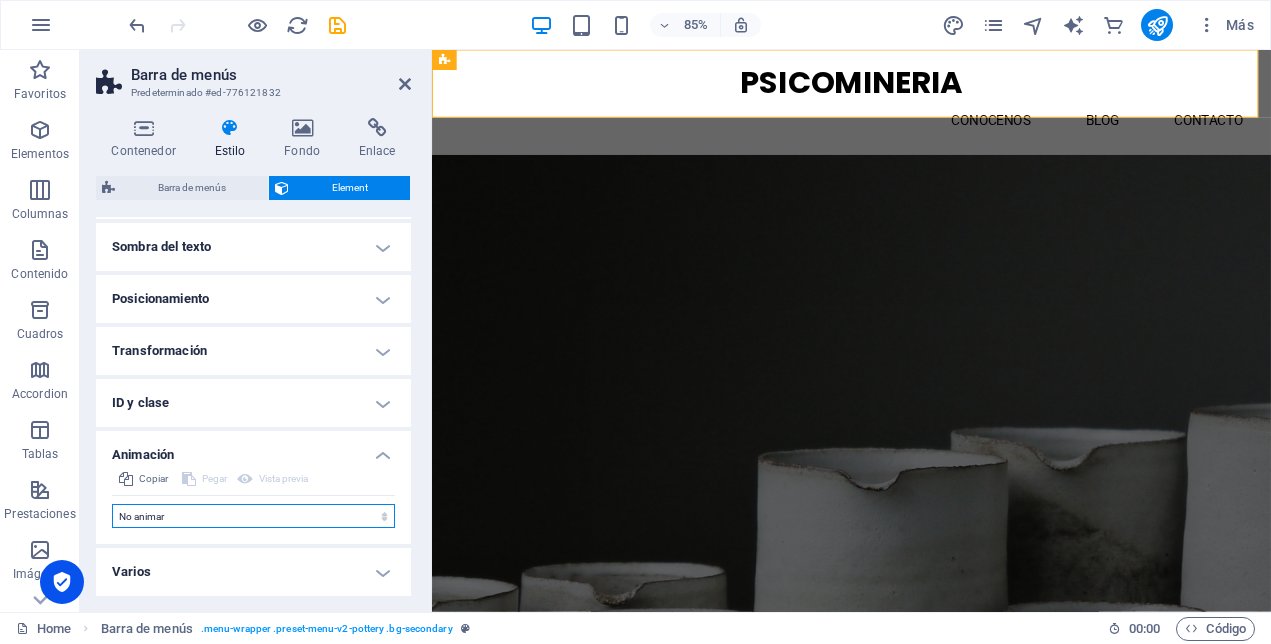 click on "No animar Mostrar / Ocultar Subir/bajar Acercar/alejar Deslizar de izquierda a derecha Deslizar de derecha a izquierda Deslizar de arriba a abajo Deslizar de abajo a arriba Pulsación Parpadeo Abrir como superposición" at bounding box center (253, 516) 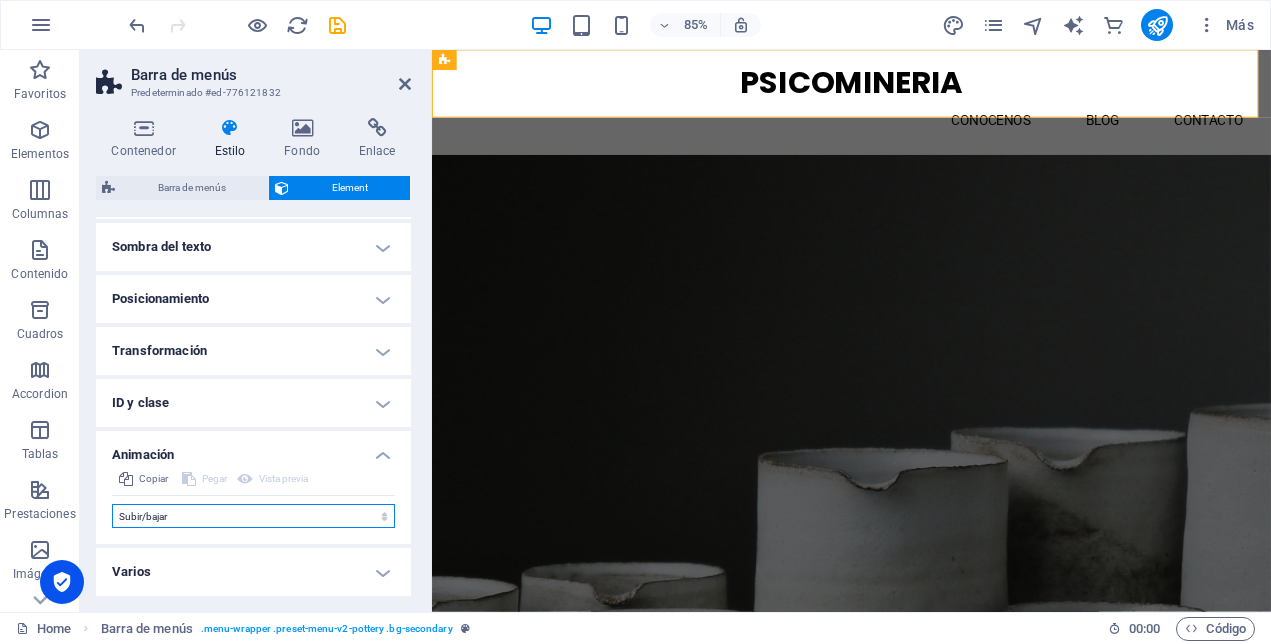 click on "No animar Mostrar / Ocultar Subir/bajar Acercar/alejar Deslizar de izquierda a derecha Deslizar de derecha a izquierda Deslizar de arriba a abajo Deslizar de abajo a arriba Pulsación Parpadeo Abrir como superposición" at bounding box center [253, 516] 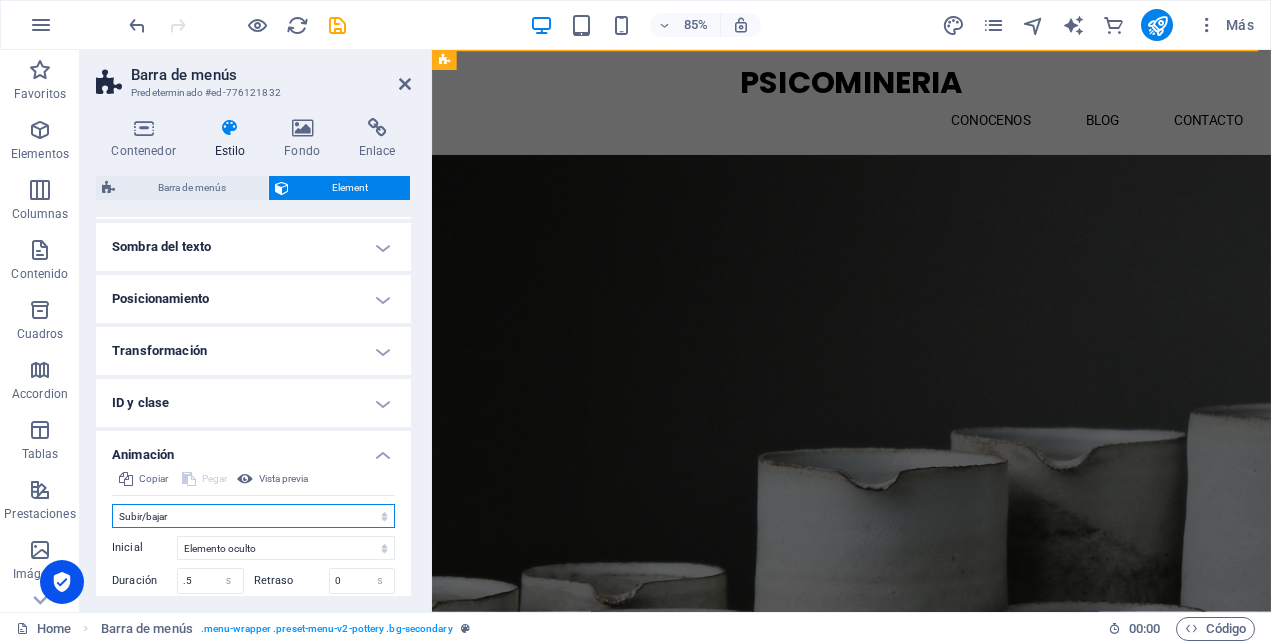 click on "No animar Mostrar / Ocultar Subir/bajar Acercar/alejar Deslizar de izquierda a derecha Deslizar de derecha a izquierda Deslizar de arriba a abajo Deslizar de abajo a arriba Pulsación Parpadeo Abrir como superposición" at bounding box center [253, 516] 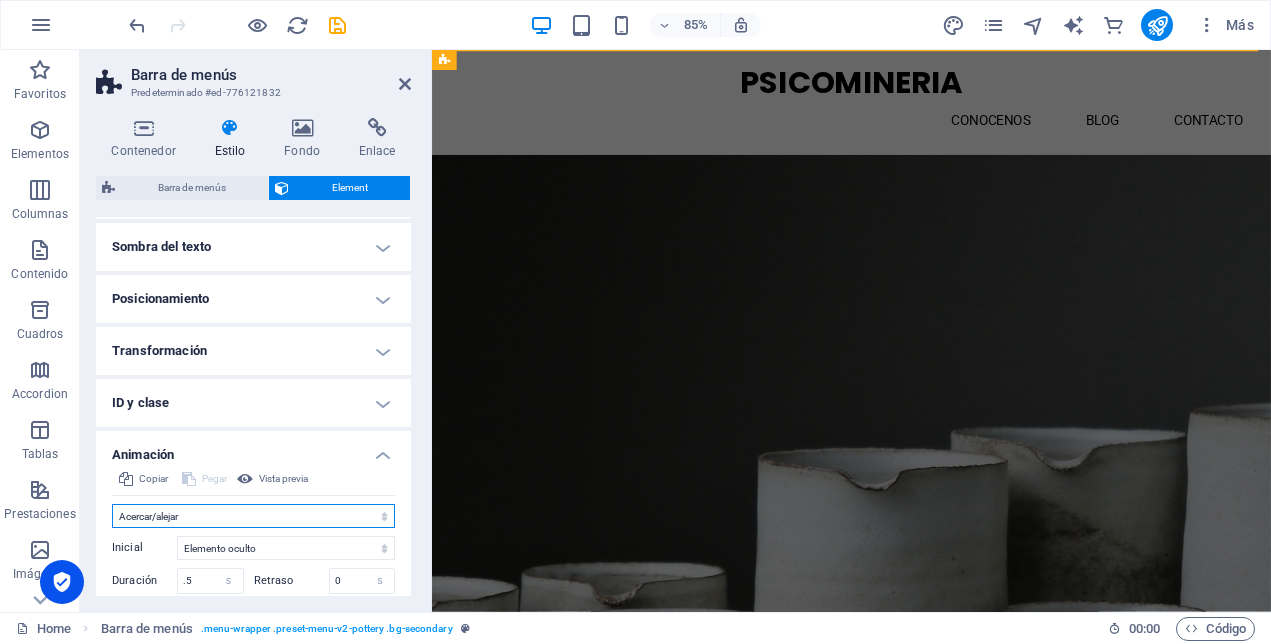 click on "No animar Mostrar / Ocultar Subir/bajar Acercar/alejar Deslizar de izquierda a derecha Deslizar de derecha a izquierda Deslizar de arriba a abajo Deslizar de abajo a arriba Pulsación Parpadeo Abrir como superposición" at bounding box center (253, 516) 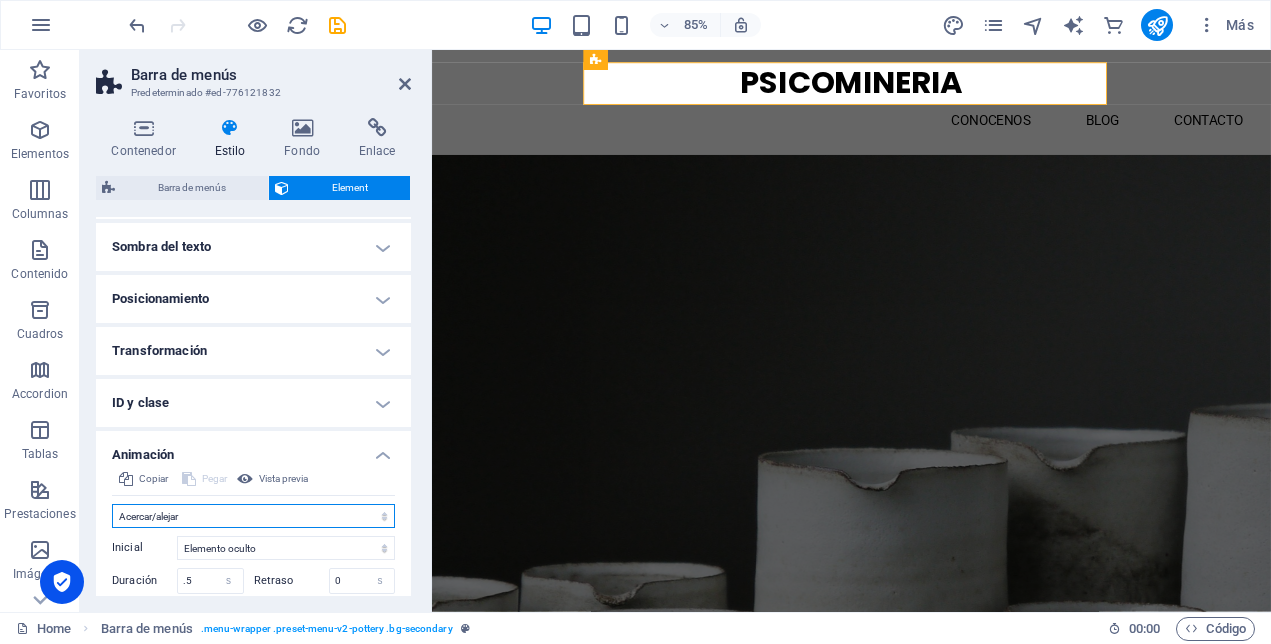 click on "No animar Mostrar / Ocultar Subir/bajar Acercar/alejar Deslizar de izquierda a derecha Deslizar de derecha a izquierda Deslizar de arriba a abajo Deslizar de abajo a arriba Pulsación Parpadeo Abrir como superposición" at bounding box center (253, 516) 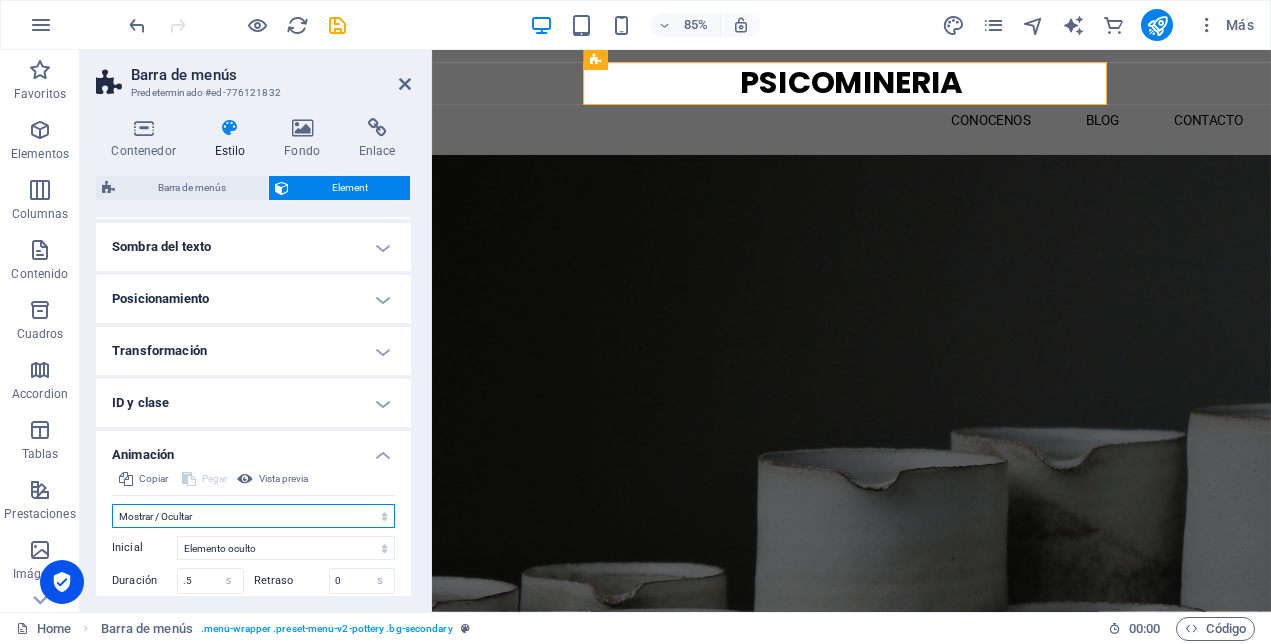 click on "No animar Mostrar / Ocultar Subir/bajar Acercar/alejar Deslizar de izquierda a derecha Deslizar de derecha a izquierda Deslizar de arriba a abajo Deslizar de abajo a arriba Pulsación Parpadeo Abrir como superposición" at bounding box center [253, 516] 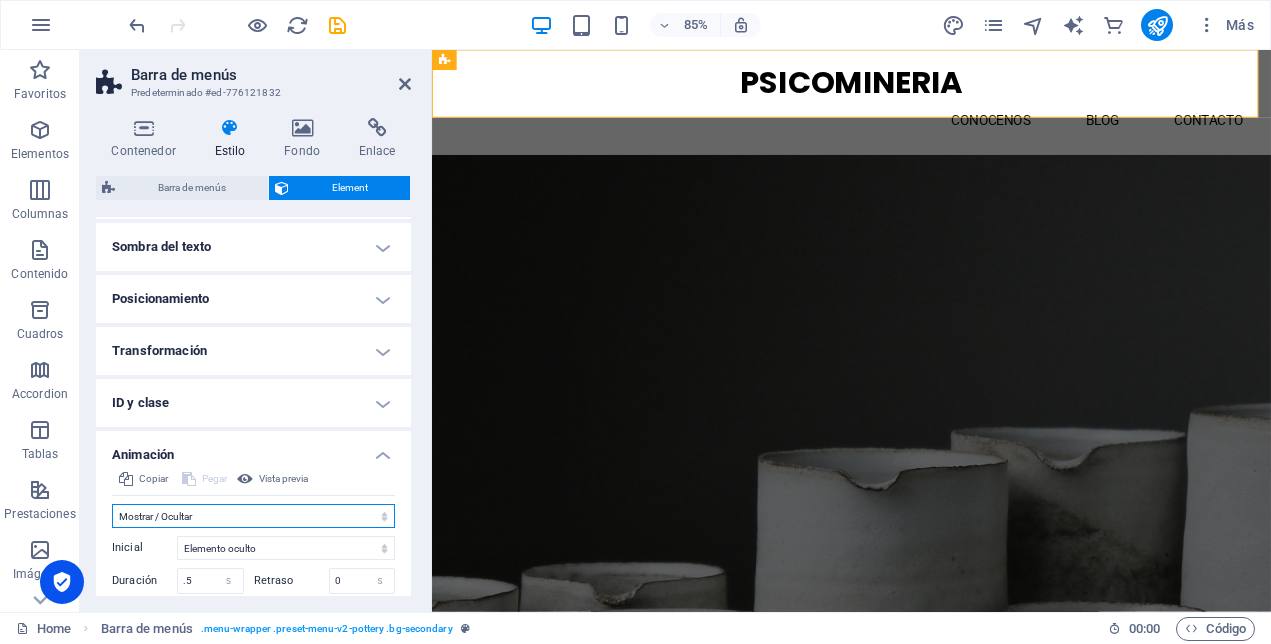 click on "No animar Mostrar / Ocultar Subir/bajar Acercar/alejar Deslizar de izquierda a derecha Deslizar de derecha a izquierda Deslizar de arriba a abajo Deslizar de abajo a arriba Pulsación Parpadeo Abrir como superposición" at bounding box center [253, 516] 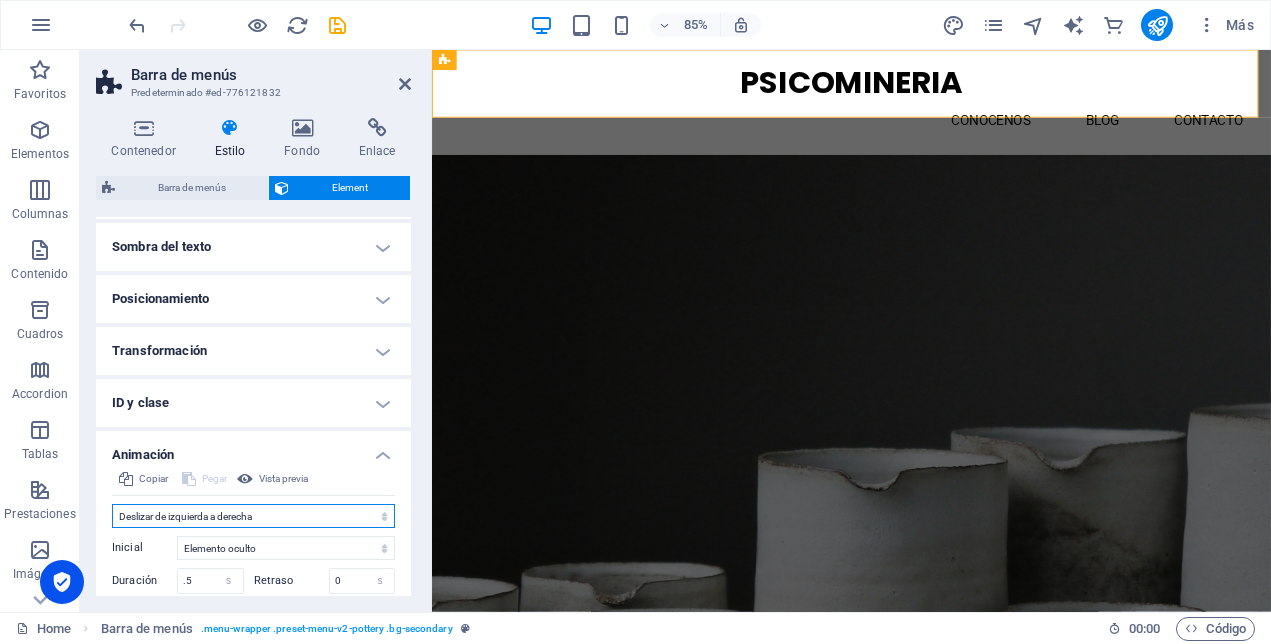 click on "No animar Mostrar / Ocultar Subir/bajar Acercar/alejar Deslizar de izquierda a derecha Deslizar de derecha a izquierda Deslizar de arriba a abajo Deslizar de abajo a arriba Pulsación Parpadeo Abrir como superposición" at bounding box center [253, 516] 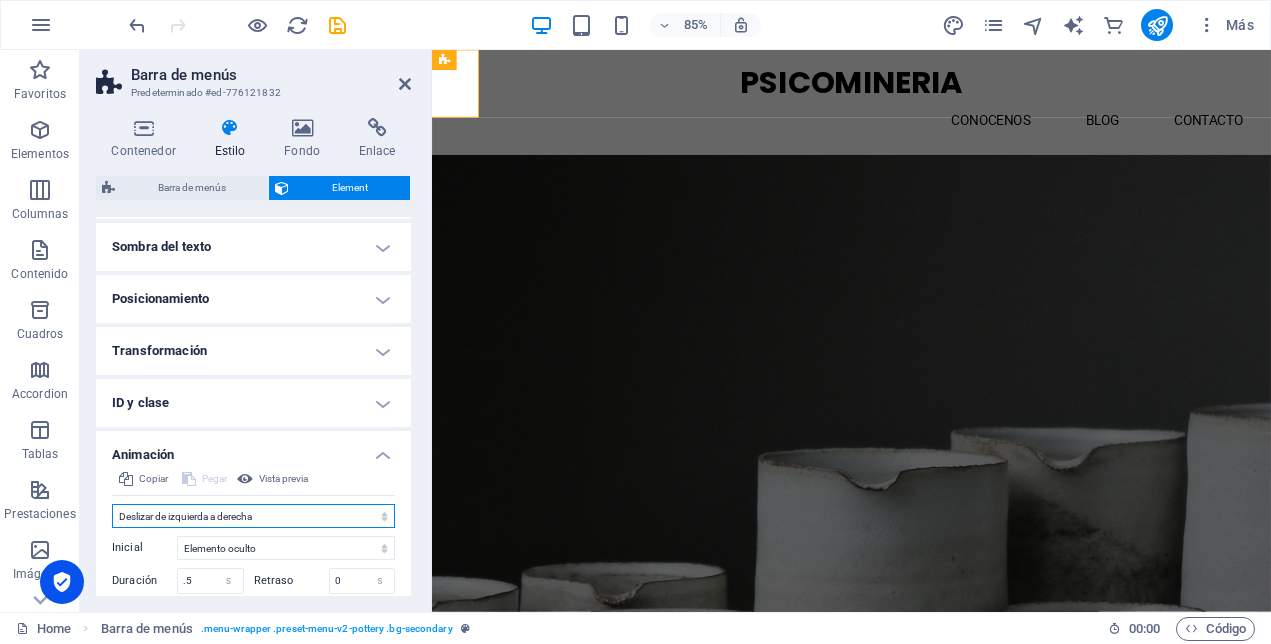 drag, startPoint x: 220, startPoint y: 520, endPoint x: 220, endPoint y: 500, distance: 20 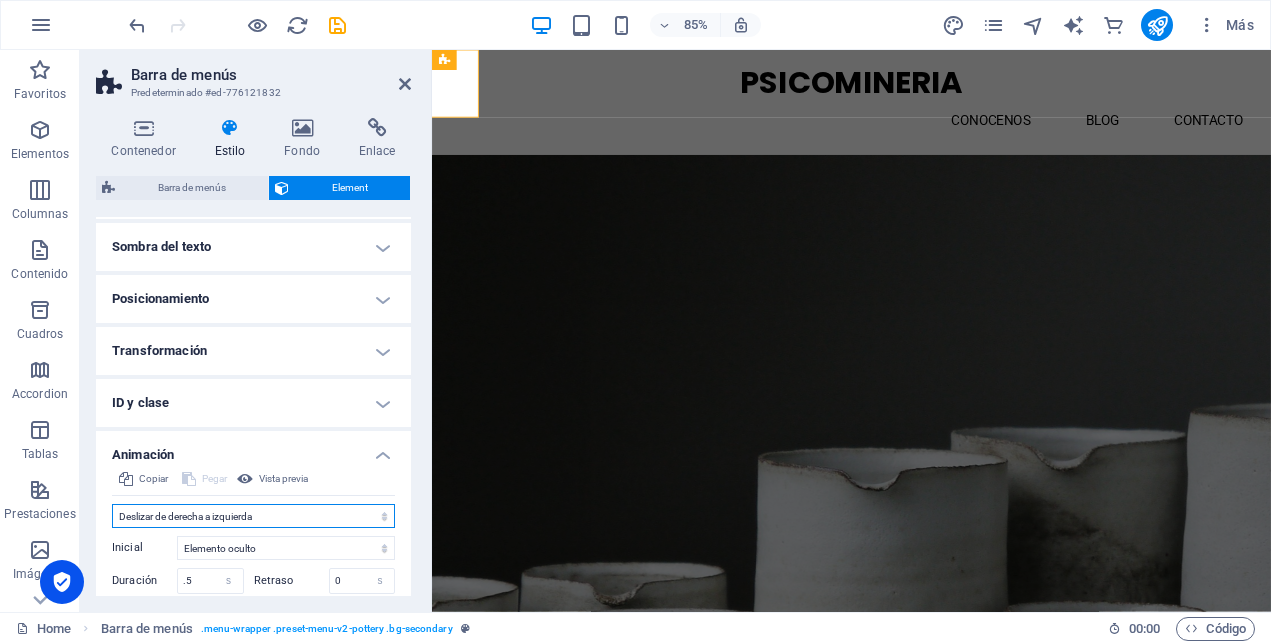 click on "No animar Mostrar / Ocultar Subir/bajar Acercar/alejar Deslizar de izquierda a derecha Deslizar de derecha a izquierda Deslizar de arriba a abajo Deslizar de abajo a arriba Pulsación Parpadeo Abrir como superposición" at bounding box center (253, 516) 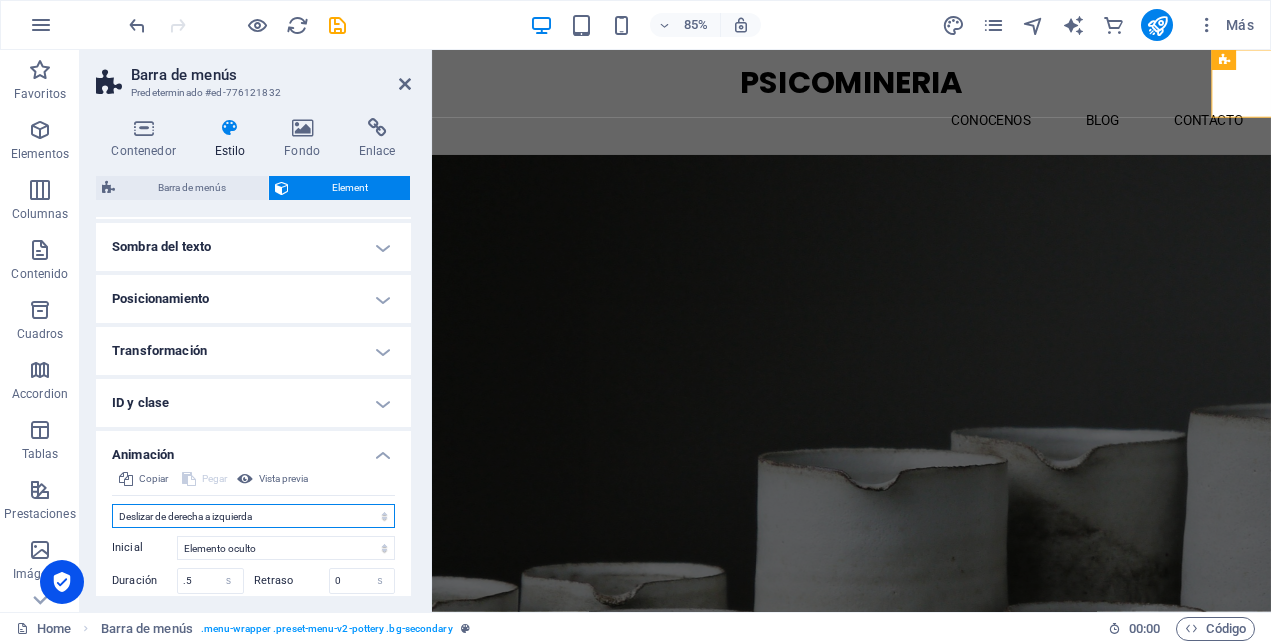 click on "No animar Mostrar / Ocultar Subir/bajar Acercar/alejar Deslizar de izquierda a derecha Deslizar de derecha a izquierda Deslizar de arriba a abajo Deslizar de abajo a arriba Pulsación Parpadeo Abrir como superposición" at bounding box center (253, 516) 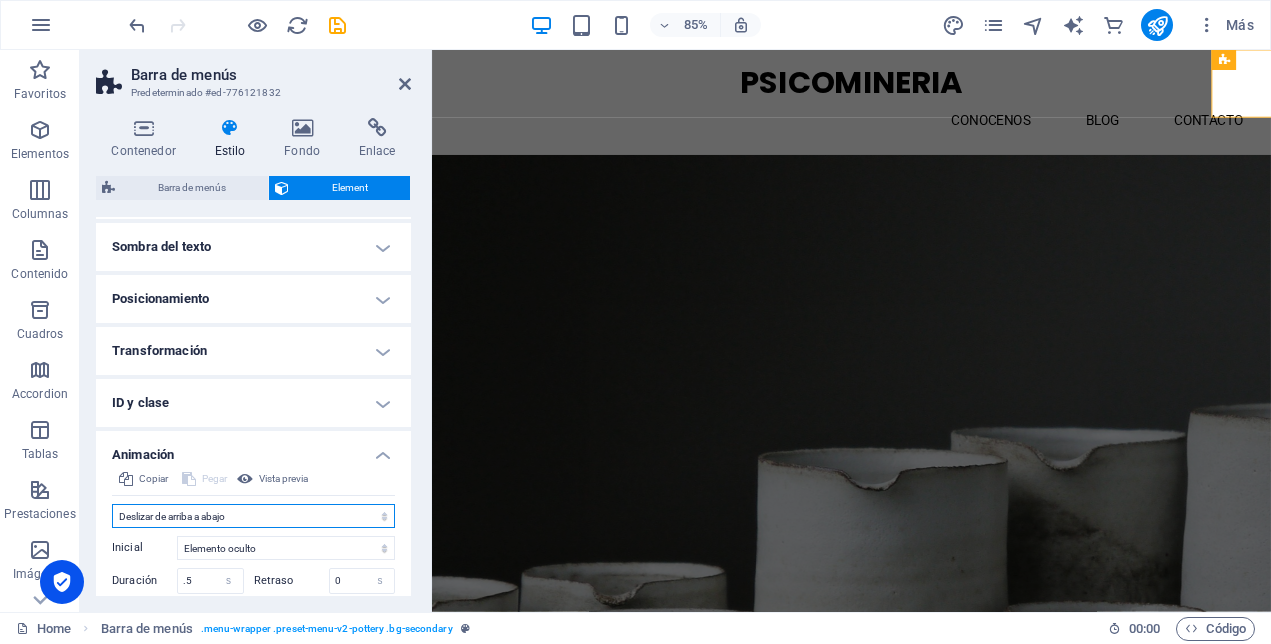 click on "No animar Mostrar / Ocultar Subir/bajar Acercar/alejar Deslizar de izquierda a derecha Deslizar de derecha a izquierda Deslizar de arriba a abajo Deslizar de abajo a arriba Pulsación Parpadeo Abrir como superposición" at bounding box center (253, 516) 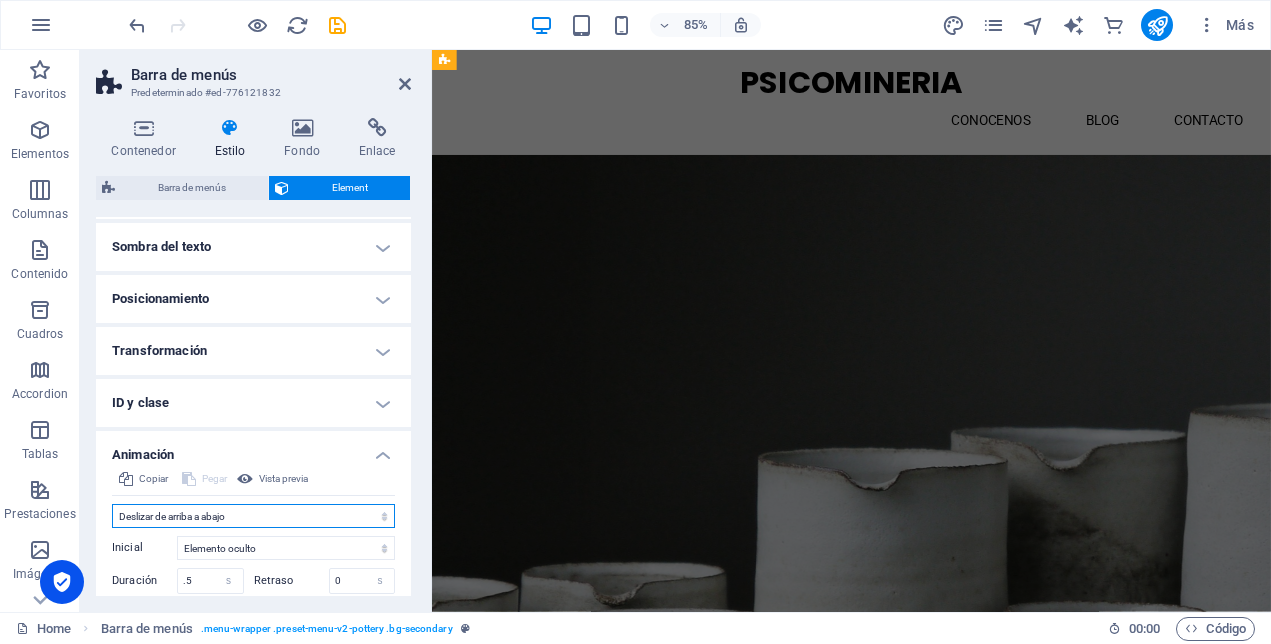 drag, startPoint x: 204, startPoint y: 514, endPoint x: 206, endPoint y: 502, distance: 12.165525 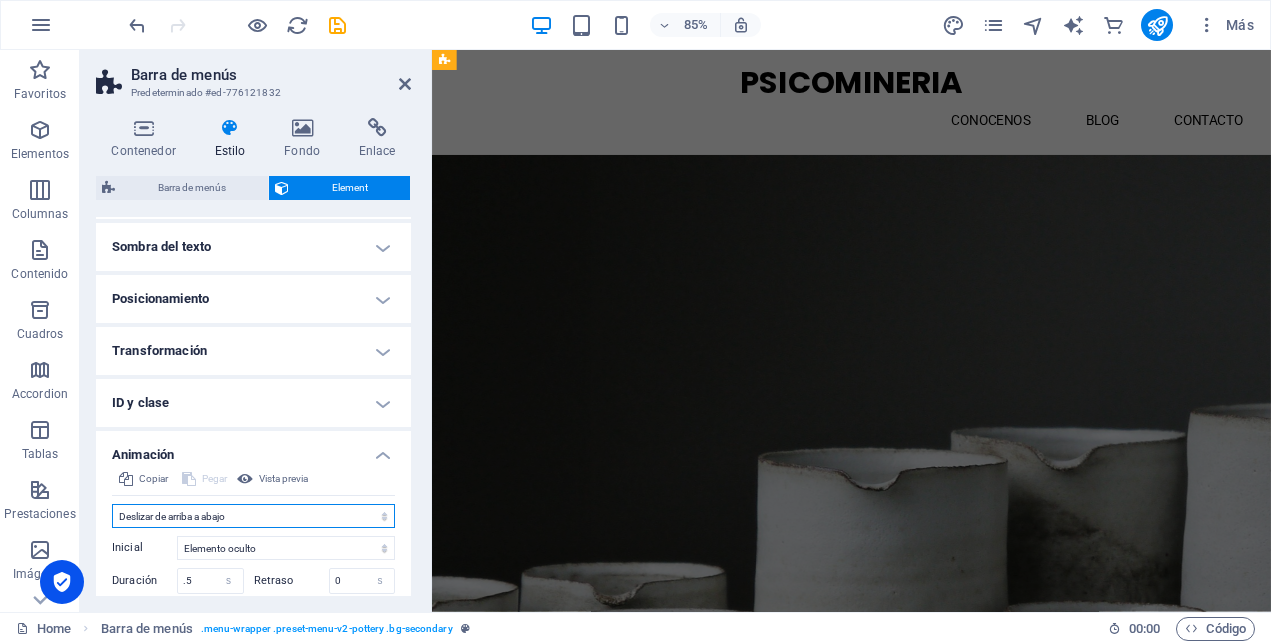 click on "No animar Mostrar / Ocultar Subir/bajar Acercar/alejar Deslizar de izquierda a derecha Deslizar de derecha a izquierda Deslizar de arriba a abajo Deslizar de abajo a arriba Pulsación Parpadeo Abrir como superposición" at bounding box center (253, 516) 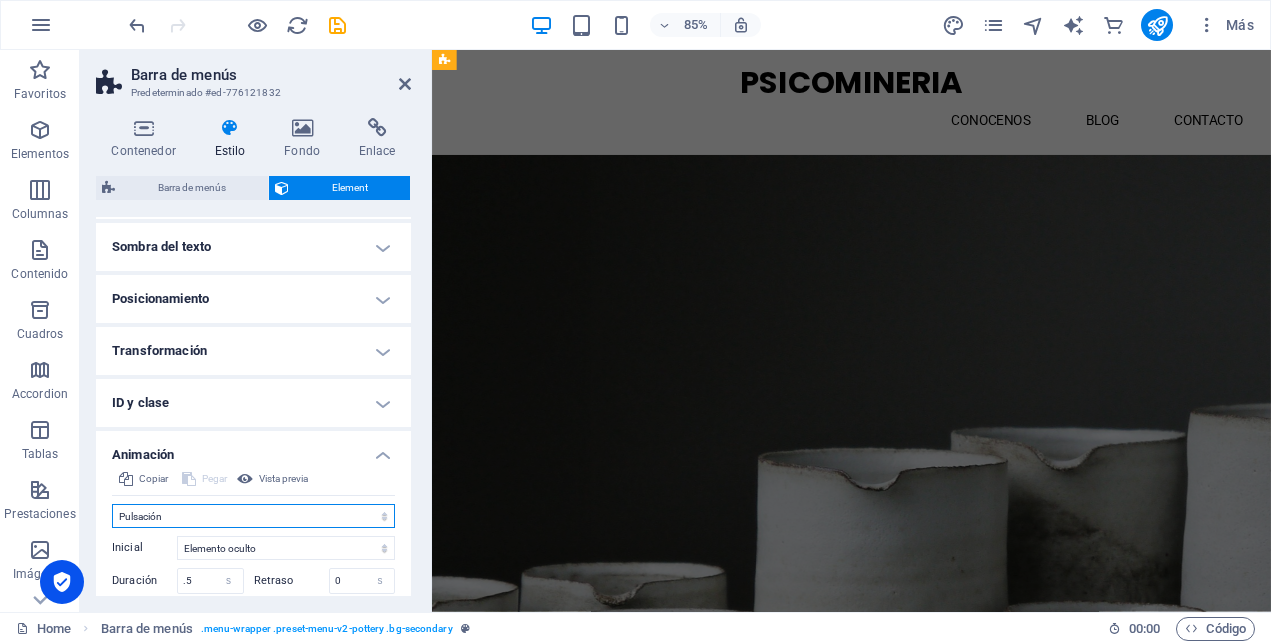 click on "No animar Mostrar / Ocultar Subir/bajar Acercar/alejar Deslizar de izquierda a derecha Deslizar de derecha a izquierda Deslizar de arriba a abajo Deslizar de abajo a arriba Pulsación Parpadeo Abrir como superposición" at bounding box center (253, 516) 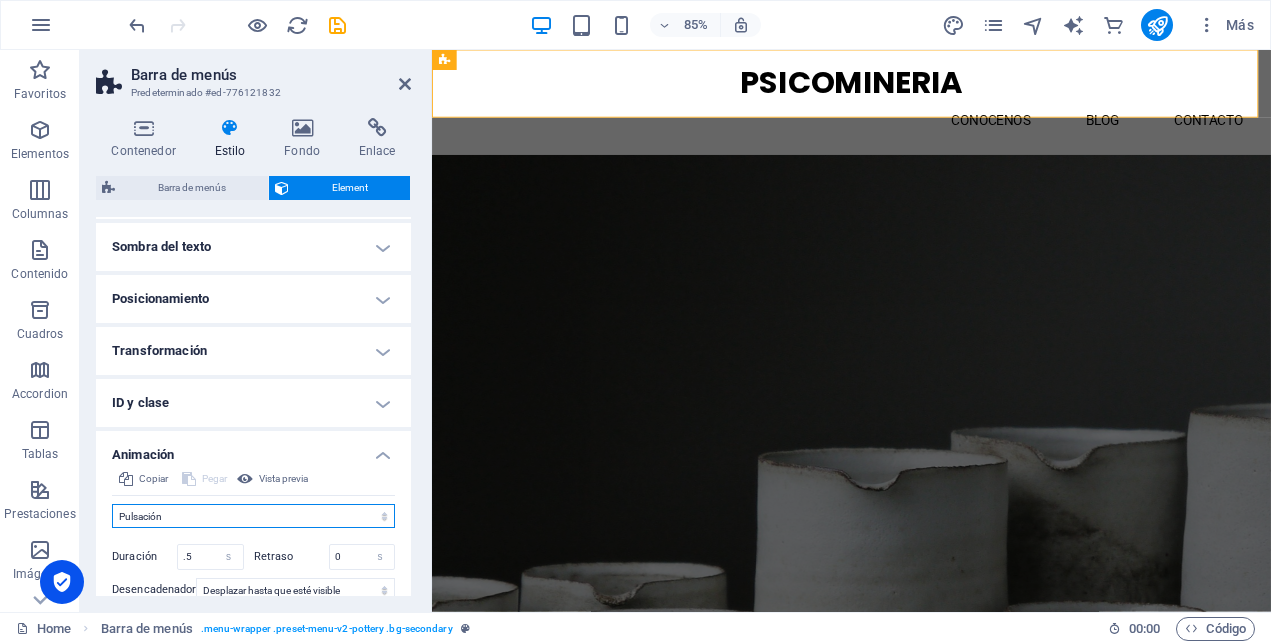 click on "No animar Mostrar / Ocultar Subir/bajar Acercar/alejar Deslizar de izquierda a derecha Deslizar de derecha a izquierda Deslizar de arriba a abajo Deslizar de abajo a arriba Pulsación Parpadeo Abrir como superposición" at bounding box center [253, 516] 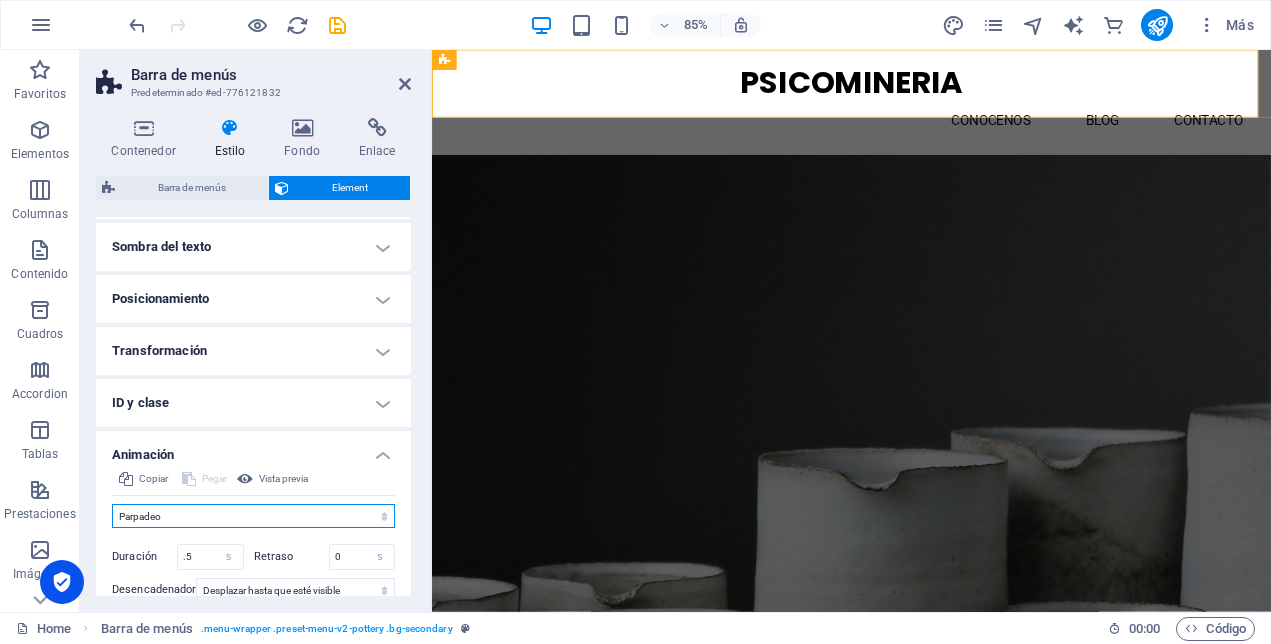 click on "No animar Mostrar / Ocultar Subir/bajar Acercar/alejar Deslizar de izquierda a derecha Deslizar de derecha a izquierda Deslizar de arriba a abajo Deslizar de abajo a arriba Pulsación Parpadeo Abrir como superposición" at bounding box center (253, 516) 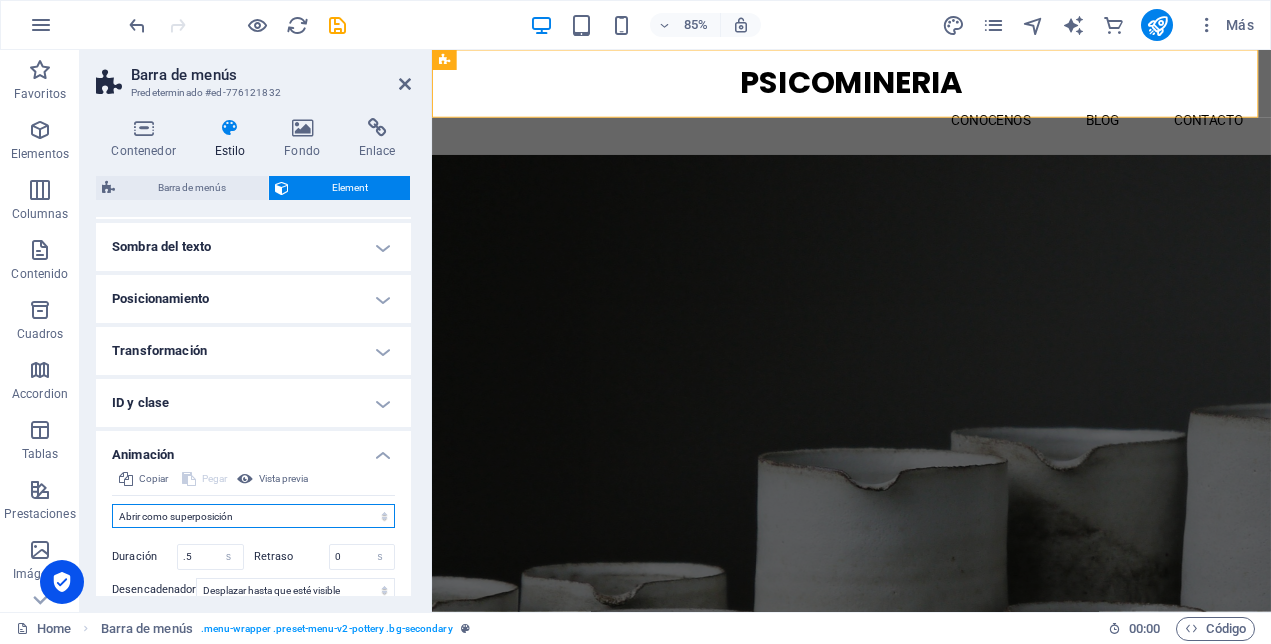 click on "No animar Mostrar / Ocultar Subir/bajar Acercar/alejar Deslizar de izquierda a derecha Deslizar de derecha a izquierda Deslizar de arriba a abajo Deslizar de abajo a arriba Pulsación Parpadeo Abrir como superposición" at bounding box center (253, 516) 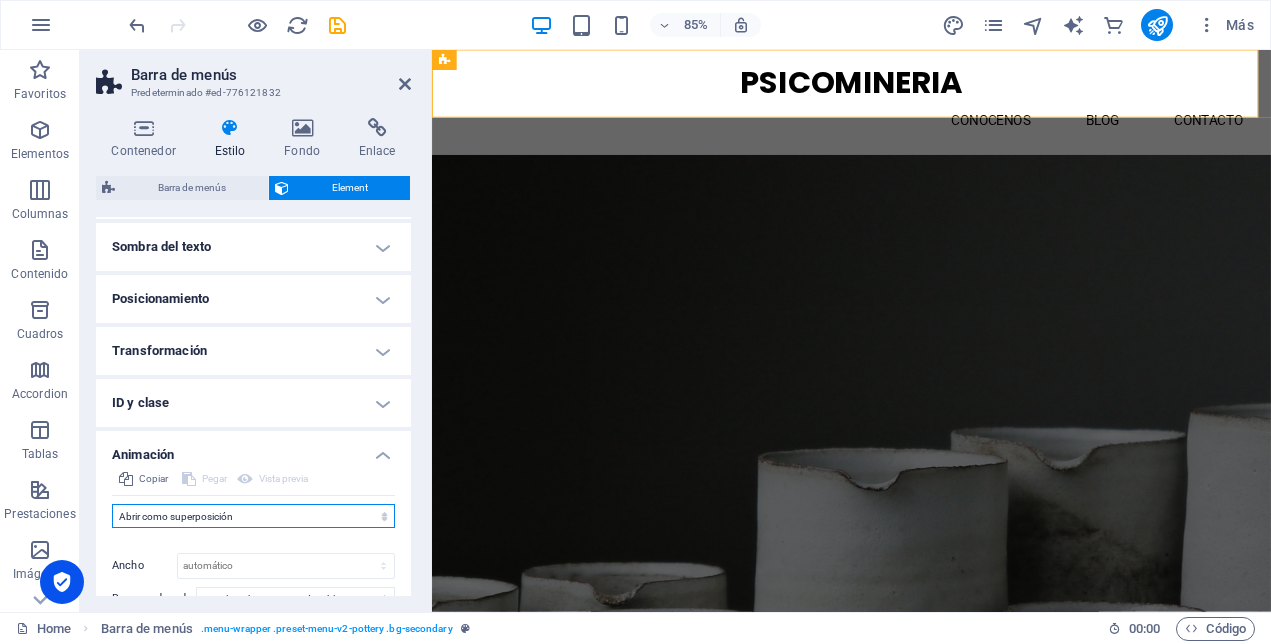 click on "No animar Mostrar / Ocultar Subir/bajar Acercar/alejar Deslizar de izquierda a derecha Deslizar de derecha a izquierda Deslizar de arriba a abajo Deslizar de abajo a arriba Pulsación Parpadeo Abrir como superposición" at bounding box center [253, 516] 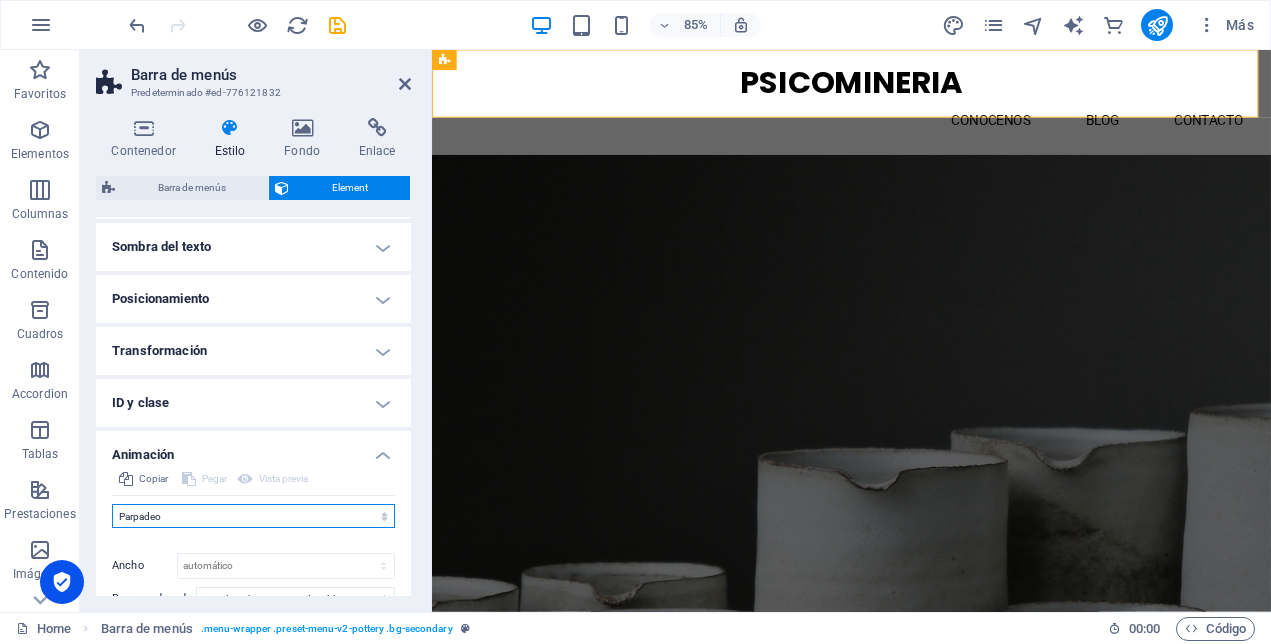 click on "No animar Mostrar / Ocultar Subir/bajar Acercar/alejar Deslizar de izquierda a derecha Deslizar de derecha a izquierda Deslizar de arriba a abajo Deslizar de abajo a arriba Pulsación Parpadeo Abrir como superposición" at bounding box center [253, 516] 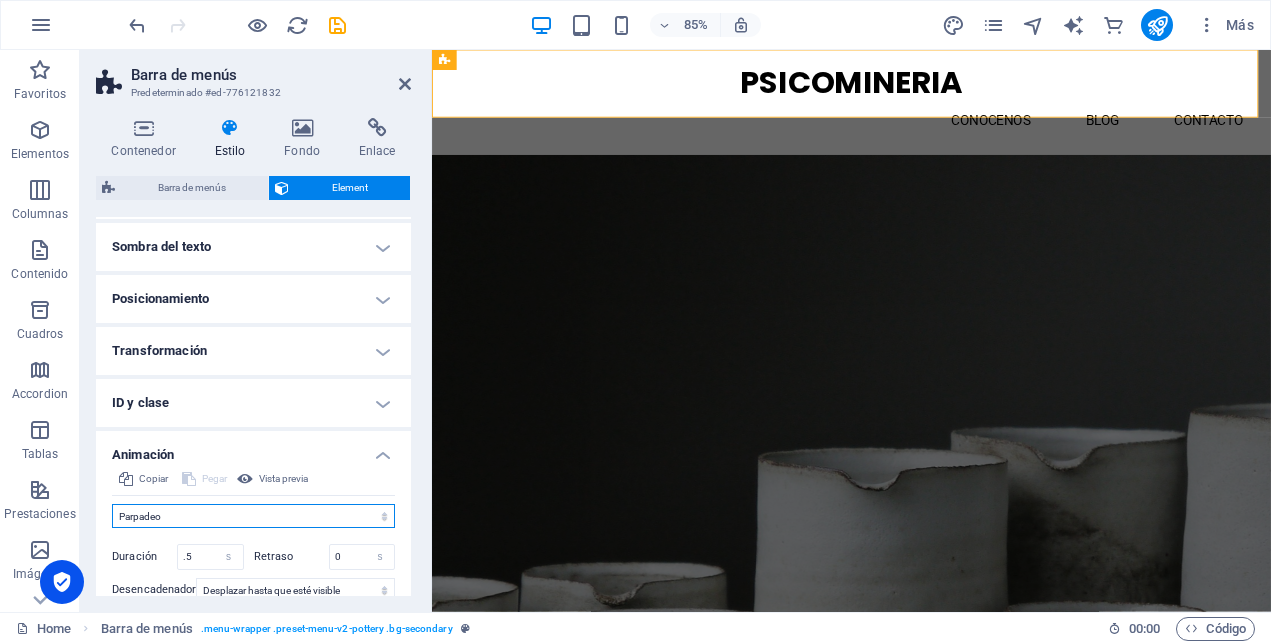 click on "No animar Mostrar / Ocultar Subir/bajar Acercar/alejar Deslizar de izquierda a derecha Deslizar de derecha a izquierda Deslizar de arriba a abajo Deslizar de abajo a arriba Pulsación Parpadeo Abrir como superposición" at bounding box center (253, 516) 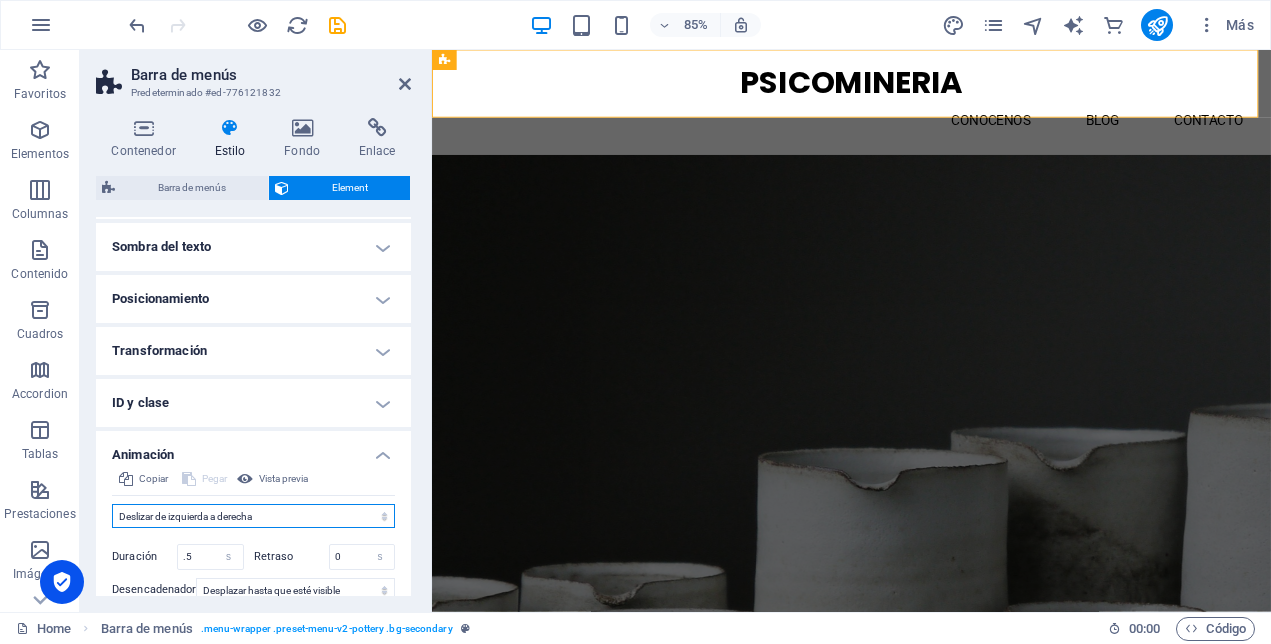 click on "No animar Mostrar / Ocultar Subir/bajar Acercar/alejar Deslizar de izquierda a derecha Deslizar de derecha a izquierda Deslizar de arriba a abajo Deslizar de abajo a arriba Pulsación Parpadeo Abrir como superposición" at bounding box center (253, 516) 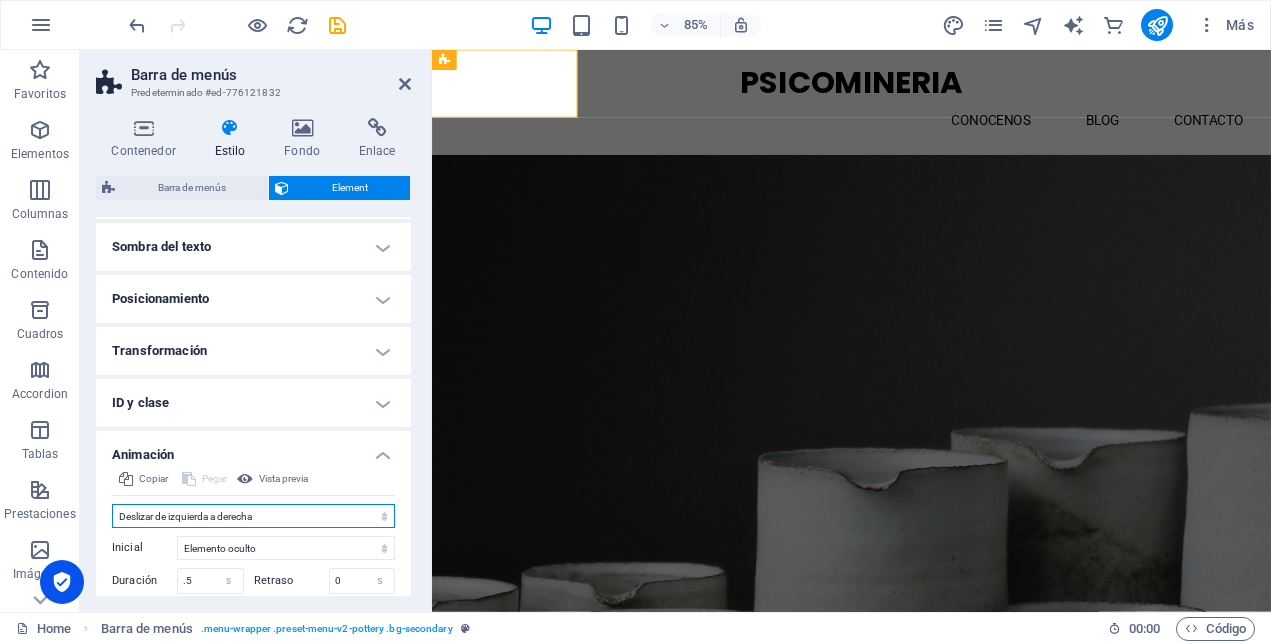 scroll, scrollTop: 462, scrollLeft: 0, axis: vertical 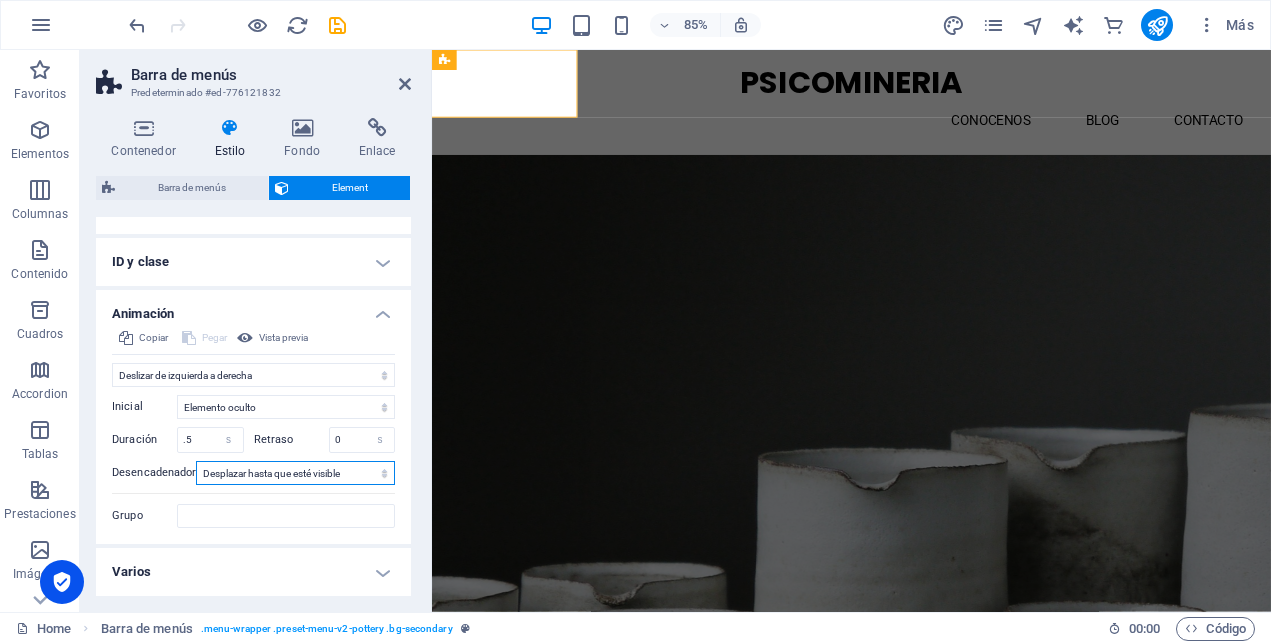 click on "Ningún desencadenador automático Al cargar la página Desplazar hasta que esté visible" at bounding box center [295, 473] 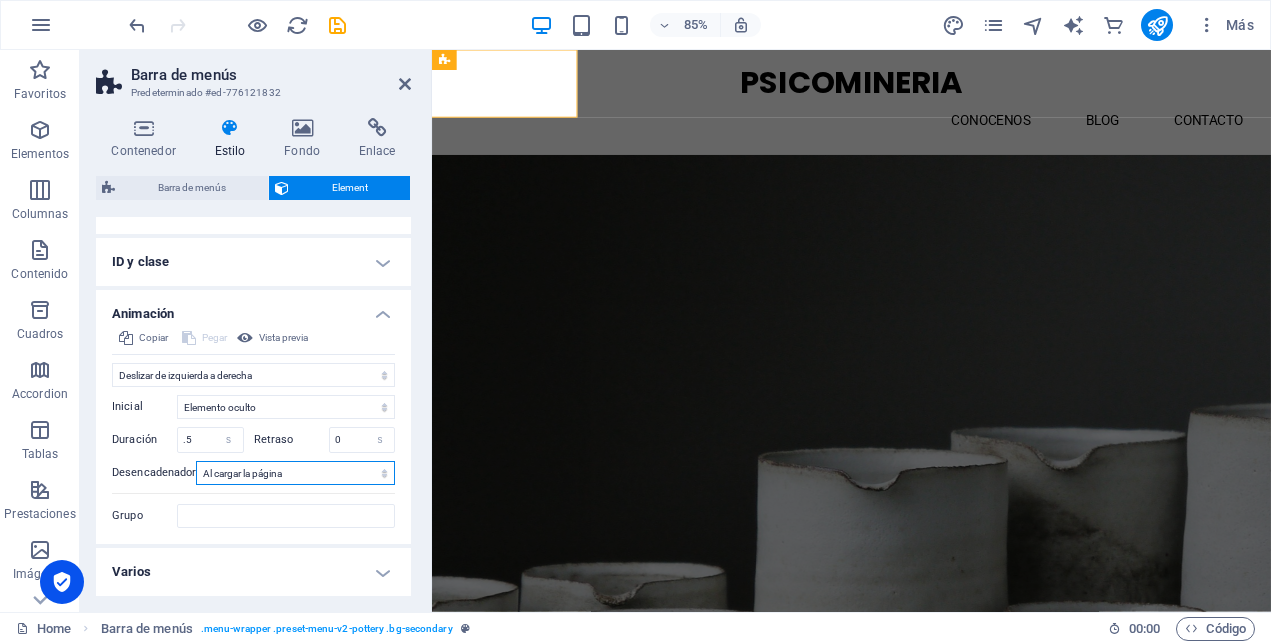 click on "Ningún desencadenador automático Al cargar la página Desplazar hasta que esté visible" at bounding box center [295, 473] 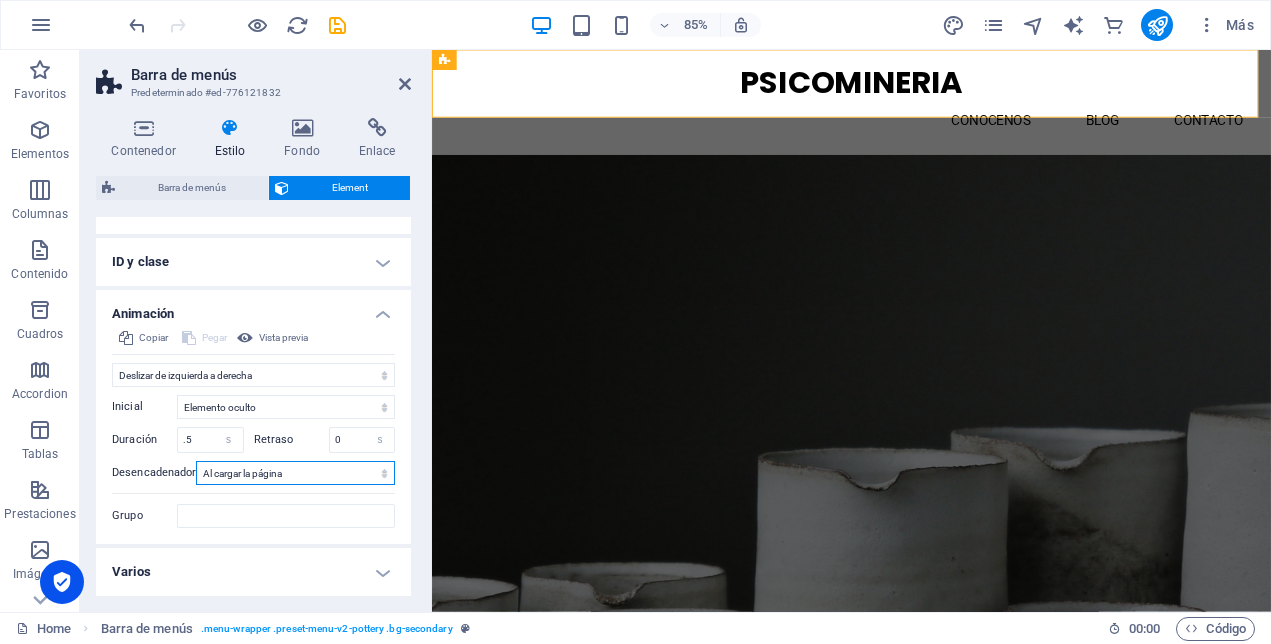 click on "Ningún desencadenador automático Al cargar la página Desplazar hasta que esté visible" at bounding box center (295, 473) 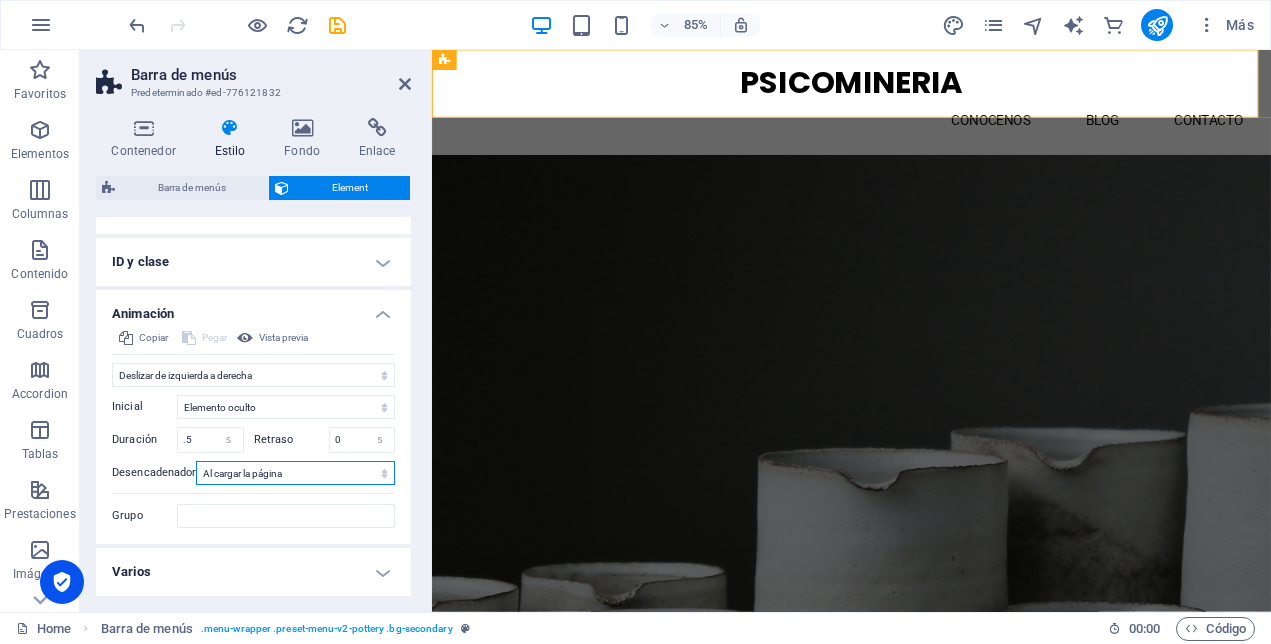 select on "scroll" 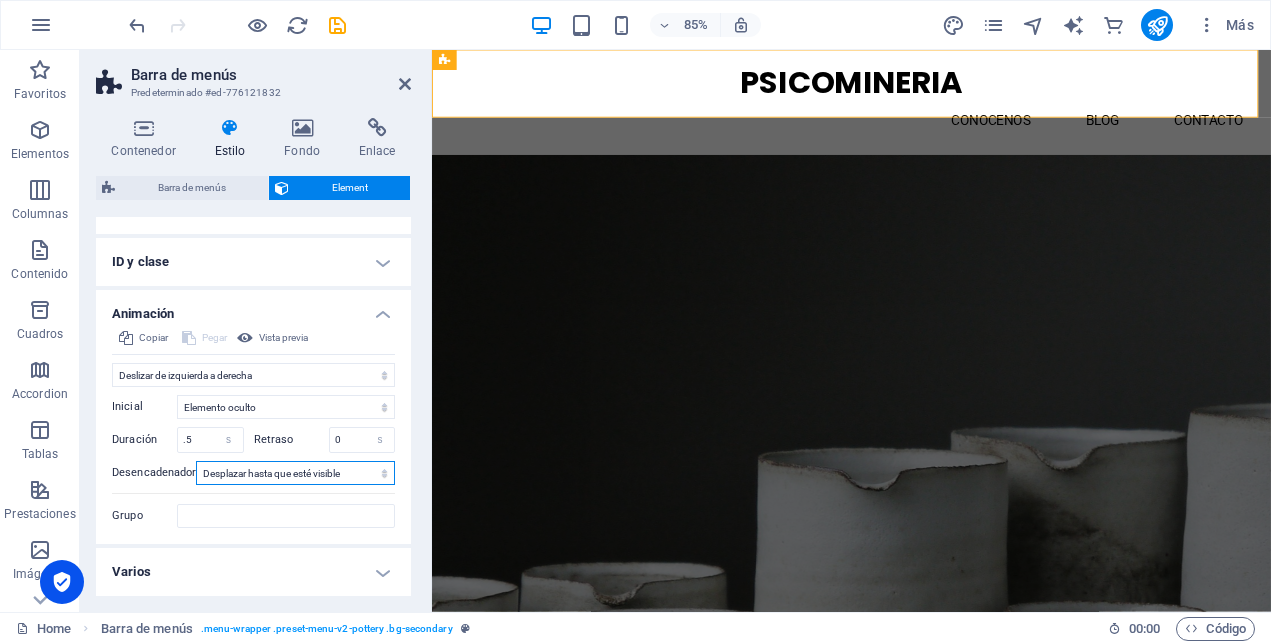 click on "Ningún desencadenador automático Al cargar la página Desplazar hasta que esté visible" at bounding box center (295, 473) 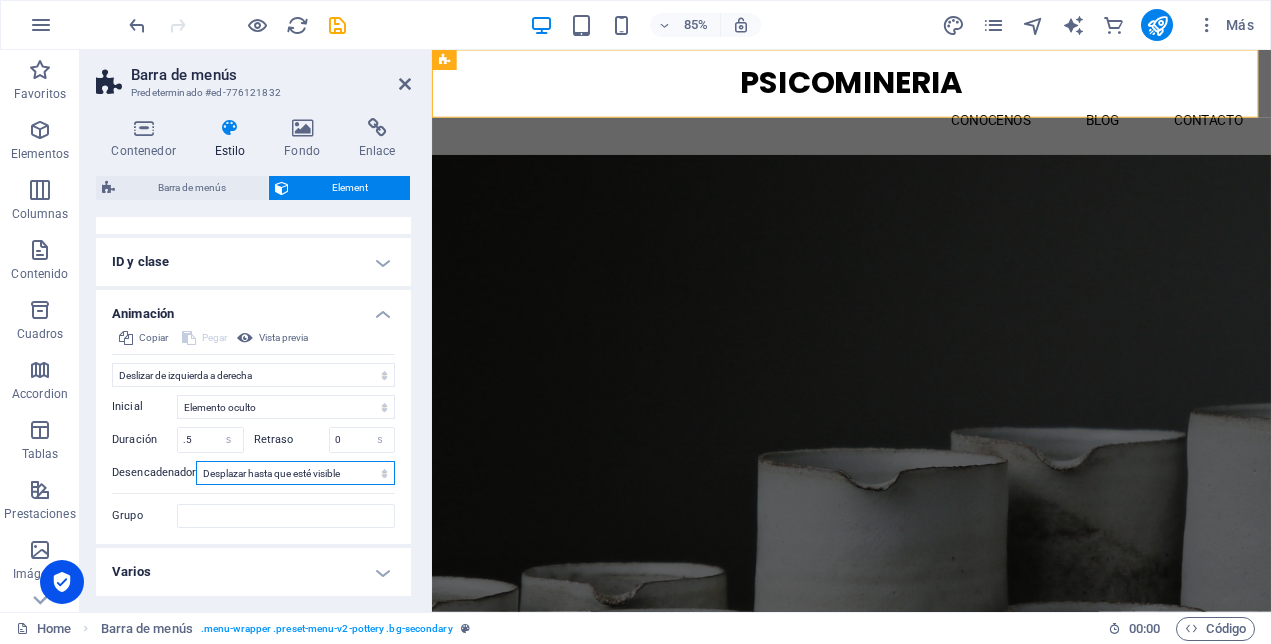 click on "Ningún desencadenador automático Al cargar la página Desplazar hasta que esté visible" at bounding box center [295, 473] 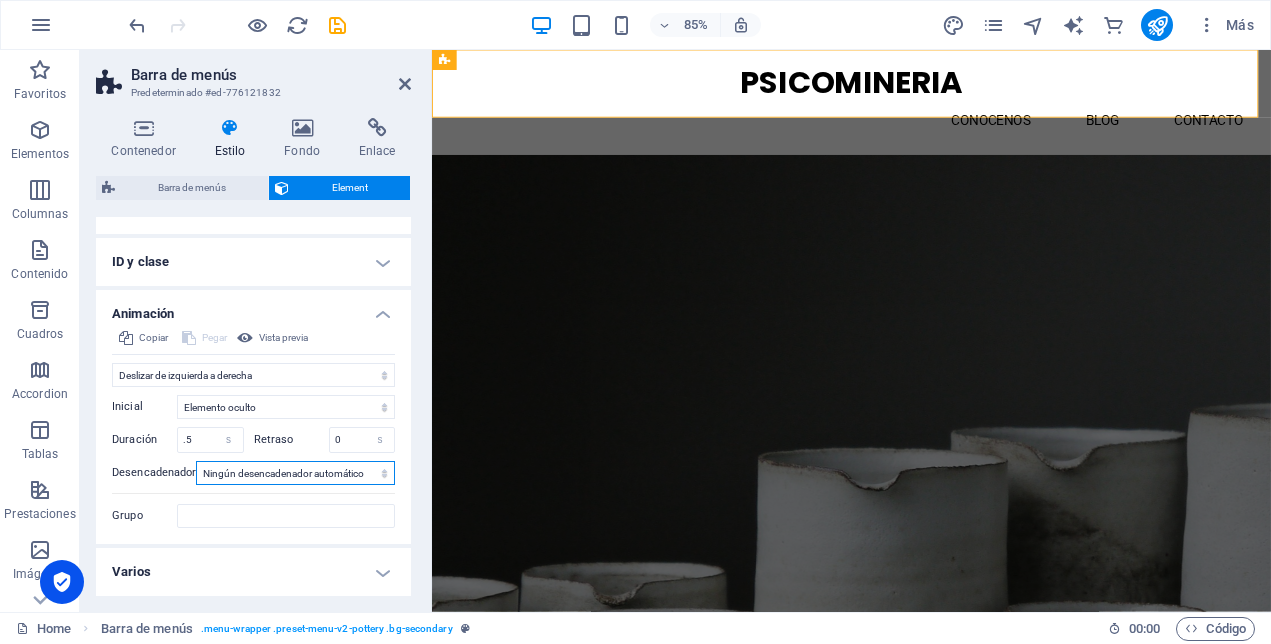 click on "Ningún desencadenador automático Al cargar la página Desplazar hasta que esté visible" at bounding box center [295, 473] 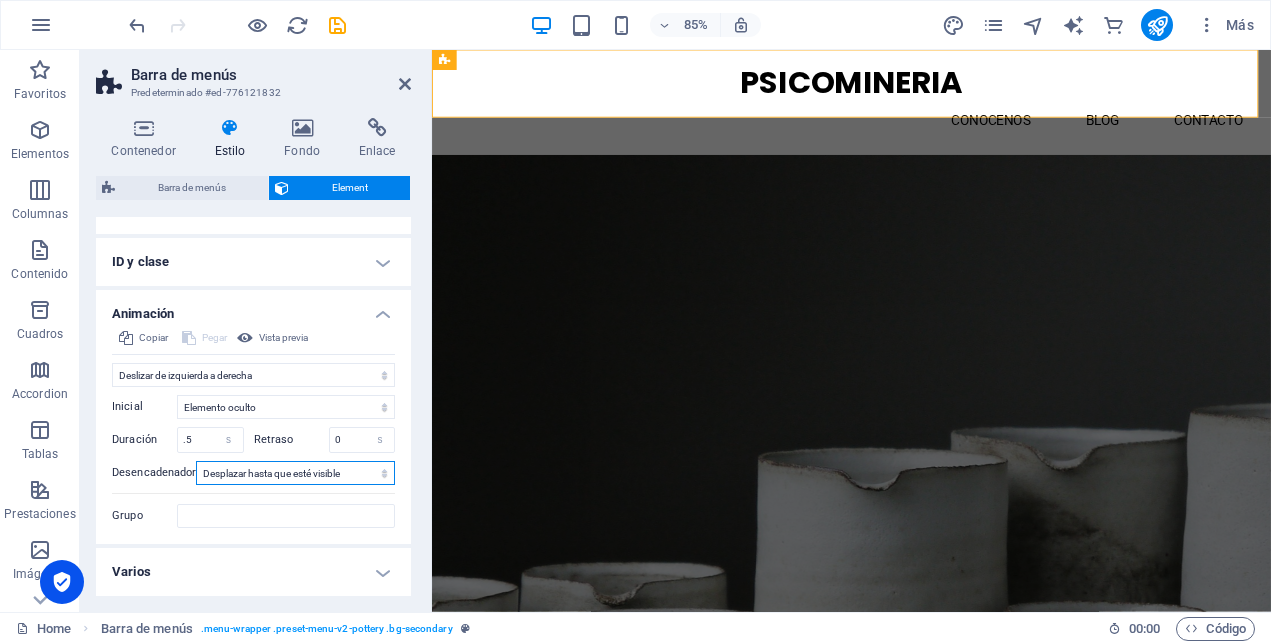 click on "Ningún desencadenador automático Al cargar la página Desplazar hasta que esté visible" at bounding box center [295, 473] 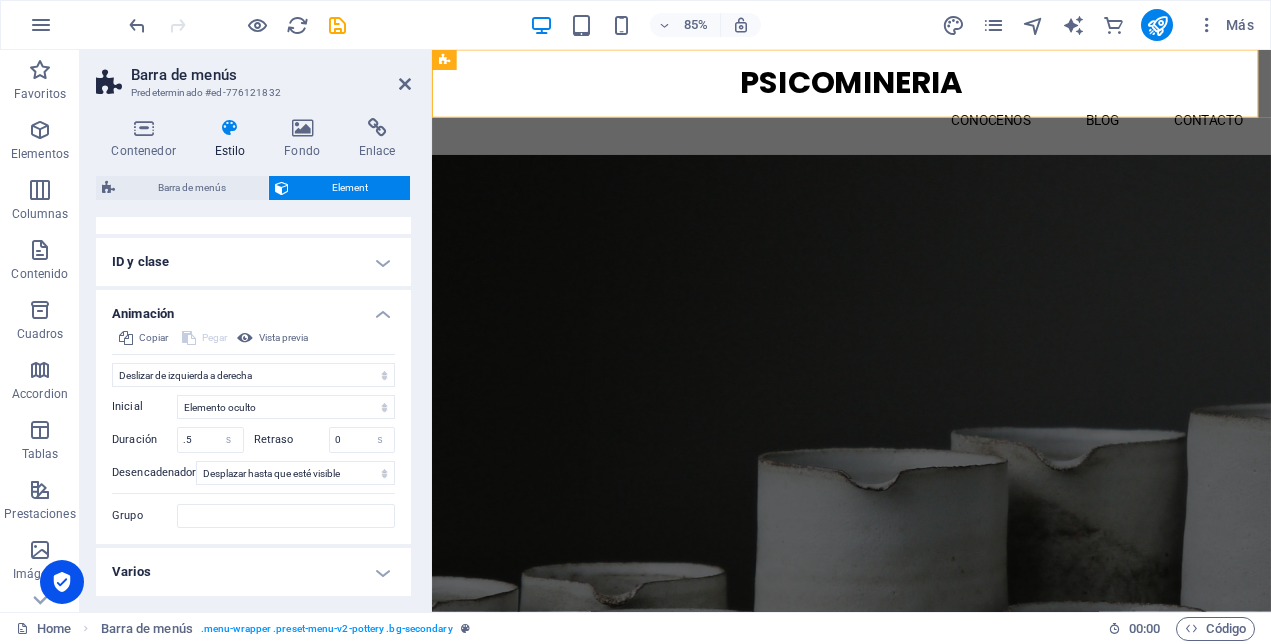 click on "Varios" at bounding box center [253, 572] 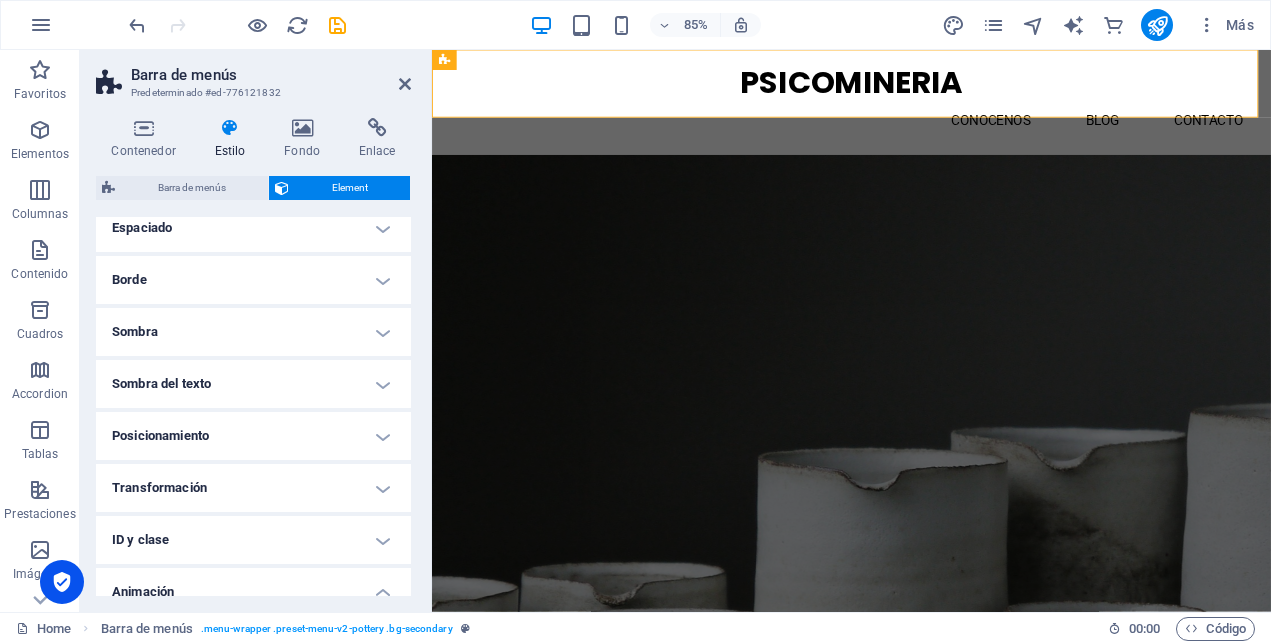 scroll, scrollTop: 200, scrollLeft: 0, axis: vertical 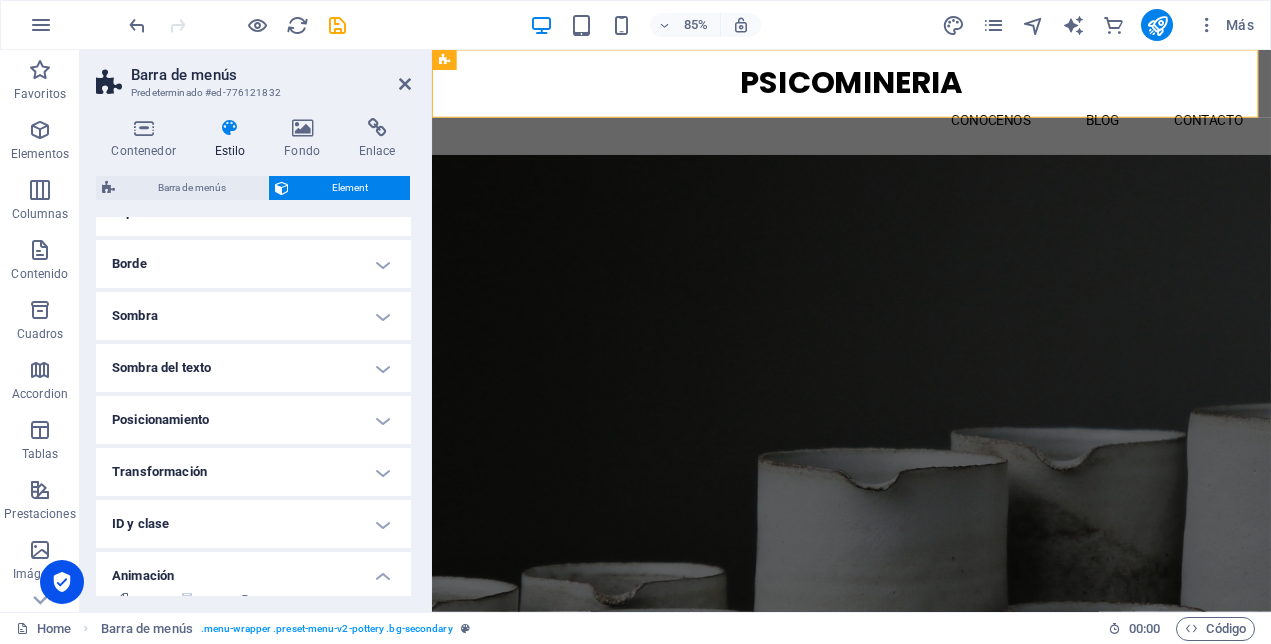 click on "Posicionamiento" at bounding box center (253, 420) 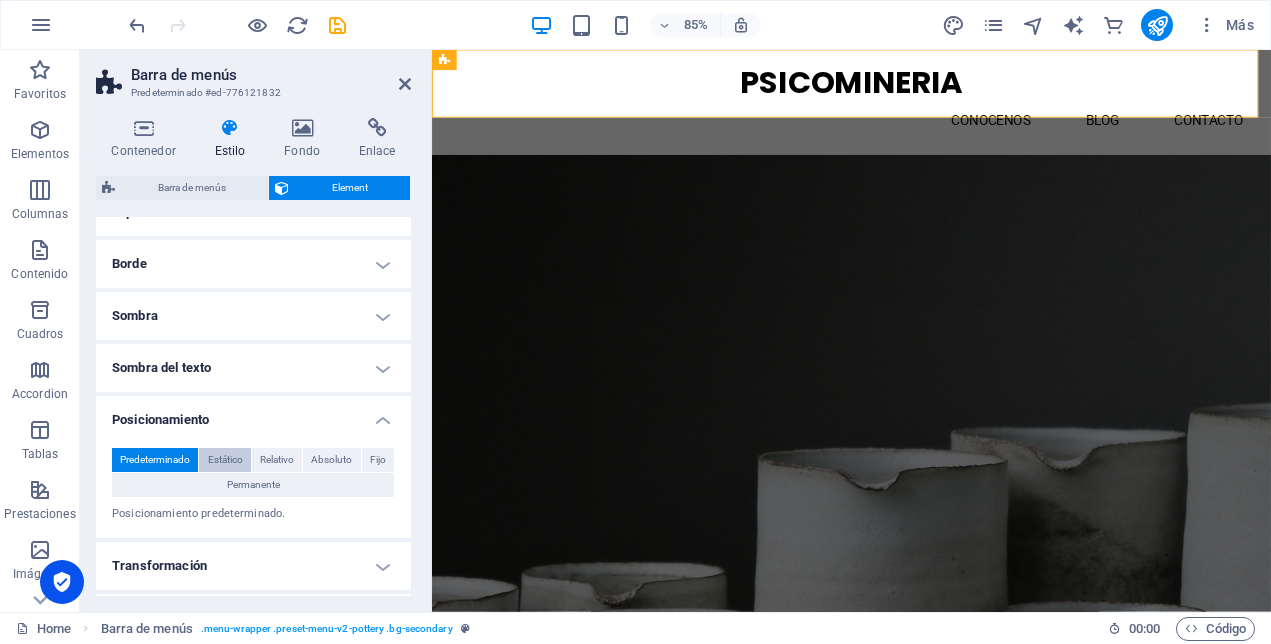 click on "Estático" at bounding box center (225, 460) 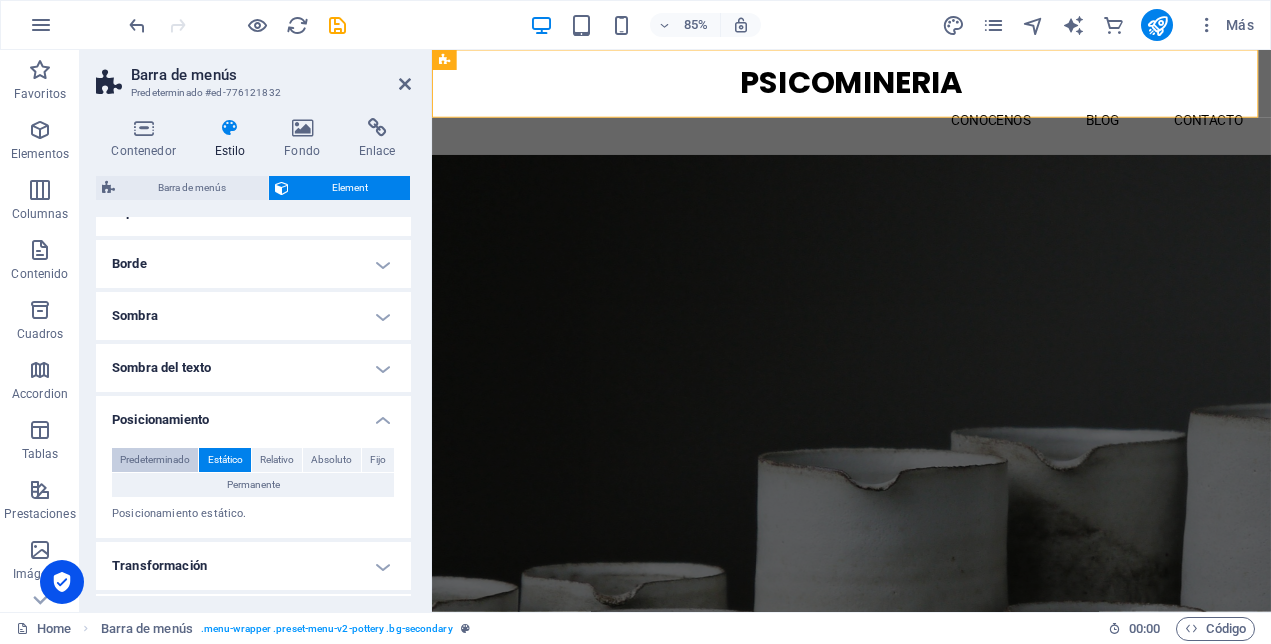 click on "Predeterminado" at bounding box center [155, 460] 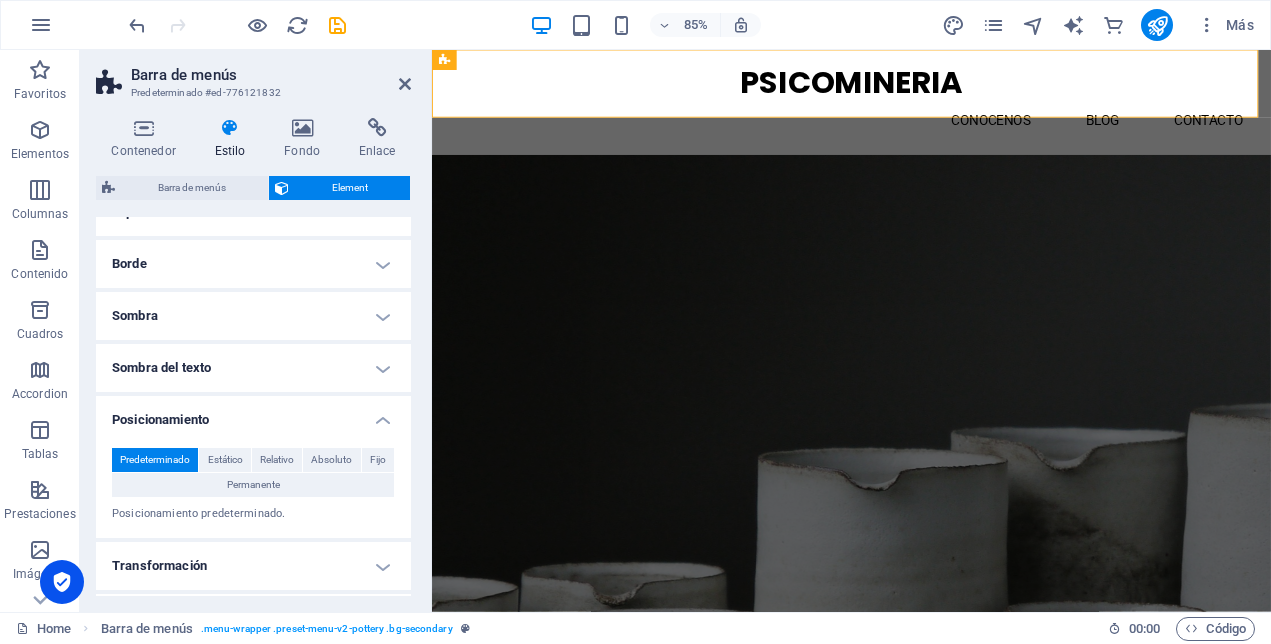 click on "Sombra del texto" at bounding box center (253, 368) 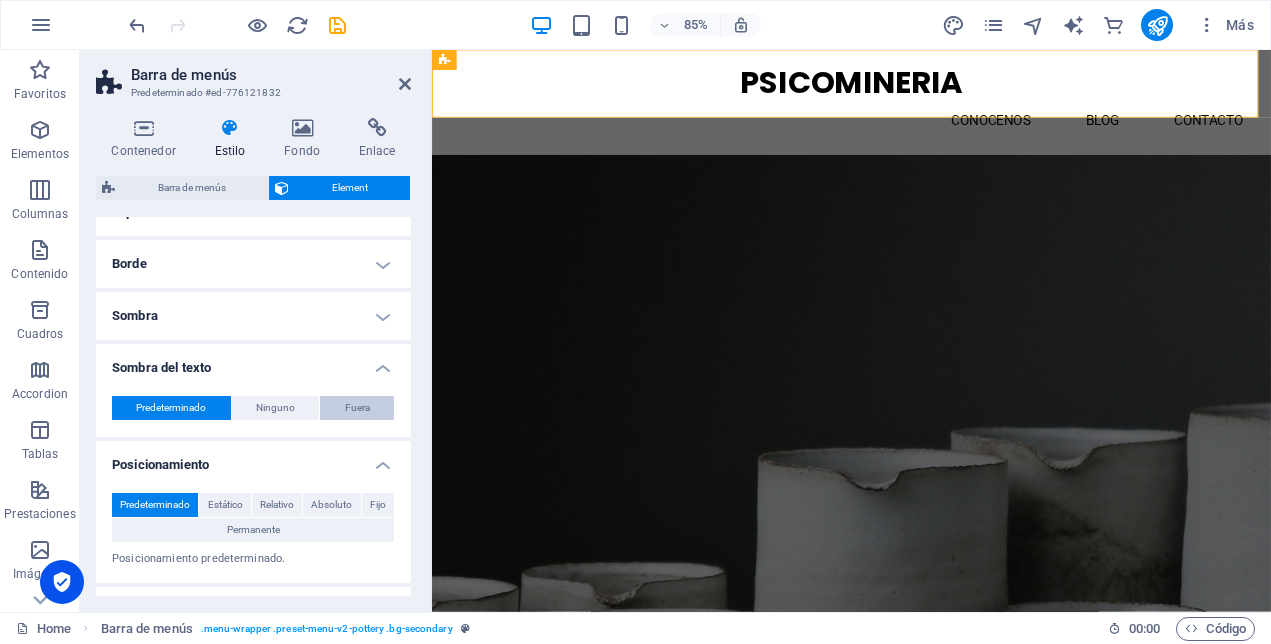 click on "Fuera" at bounding box center (357, 408) 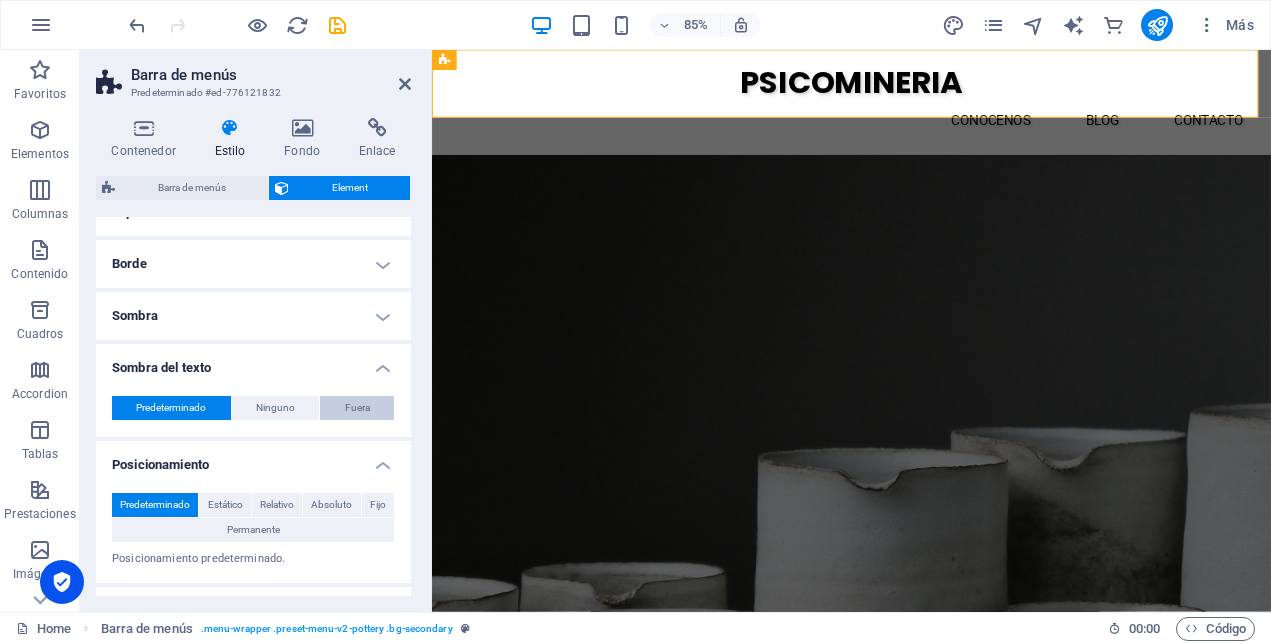 type on "2" 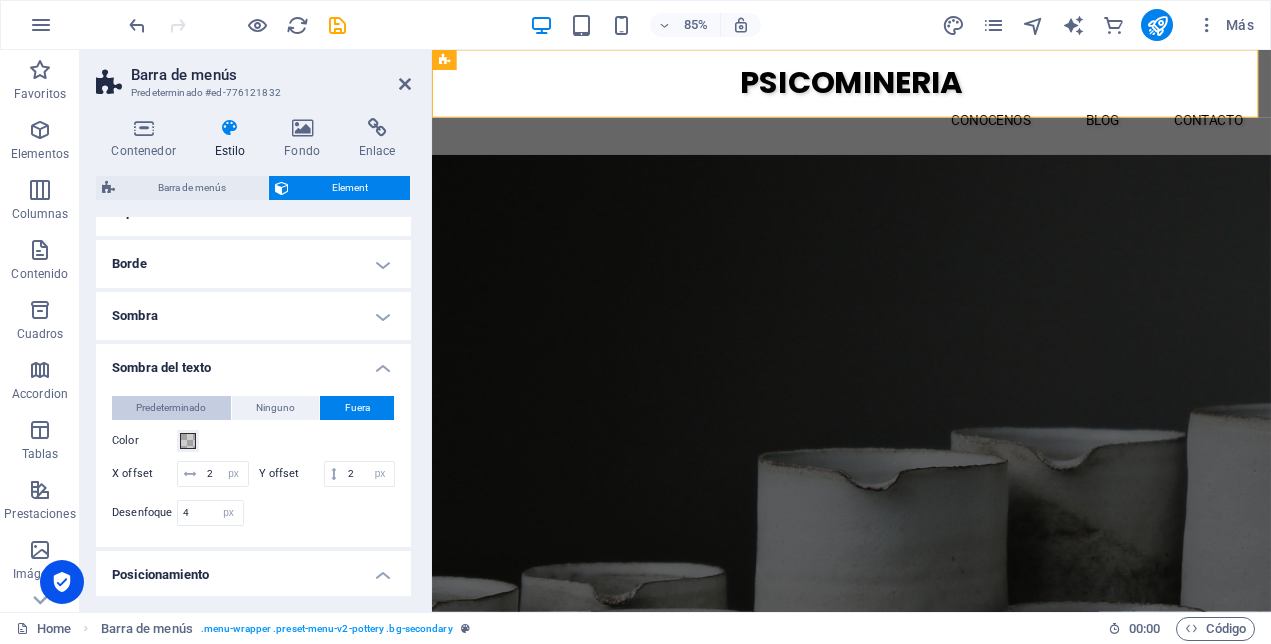 click on "Predeterminado" at bounding box center [171, 408] 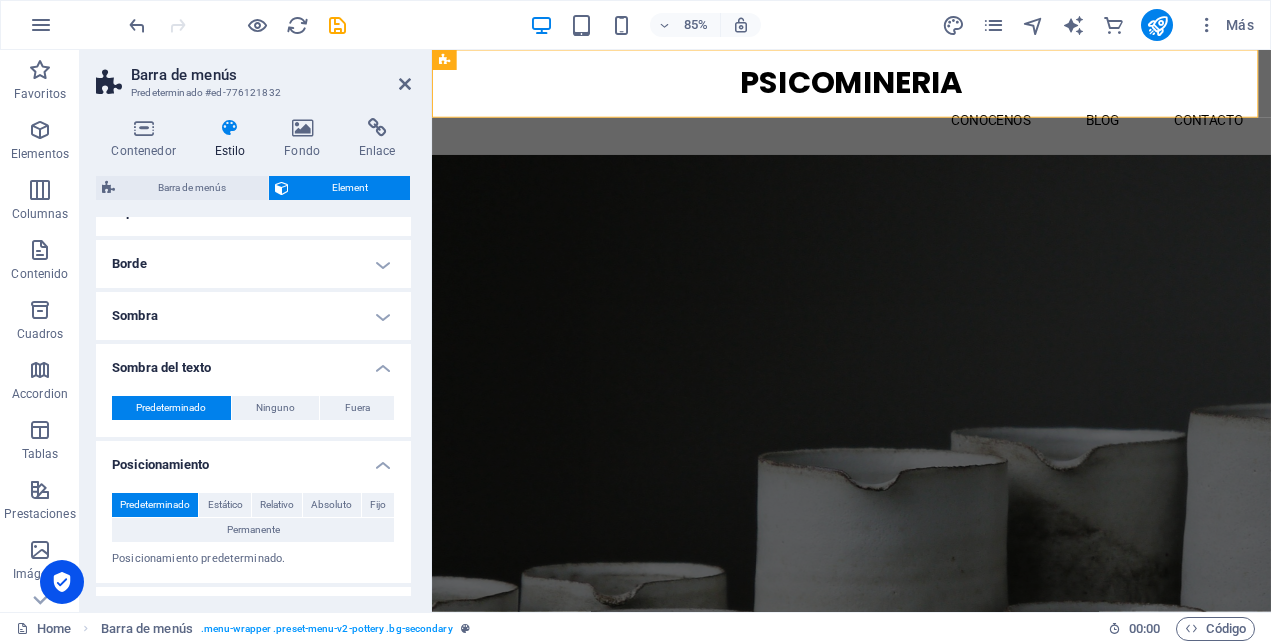 scroll, scrollTop: 100, scrollLeft: 0, axis: vertical 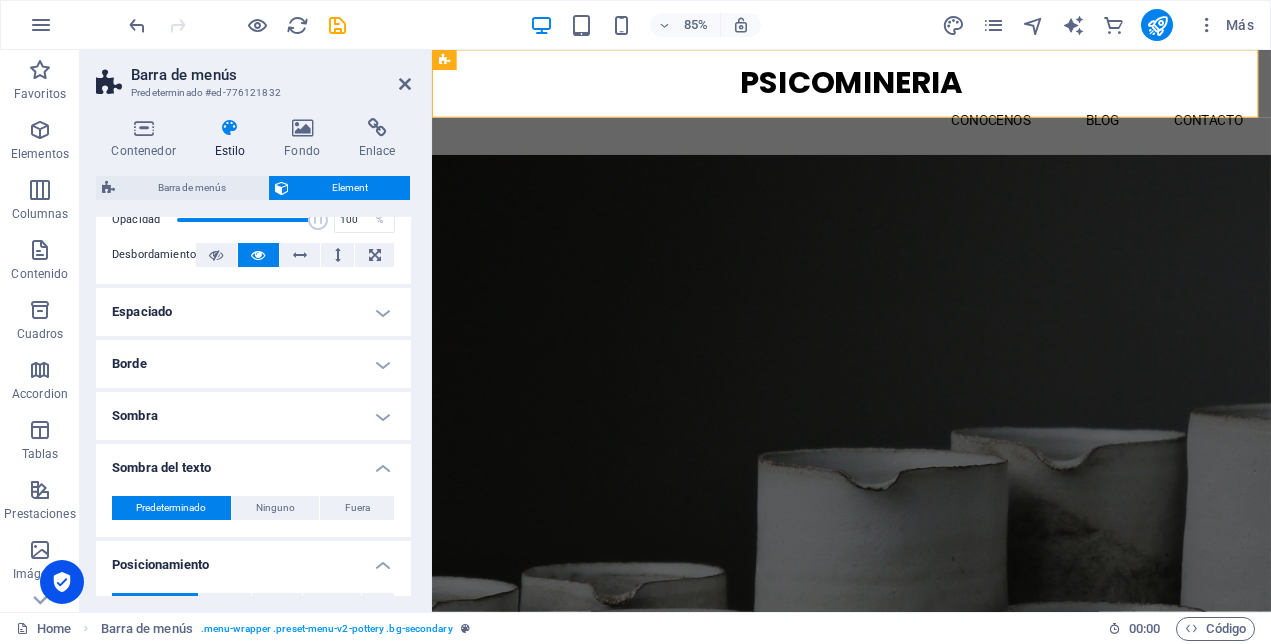 click on "Sombra" at bounding box center [253, 416] 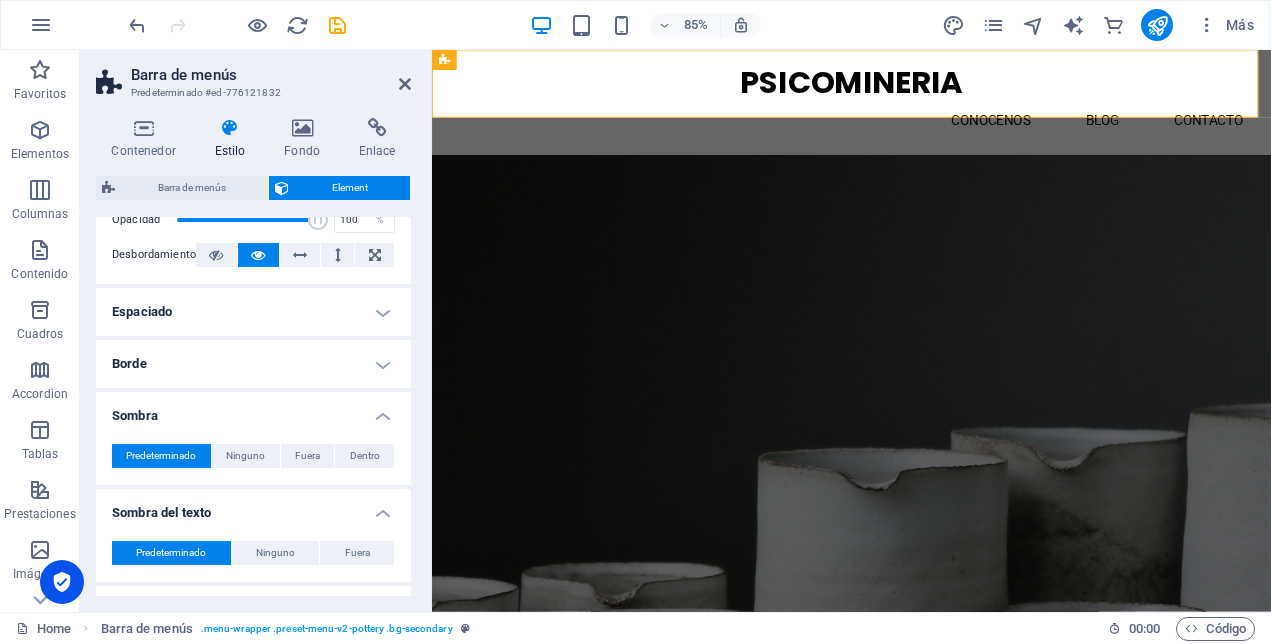 click on "Sombra" at bounding box center (253, 410) 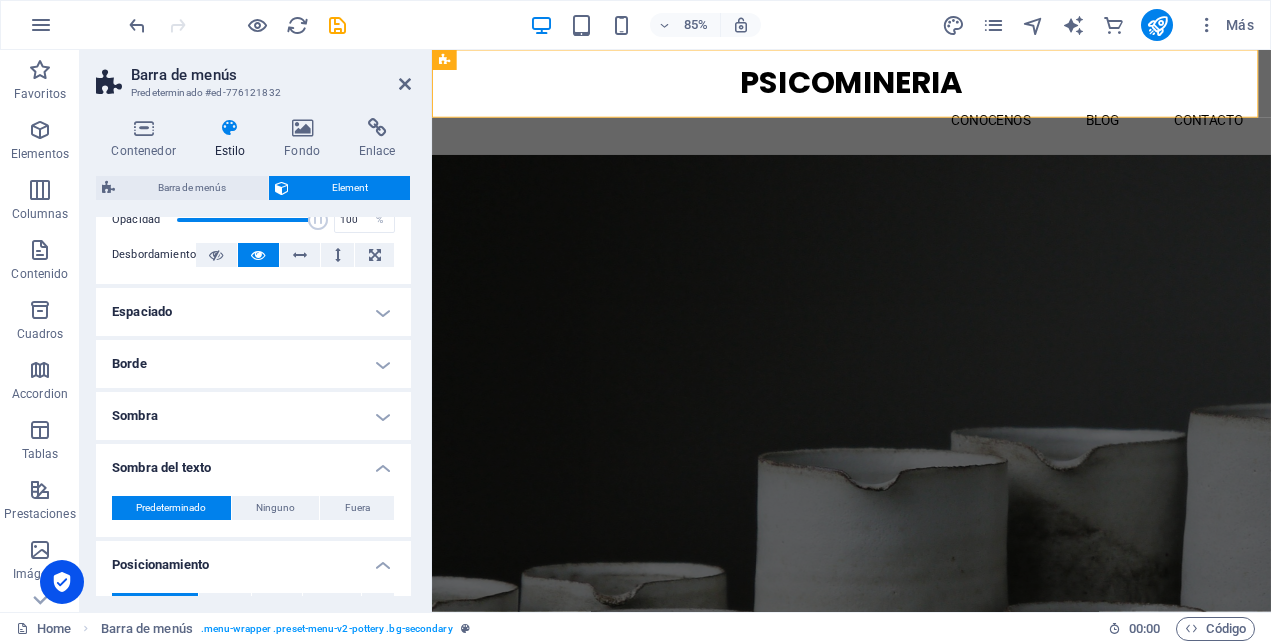 click on "Borde" at bounding box center (253, 364) 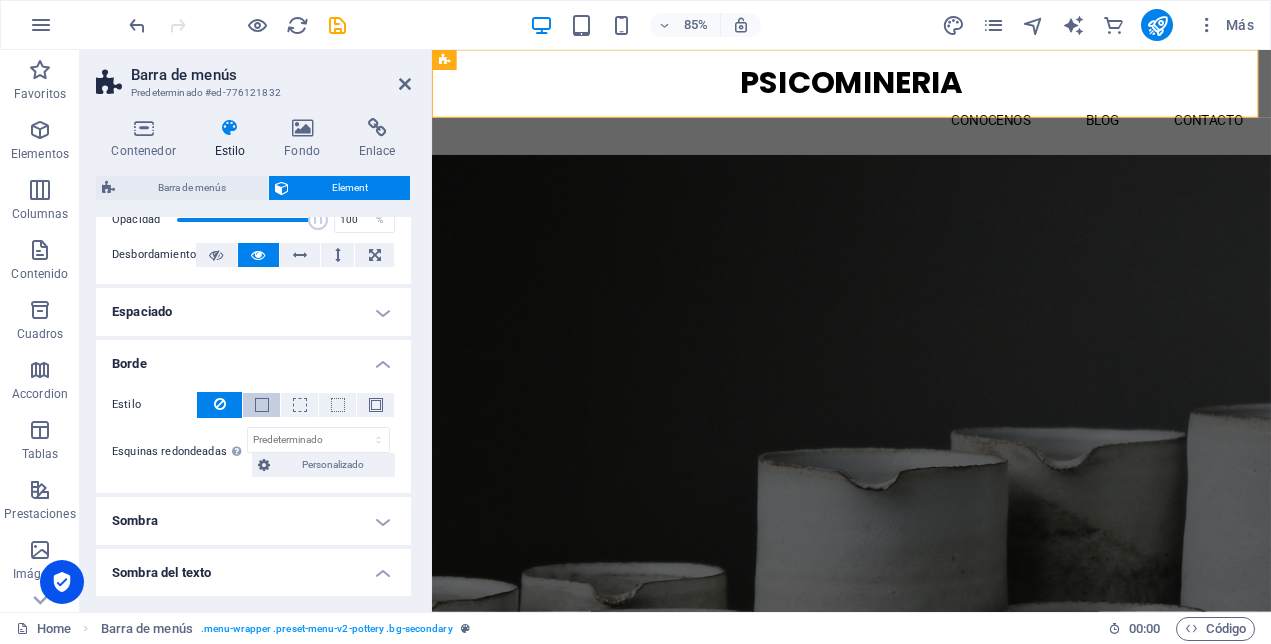 click at bounding box center [262, 405] 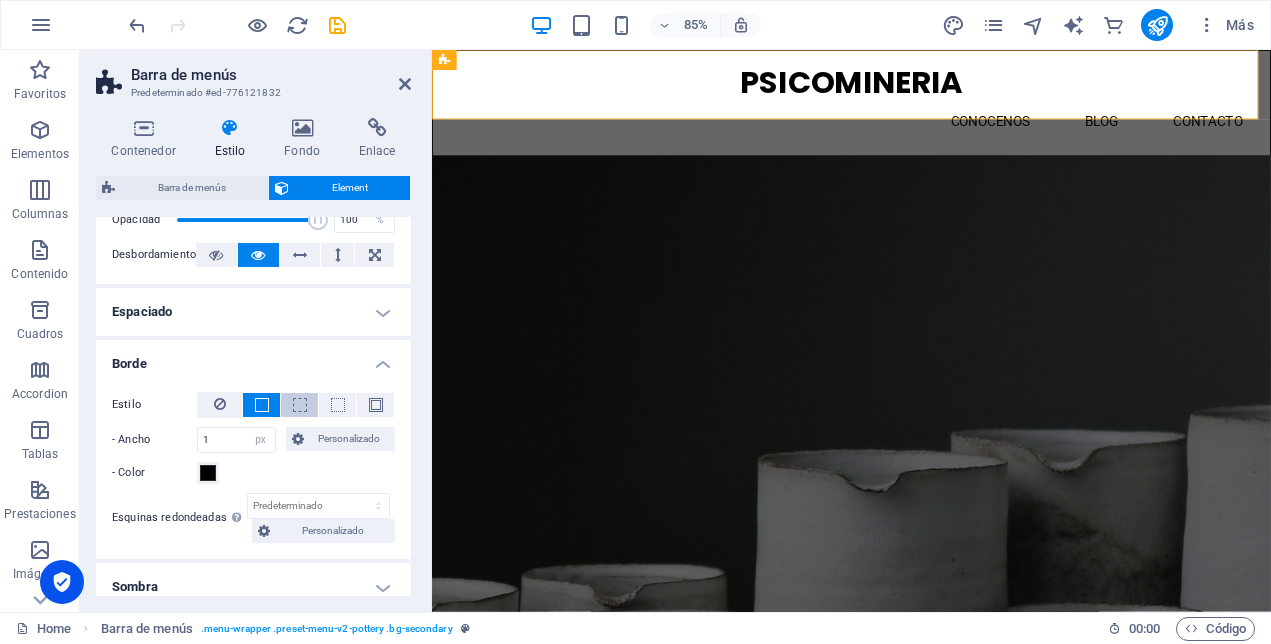 click at bounding box center (299, 405) 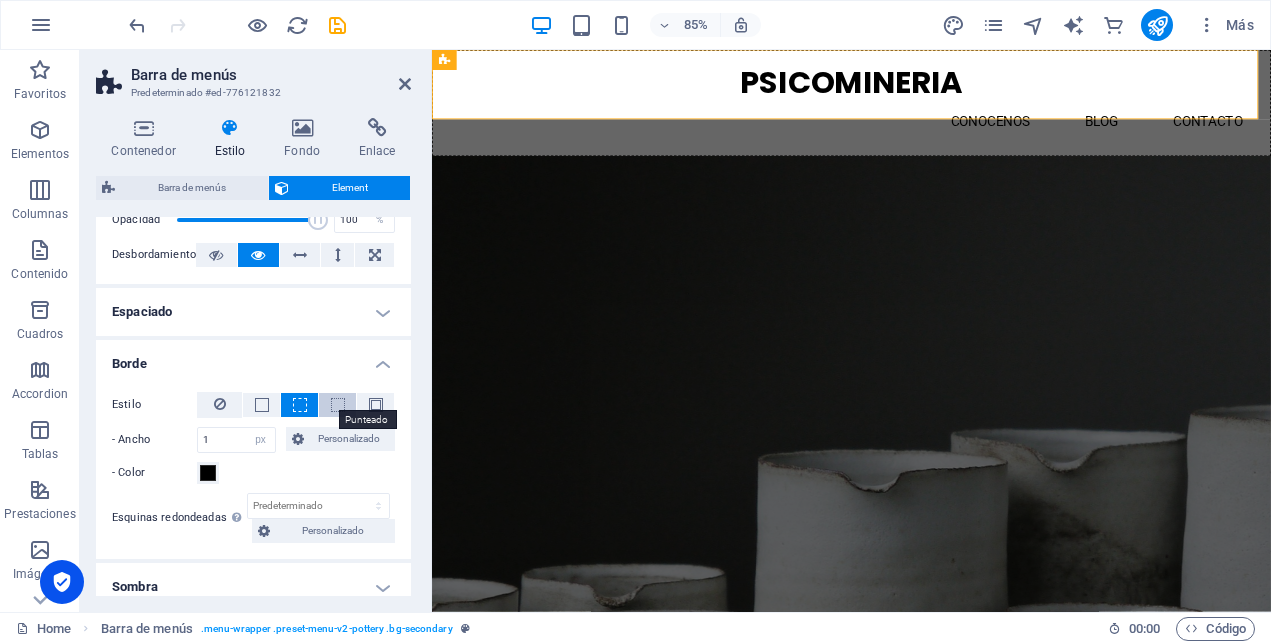 click at bounding box center [338, 405] 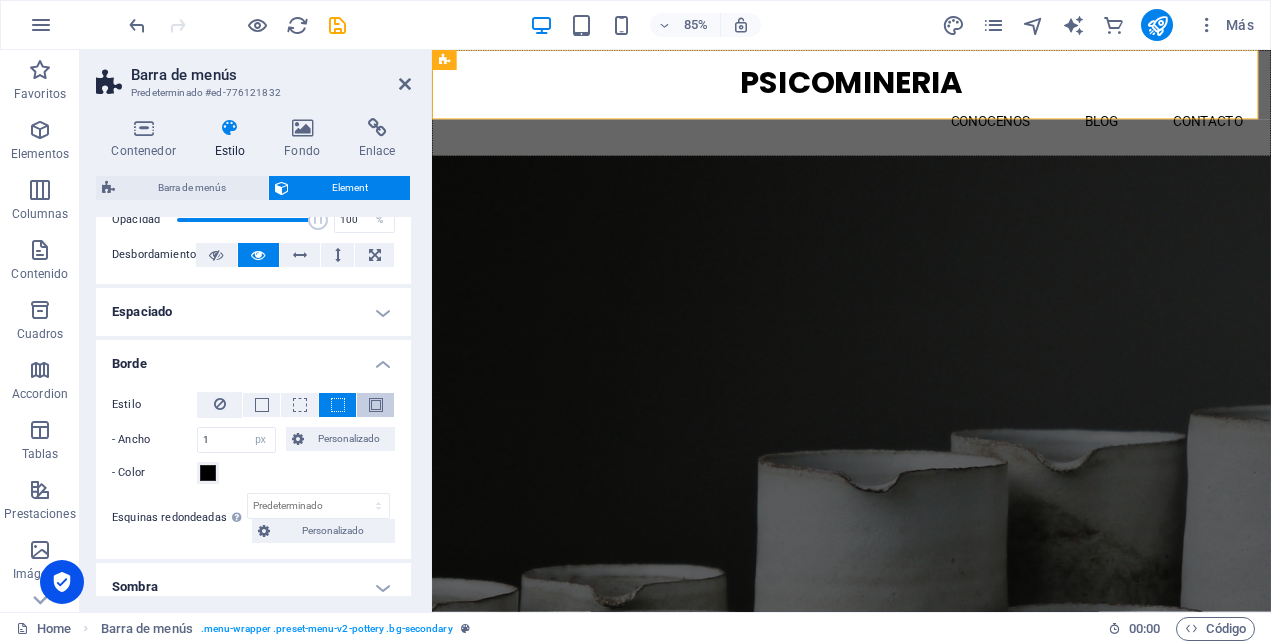 click at bounding box center [375, 405] 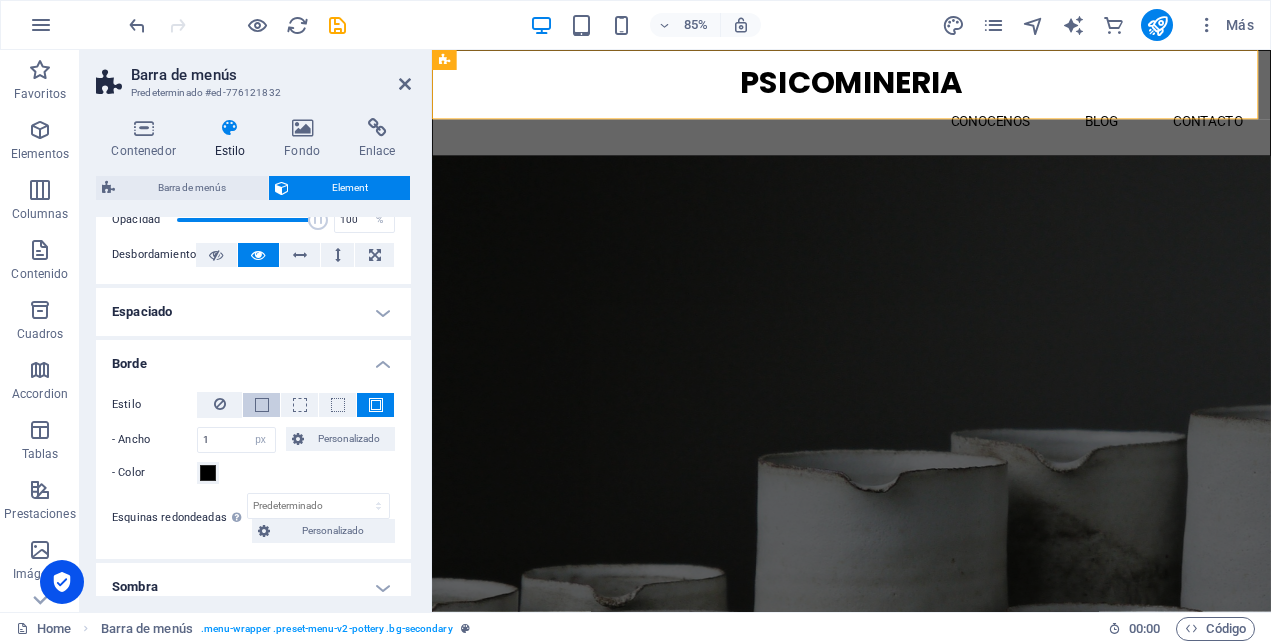 click at bounding box center (262, 405) 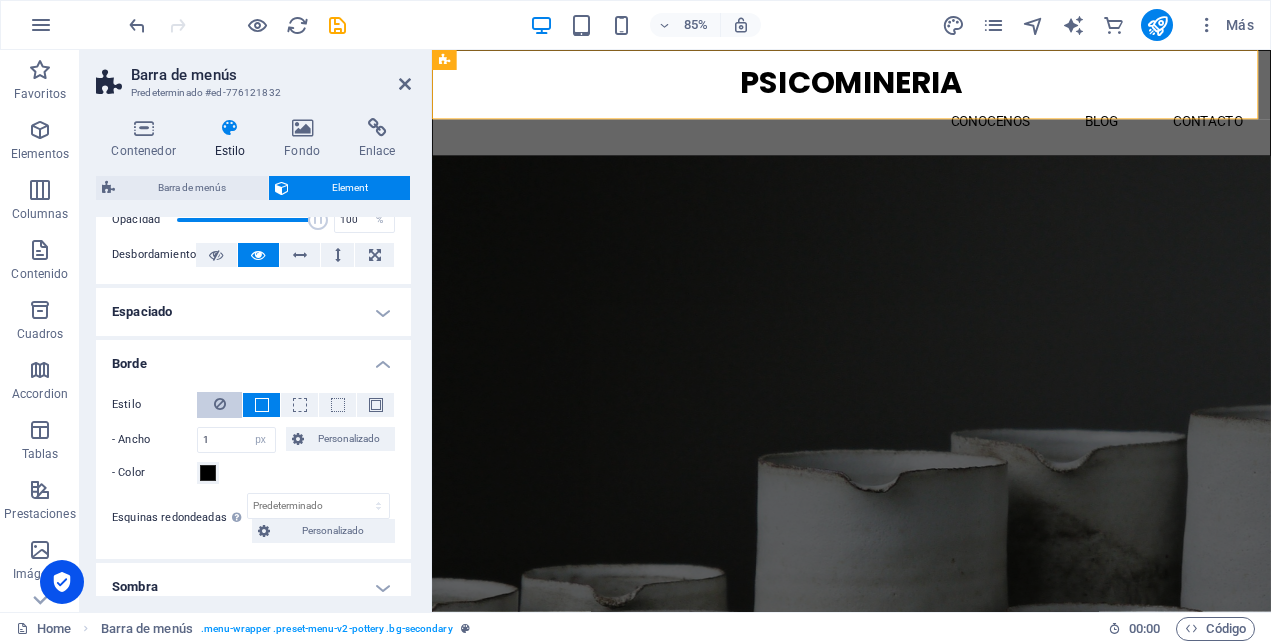 click at bounding box center [219, 405] 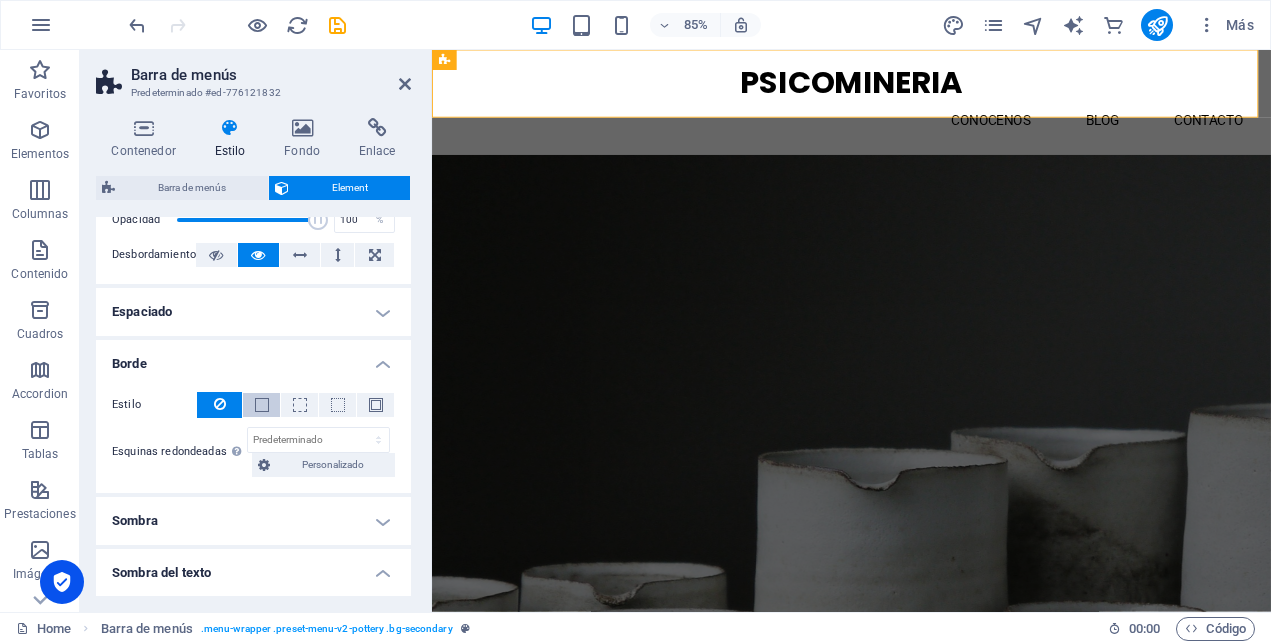 click at bounding box center [261, 405] 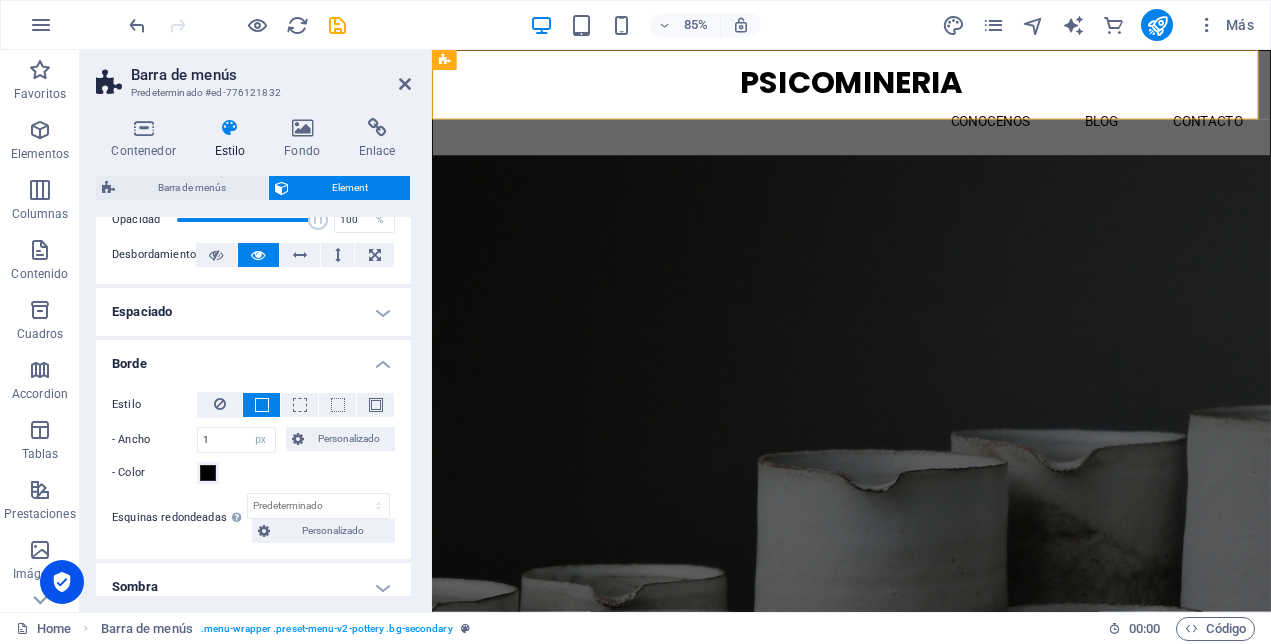 click on "Espaciado" at bounding box center [253, 312] 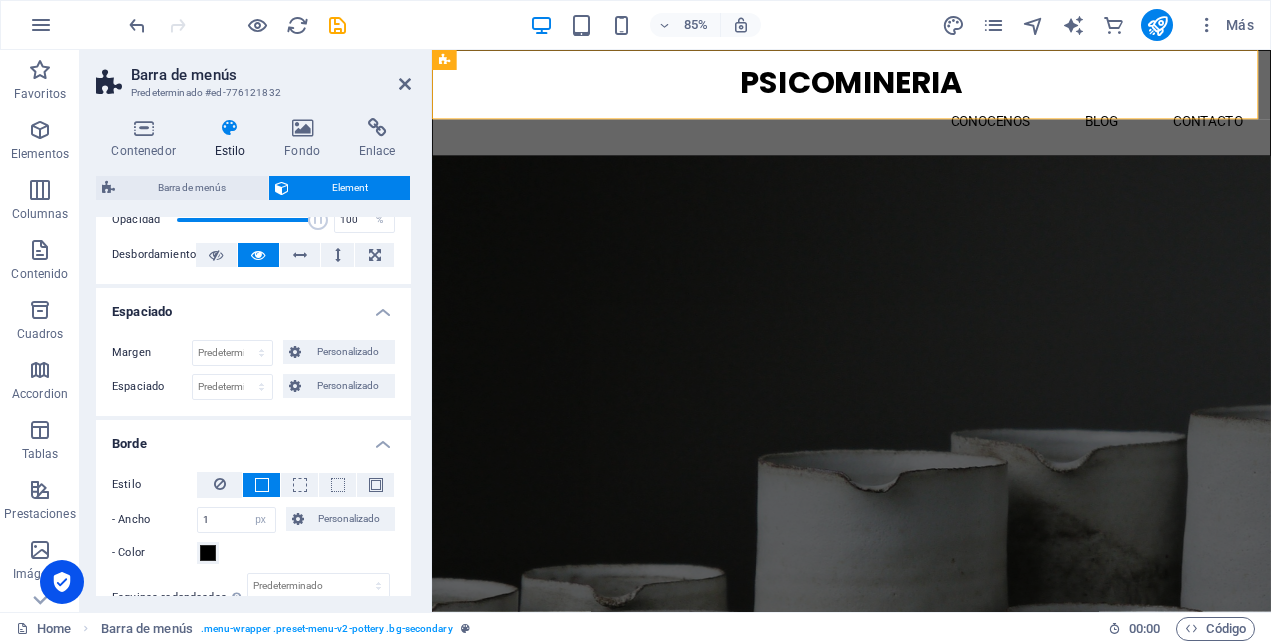 click on "Espaciado" at bounding box center [253, 306] 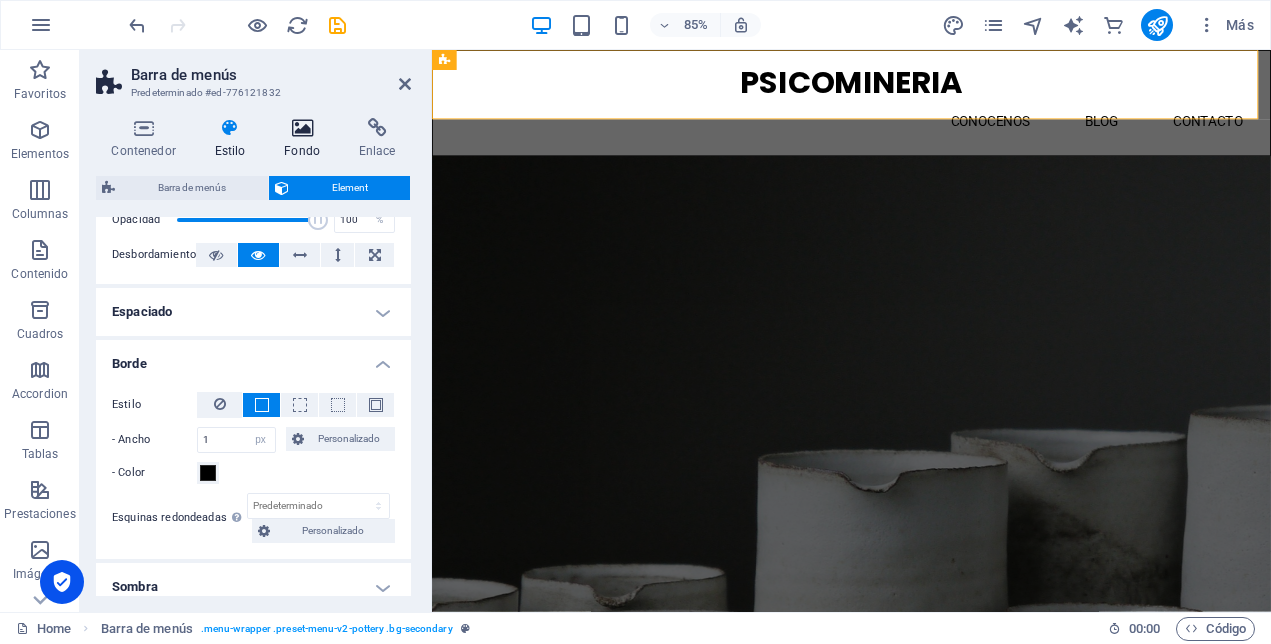 drag, startPoint x: 244, startPoint y: 183, endPoint x: 298, endPoint y: 131, distance: 74.96666 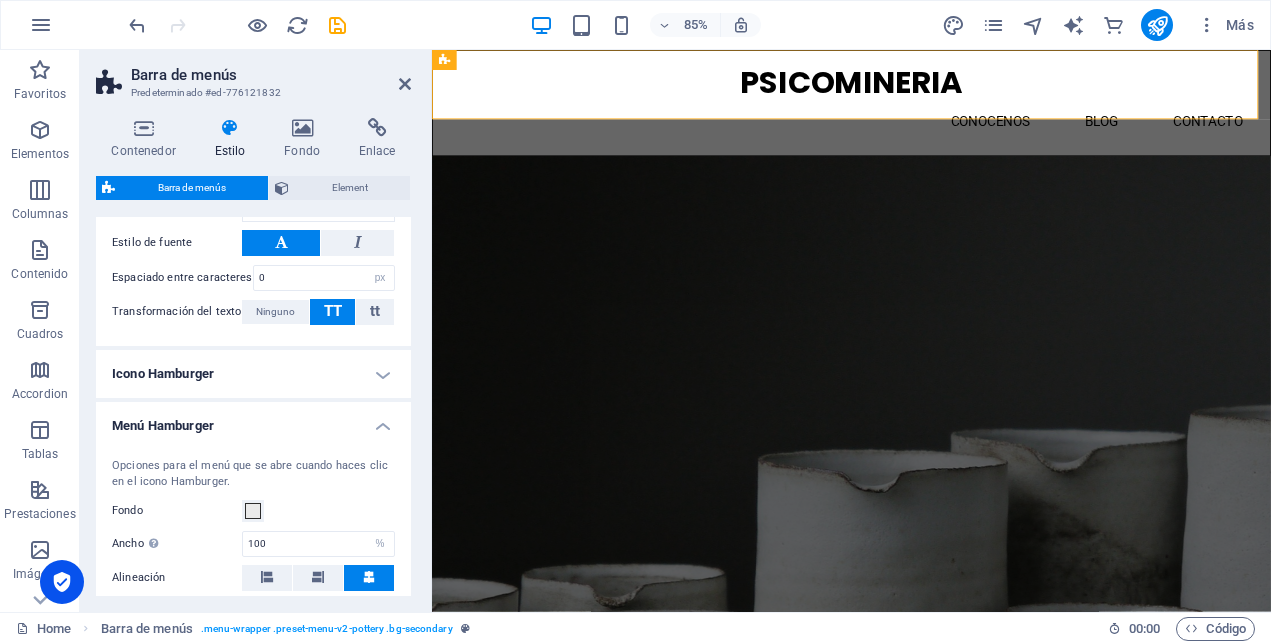 click on "Contenedor Estilo Fondo Enlace Tamaño Altura Predeterminado px rem % vh vw Alto mín Ninguno px rem % vh vw Ancho Predeterminado px rem % em vh vw Ancho mín Ninguno px rem % vh vw Ancho del contenido Predeterminado Ancho personalizado Ancho Predeterminado px rem % em vh vw Ancho mín Ninguno px rem % vh vw Espaciado predeterminado Espaciado personalizado El espaciado y ancho del contenido predeterminado puede cambiarse en Diseño. Editar diseño Diseño (Flexbox) Alineación Determina flex-direction. Predeterminado Eje principal Determina la forma en la que los elementos deberían comportarse por el eje principal en este contenedor (contenido justificado). Predeterminado Eje lateral Controla la dirección vertical del elemento en el contenedor (alinear elementos). Predeterminado Ajuste Predeterminado Habilitado Deshabilitado Relleno Controla las distancias y la dirección de los elementos en el eje Y en varias líneas (alinear contenido). Predeterminado Accessibility Role Ninguno Alert Olas" at bounding box center [253, 357] 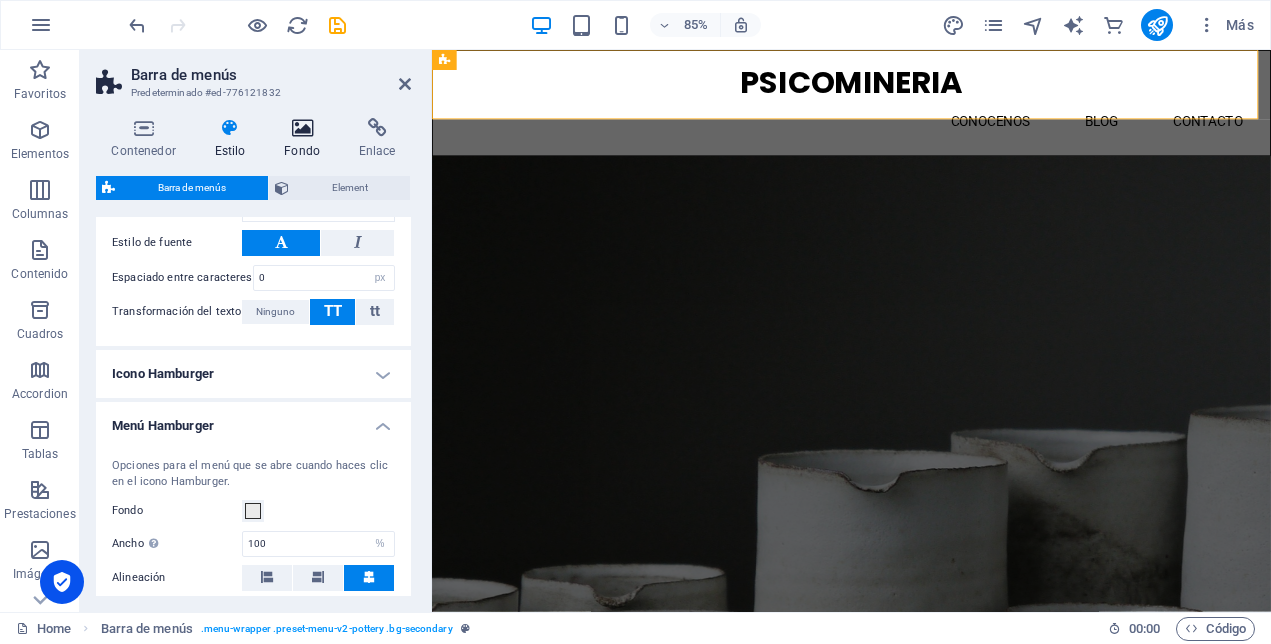 click at bounding box center (302, 128) 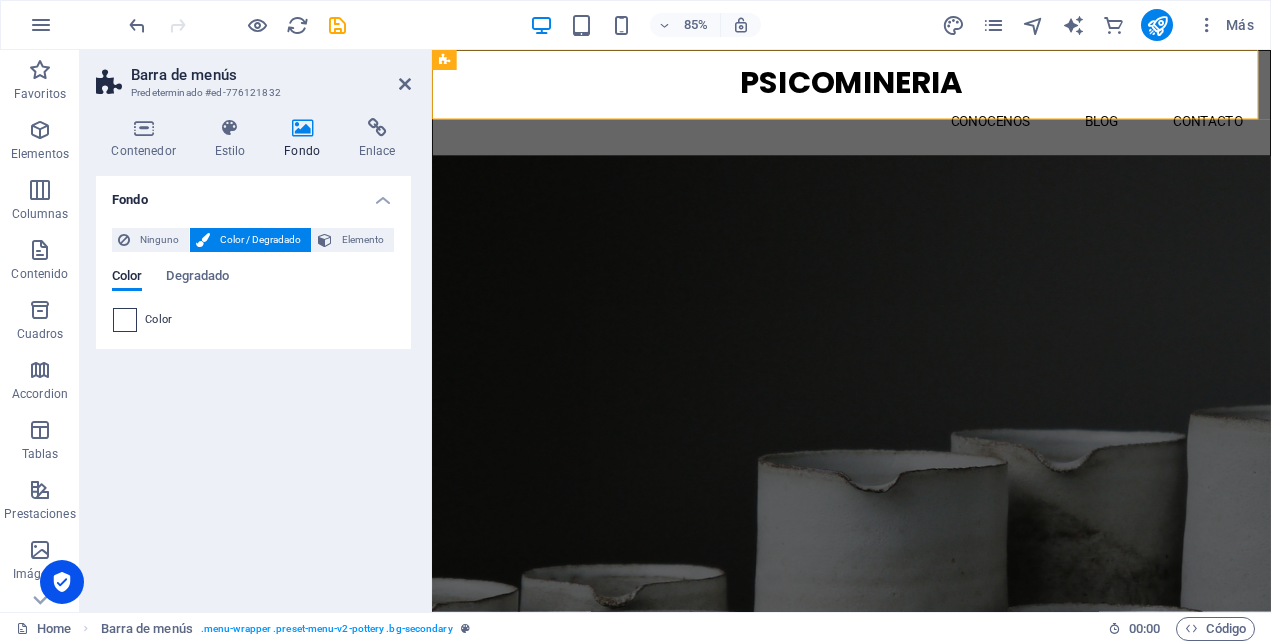 click at bounding box center (125, 320) 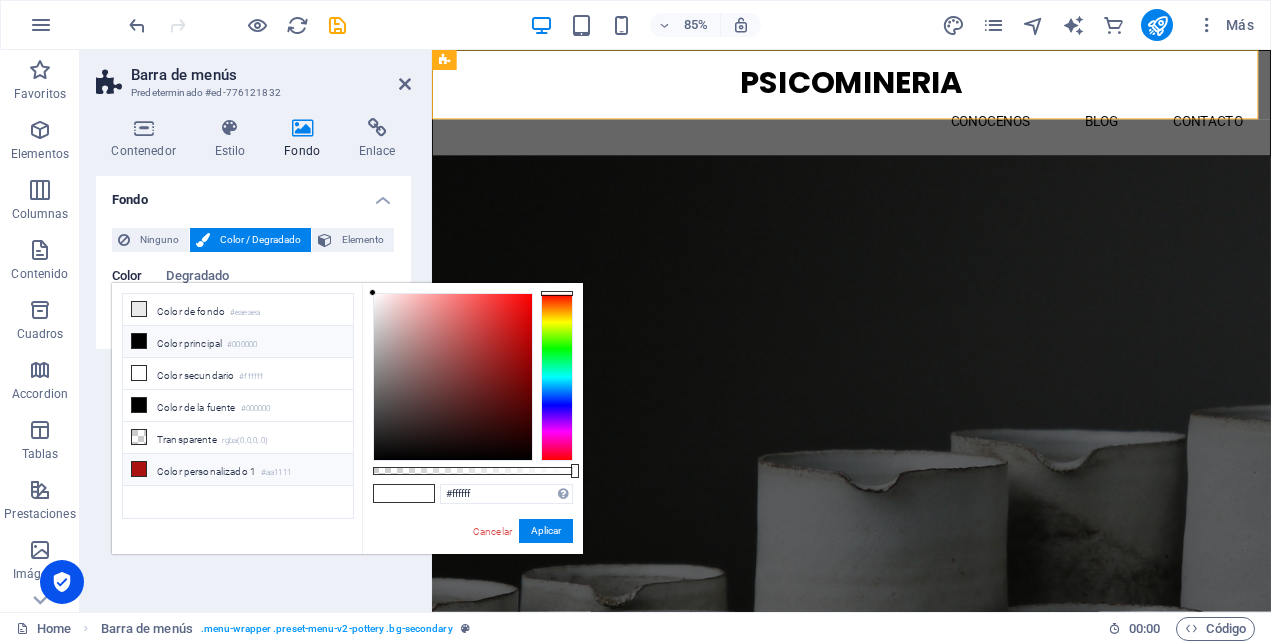 click on "Color personalizado 1
#aa1111" at bounding box center (238, 470) 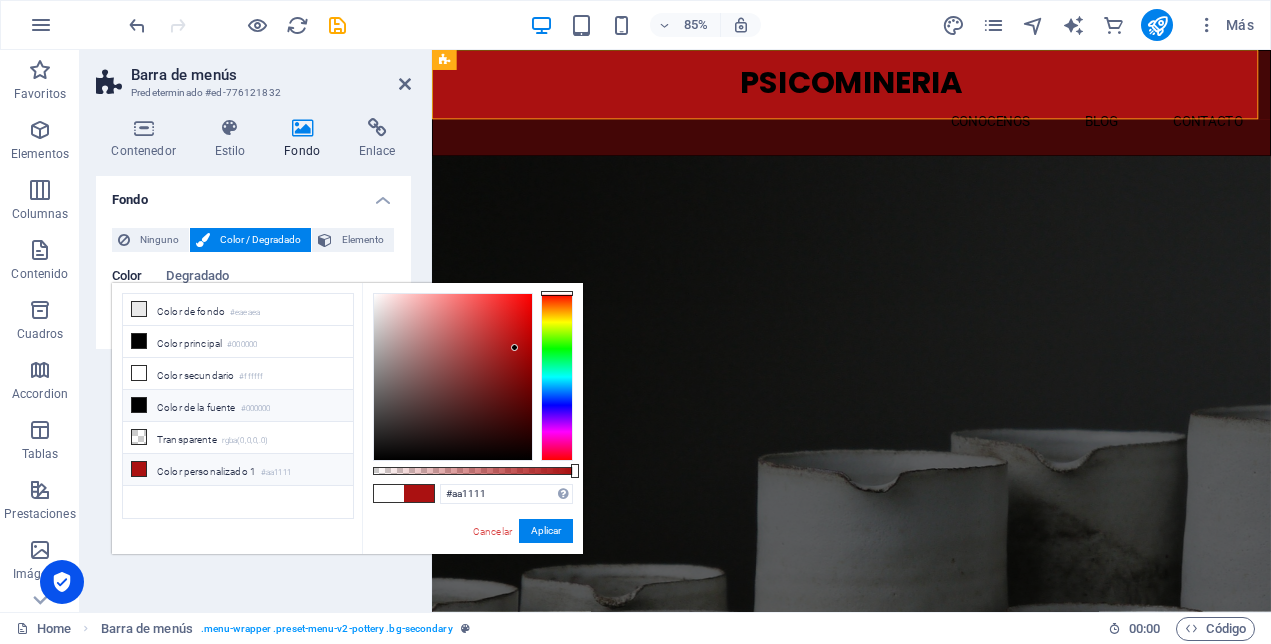 click on "Color de la fuente
#000000" at bounding box center [238, 406] 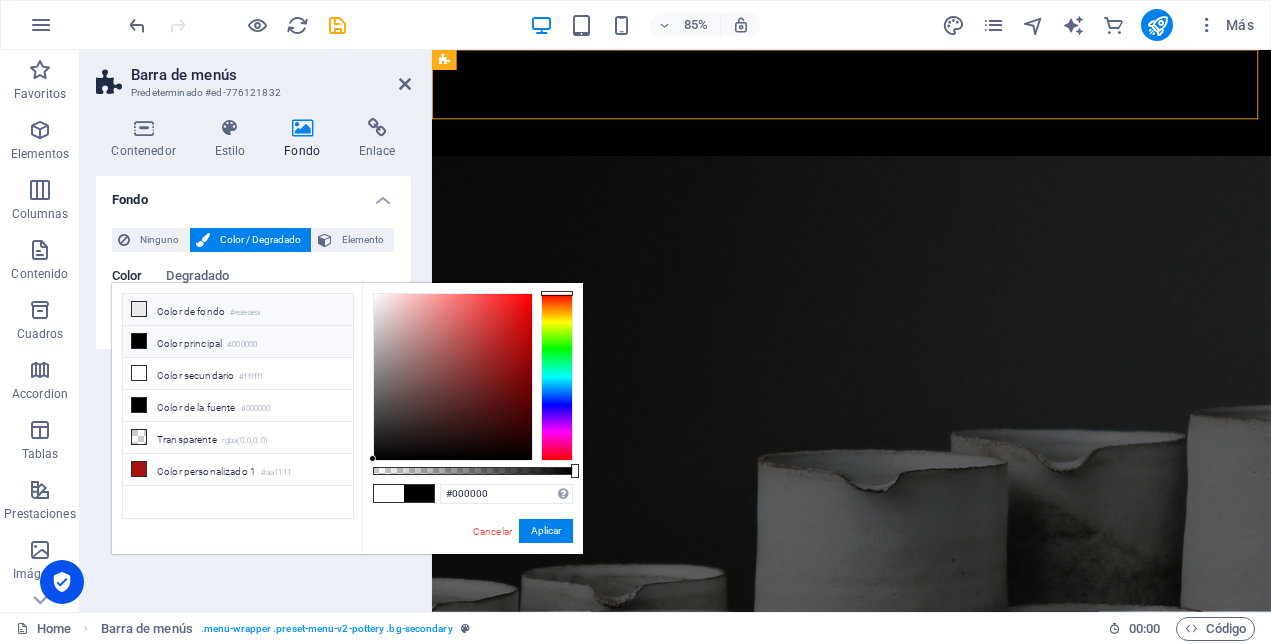 click on "Color de fondo
#eaeaea" at bounding box center (238, 310) 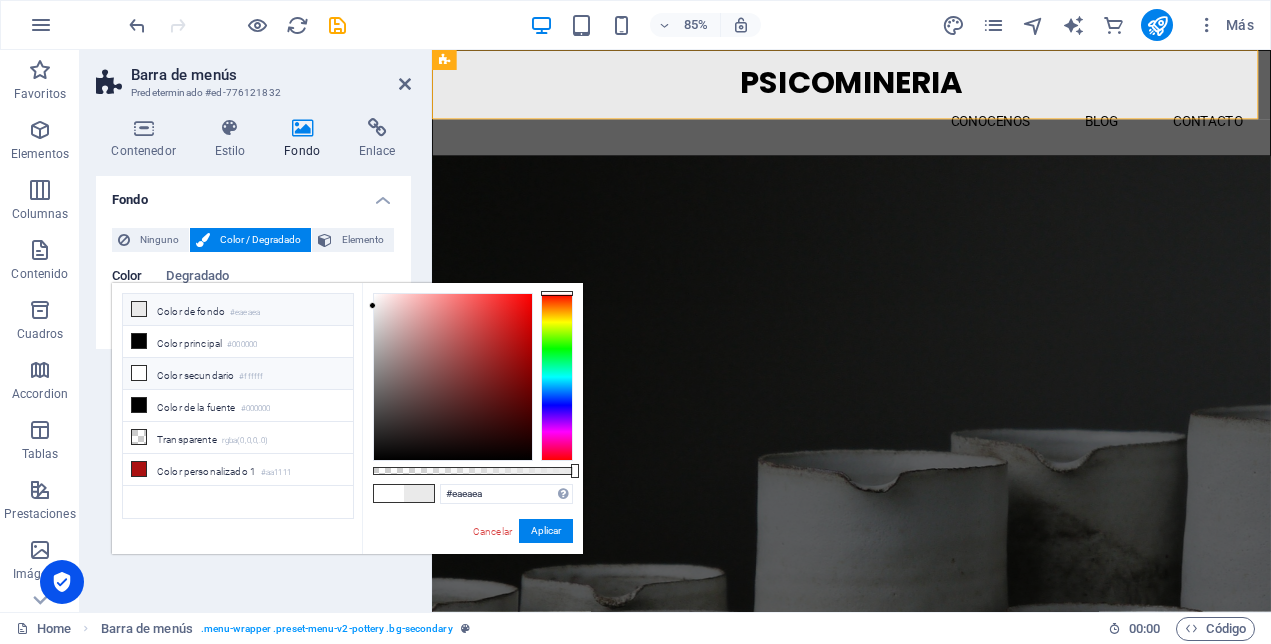 click on "Color secundario
#ffffff" at bounding box center [238, 374] 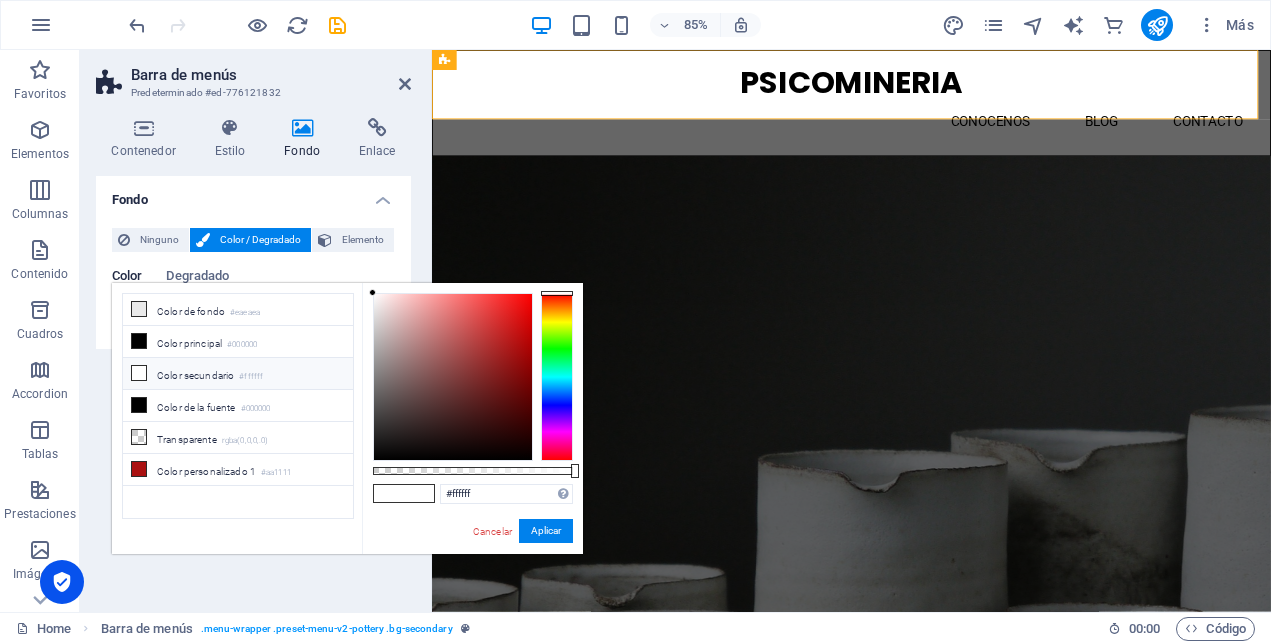 drag, startPoint x: 249, startPoint y: 597, endPoint x: 262, endPoint y: 581, distance: 20.615528 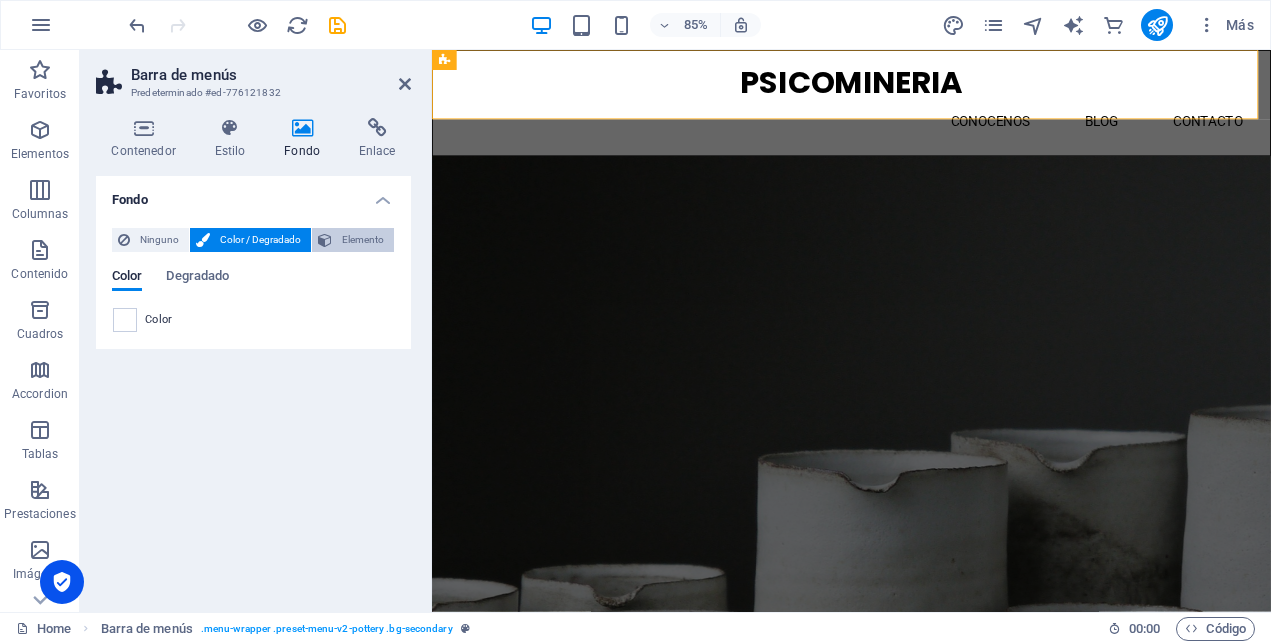 click on "Elemento" at bounding box center [363, 240] 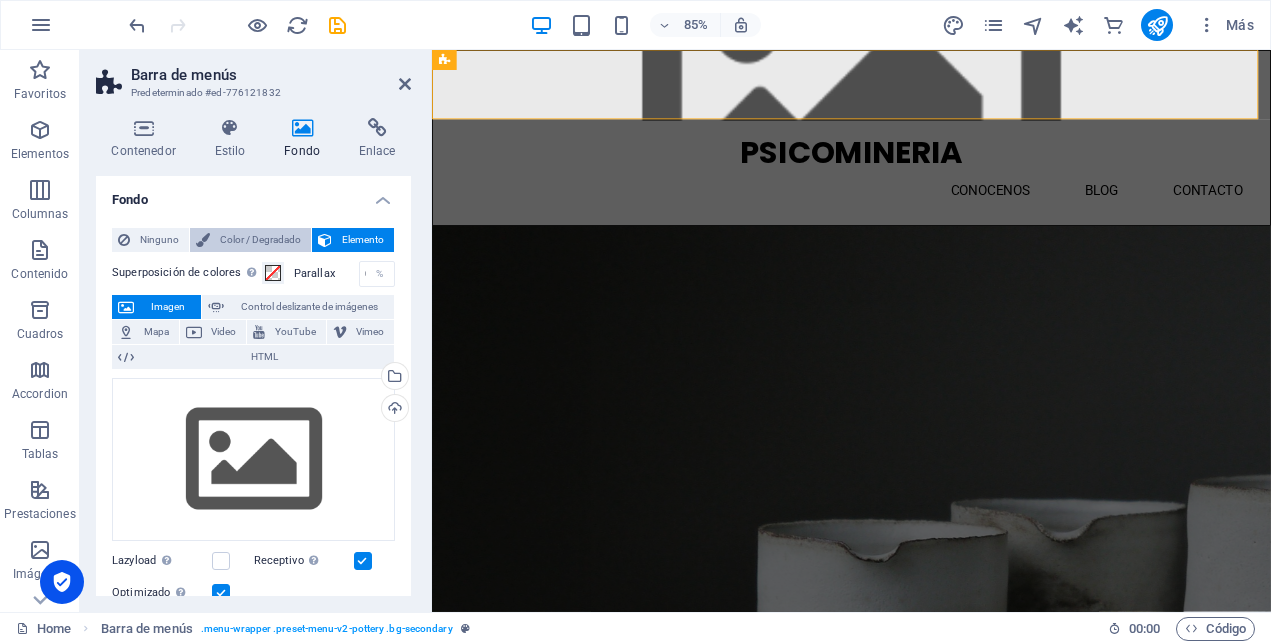click on "Color / Degradado" at bounding box center [260, 240] 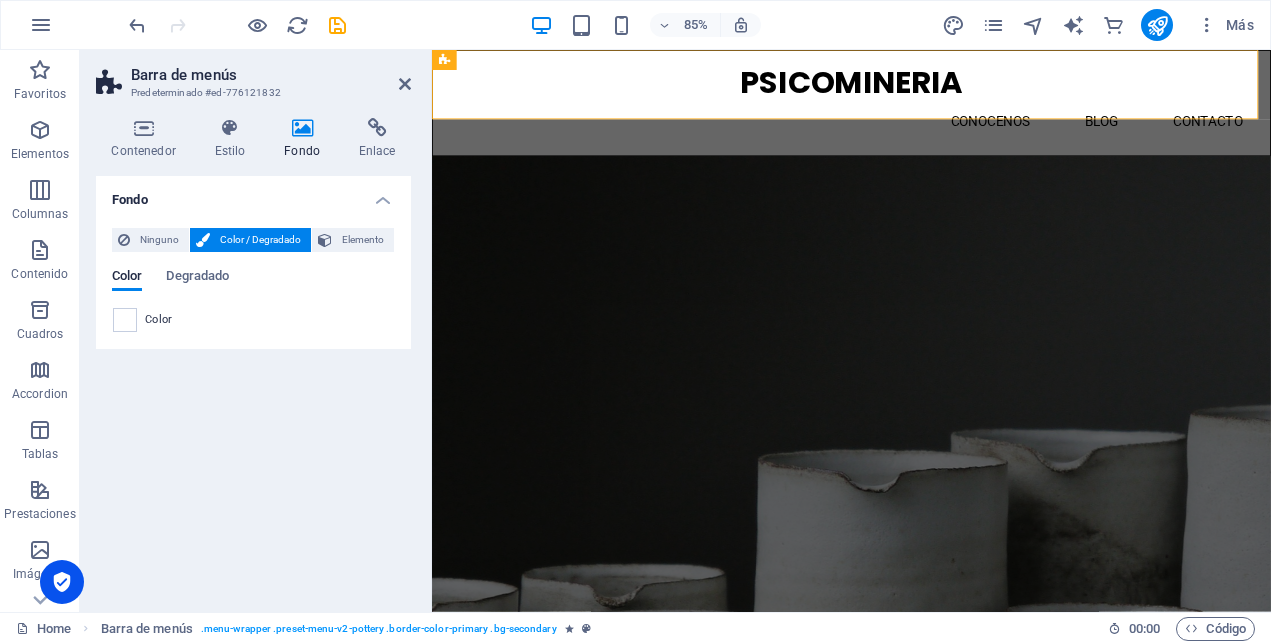 click on "Fondo Ninguno Color / Degradado Elemento Estirar fondo a ancho completo Superposición de colores Sitúa una superposición sobre el fondo para colorearla Parallax 0 % Imagen Control deslizante de imágenes Mapa Video YouTube Vimeo HTML Arrastra archivos aquí, haz clic para escoger archivos o  selecciona archivos de Archivos o de nuestra galería gratuita de fotos y vídeos Selecciona archivos del administrador de archivos, de la galería de fotos o carga archivo(s) Cargar Lazyload La carga de imágenes tras la carga de la página mejora la velocidad de la página. Receptivo Automáticamente cargar tamaños optimizados de smartphone e imagen retina. Optimizado Las imágenes se comprimen para así mejorar la velocidad de las páginas. Tamaño Predeterminado Portada Contiene Original Repetir Predeterminado Posición Dirección Personalizado X offset 50 px rem % vh vw Y offset 50 px rem % vh vw Texto alternativo Leyenda de la imagen Paragraph Format Normal Heading 1 Heading 2 Heading 3 Heading 4 Heading 5 Code" at bounding box center [253, 386] 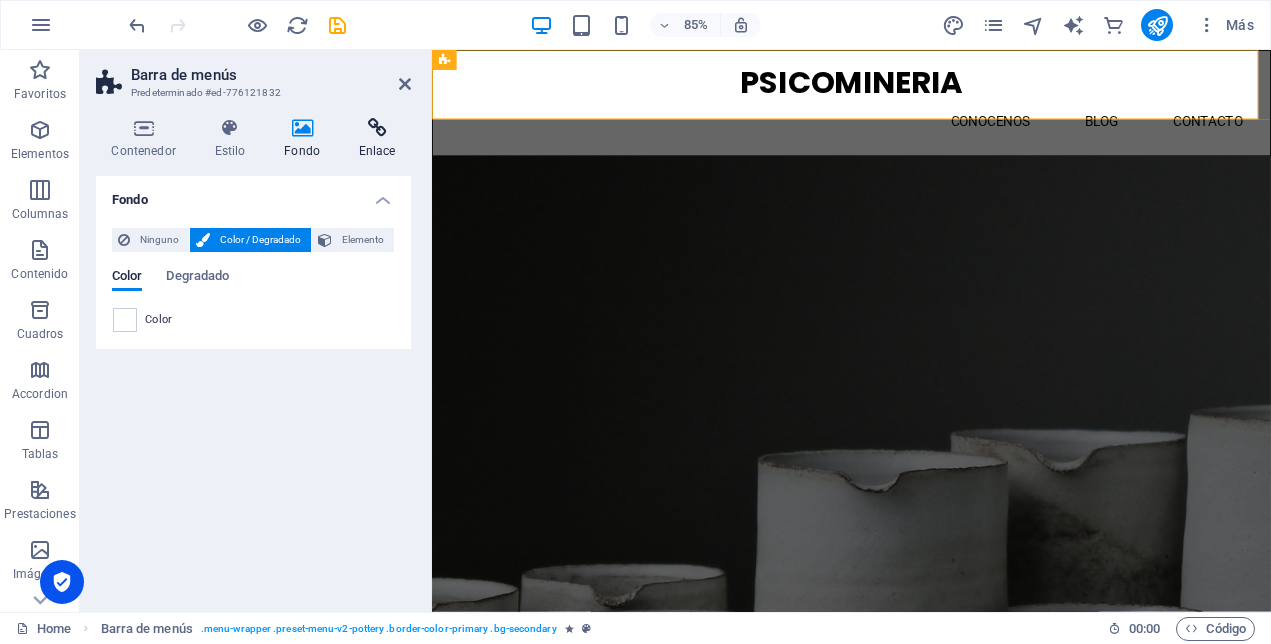 click at bounding box center (377, 128) 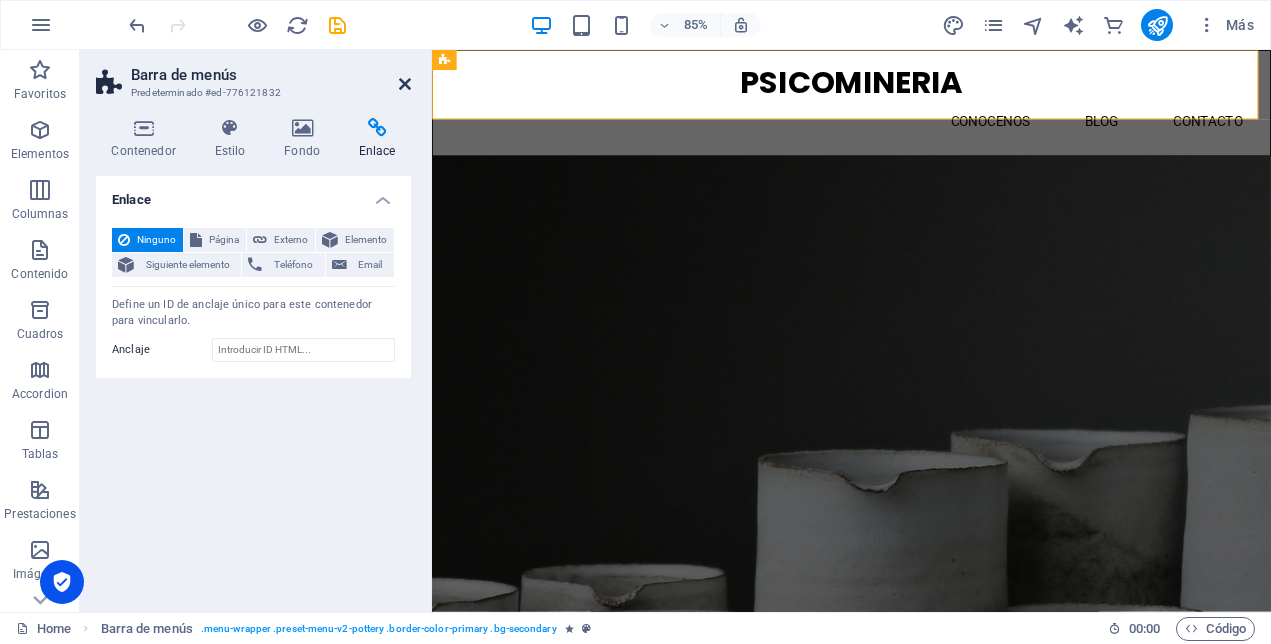 click at bounding box center (405, 84) 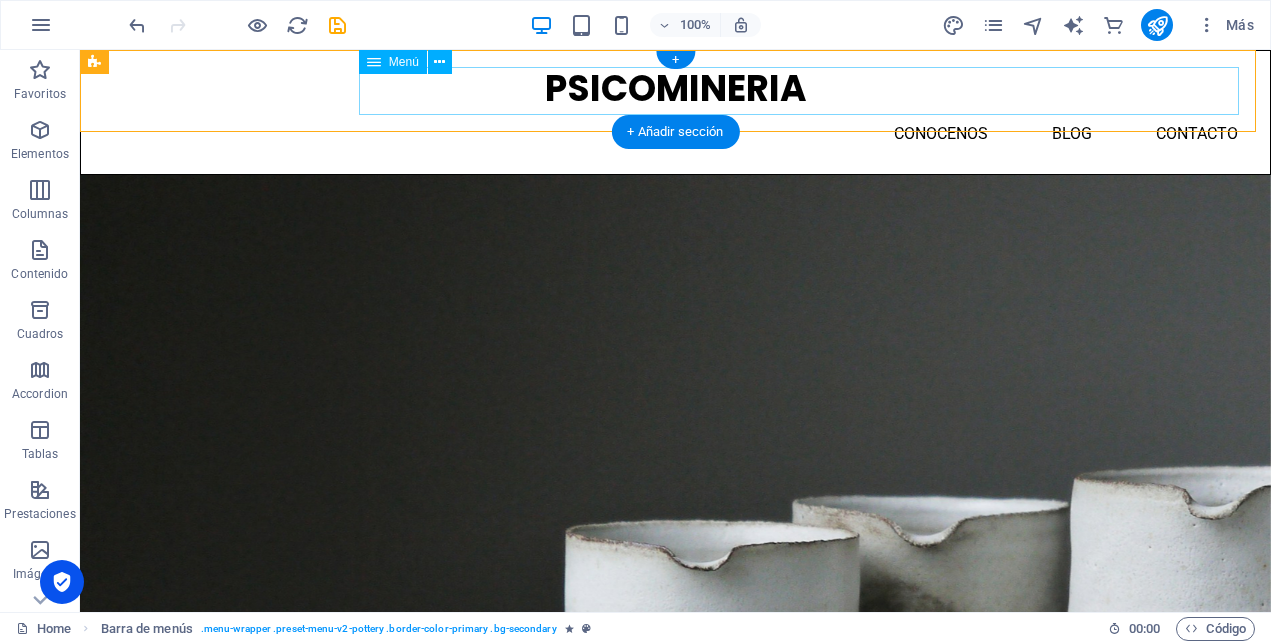 click on "conocenos Blog Contacto" at bounding box center [675, 134] 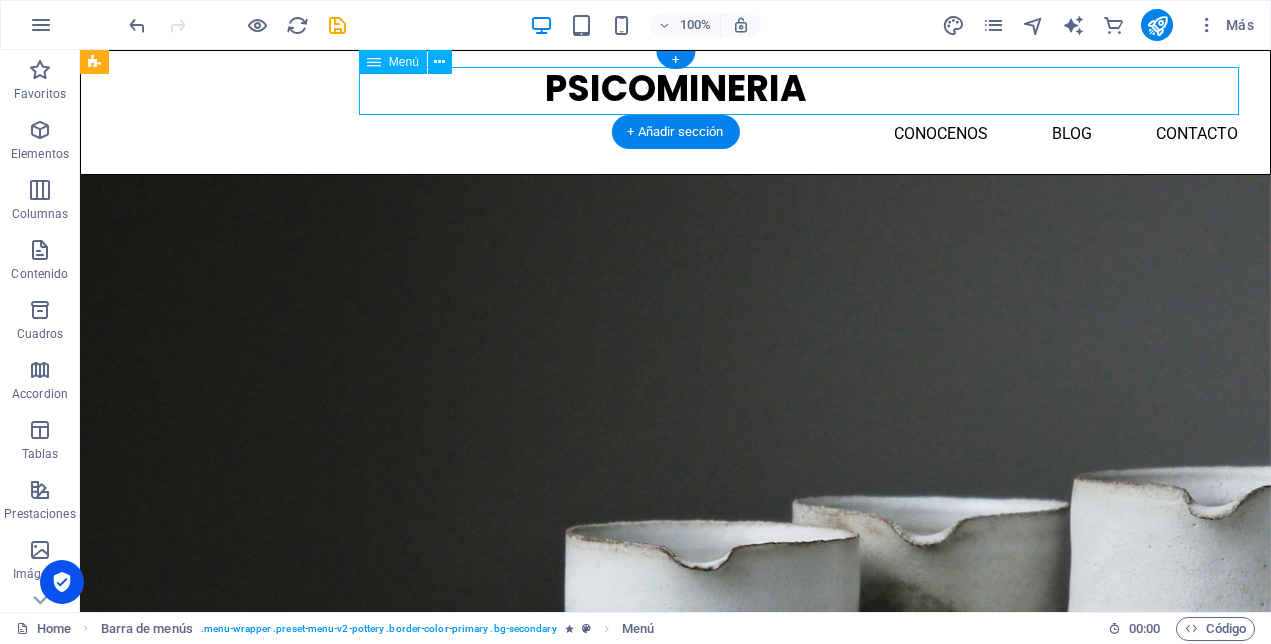 click on "conocenos Blog Contacto" at bounding box center (675, 134) 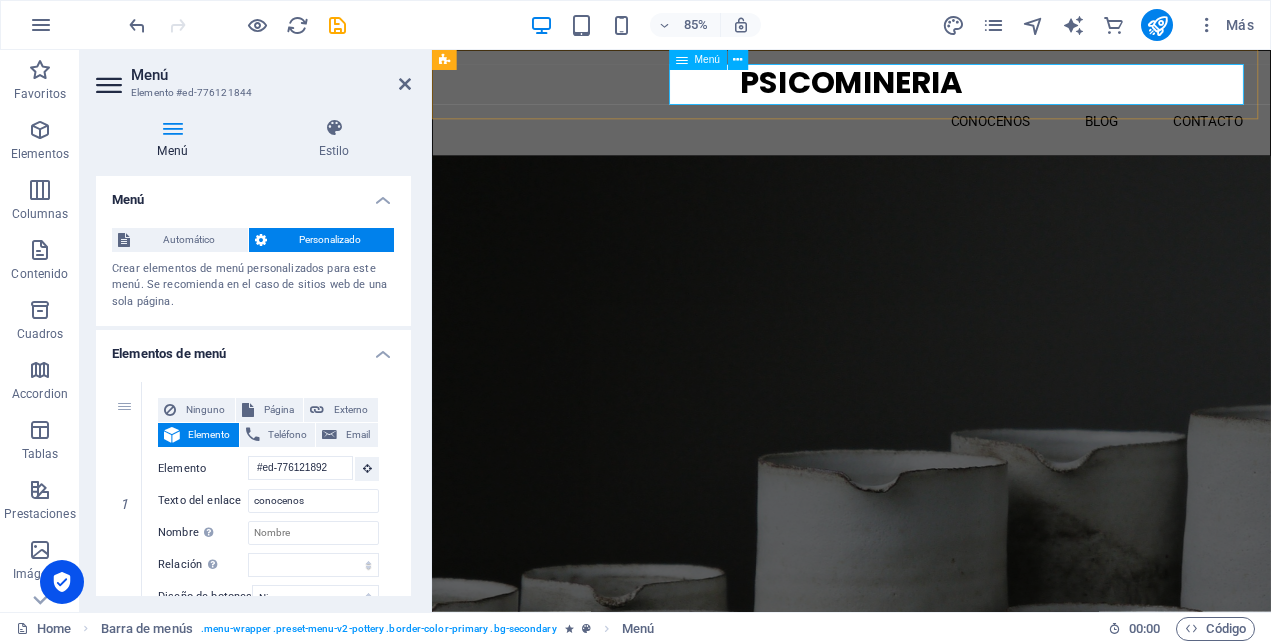 click on "conocenos Blog Contacto" at bounding box center [925, 134] 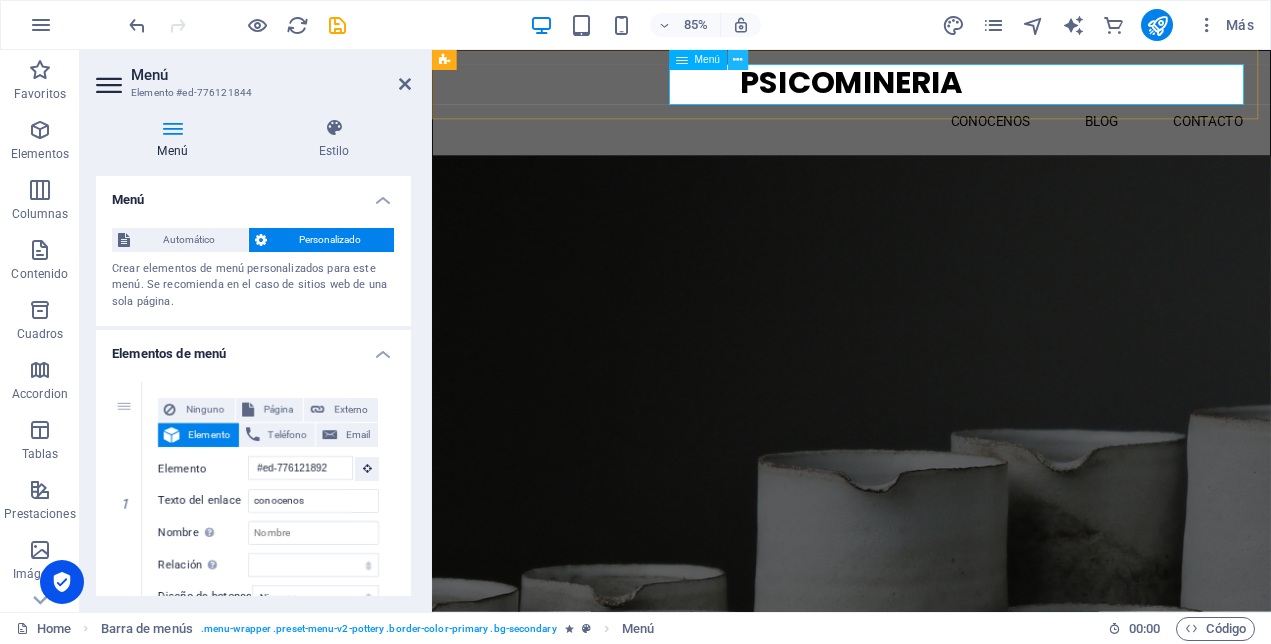 click at bounding box center (738, 60) 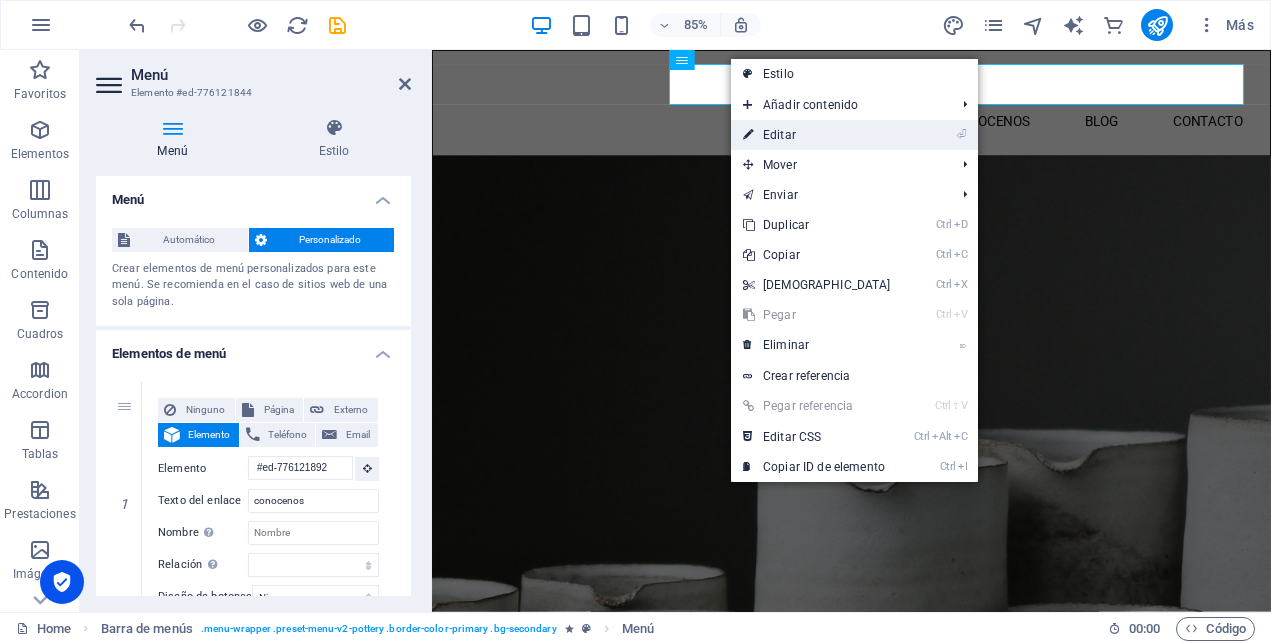 click on "⏎  Editar" at bounding box center [817, 135] 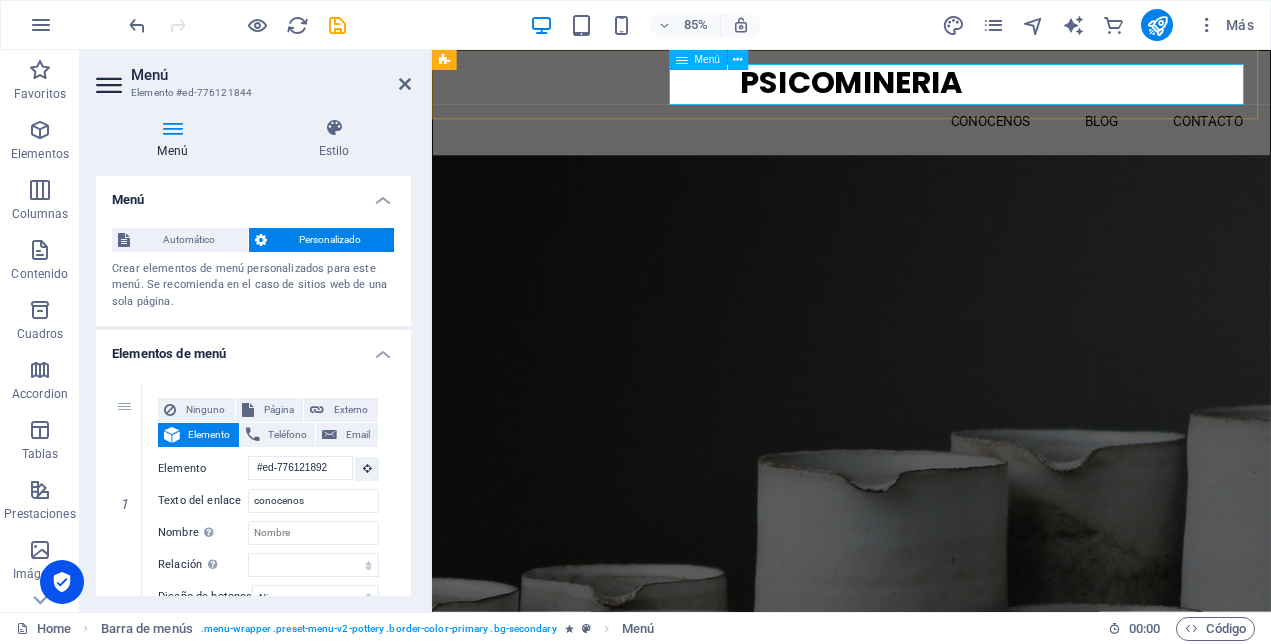 click on "conocenos Blog Contacto" at bounding box center [925, 134] 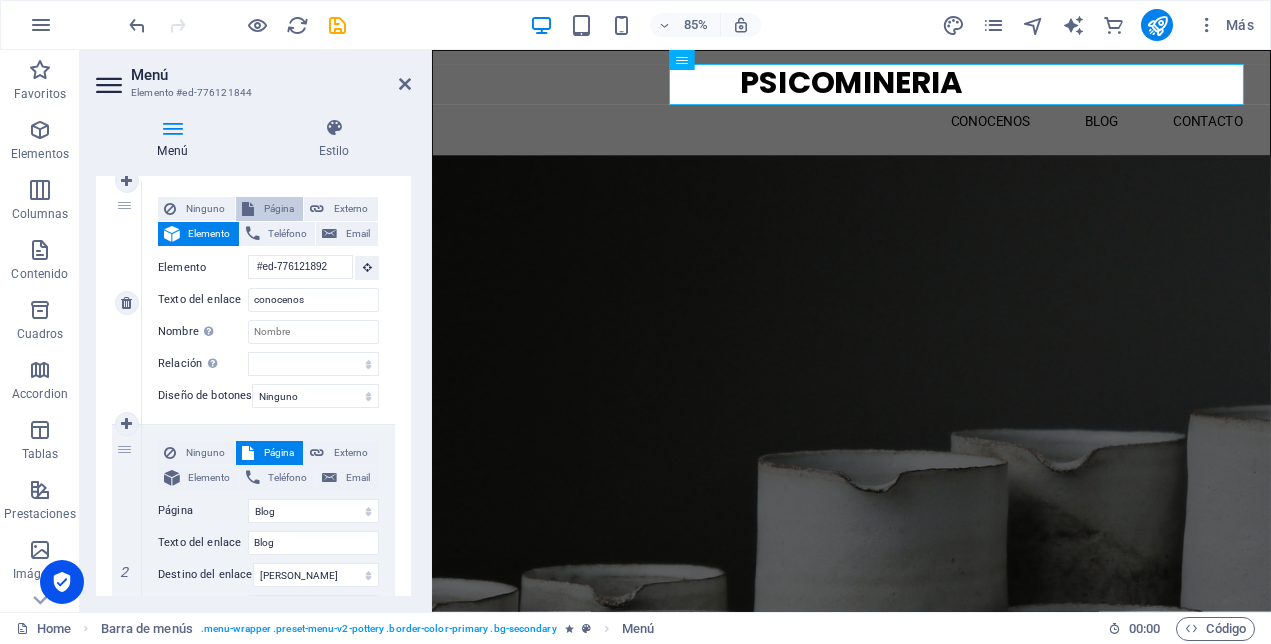 scroll, scrollTop: 200, scrollLeft: 0, axis: vertical 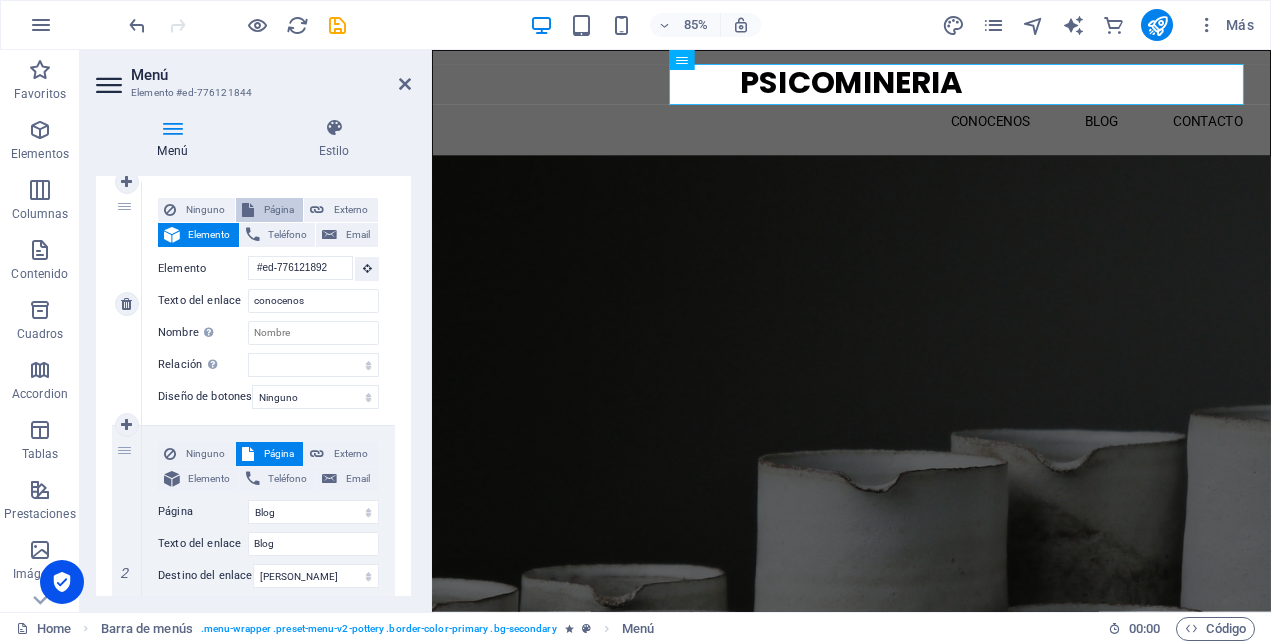 click on "Página" at bounding box center (279, 210) 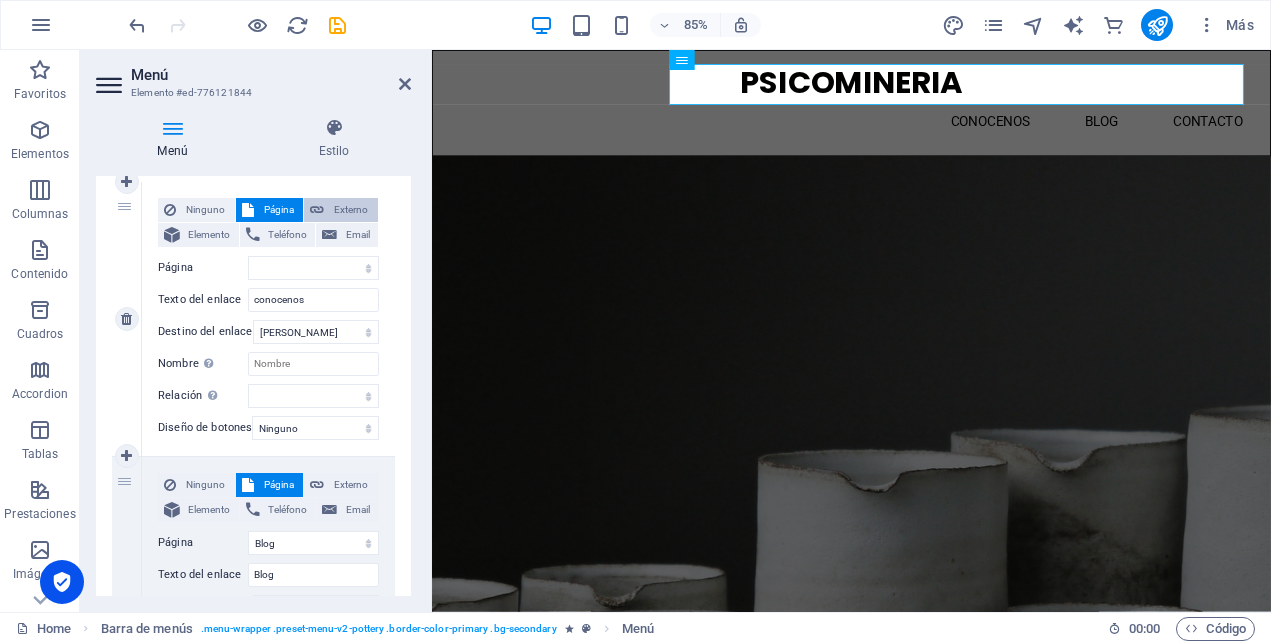 click on "Externo" at bounding box center (351, 210) 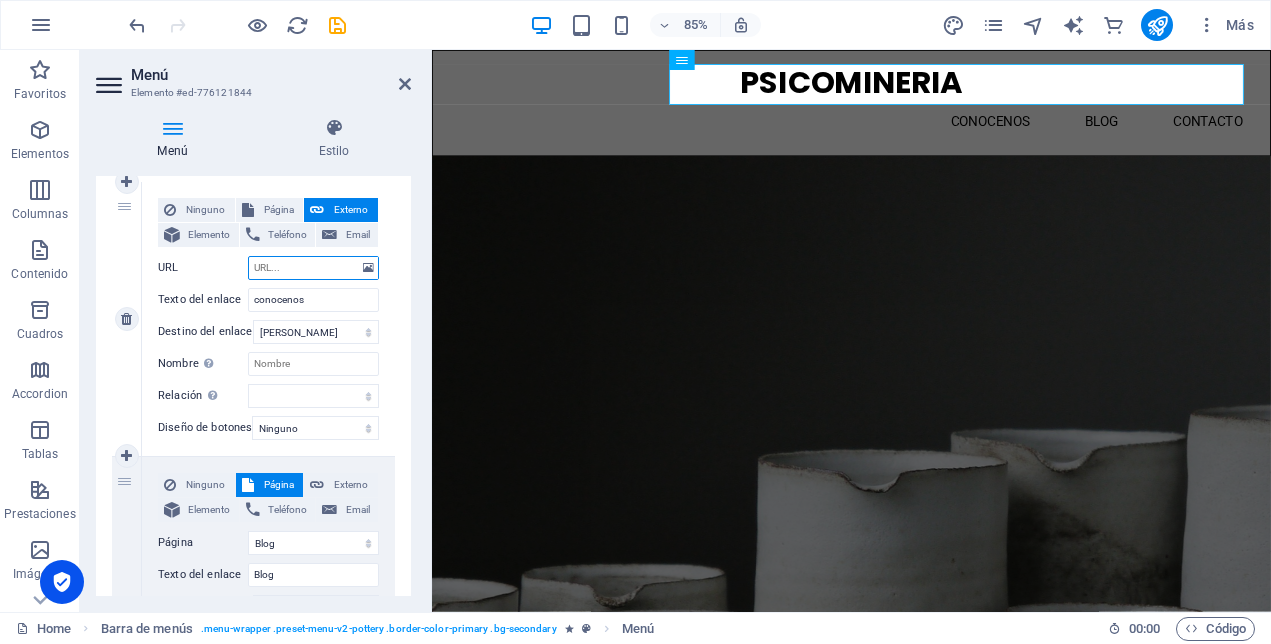 select on "blank" 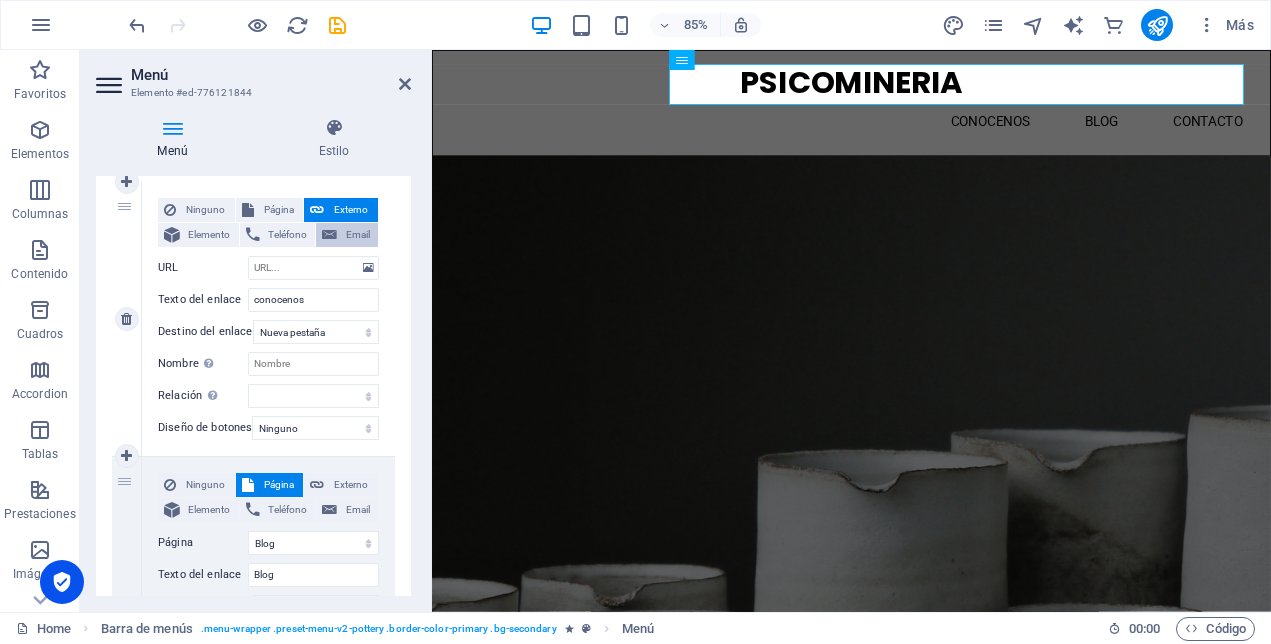 click on "Email" at bounding box center (347, 235) 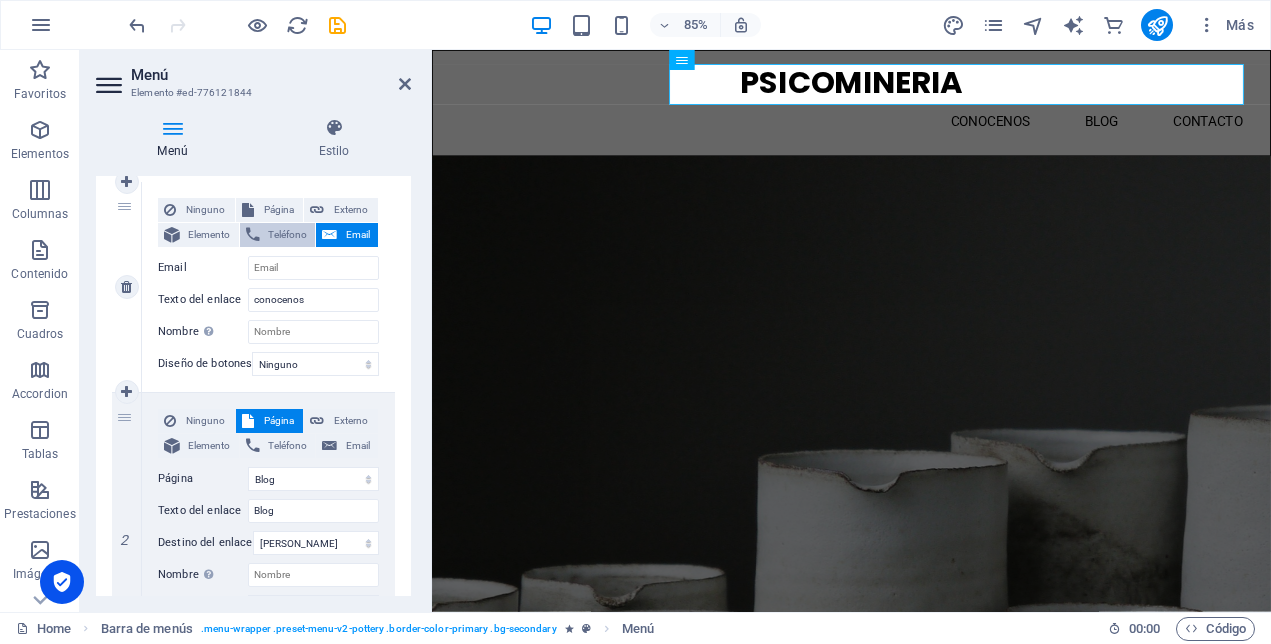 click on "Teléfono" at bounding box center [288, 235] 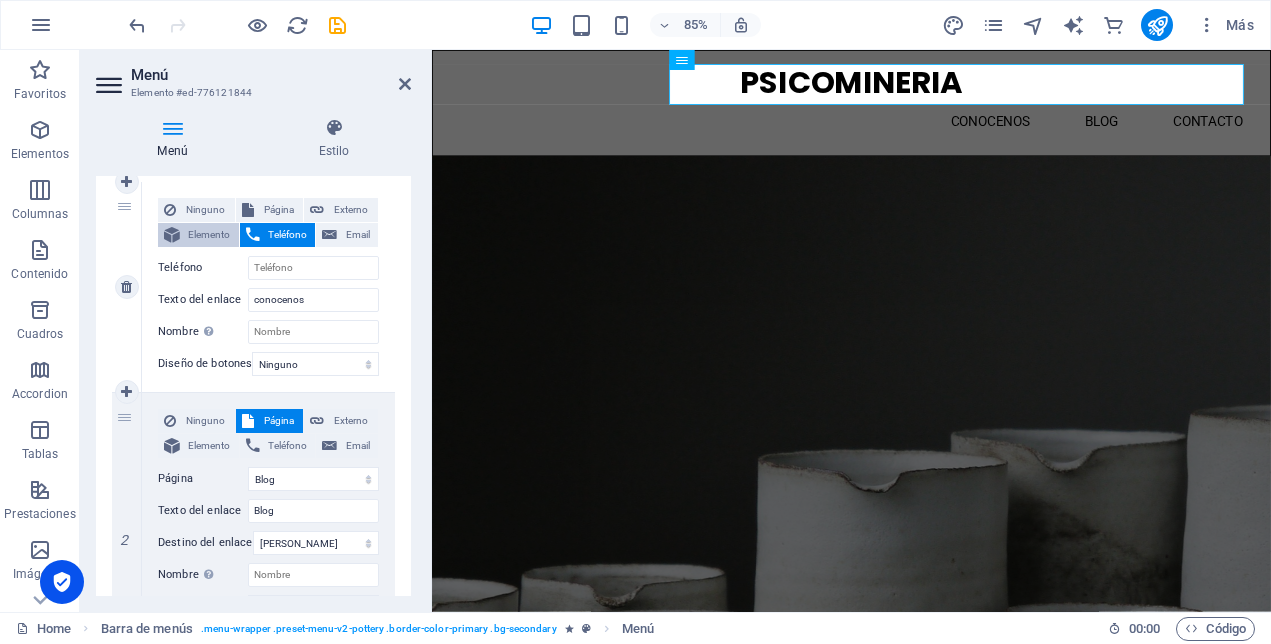 click on "Elemento" at bounding box center (209, 235) 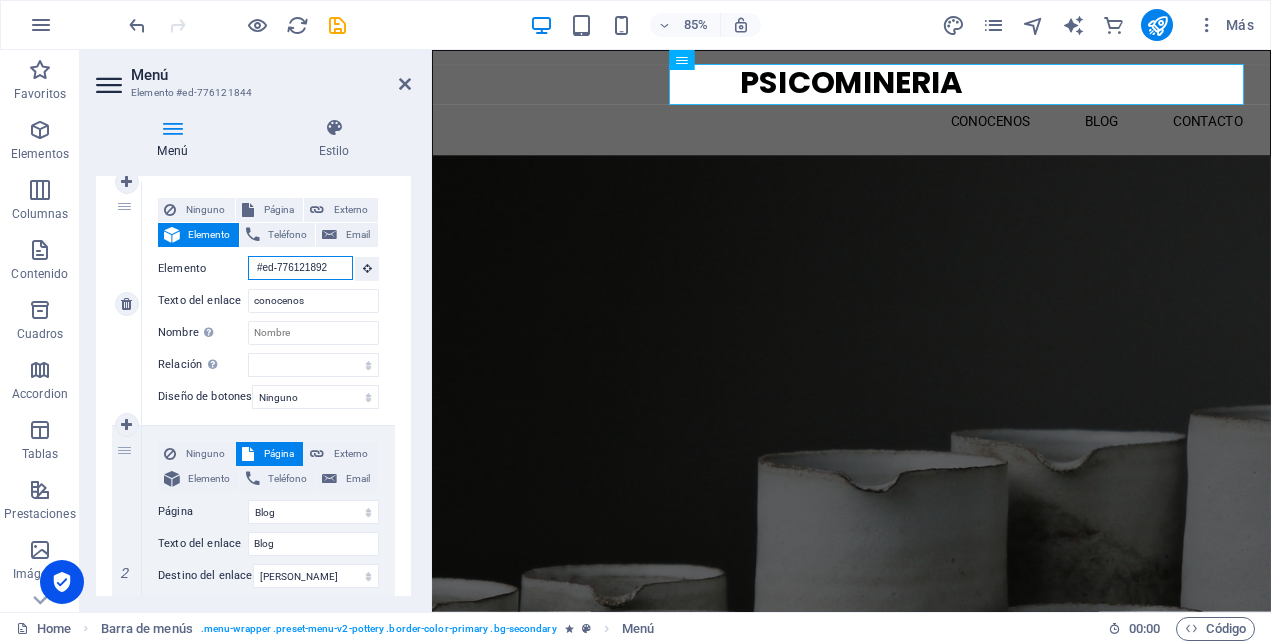 scroll, scrollTop: 0, scrollLeft: 3, axis: horizontal 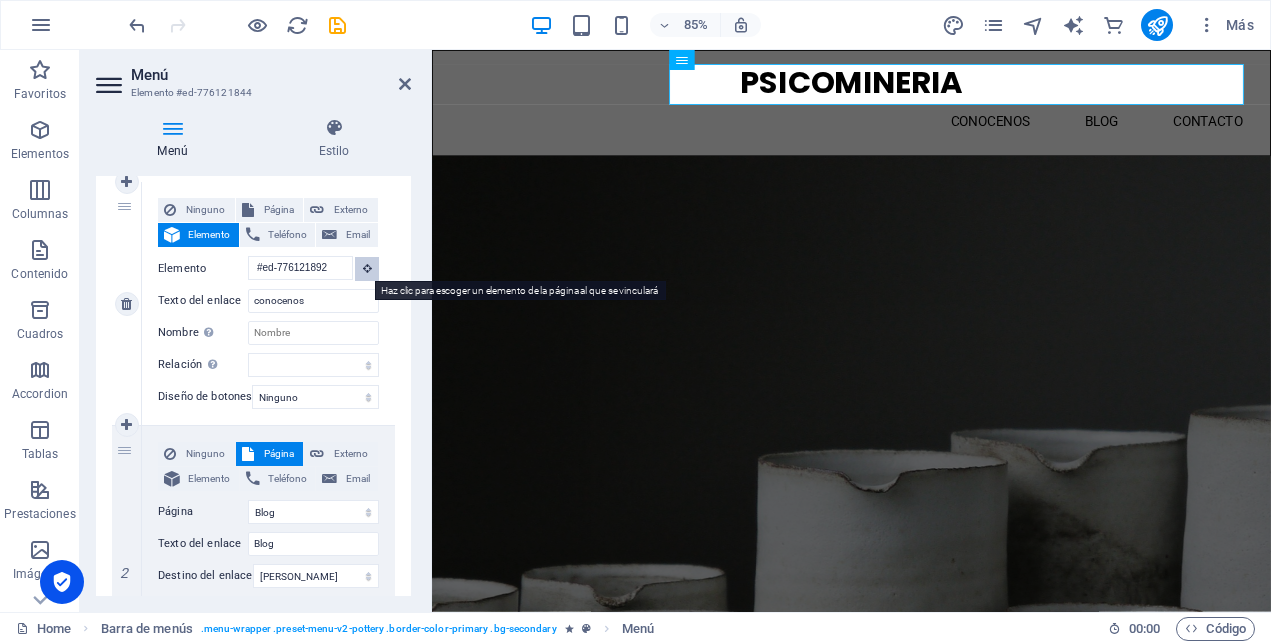 click at bounding box center (367, 269) 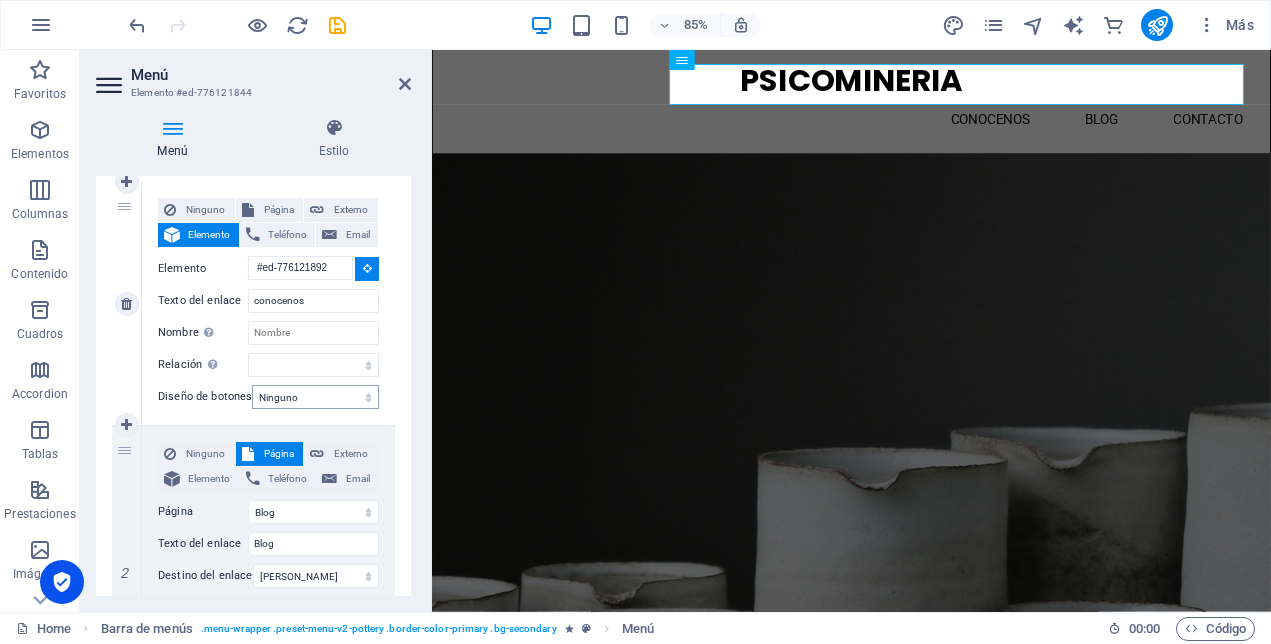 scroll, scrollTop: 0, scrollLeft: 0, axis: both 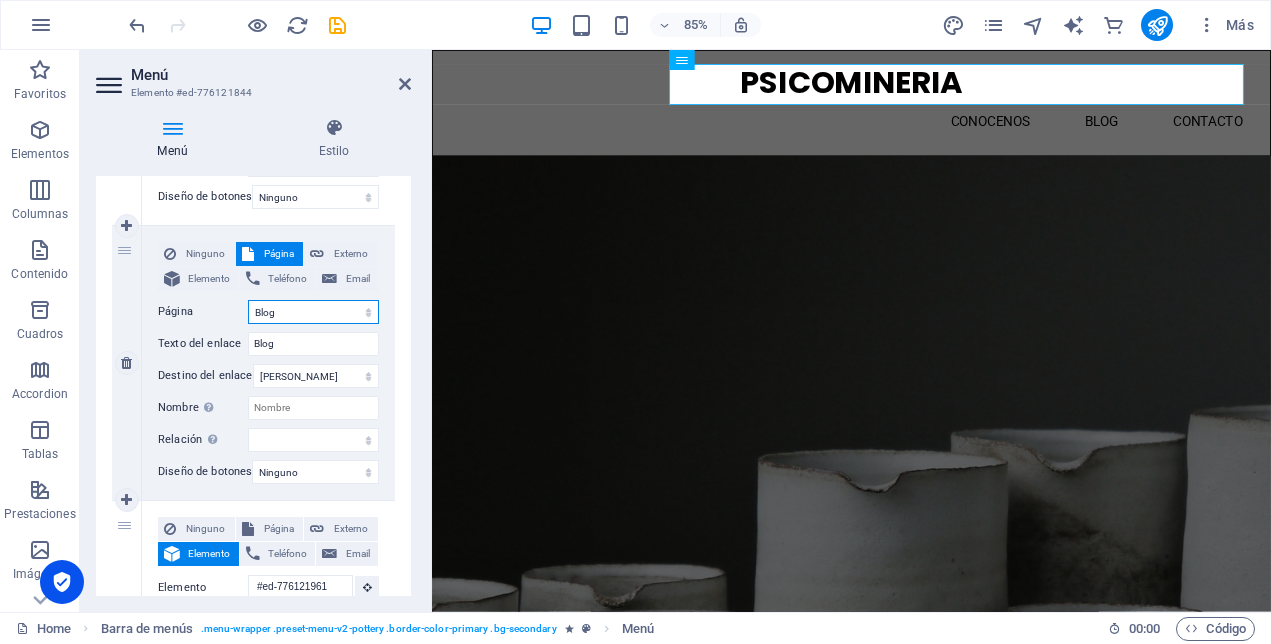 click on "Home Home Blog Subpage Legal Notice Privacy" at bounding box center (313, 312) 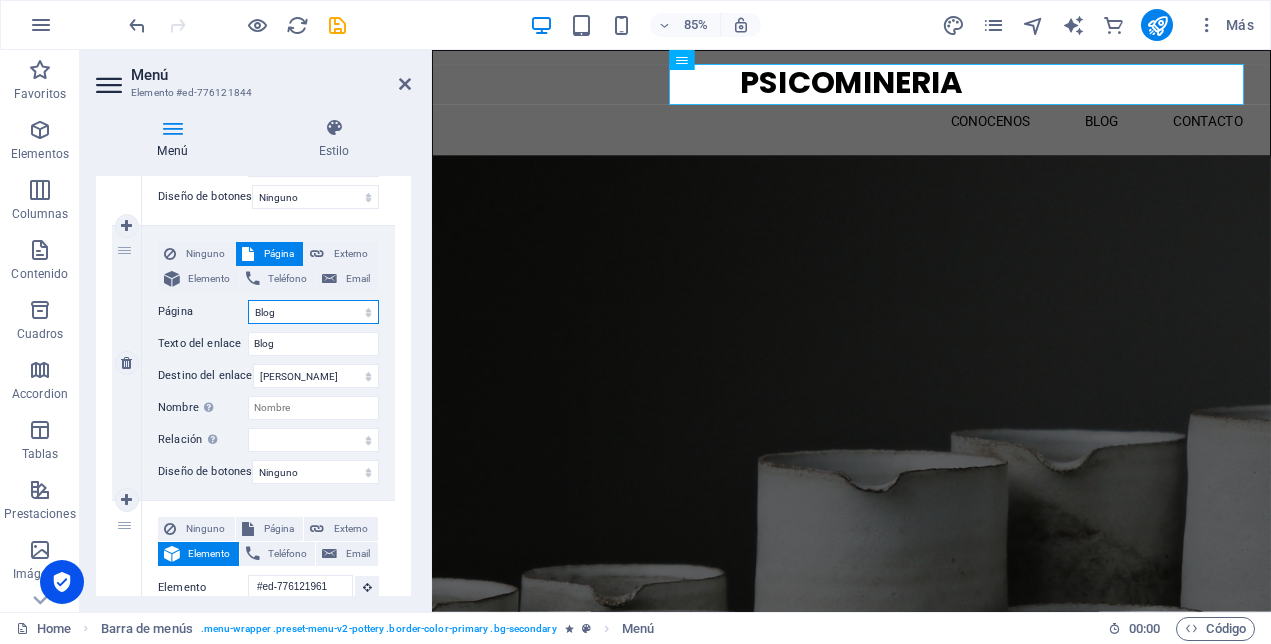 click on "Home Home Blog Subpage Legal Notice Privacy" at bounding box center (313, 312) 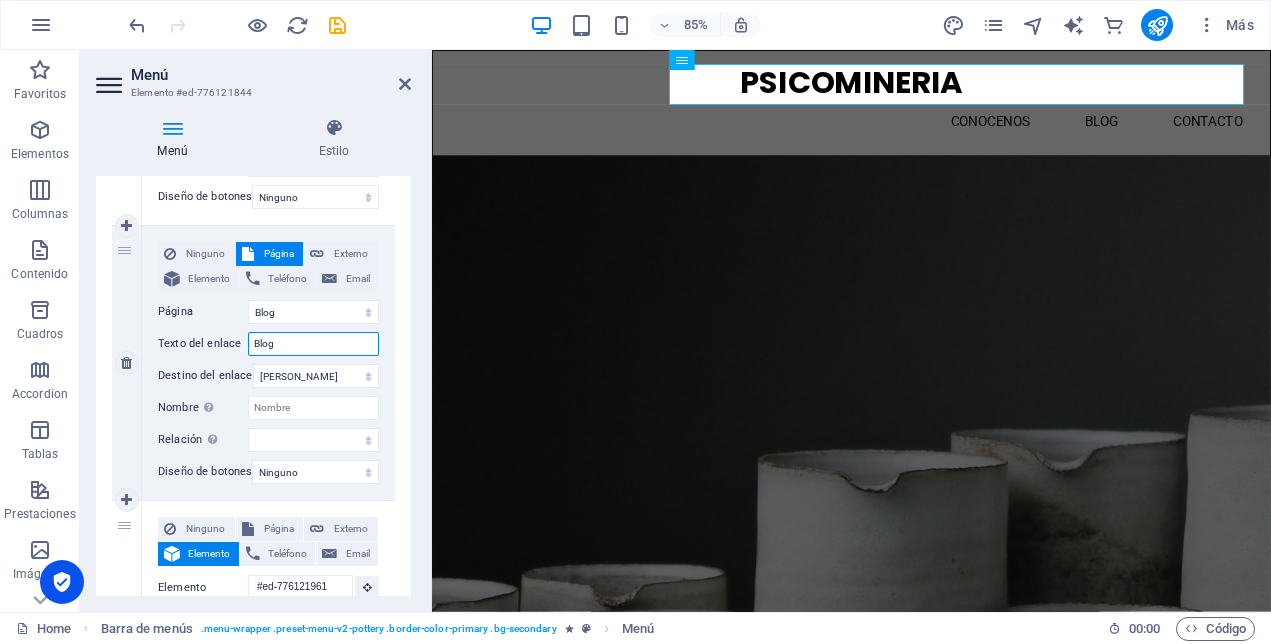 click on "Blog" at bounding box center [313, 344] 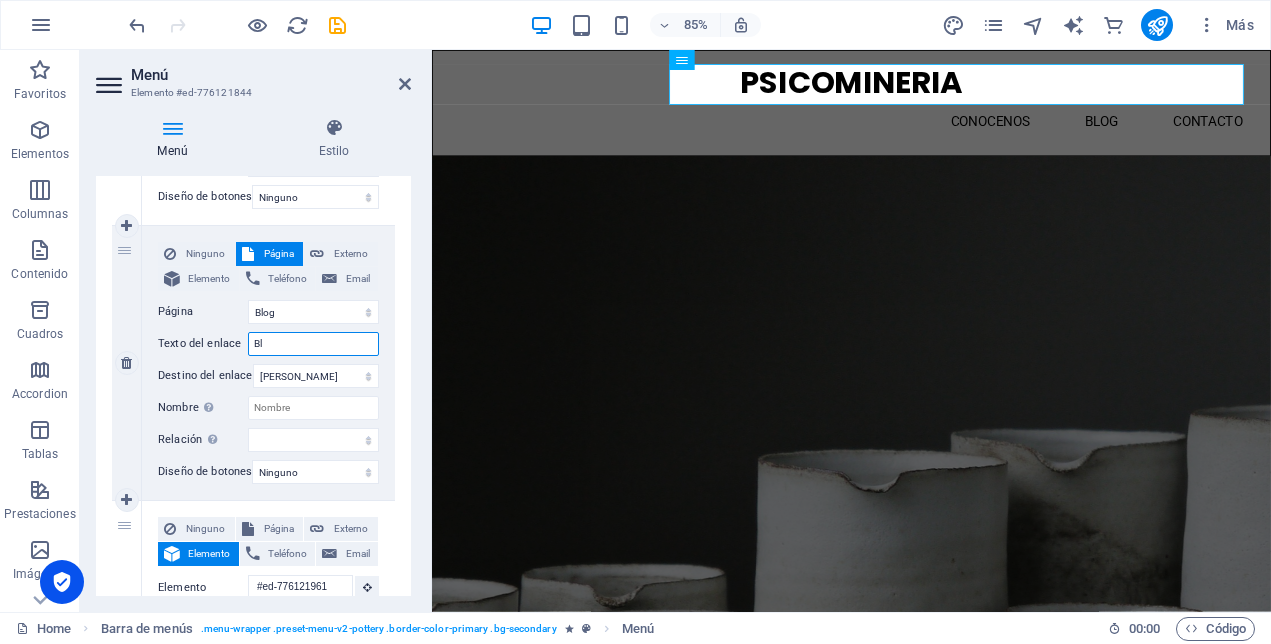 type on "B" 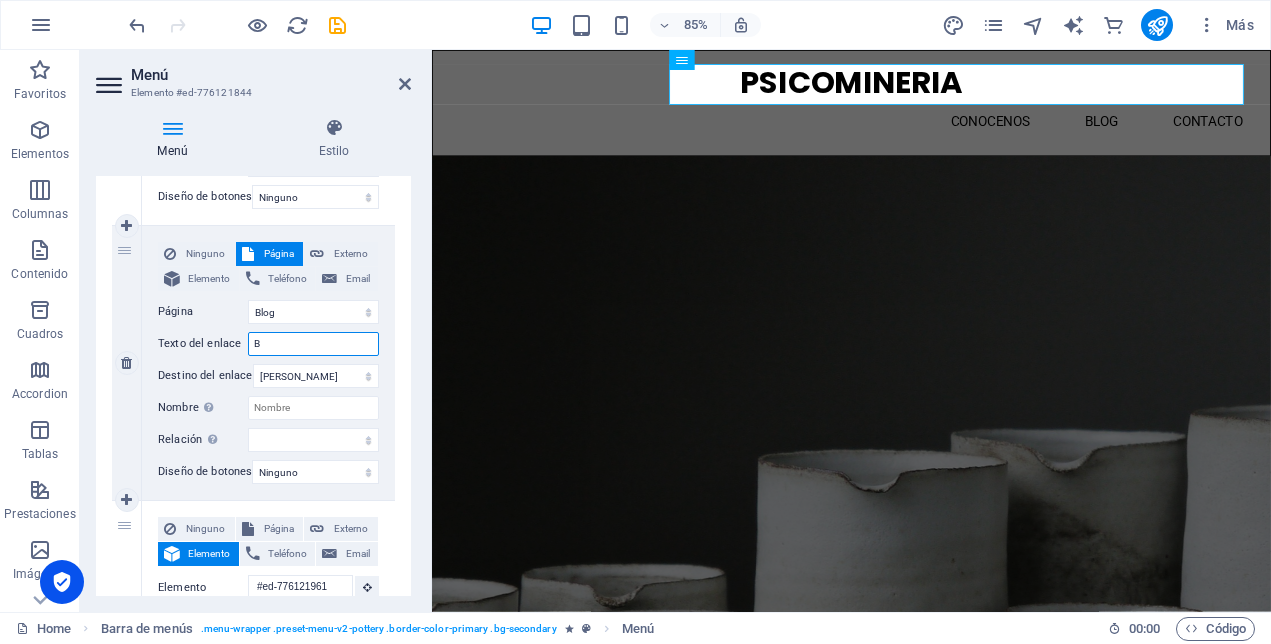 type 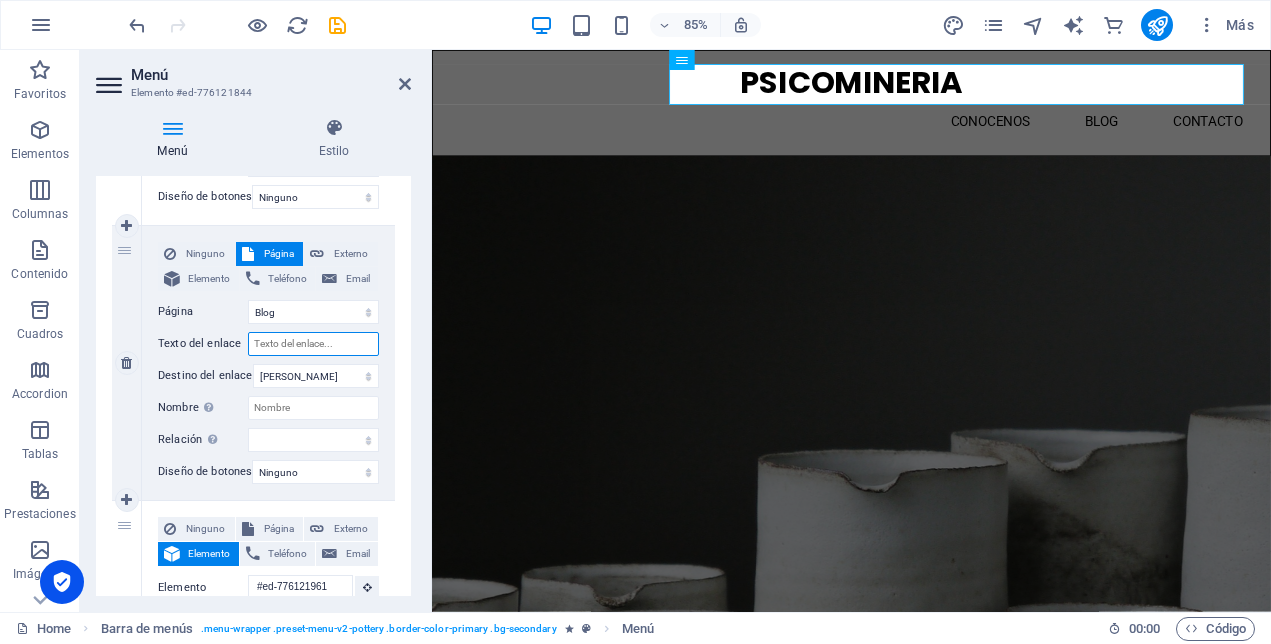 select 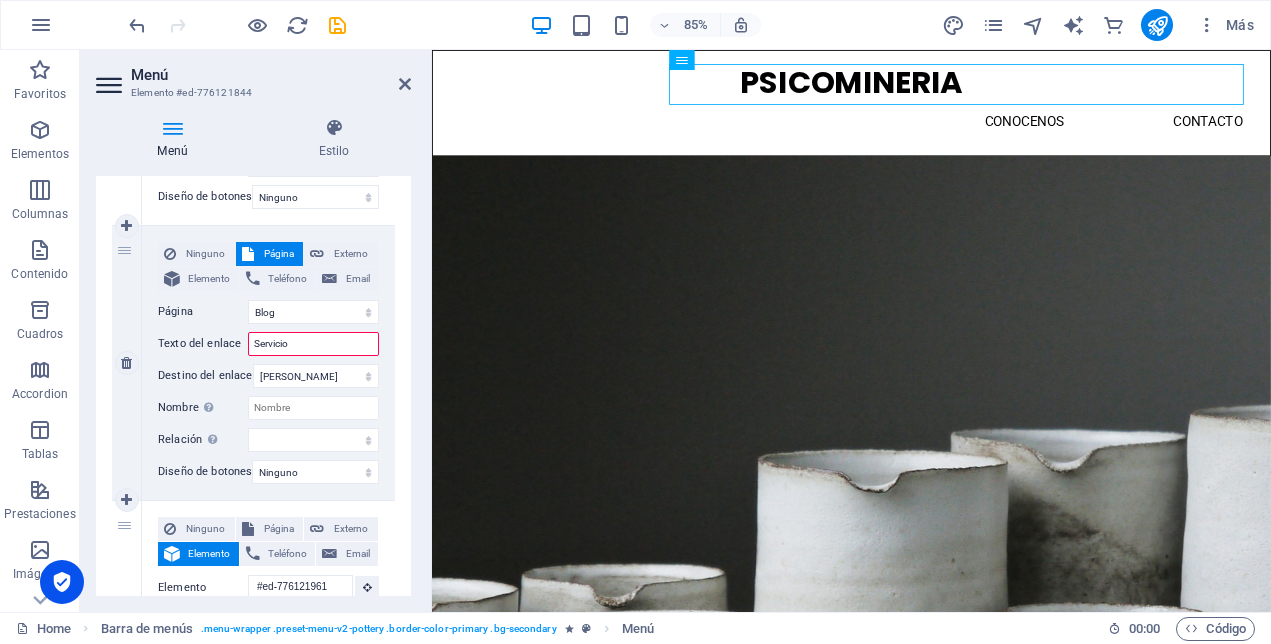 type on "Servicios" 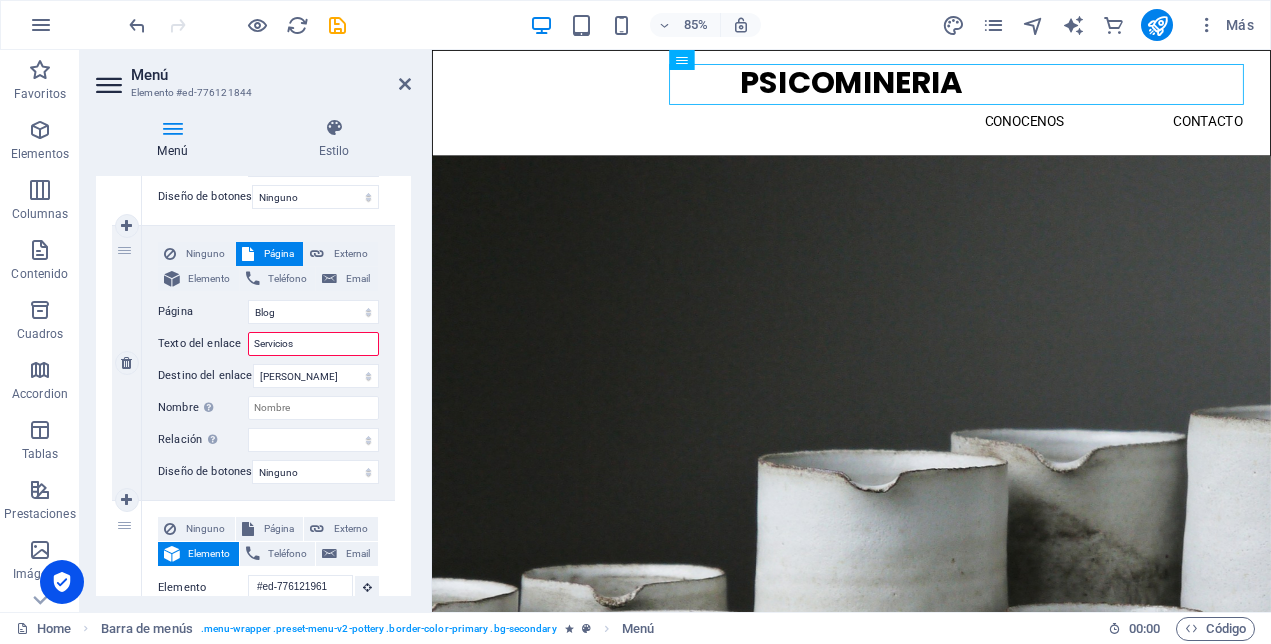select 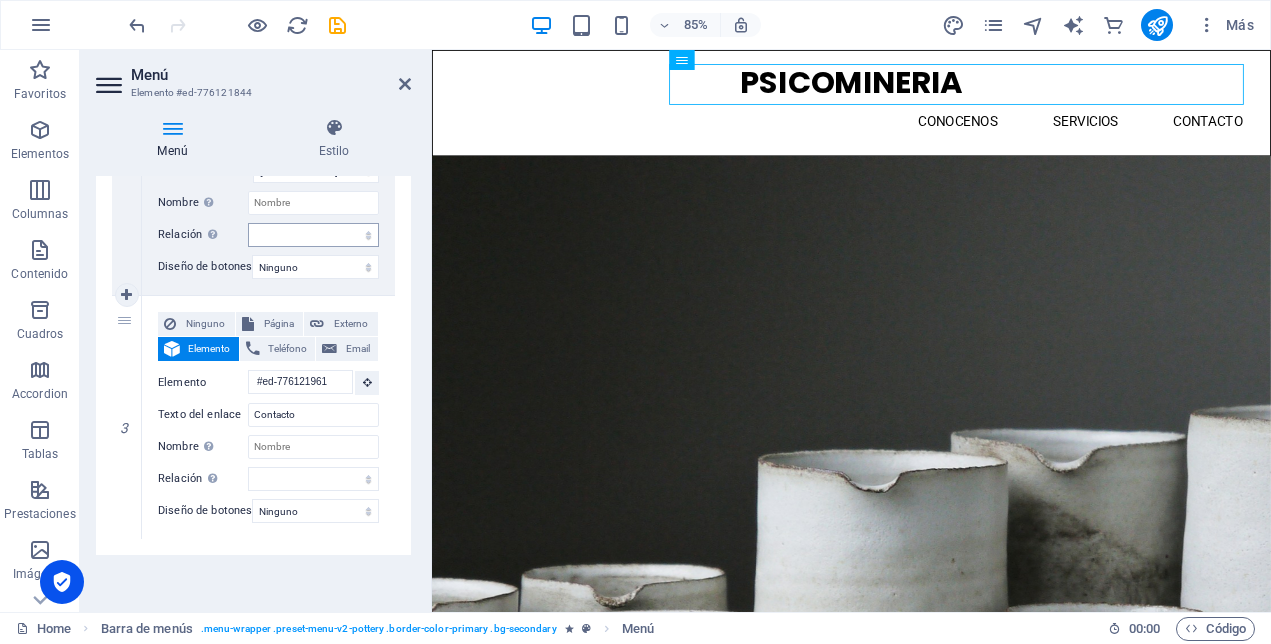 scroll, scrollTop: 617, scrollLeft: 0, axis: vertical 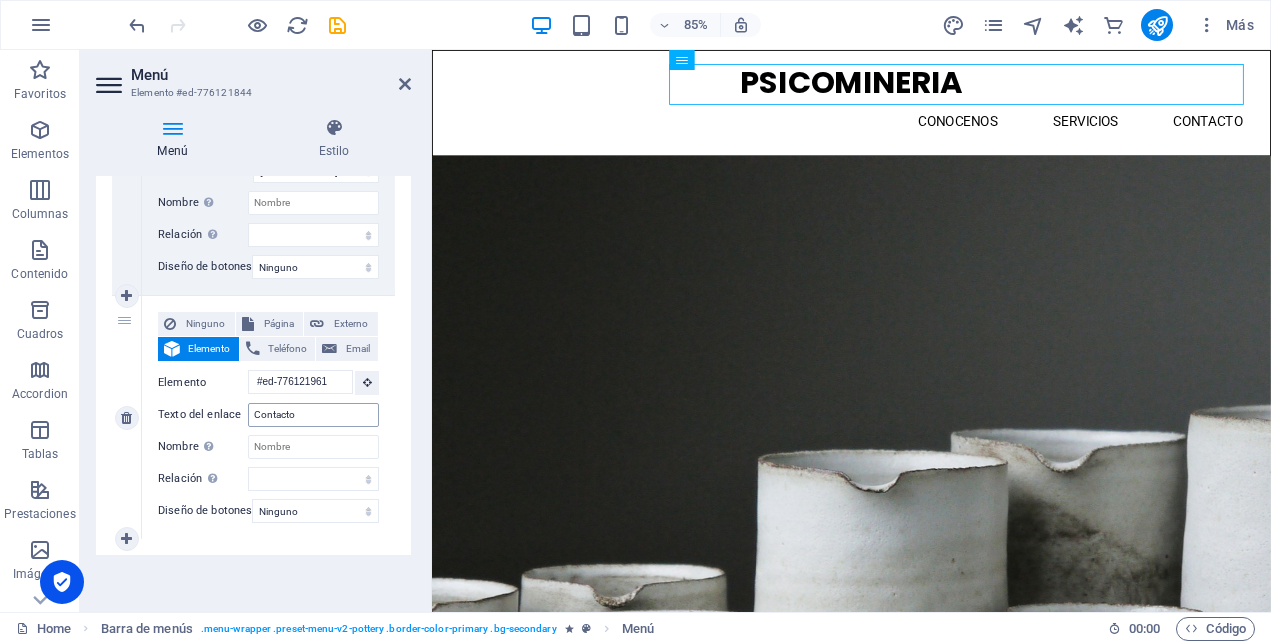 type on "Servicios" 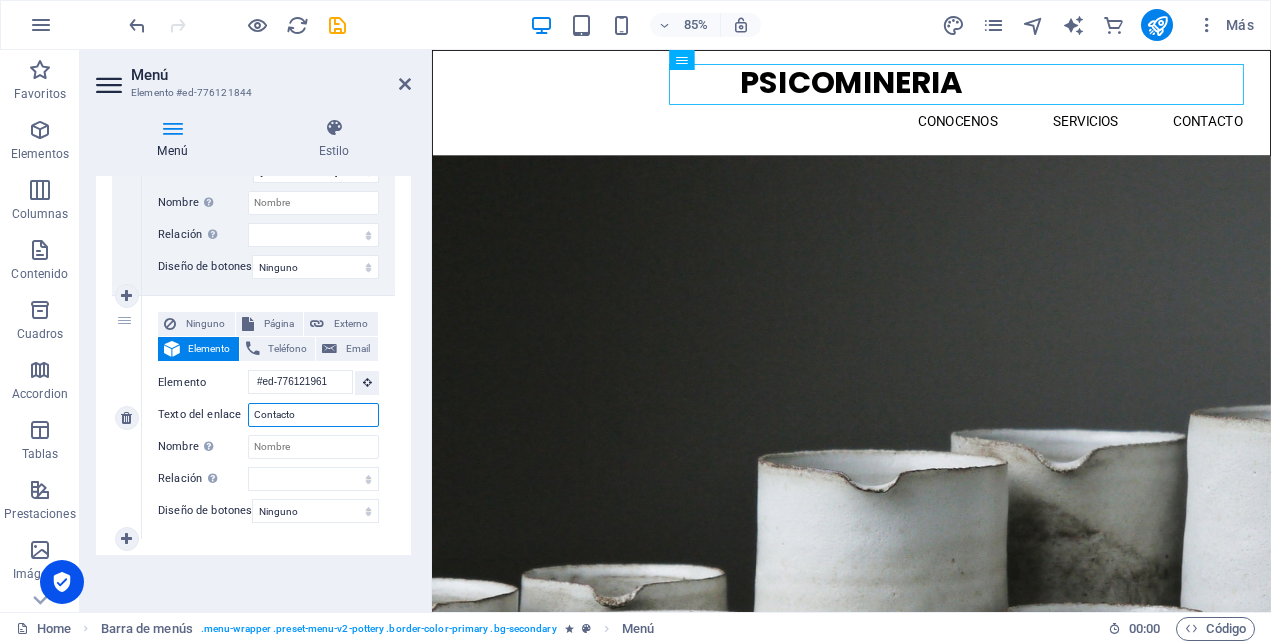 click on "Contacto" at bounding box center (313, 415) 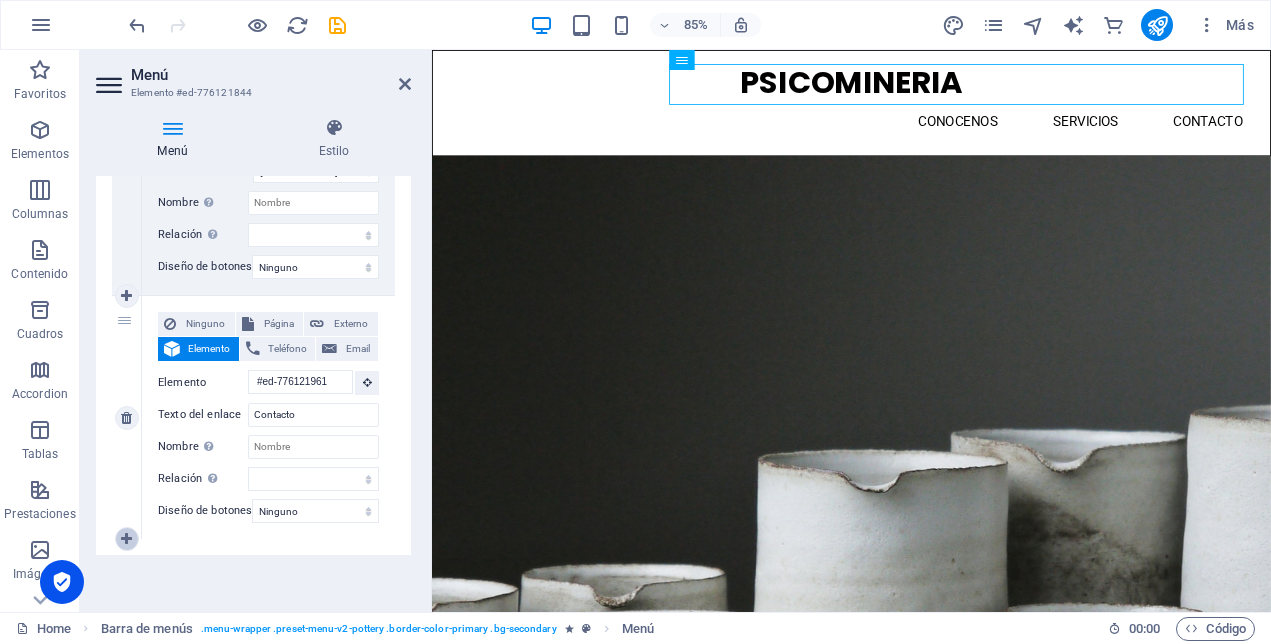 click at bounding box center [126, 539] 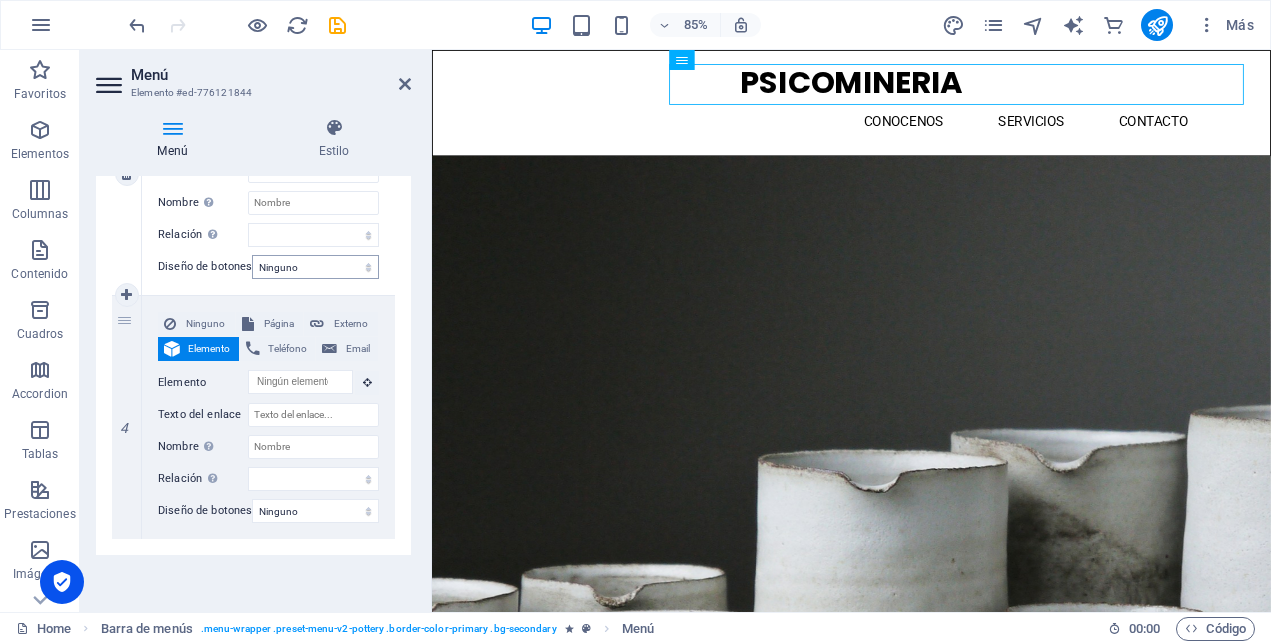 scroll, scrollTop: 853, scrollLeft: 0, axis: vertical 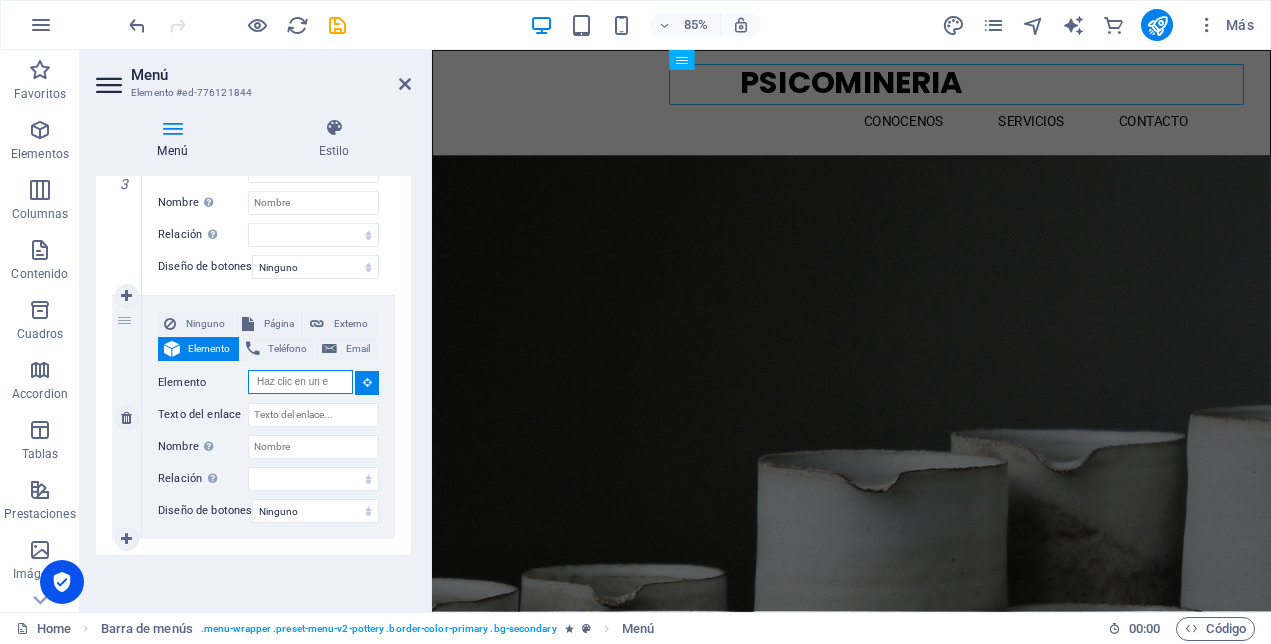 click on "Elemento" at bounding box center (300, 382) 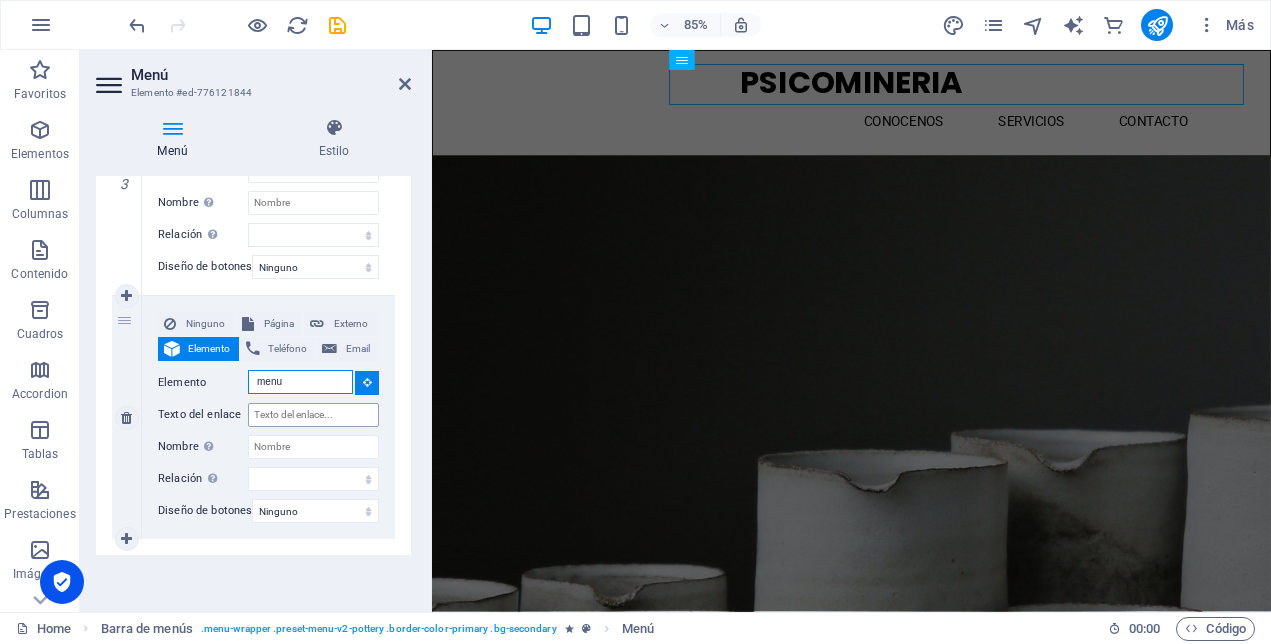type on "menu" 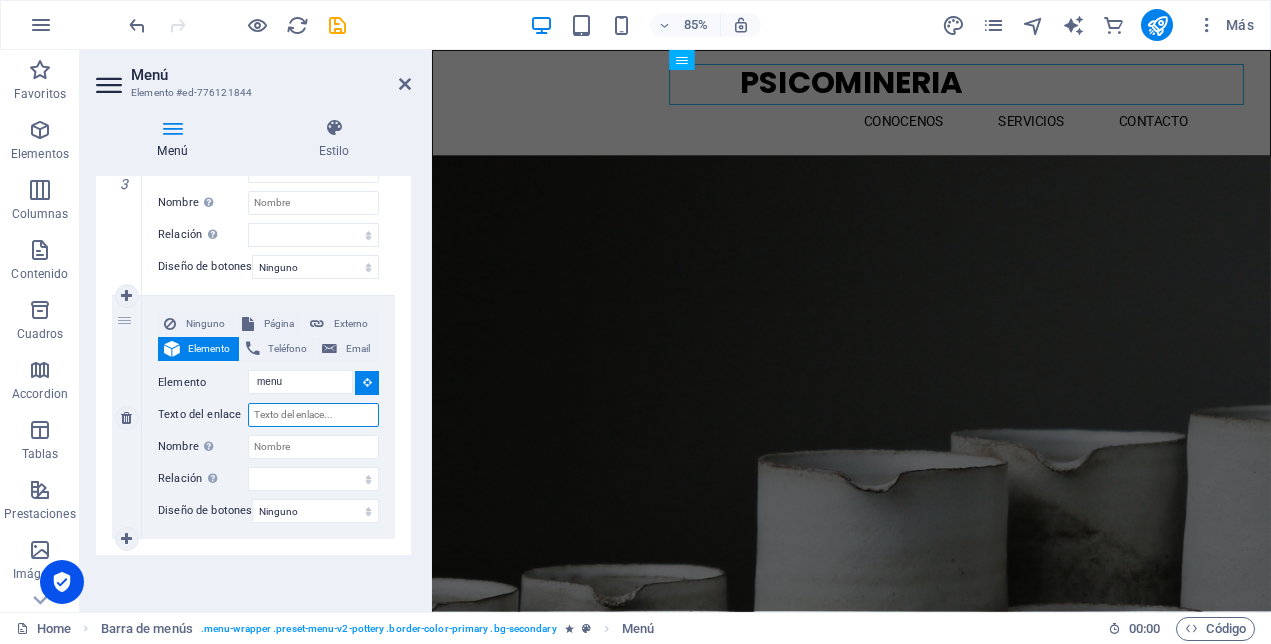 type 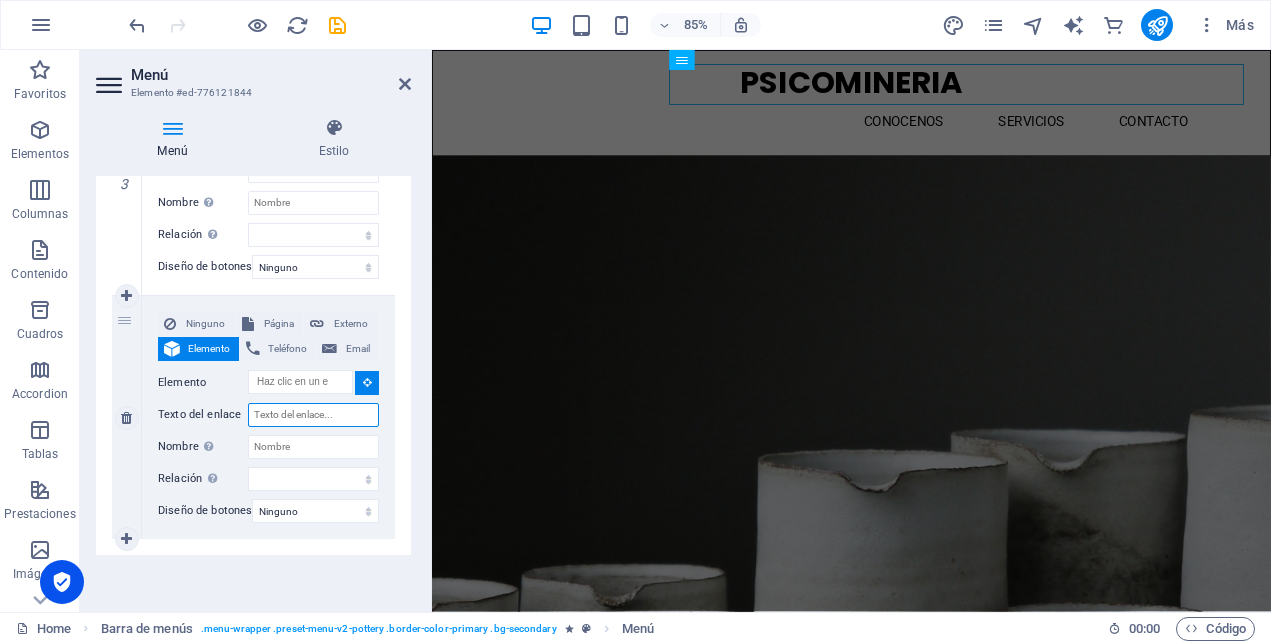 click on "Texto del enlace" at bounding box center (313, 415) 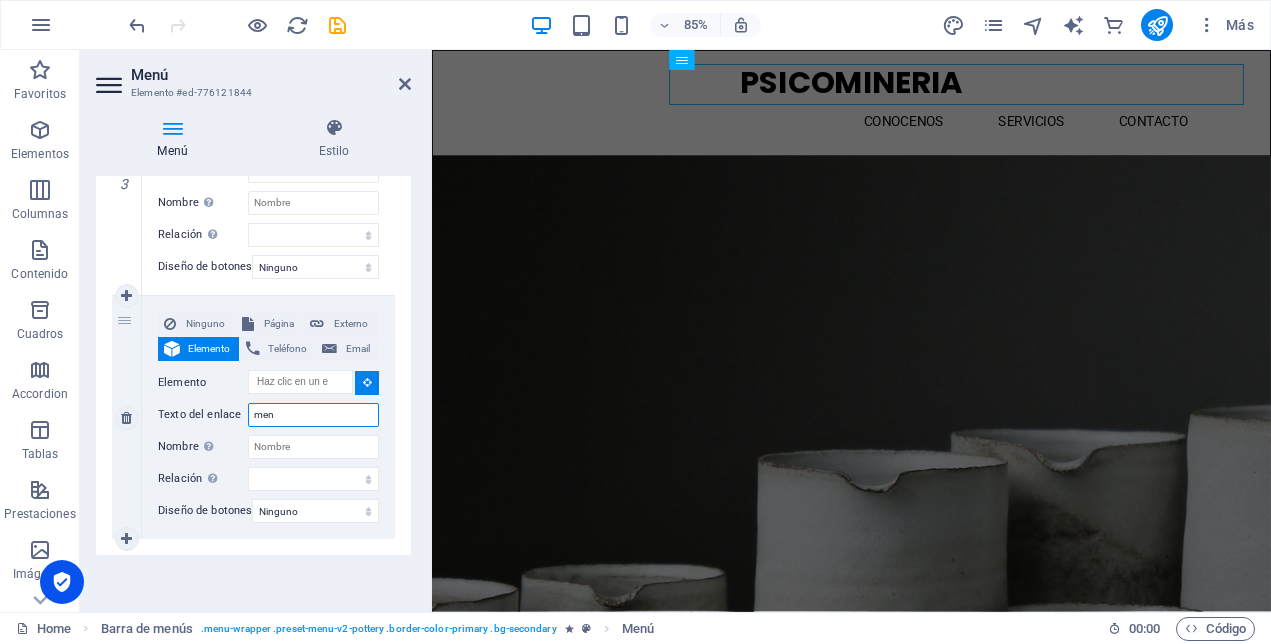 type on "menu" 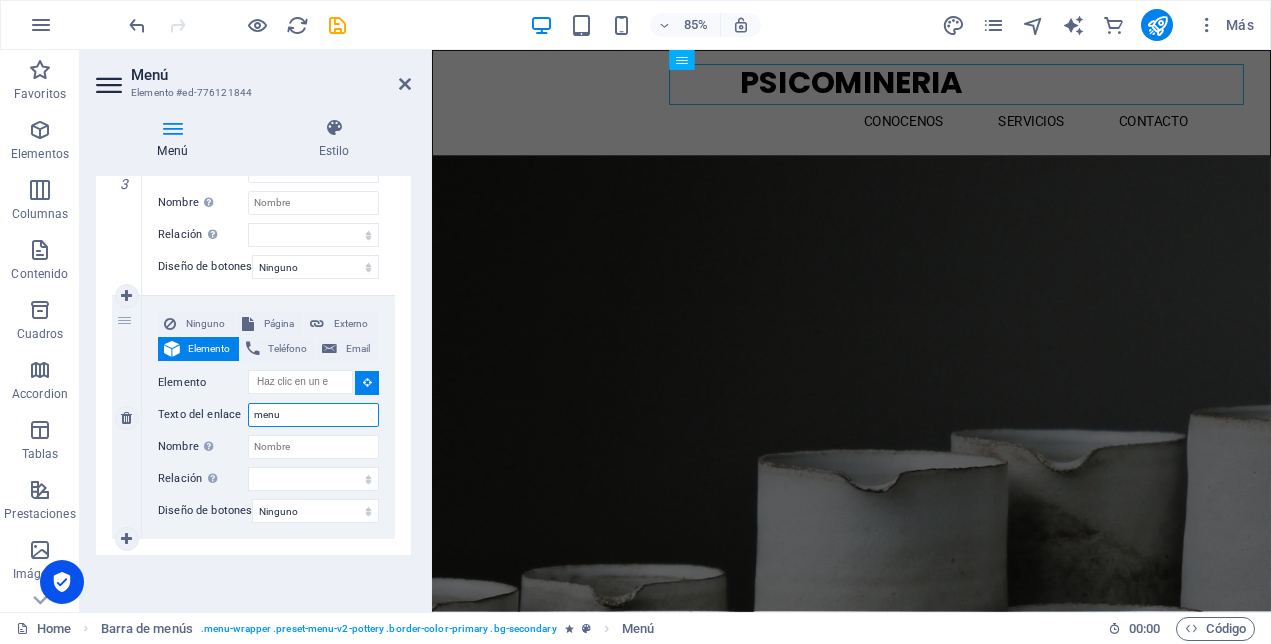 select 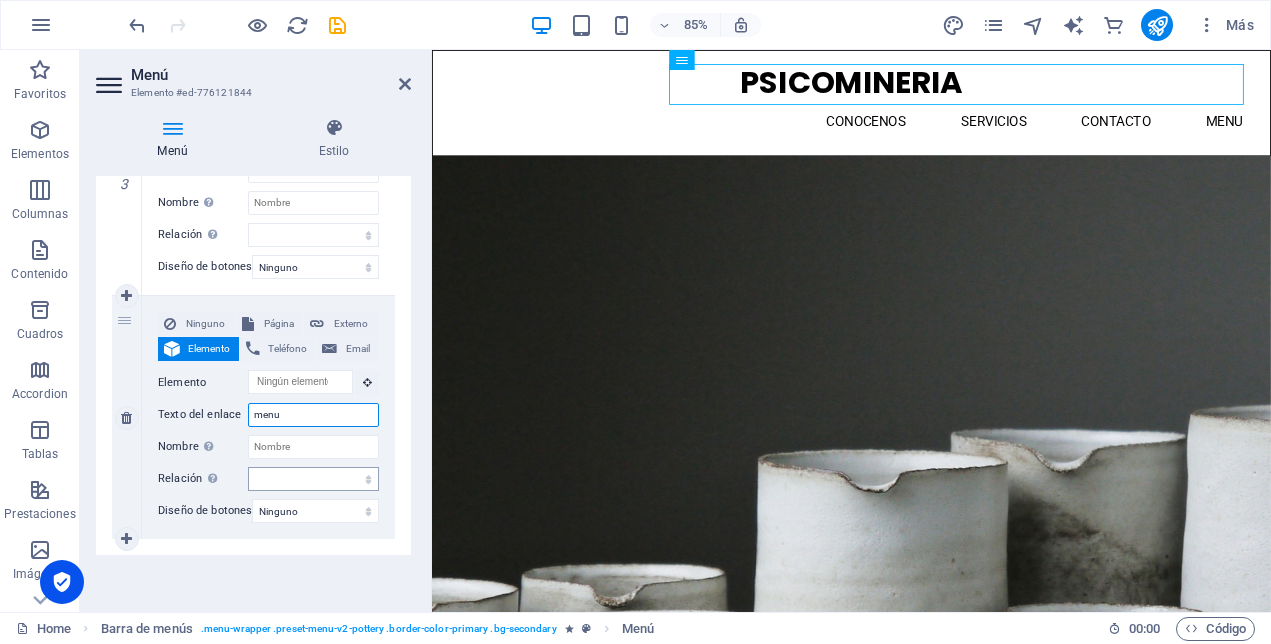scroll, scrollTop: 861, scrollLeft: 0, axis: vertical 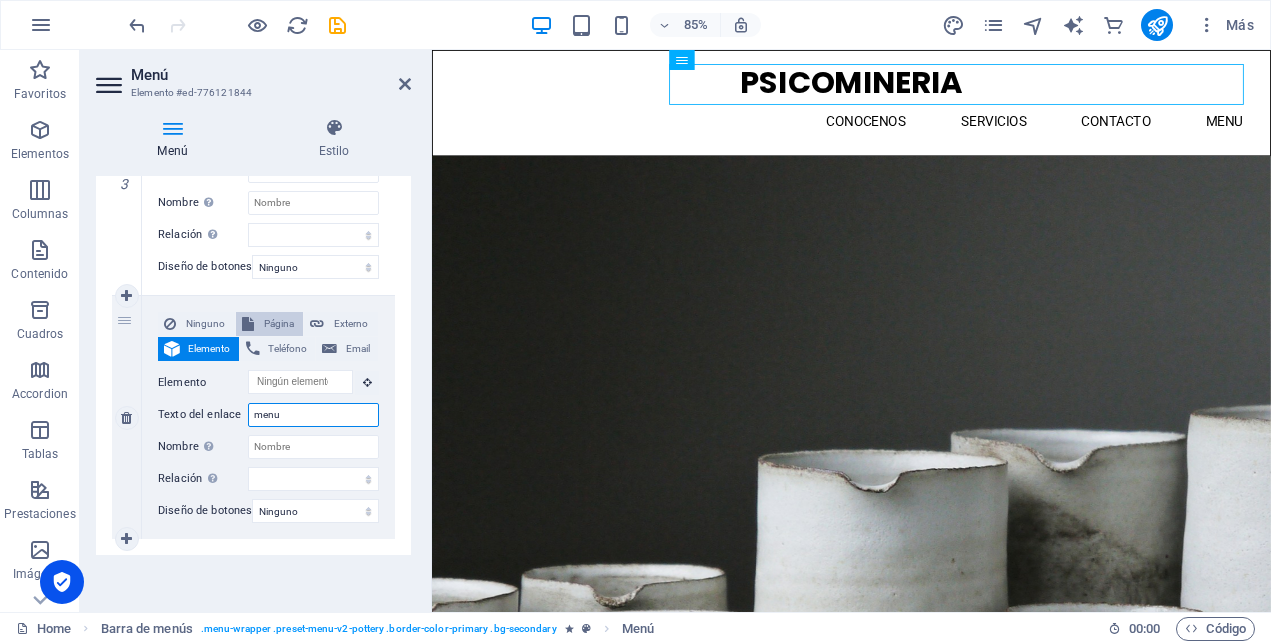 type on "menu" 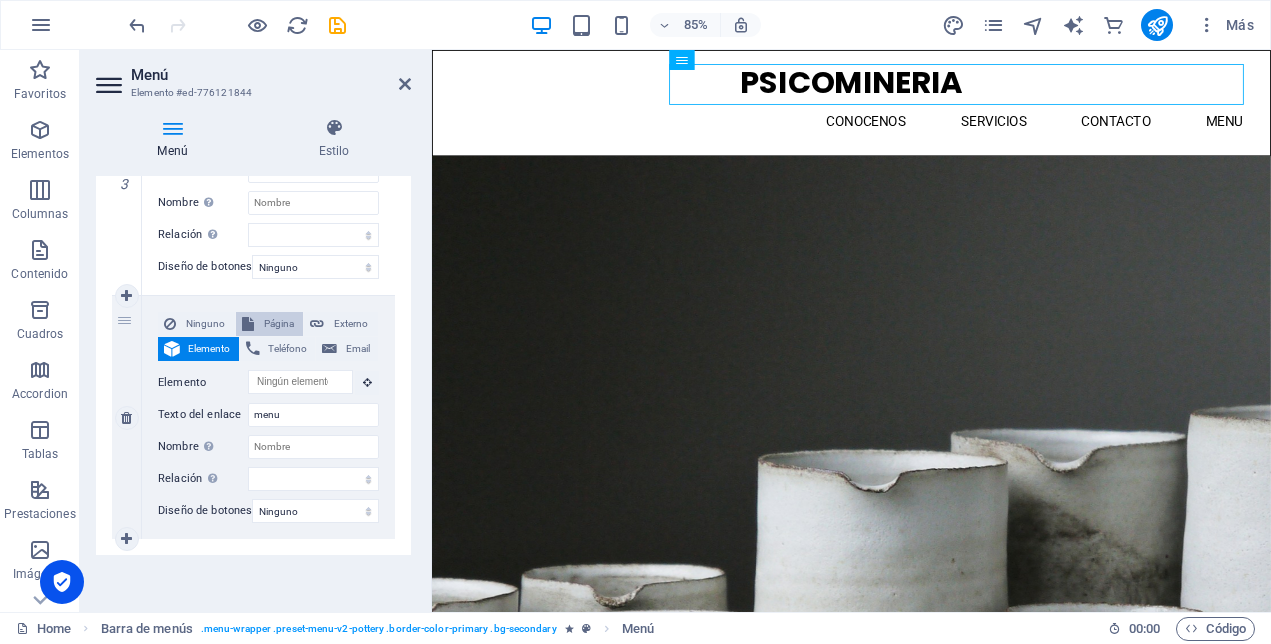 click on "Página" at bounding box center (279, 324) 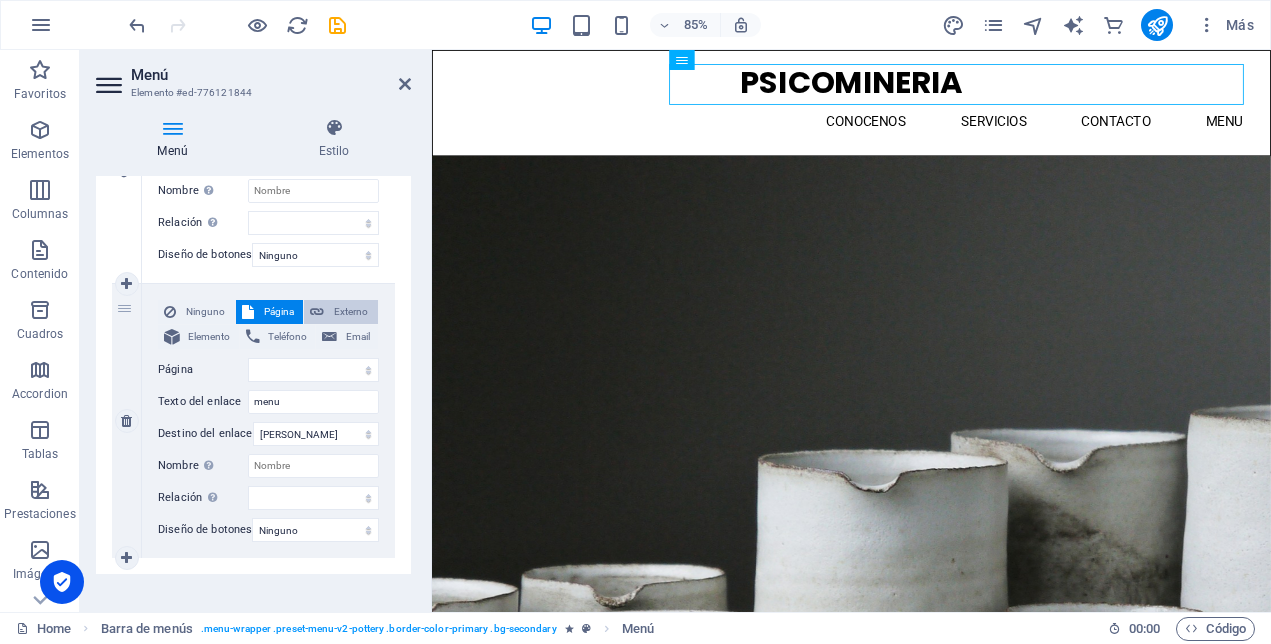 click on "Externo" at bounding box center [351, 312] 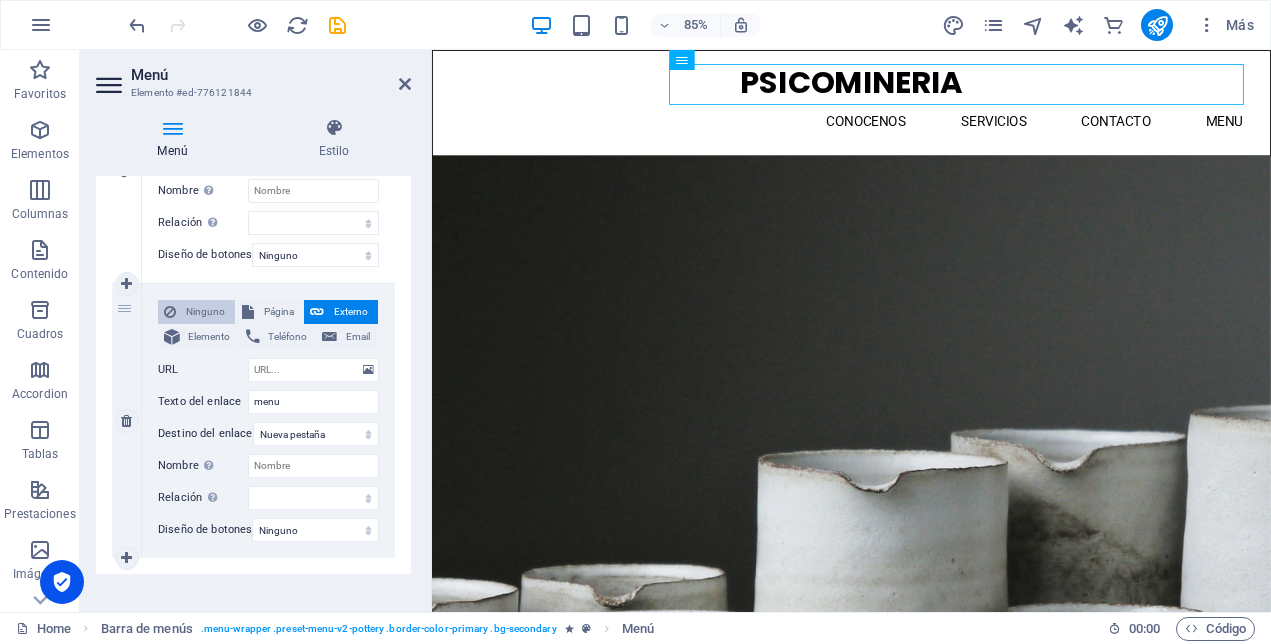 click on "Ninguno" at bounding box center (205, 312) 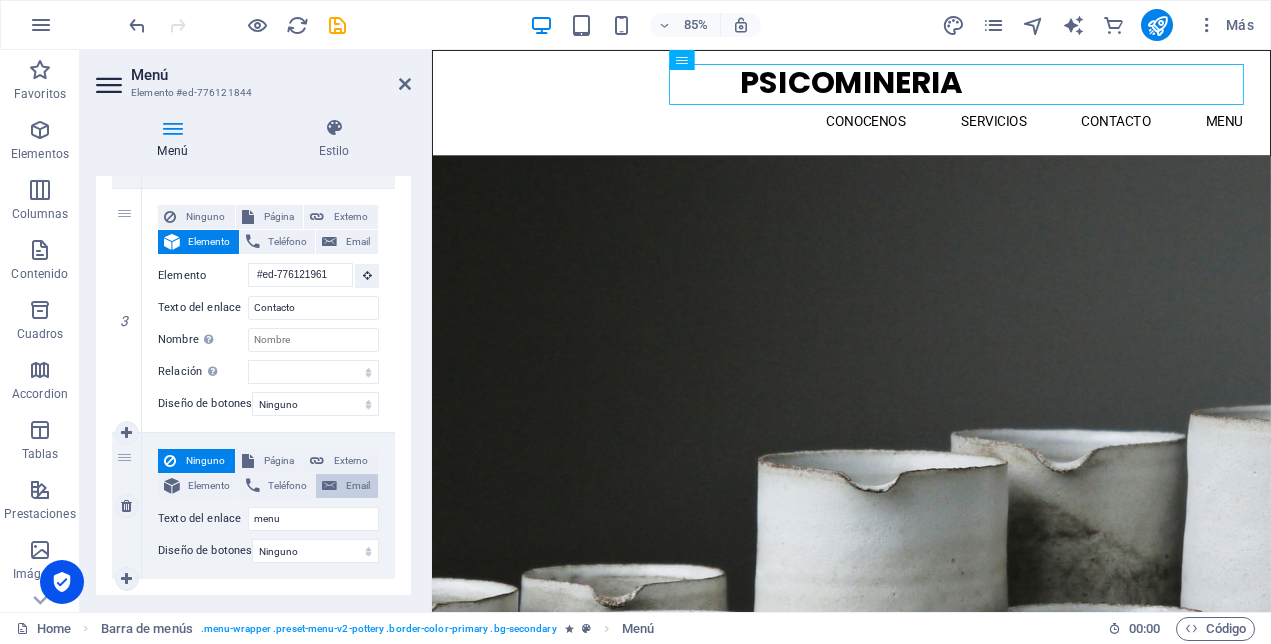 scroll, scrollTop: 711, scrollLeft: 0, axis: vertical 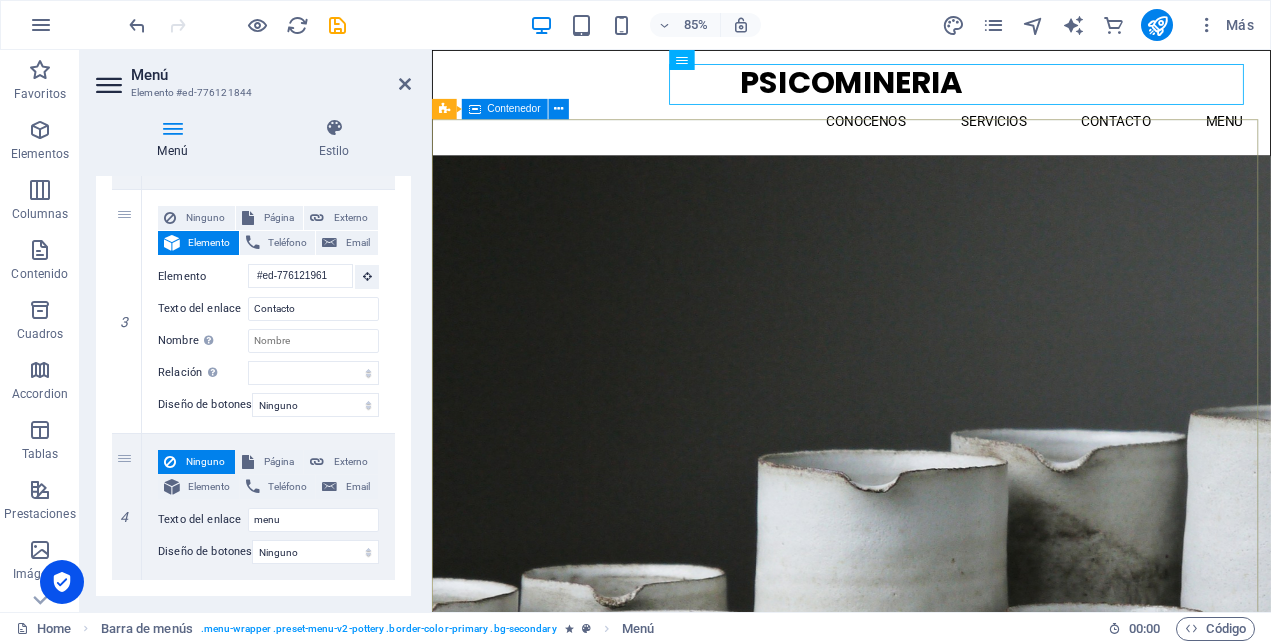 click on "Staf de Profesionales al servicio de la mejora continua y talento empresarial, con énfasis en la salud laboral en todos los procesos organizacionales. Explorar" at bounding box center (925, 947) 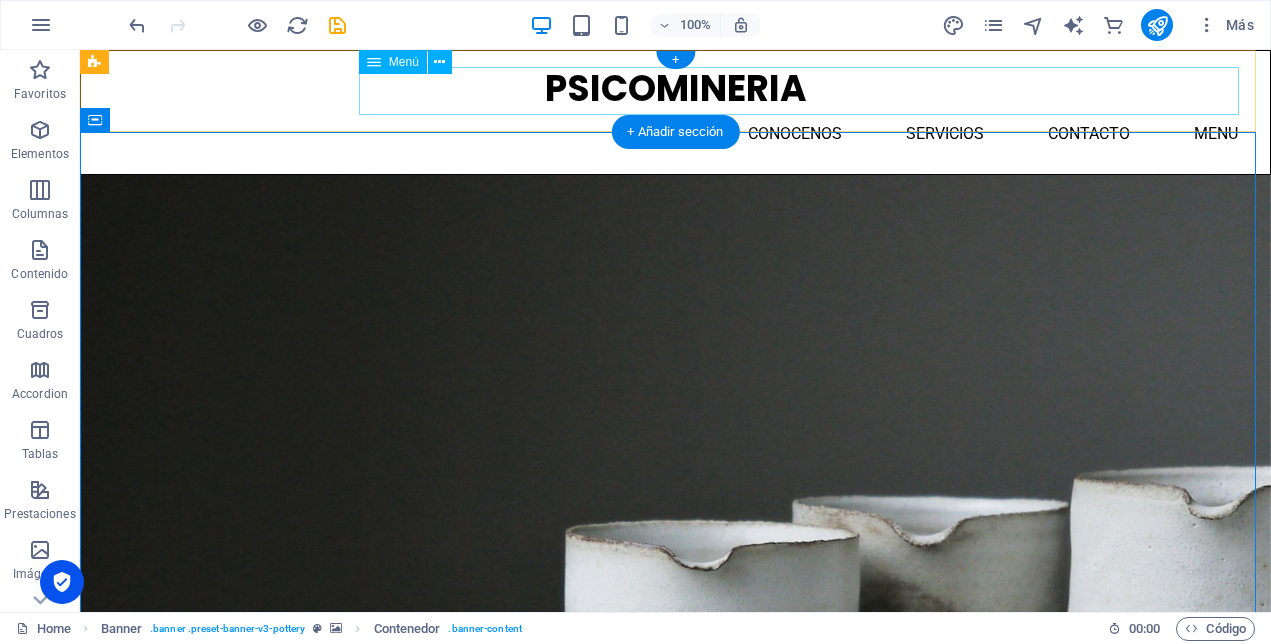 click on "conocenos Servicios Contacto menu" at bounding box center (675, 134) 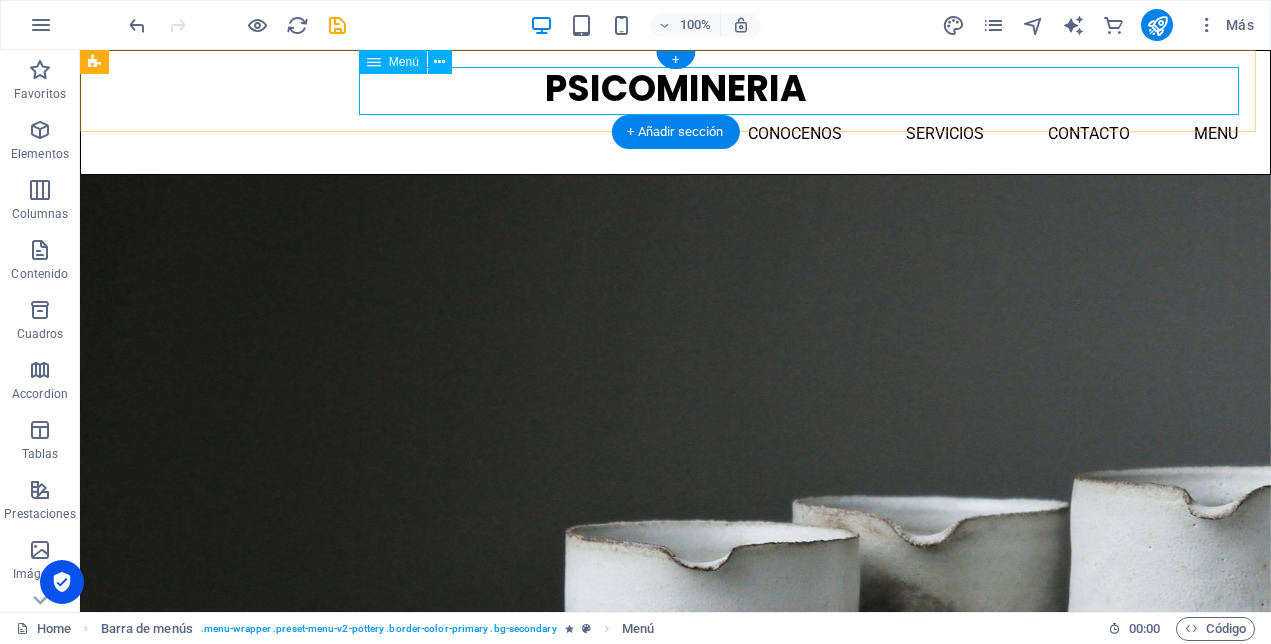 click on "conocenos Servicios Contacto menu" at bounding box center [675, 134] 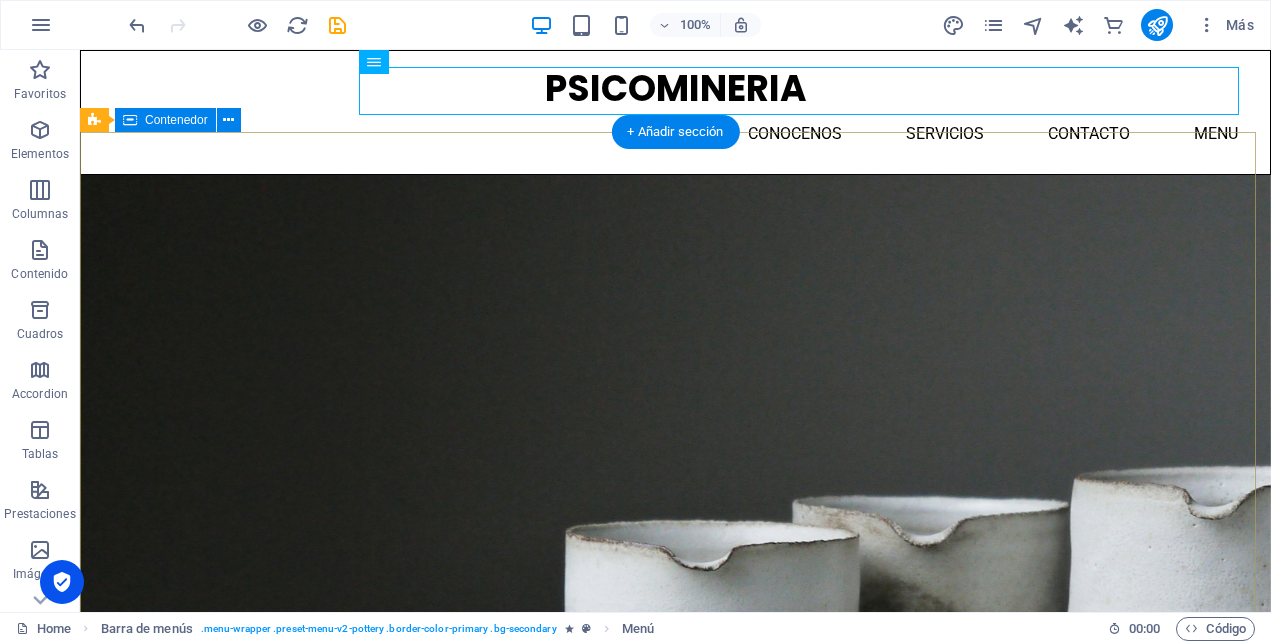 click on "Staf de Profesionales al servicio de la mejora continua y talento empresarial, con énfasis en la salud laboral en todos los procesos organizacionales. Explorar" at bounding box center (675, 935) 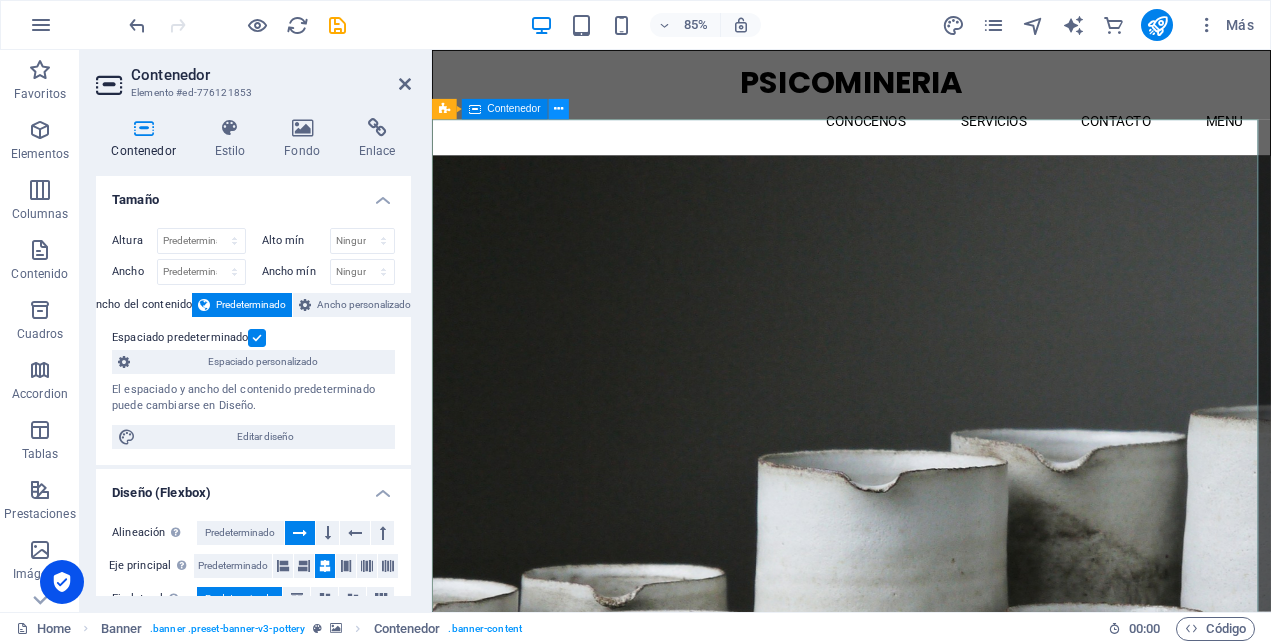 click at bounding box center [558, 110] 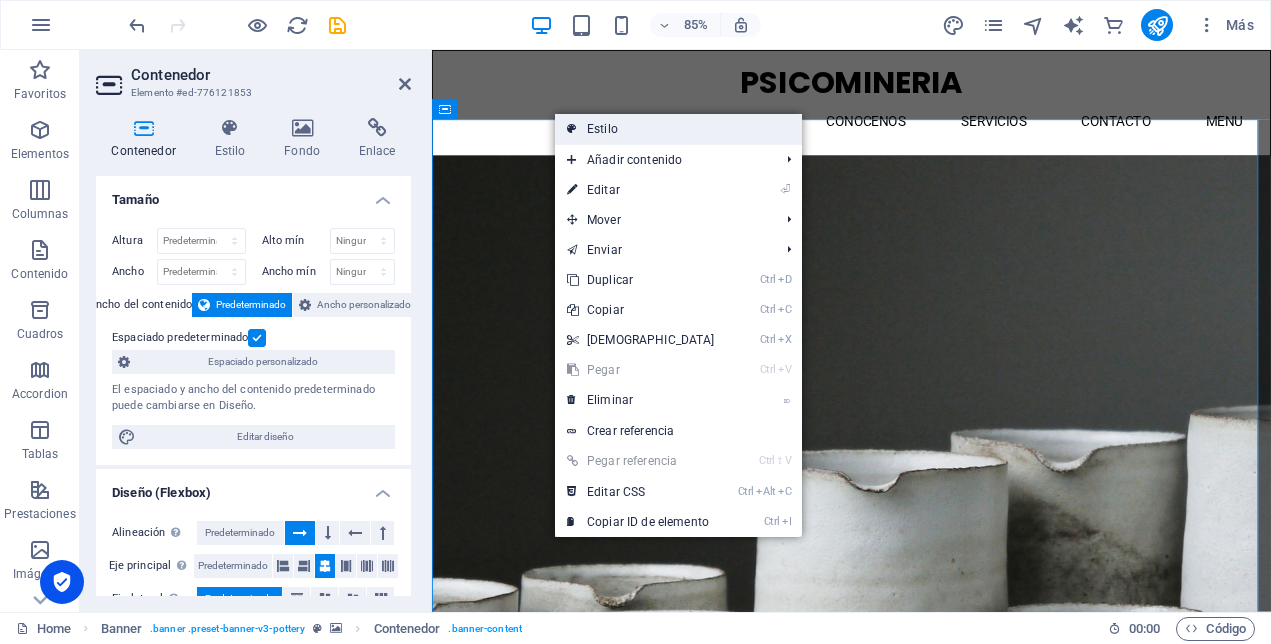 click on "Estilo" at bounding box center [678, 129] 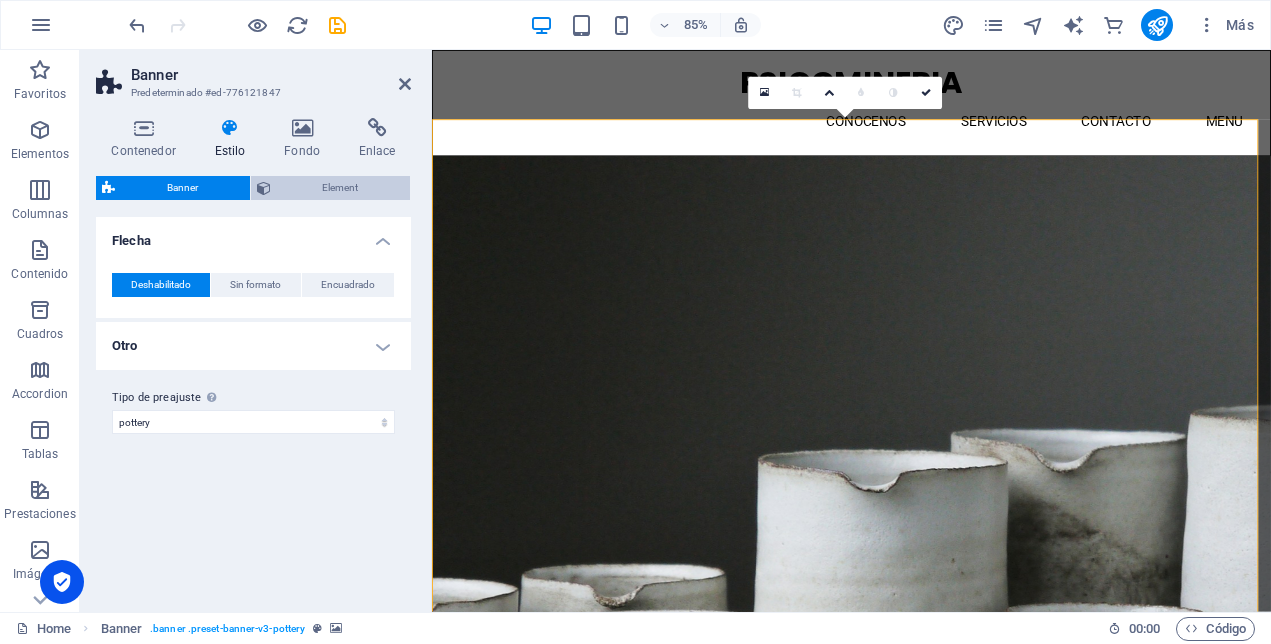 click on "Element" at bounding box center (341, 188) 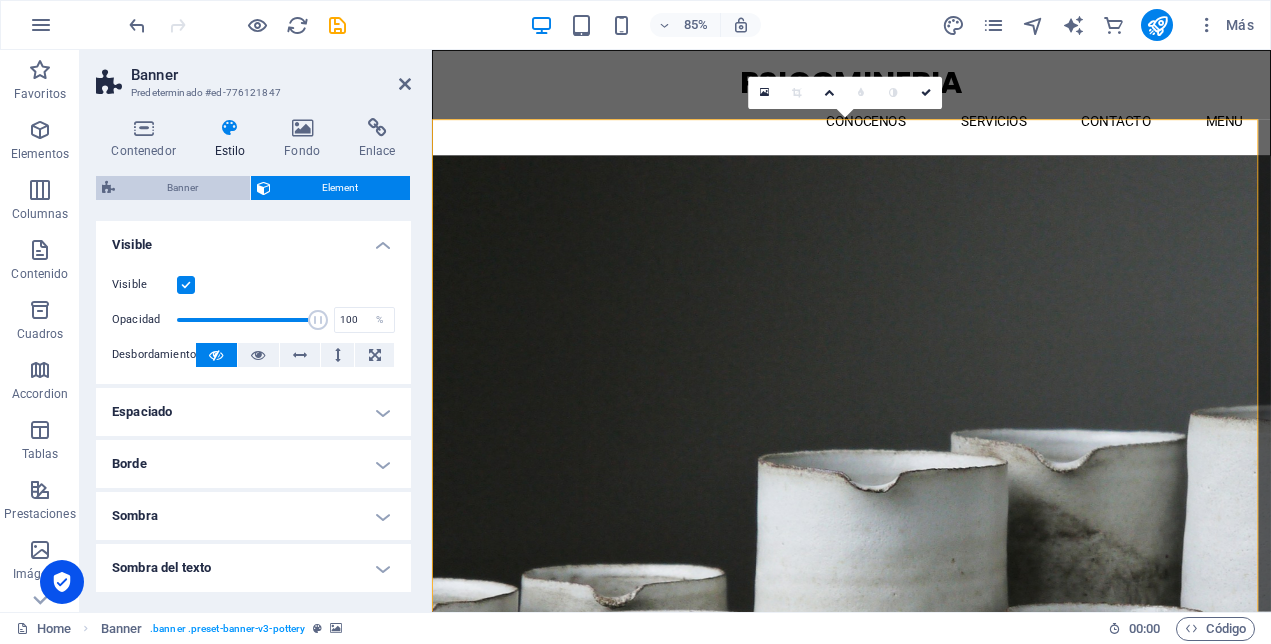 click on "Banner" at bounding box center [182, 188] 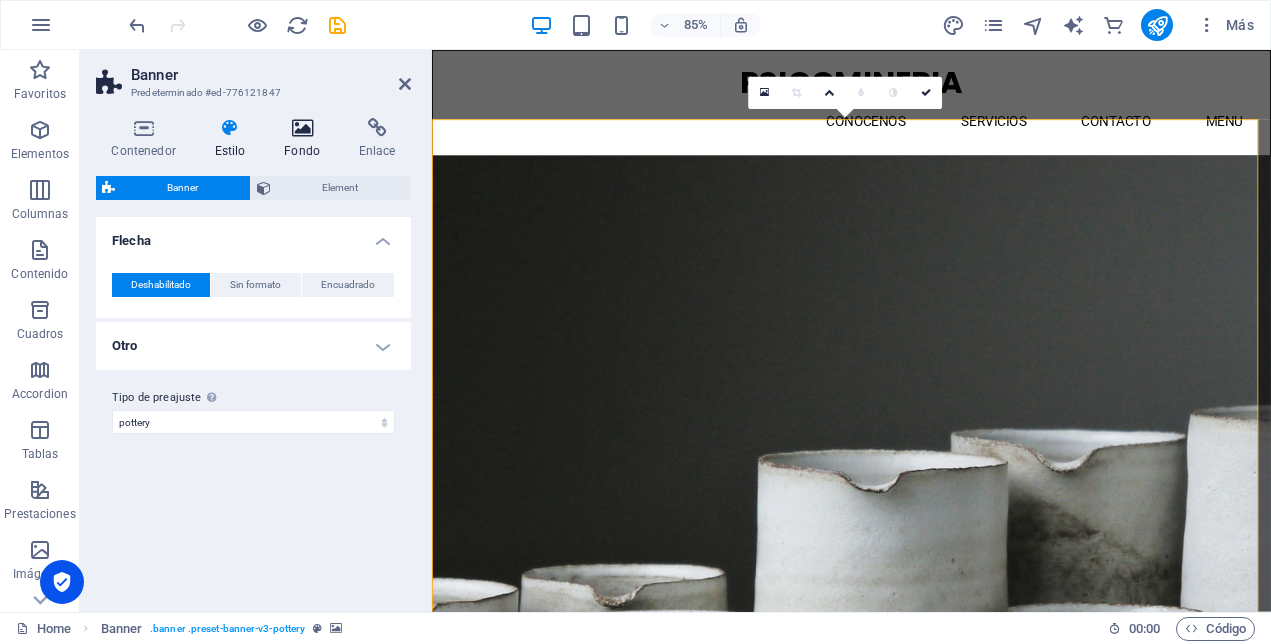 click on "Fondo" at bounding box center (306, 139) 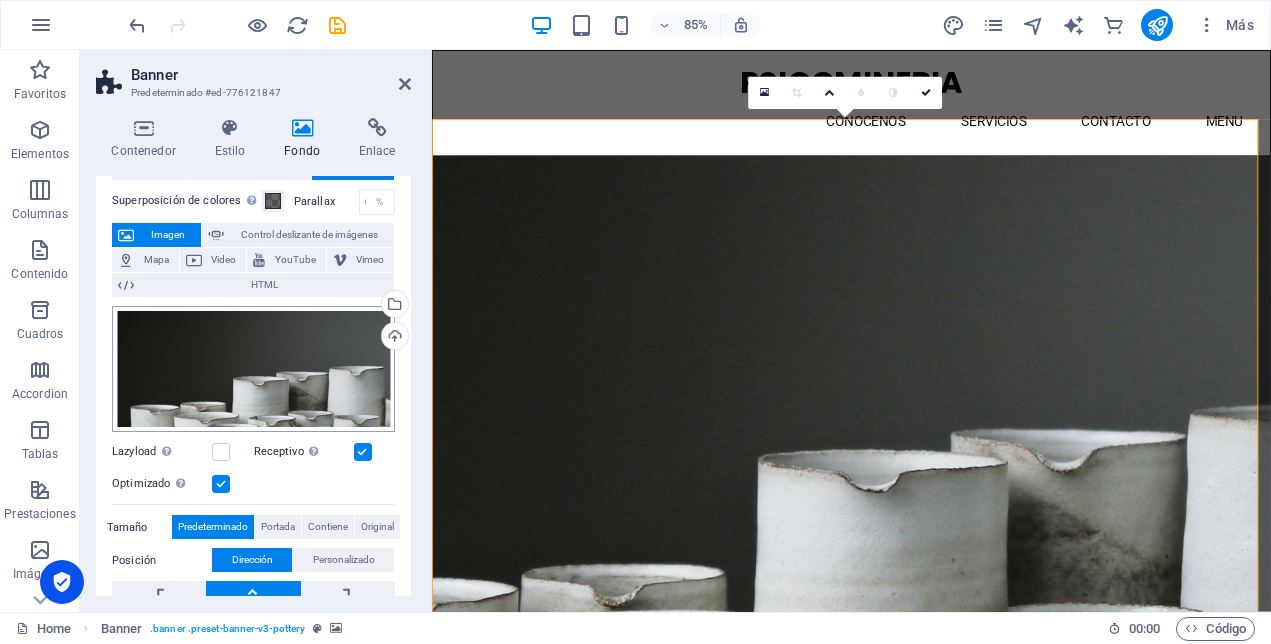 scroll, scrollTop: 0, scrollLeft: 0, axis: both 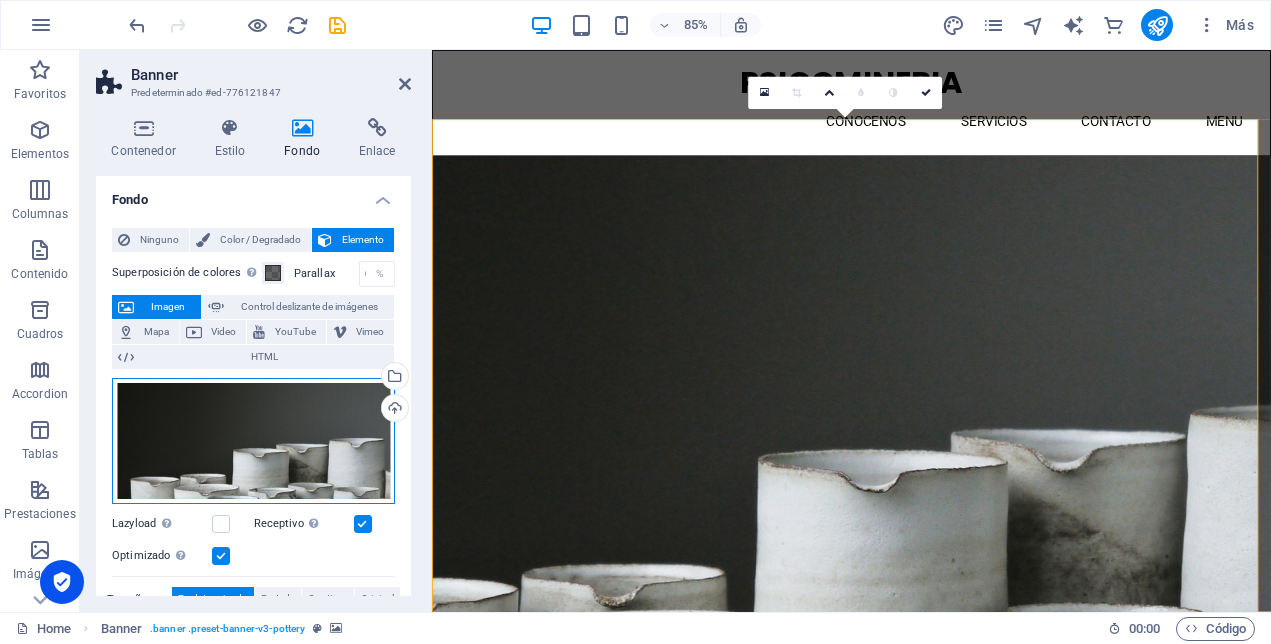 click on "Arrastra archivos aquí, haz clic para escoger archivos o  selecciona archivos de Archivos o de nuestra galería gratuita de fotos y vídeos" at bounding box center (253, 441) 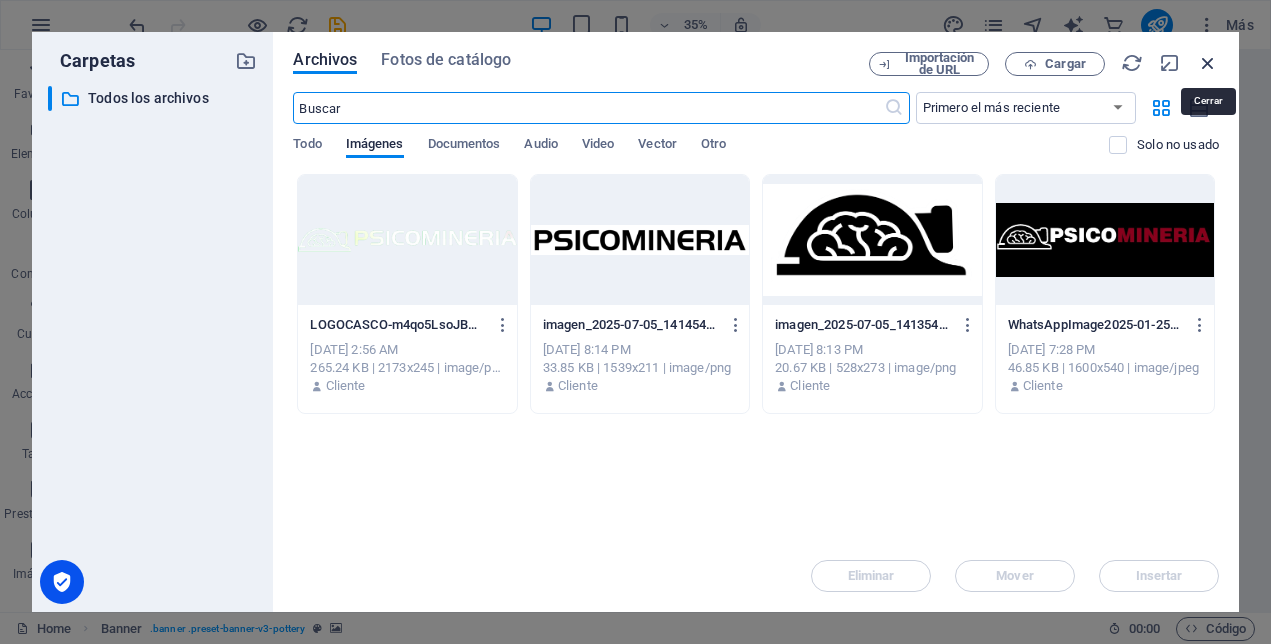 click at bounding box center (1208, 63) 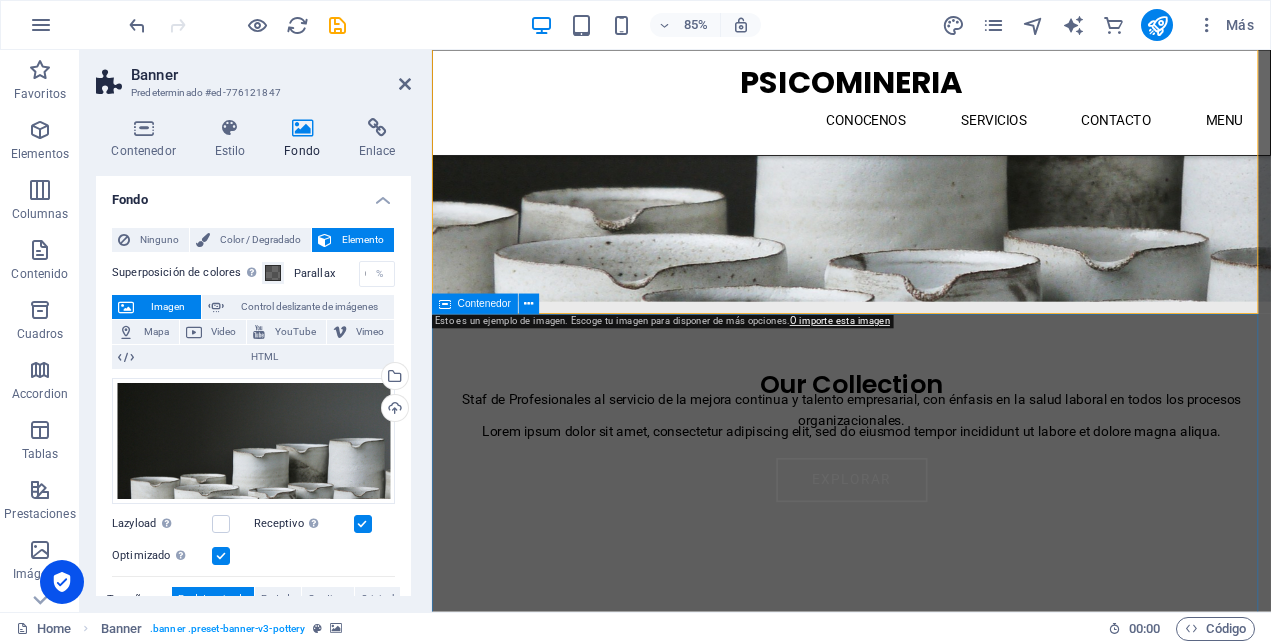 scroll, scrollTop: 0, scrollLeft: 0, axis: both 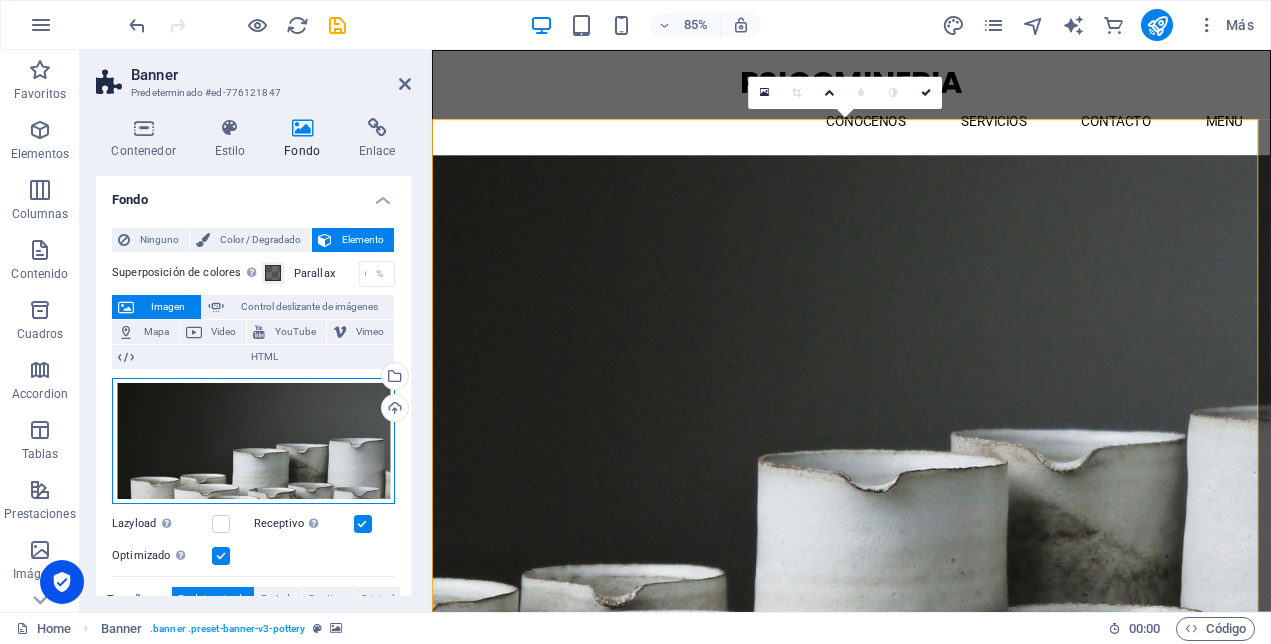 click on "Arrastra archivos aquí, haz clic para escoger archivos o  selecciona archivos de Archivos o de nuestra galería gratuita de fotos y vídeos" at bounding box center [253, 441] 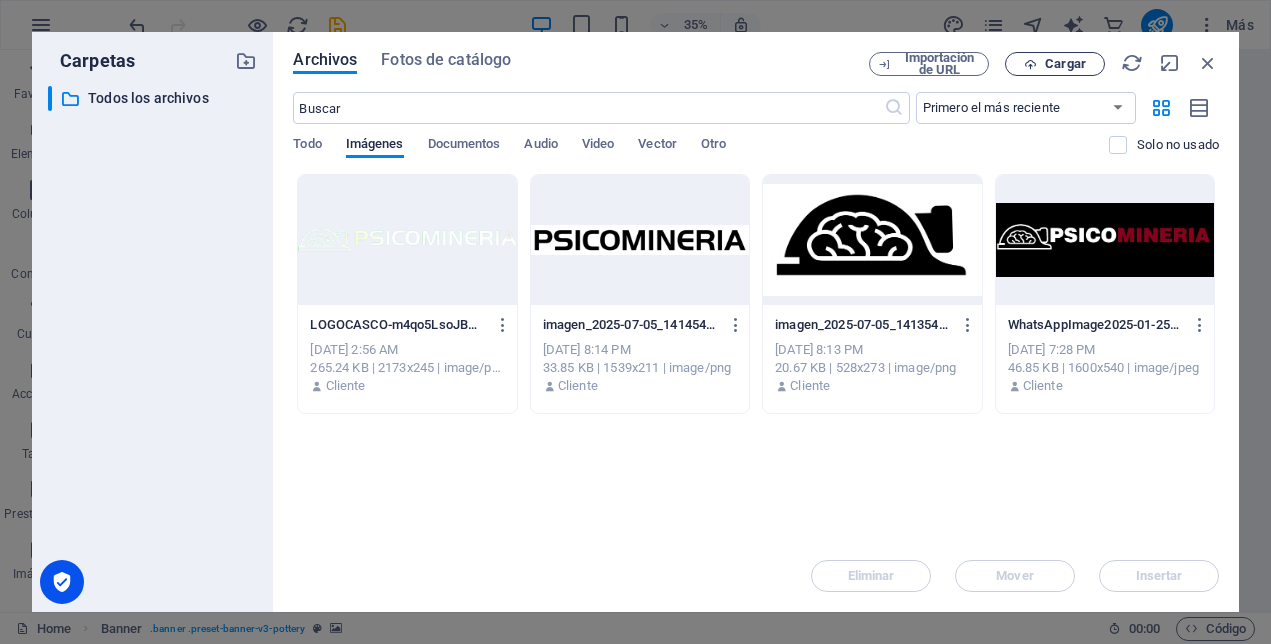 click on "Cargar" at bounding box center (1065, 64) 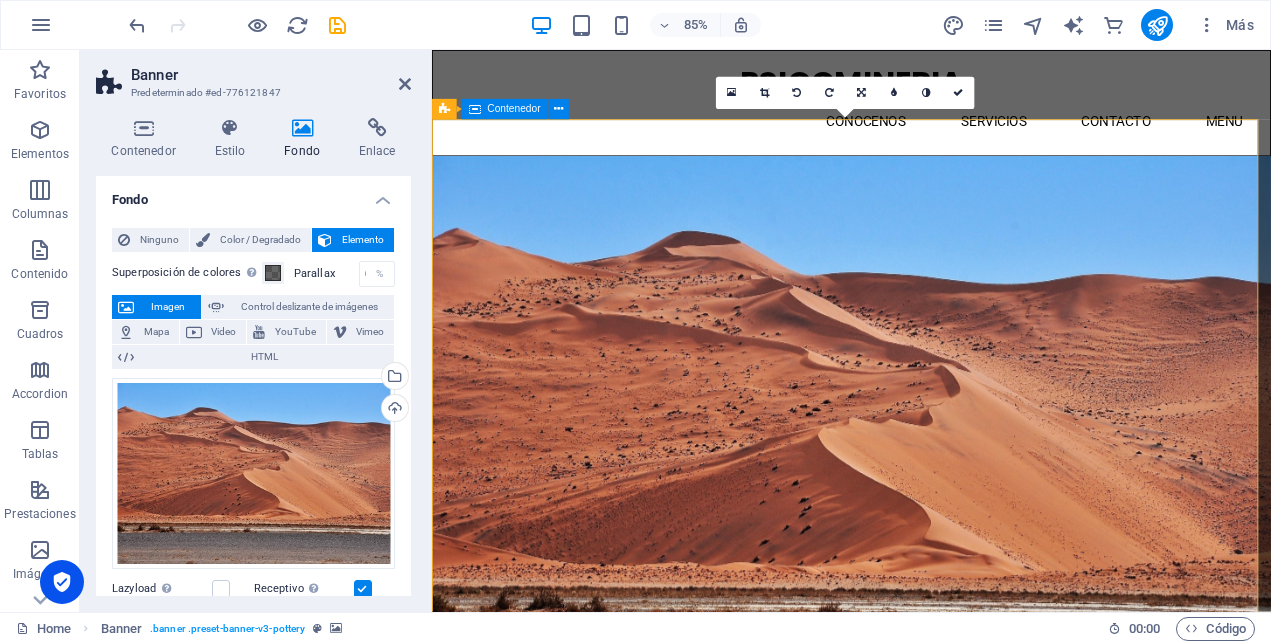 scroll, scrollTop: 100, scrollLeft: 0, axis: vertical 